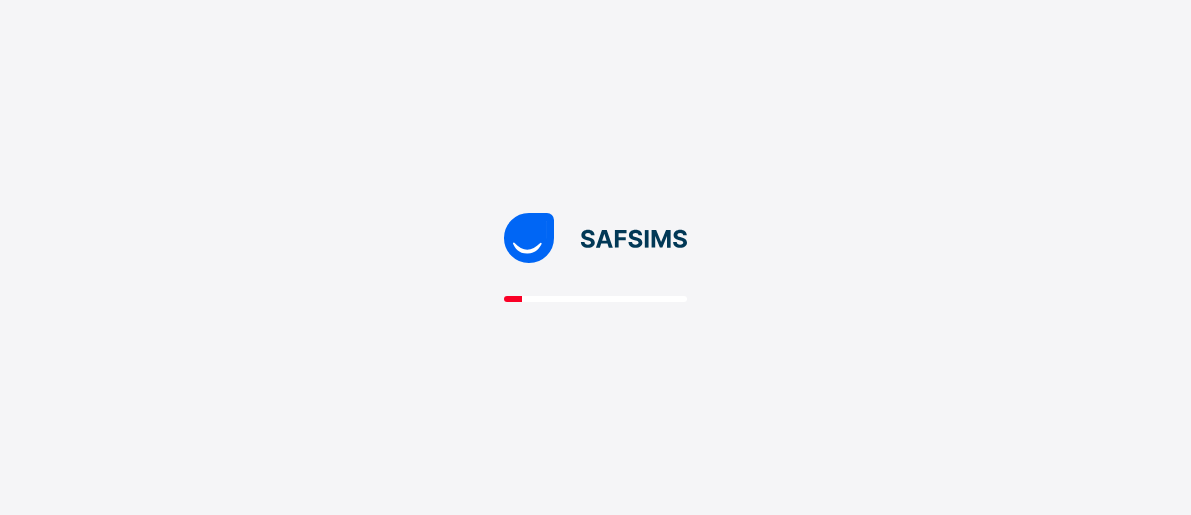 scroll, scrollTop: 0, scrollLeft: 0, axis: both 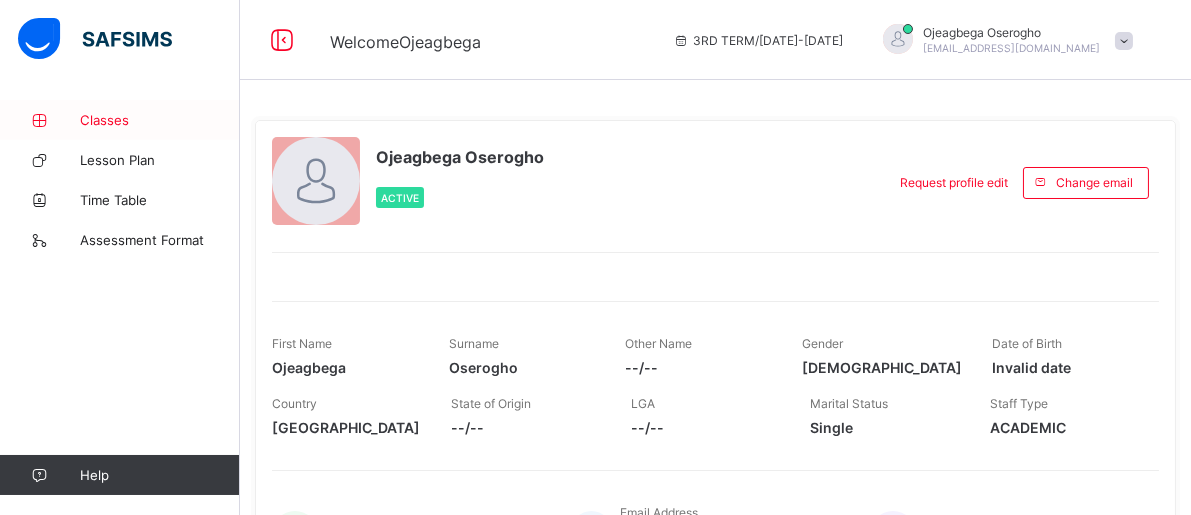 click on "Classes" at bounding box center [160, 120] 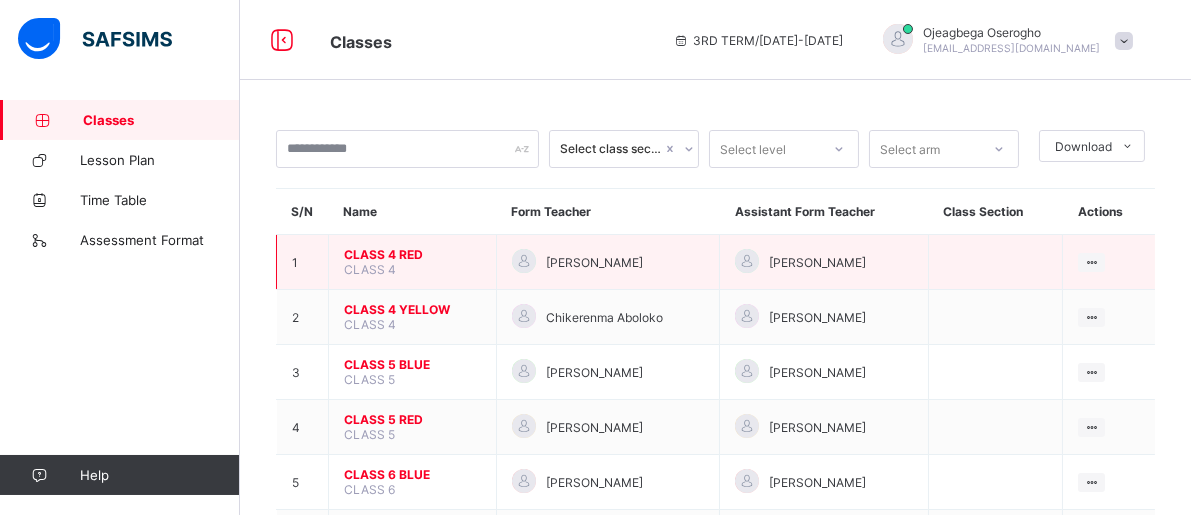 click on "CLASS 4   RED" at bounding box center [412, 254] 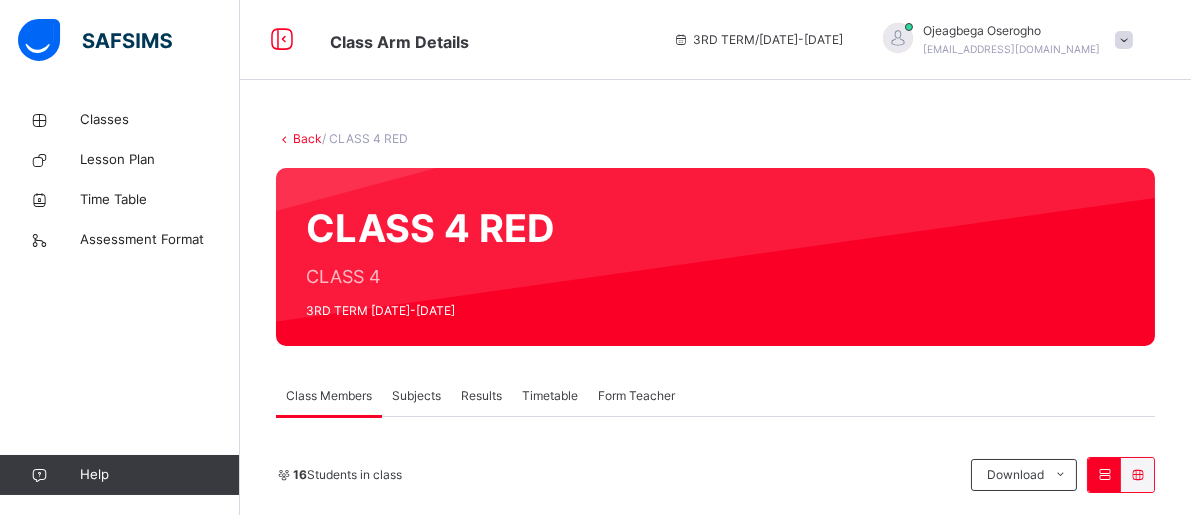 click on "Subjects" at bounding box center [416, 396] 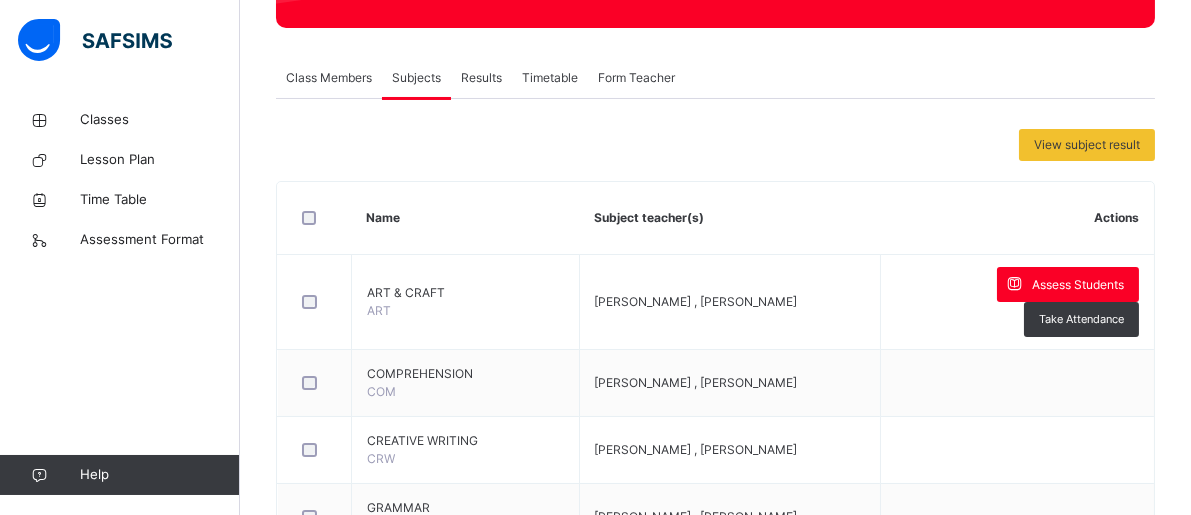 scroll, scrollTop: 319, scrollLeft: 0, axis: vertical 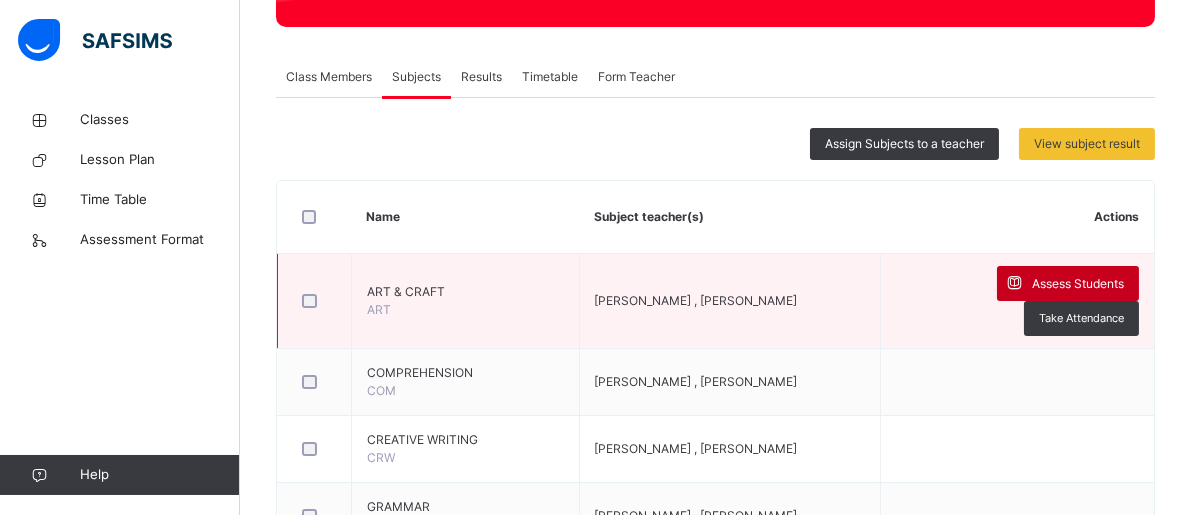 click on "Assess Students" at bounding box center (1078, 284) 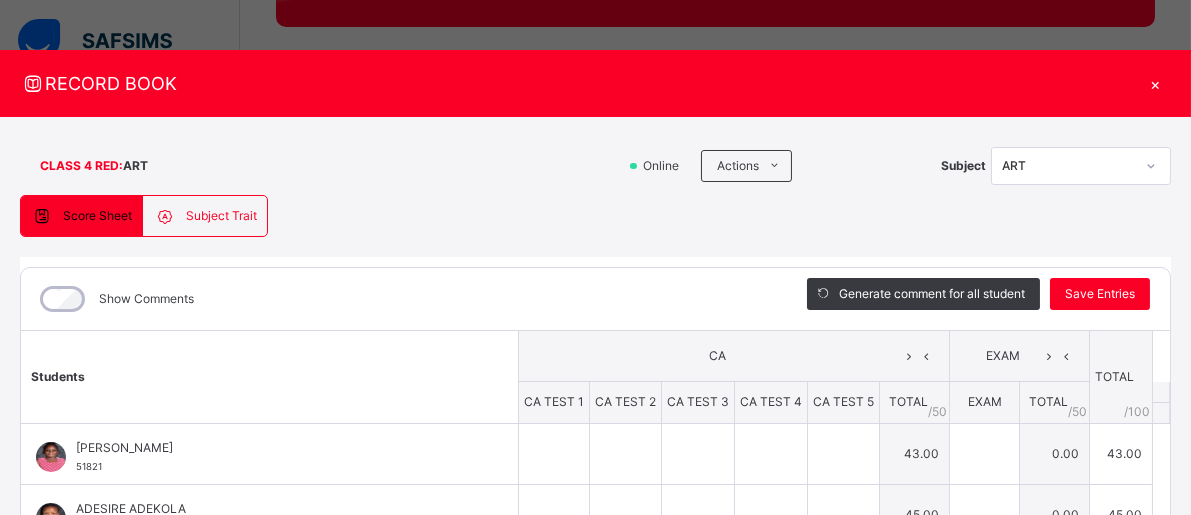 type on "*" 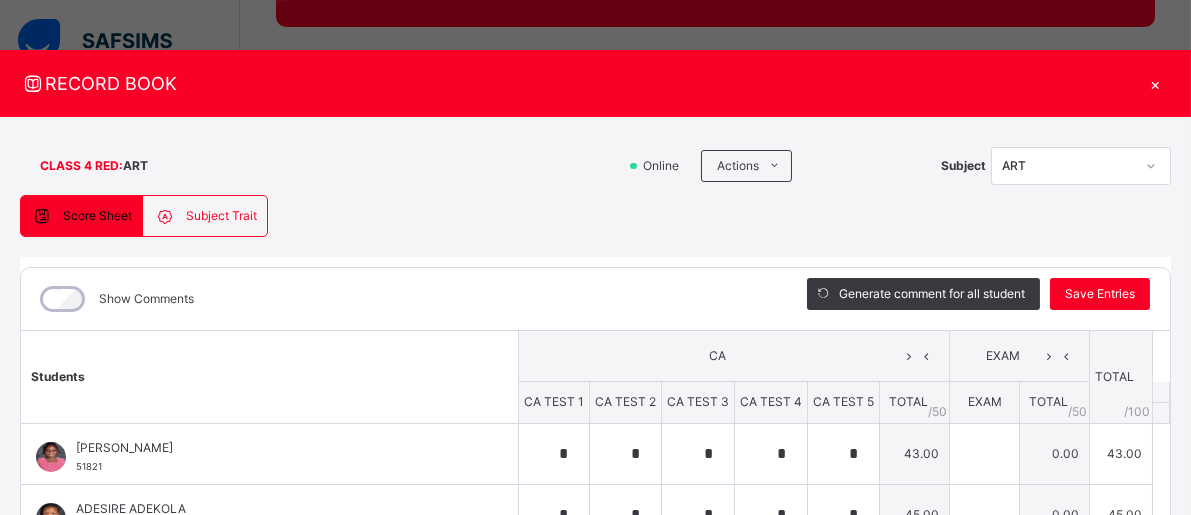 type on "*" 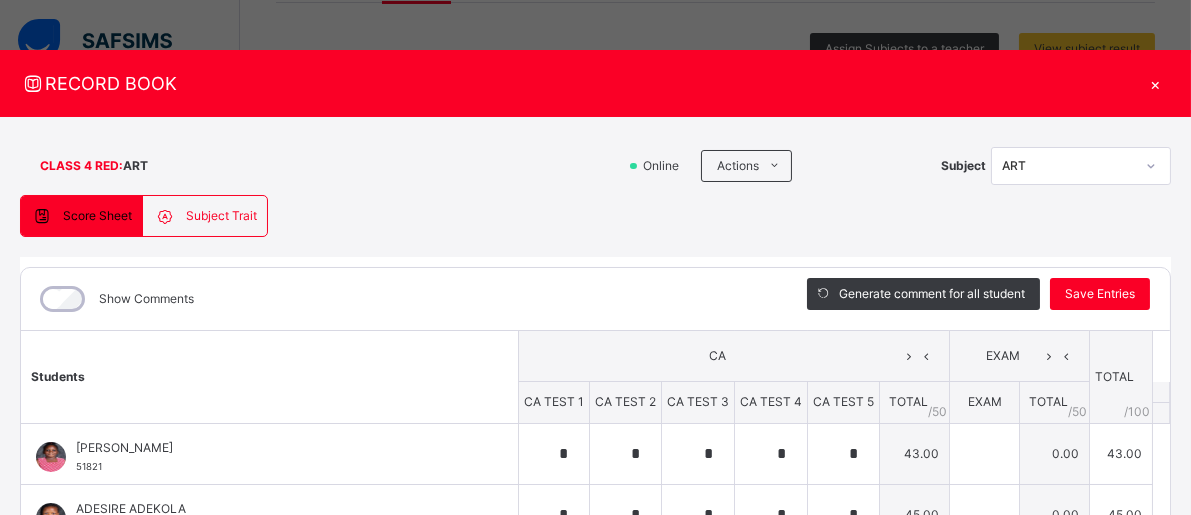 scroll, scrollTop: 440, scrollLeft: 0, axis: vertical 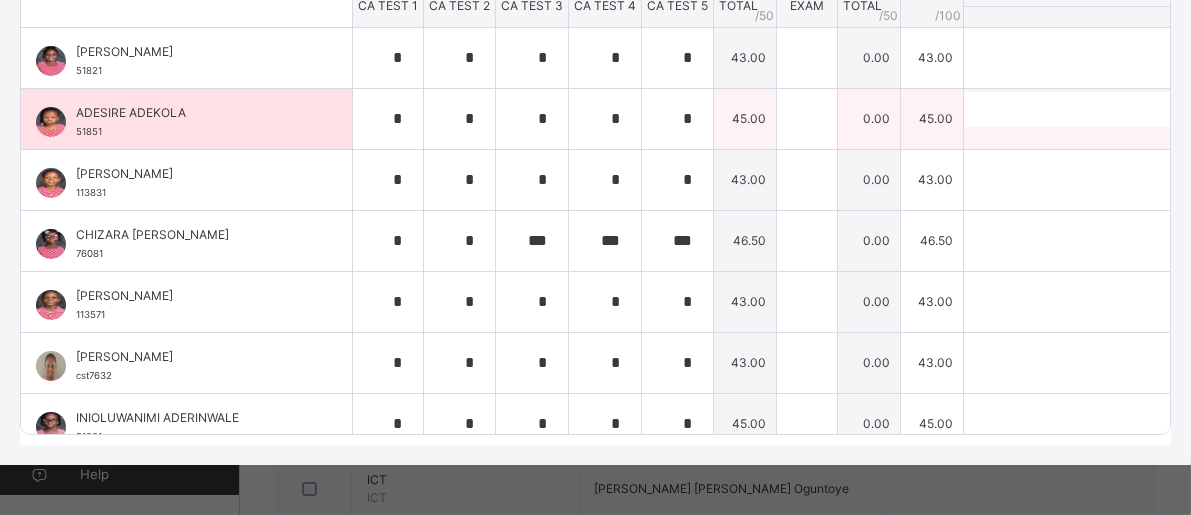 click at bounding box center [1247, 110] 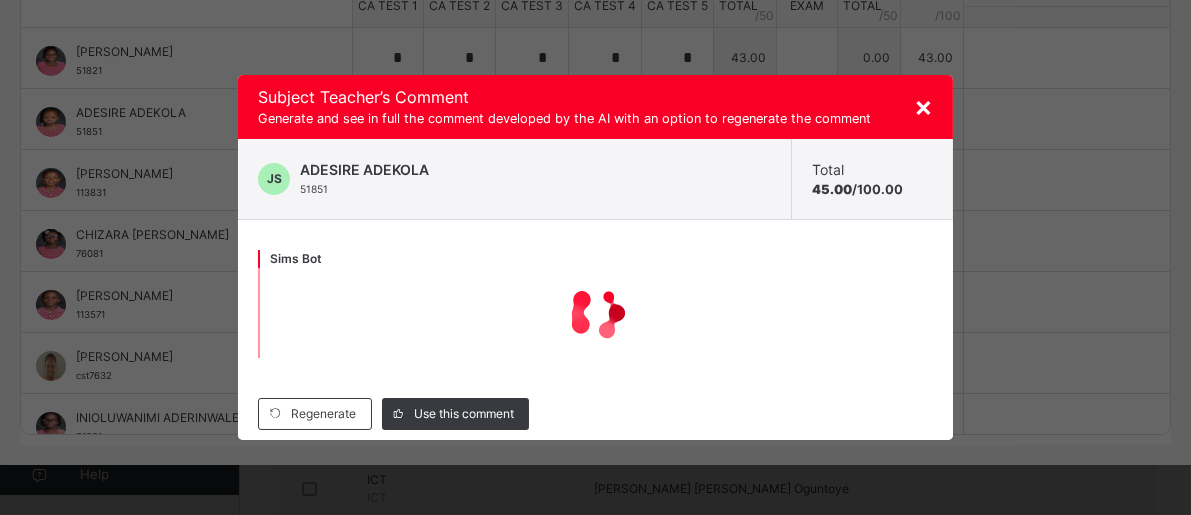 click on "×   Subject Teacher’s Comment Generate and see in full the comment developed by the AI with an option to regenerate the comment JS ADESIRE  ADEKOLA   51851   Total 45.00  / 100.00 Sims Bot   Regenerate     Use this comment" at bounding box center (595, 257) 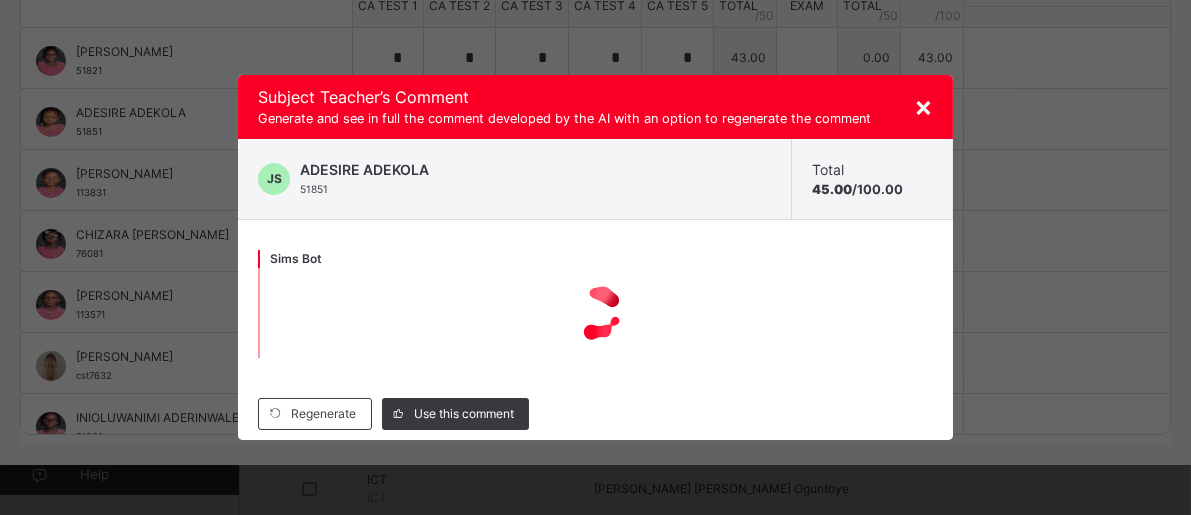 click on "×" at bounding box center (923, 106) 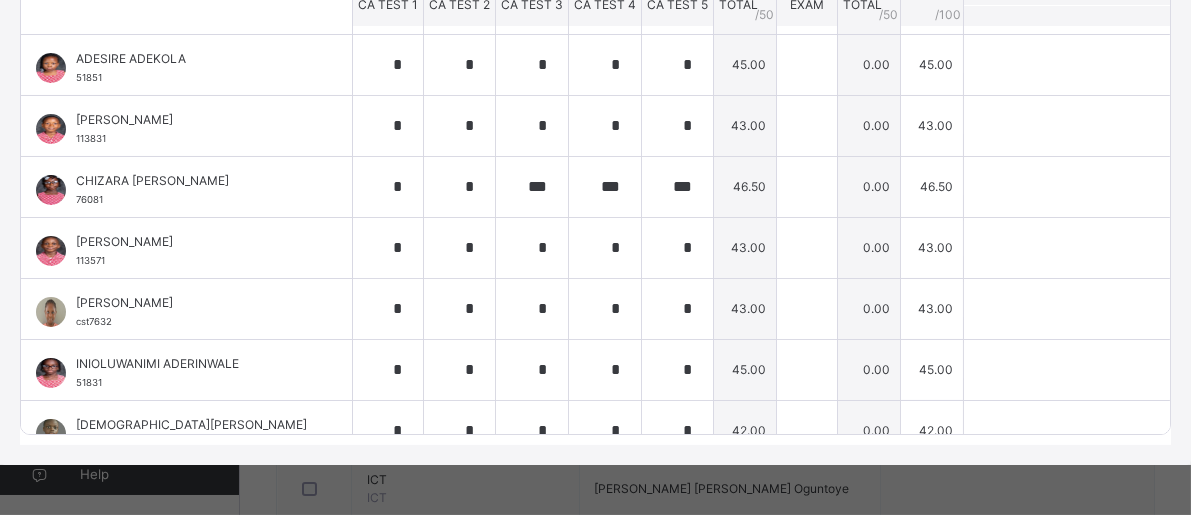 scroll, scrollTop: 0, scrollLeft: 0, axis: both 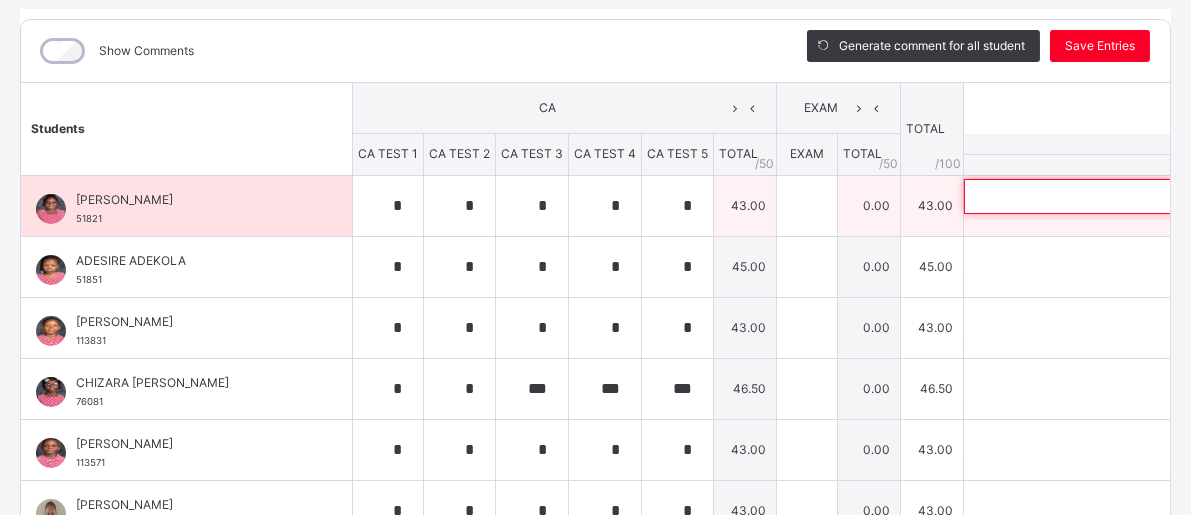 click at bounding box center (1094, 196) 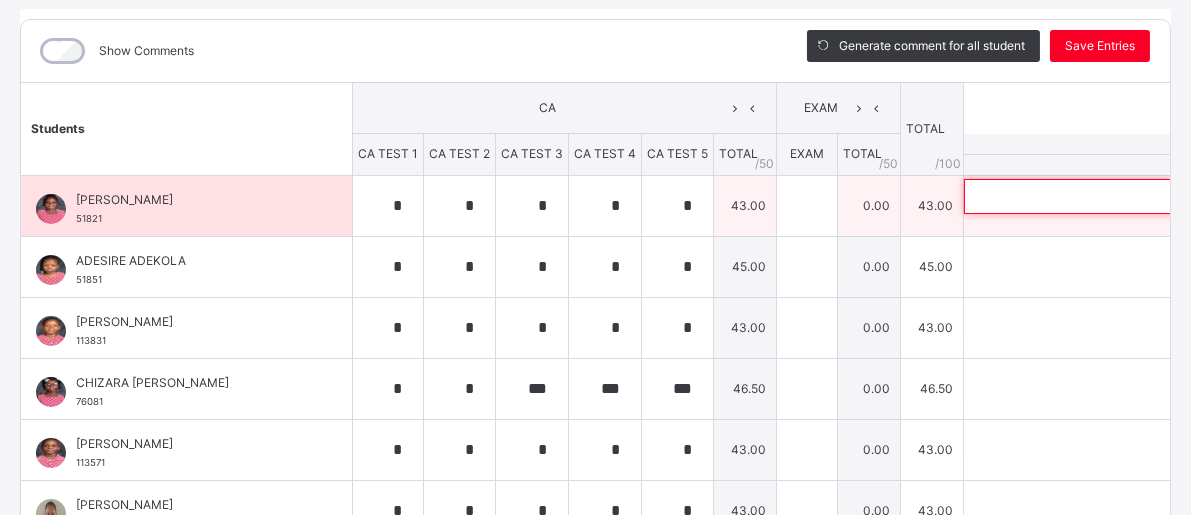 paste on "**********" 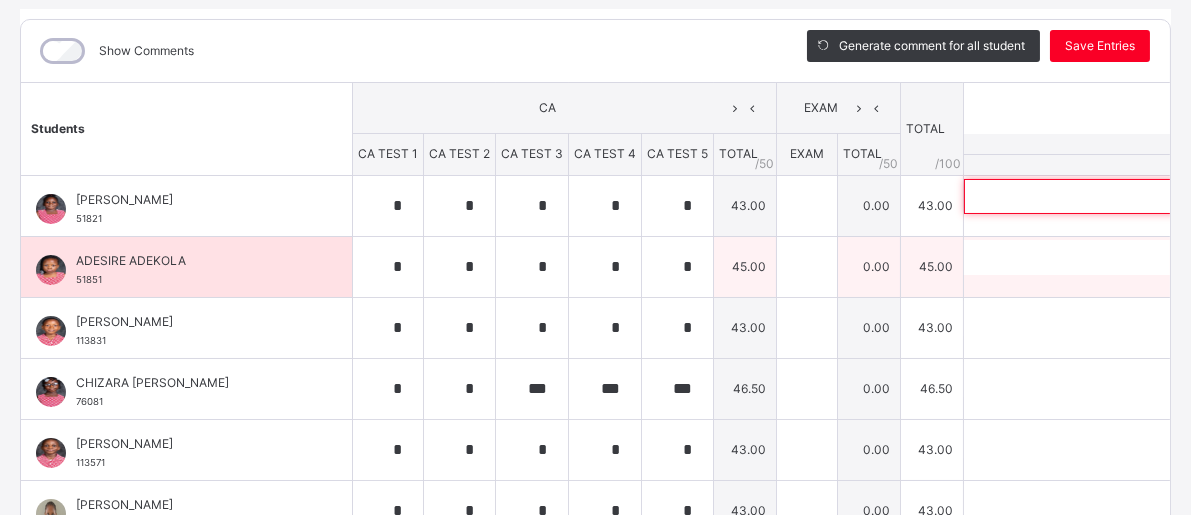 type on "**********" 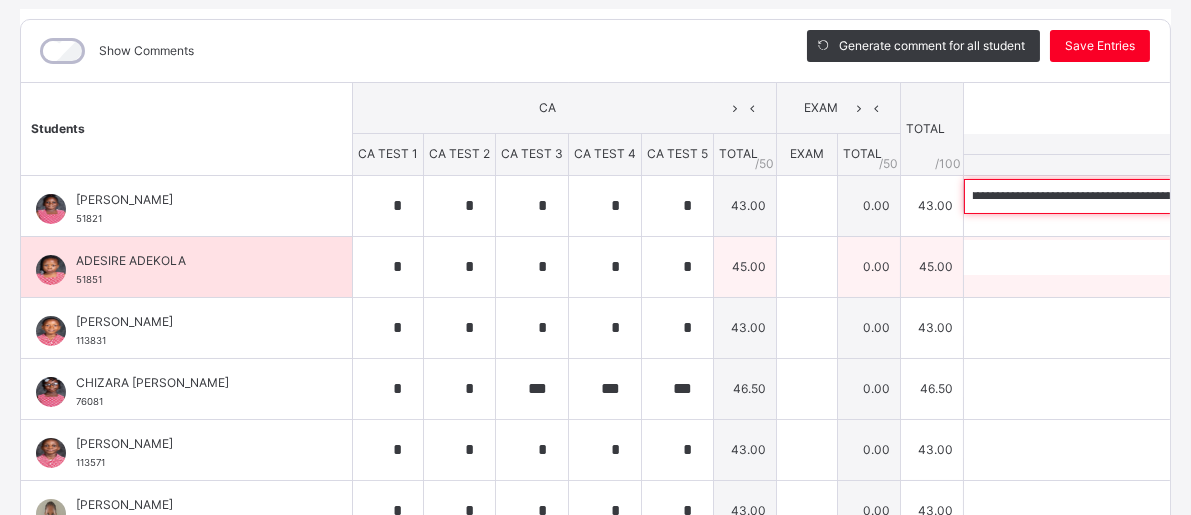 scroll, scrollTop: 0, scrollLeft: 0, axis: both 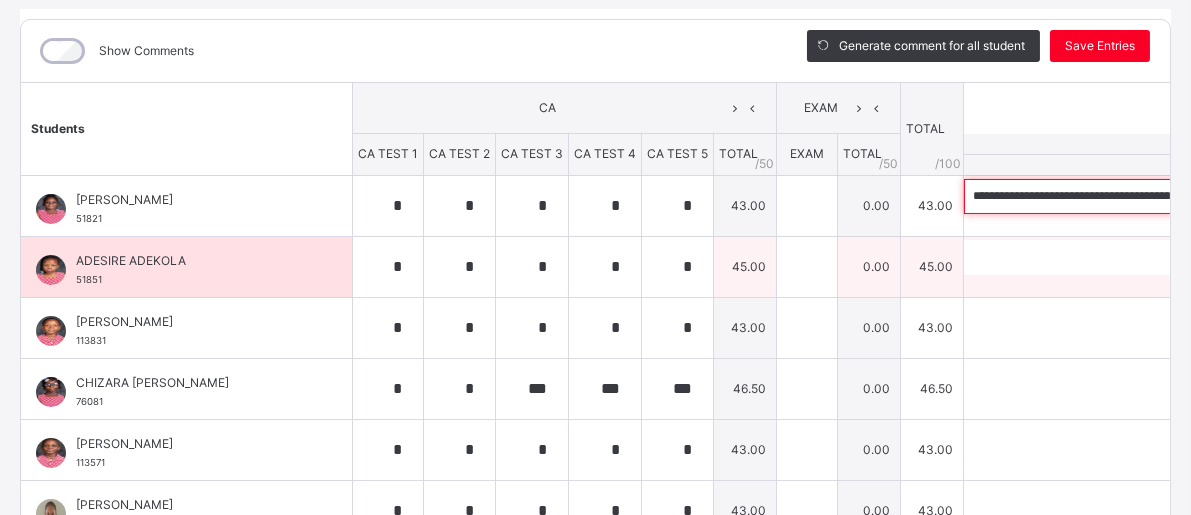 type 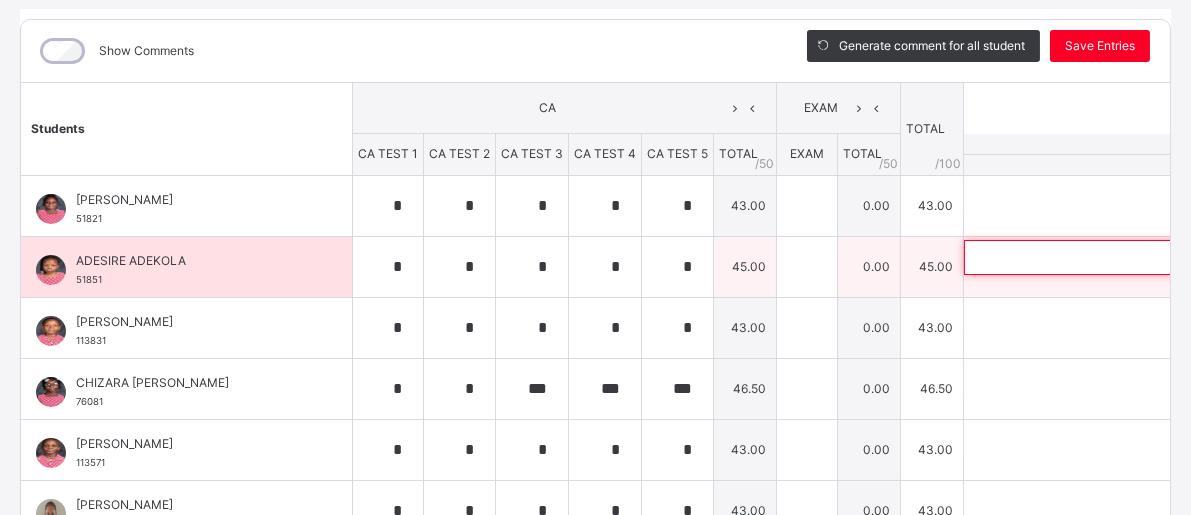 click at bounding box center [1094, 257] 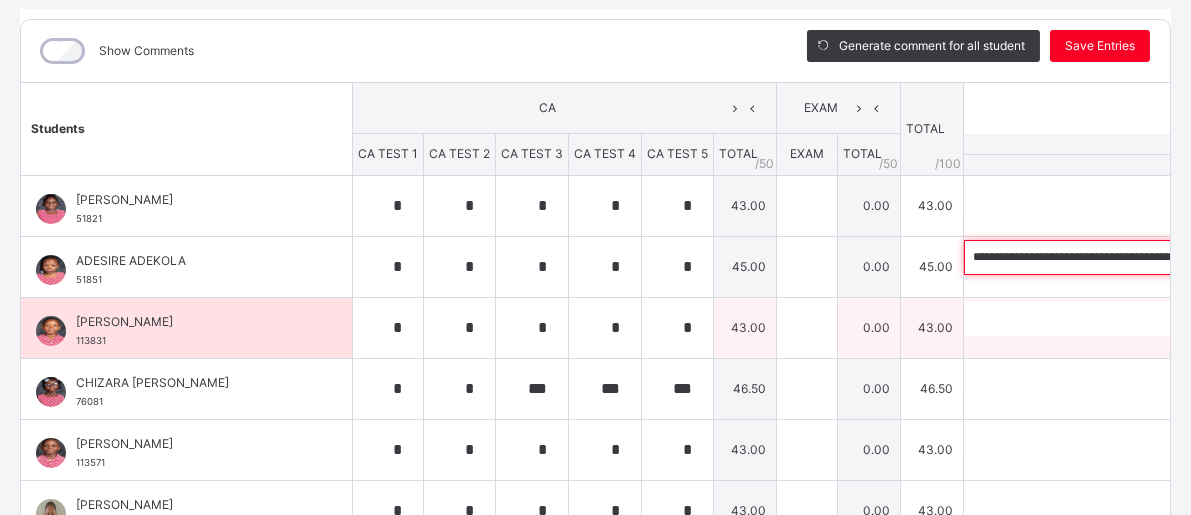 scroll, scrollTop: 0, scrollLeft: 630, axis: horizontal 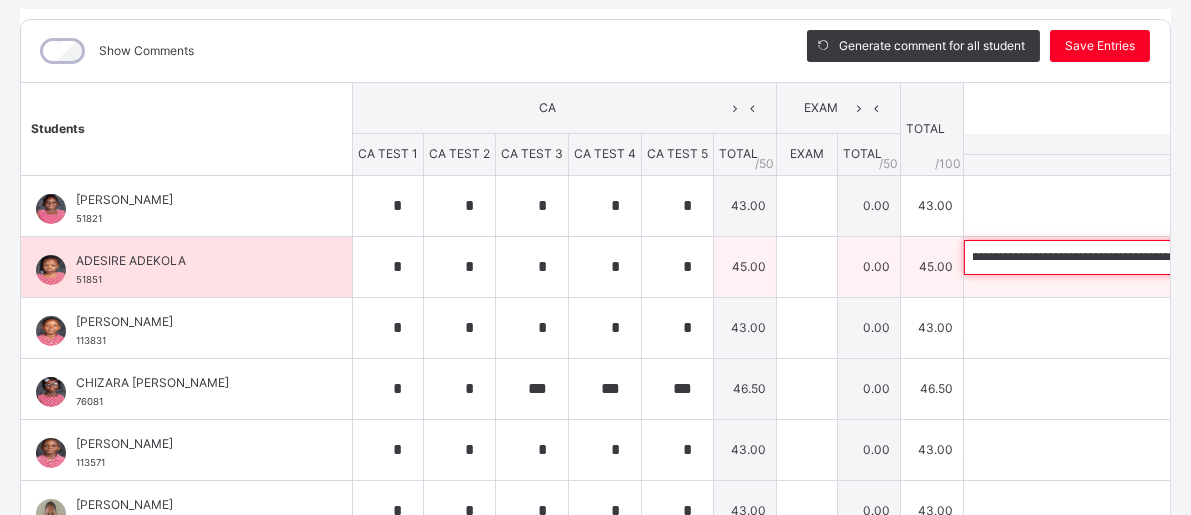 click on "**********" at bounding box center (1094, 257) 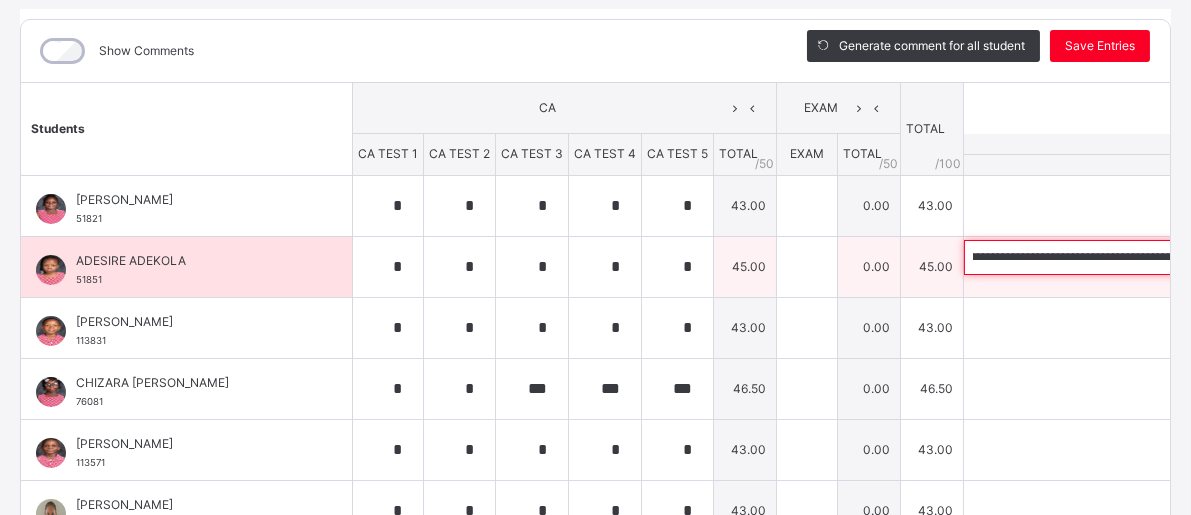 scroll, scrollTop: 0, scrollLeft: 0, axis: both 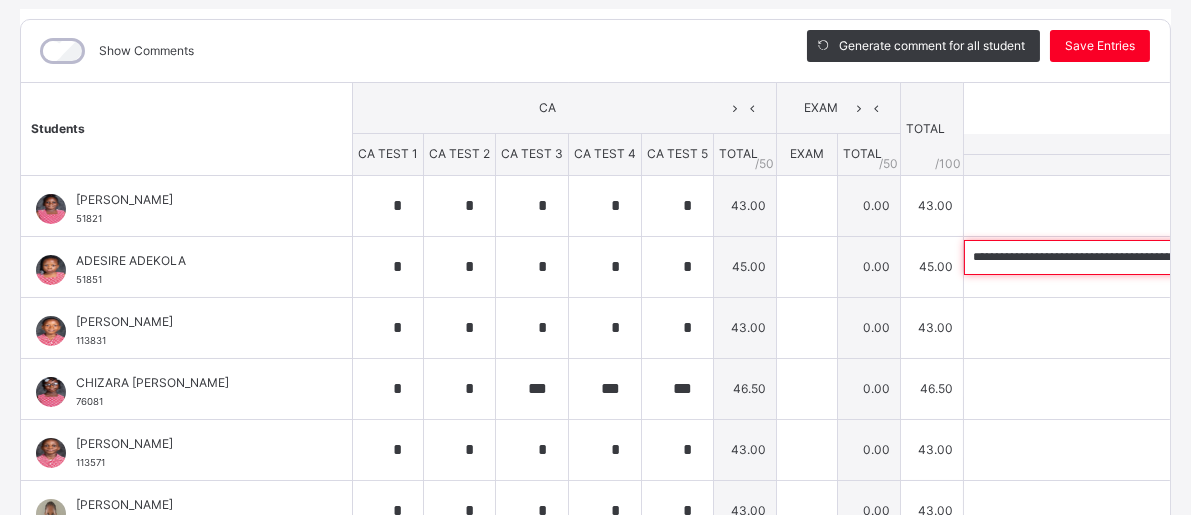 type on "**********" 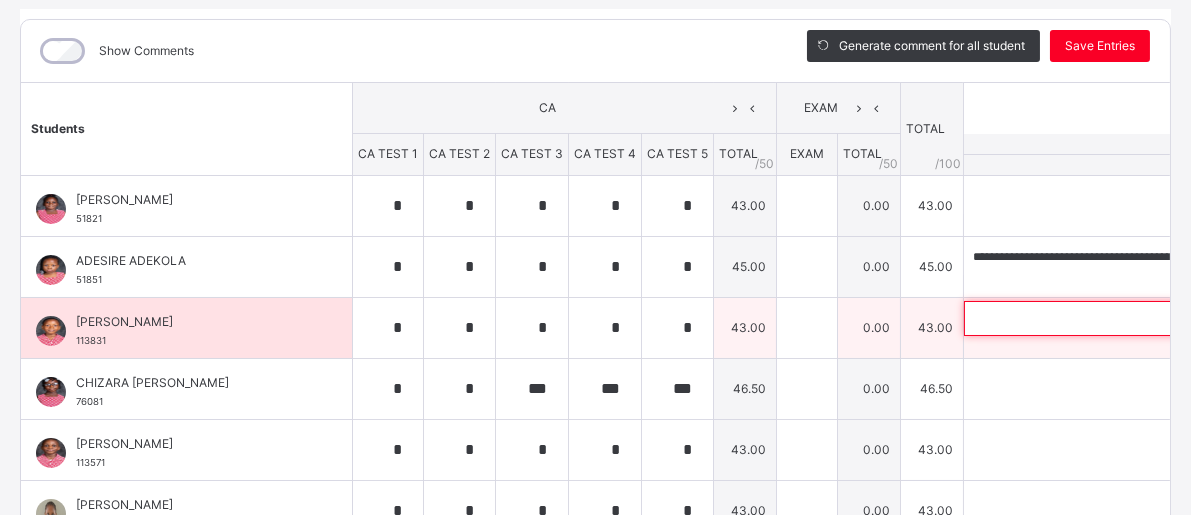 click at bounding box center (1094, 318) 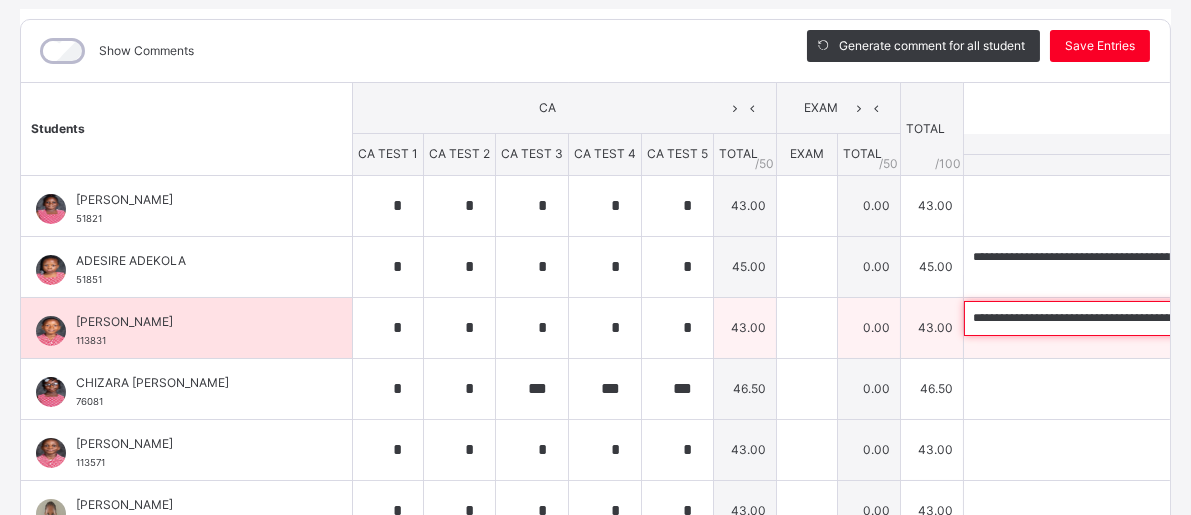 scroll, scrollTop: 0, scrollLeft: 650, axis: horizontal 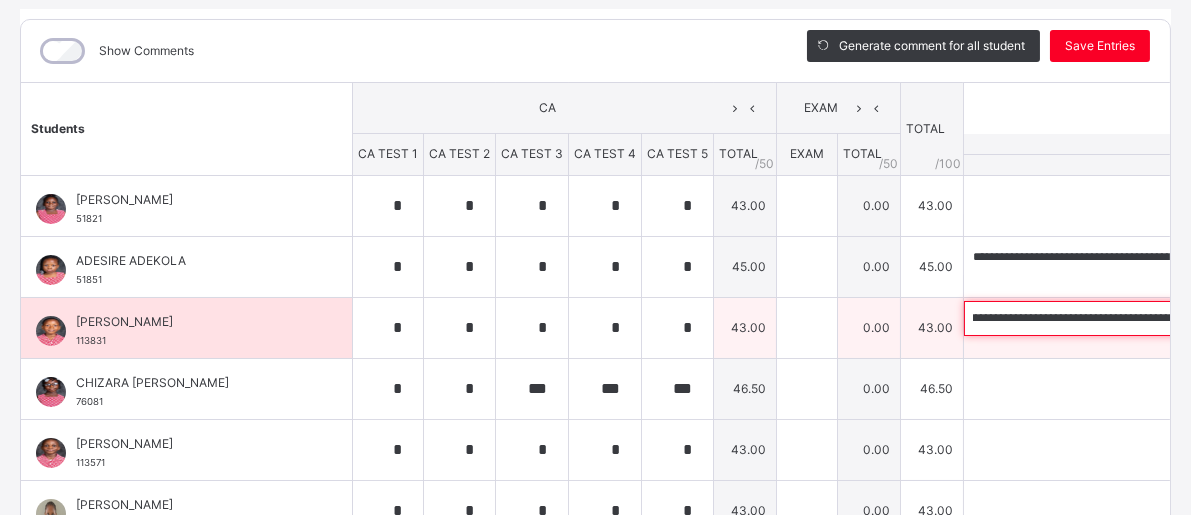 click on "**********" at bounding box center (1094, 318) 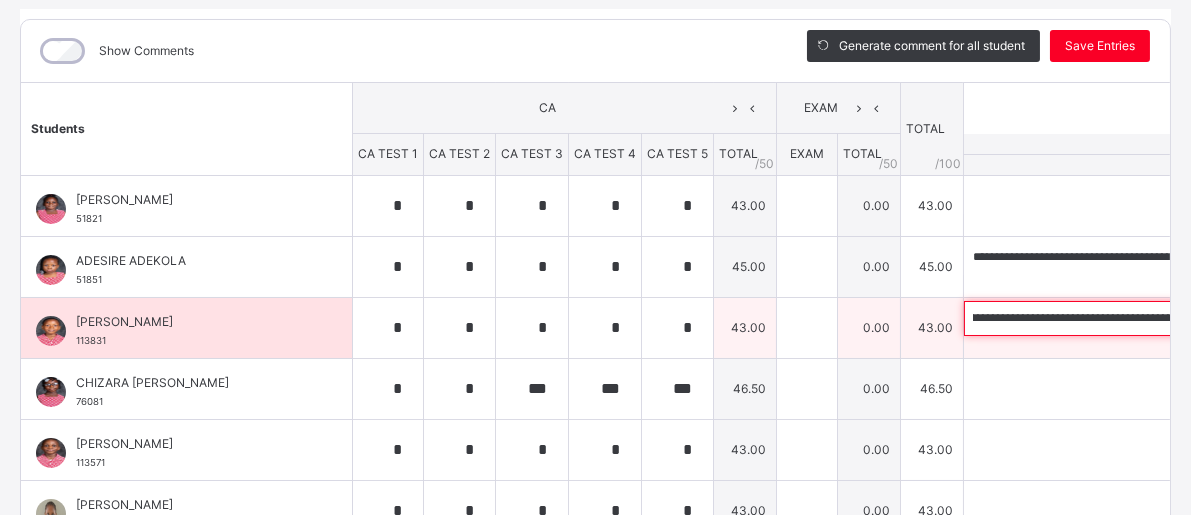scroll, scrollTop: 0, scrollLeft: 0, axis: both 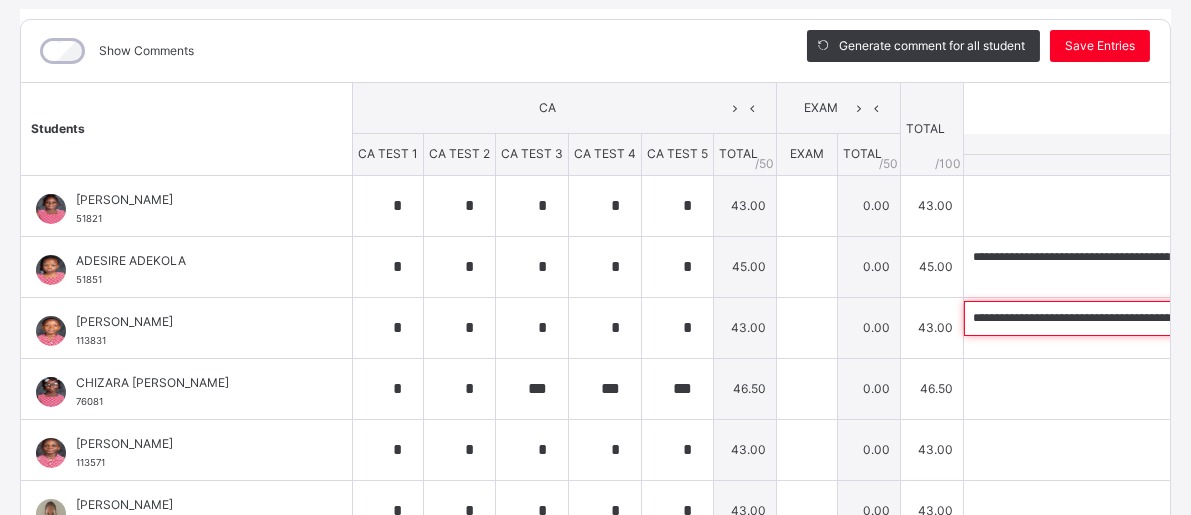 type on "**********" 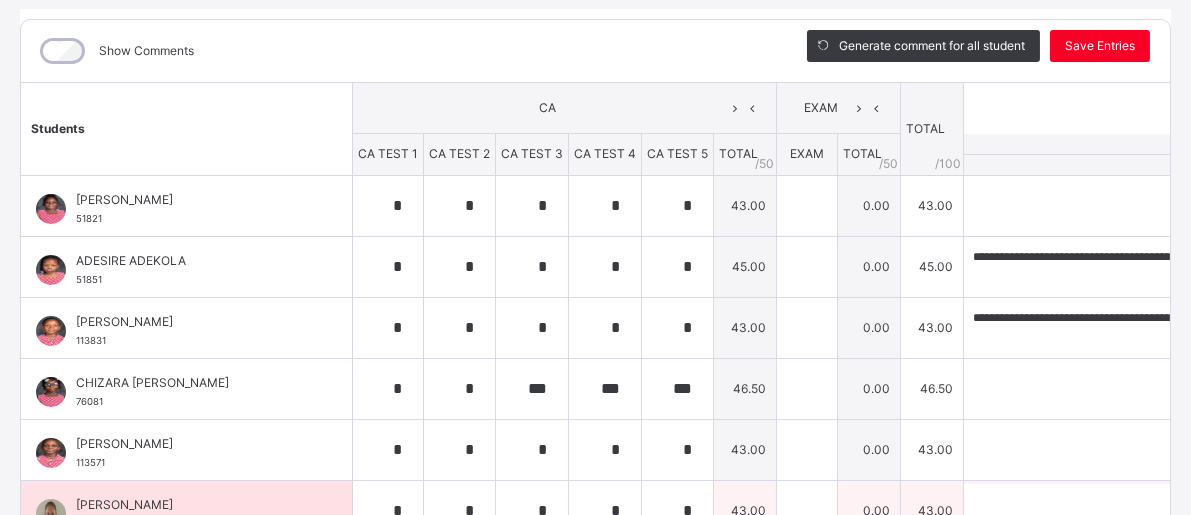 click on "0.00" at bounding box center (869, 510) 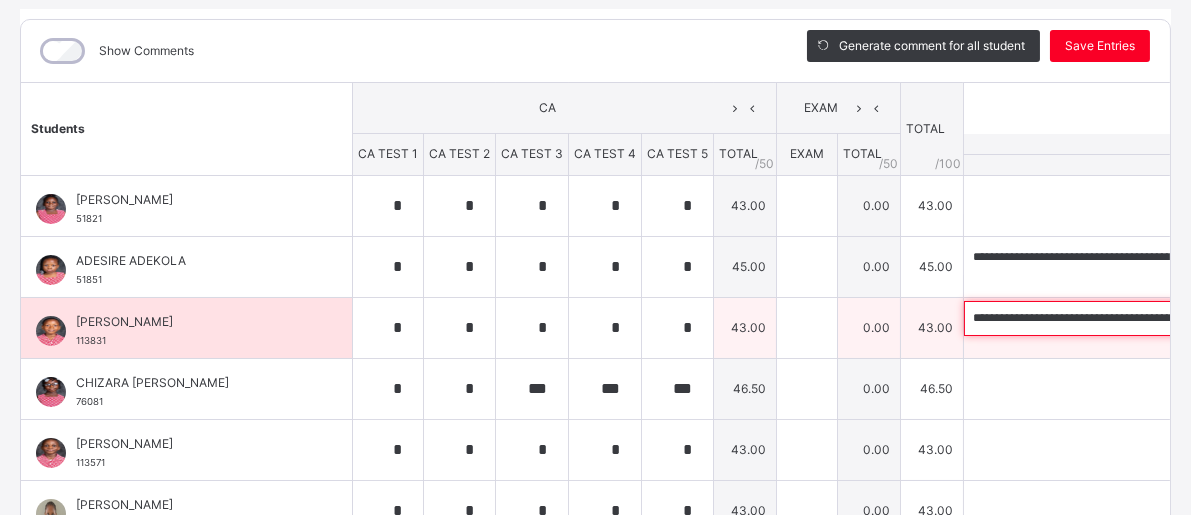 click on "**********" at bounding box center (1094, 318) 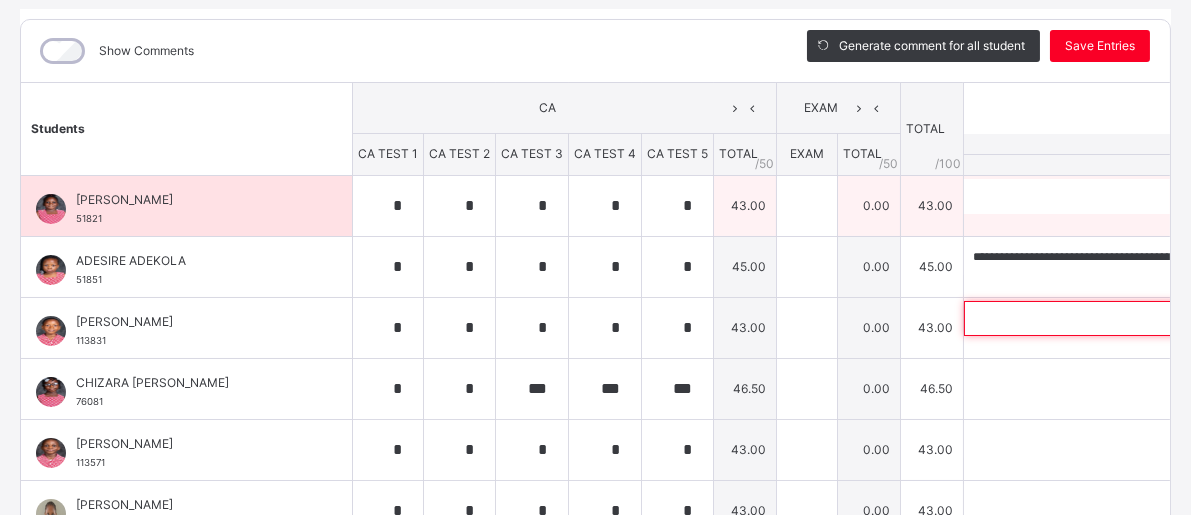 type 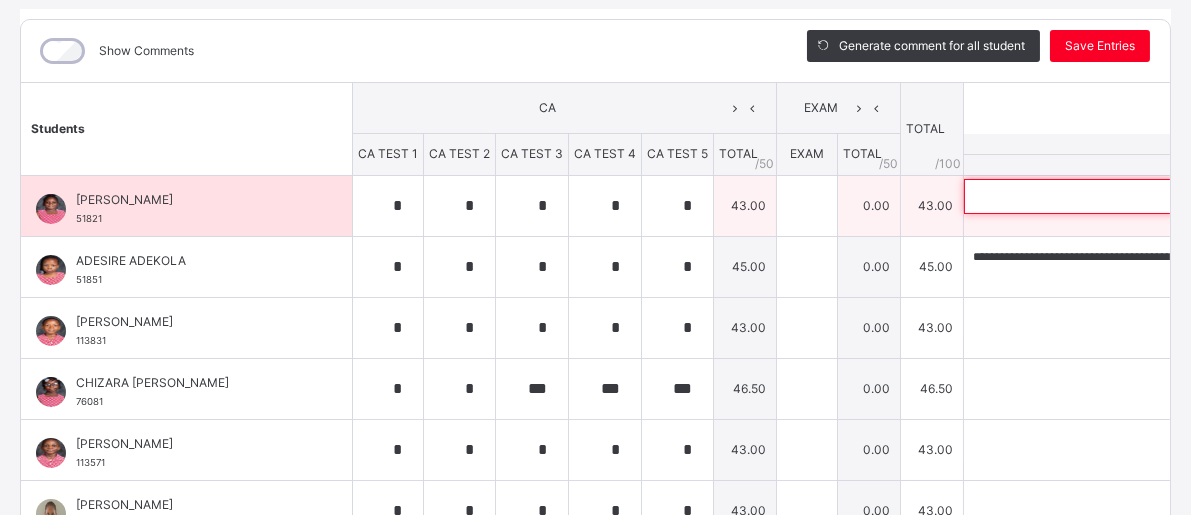 click at bounding box center (1094, 196) 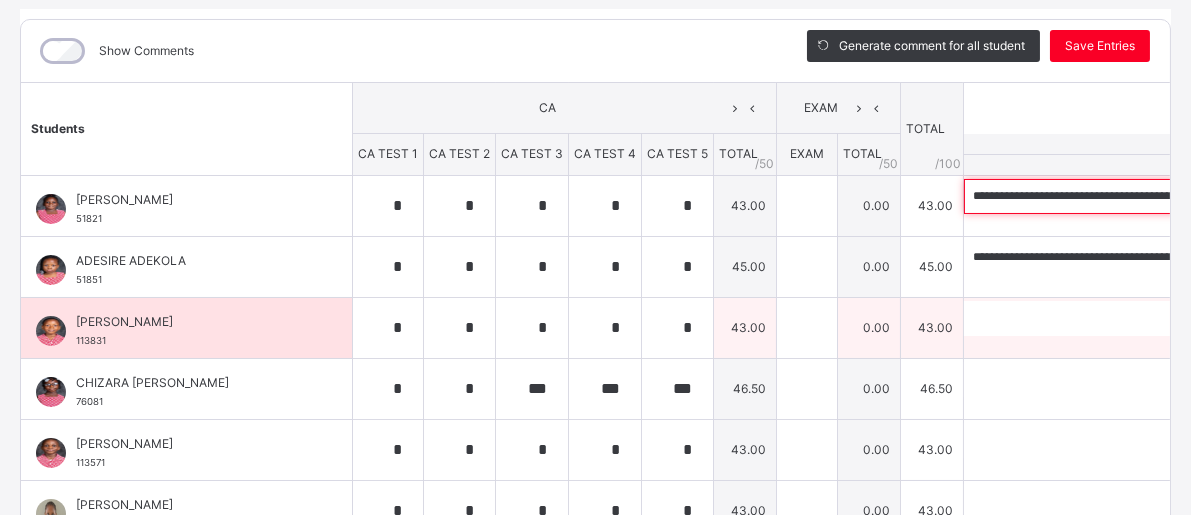 scroll, scrollTop: 0, scrollLeft: 650, axis: horizontal 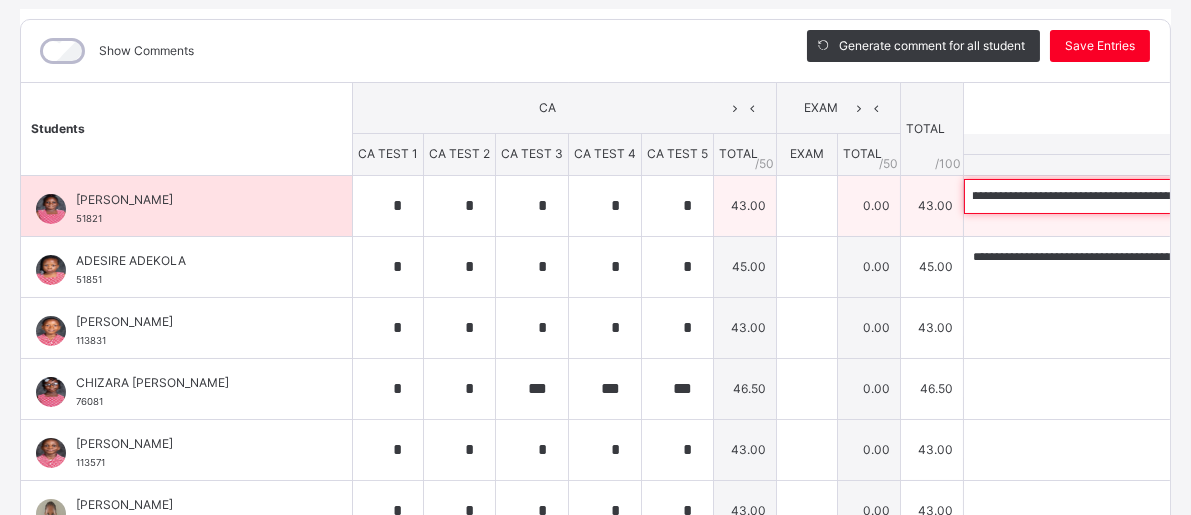 click on "**********" at bounding box center [1094, 196] 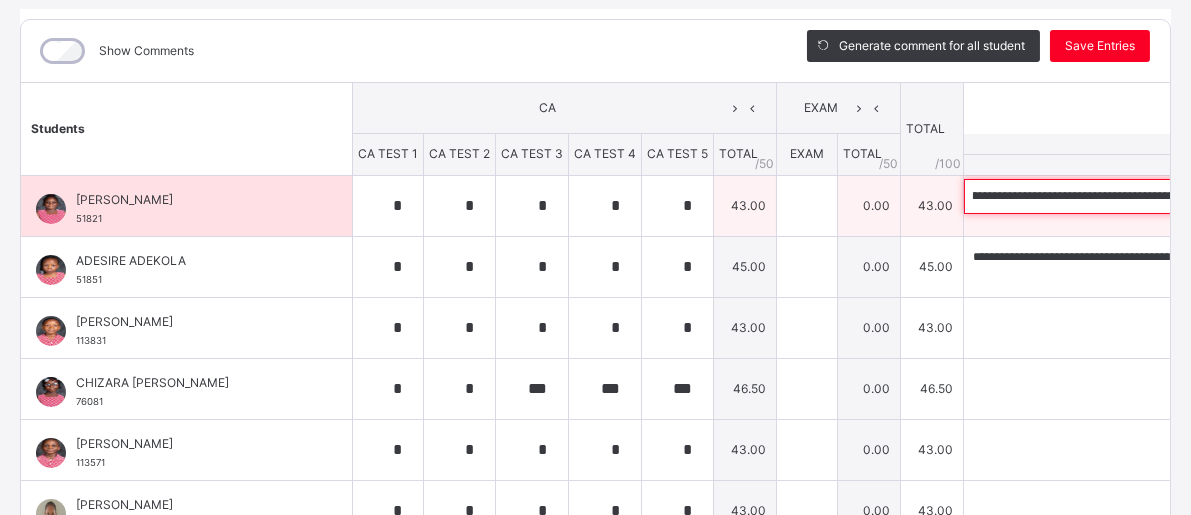 scroll, scrollTop: 0, scrollLeft: 0, axis: both 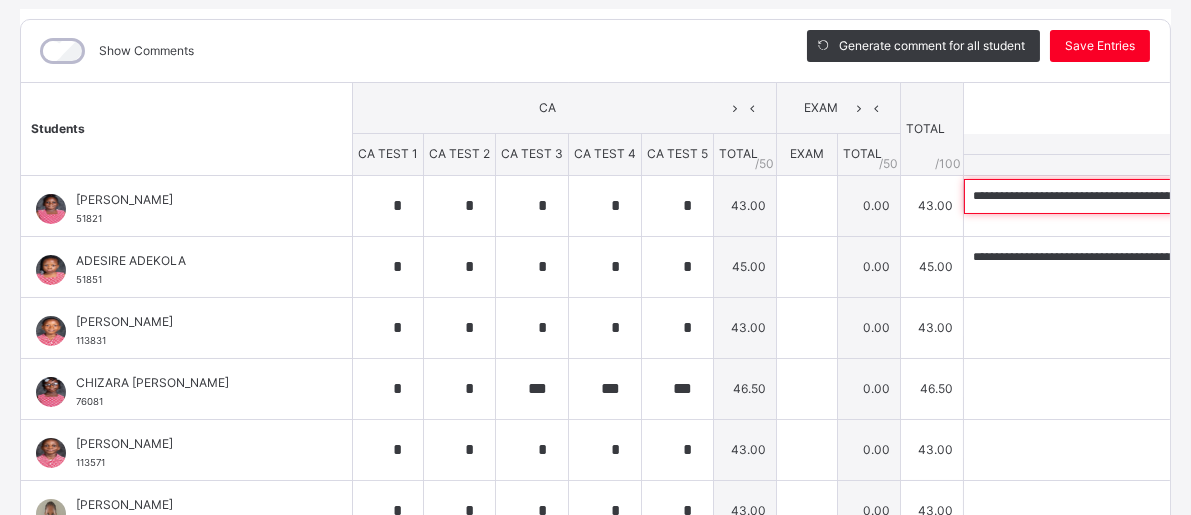type on "**********" 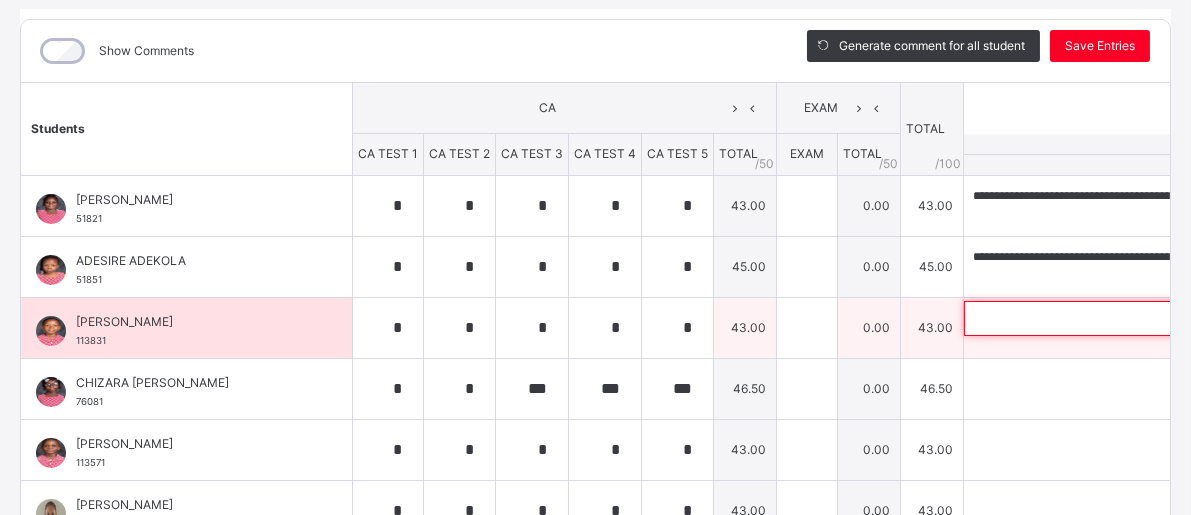 click at bounding box center [1094, 318] 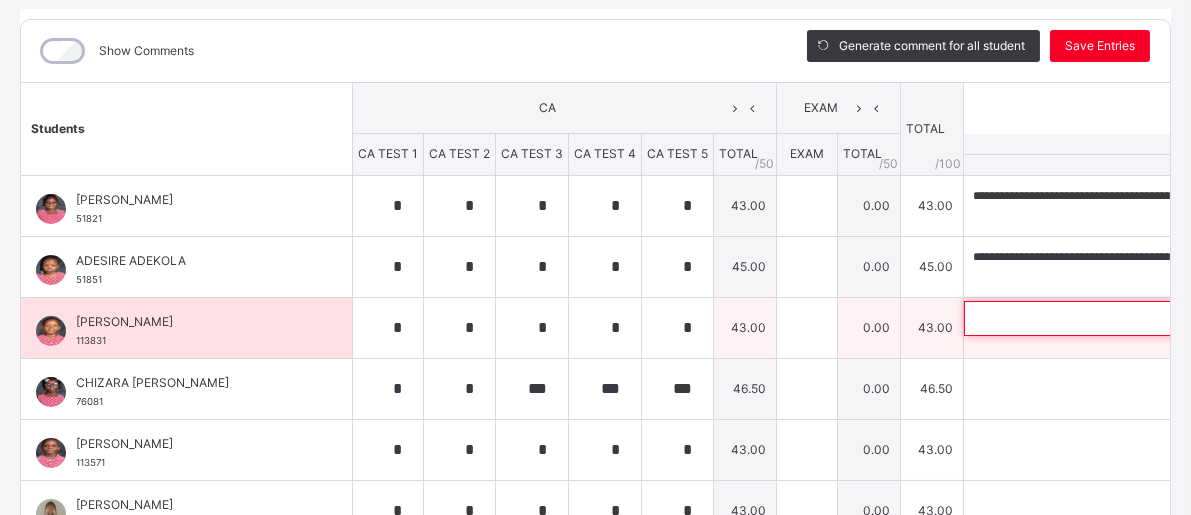 click at bounding box center [1094, 318] 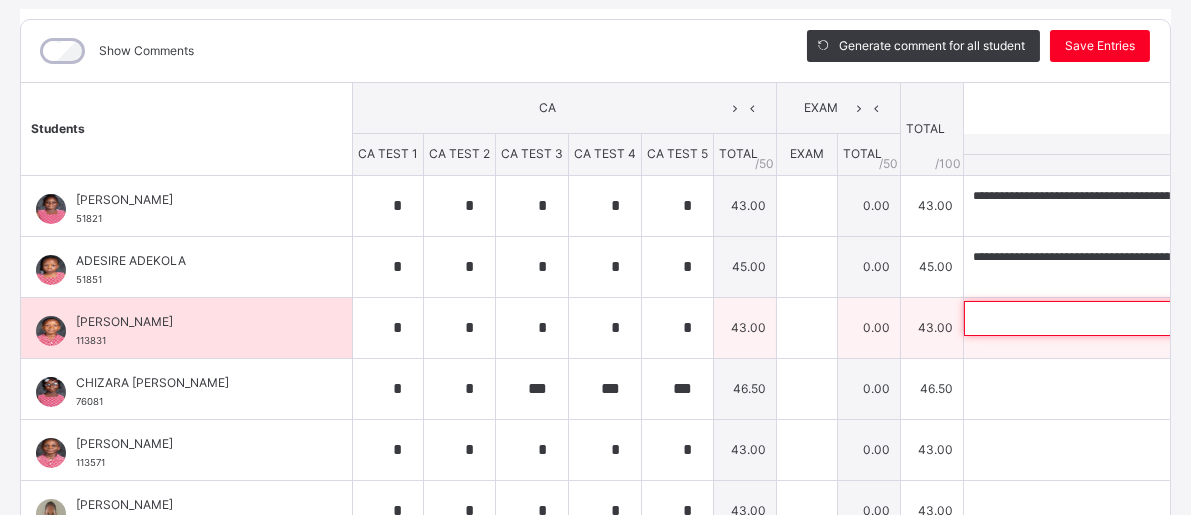 paste on "**********" 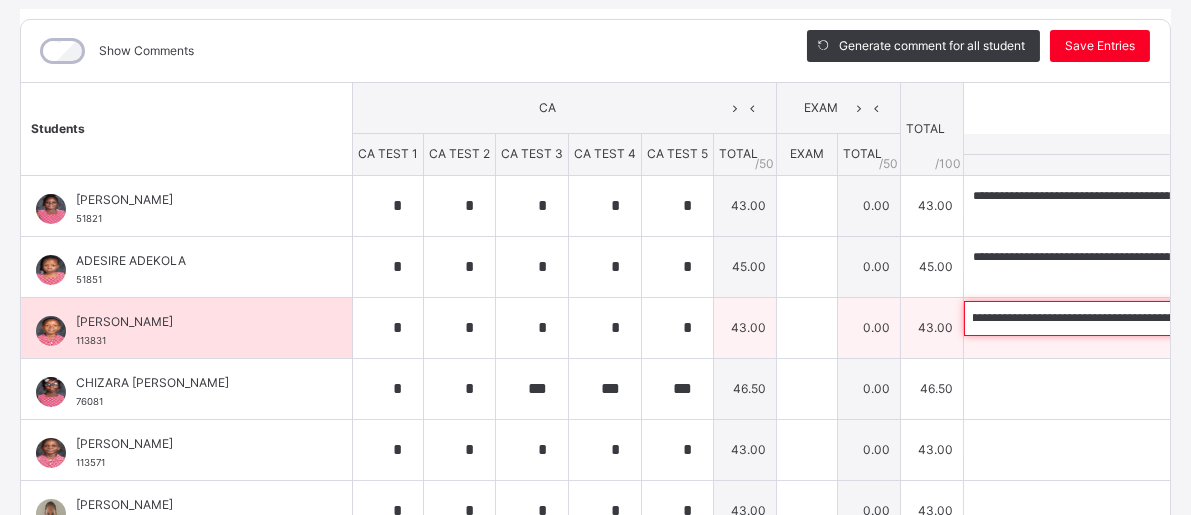 scroll, scrollTop: 0, scrollLeft: 0, axis: both 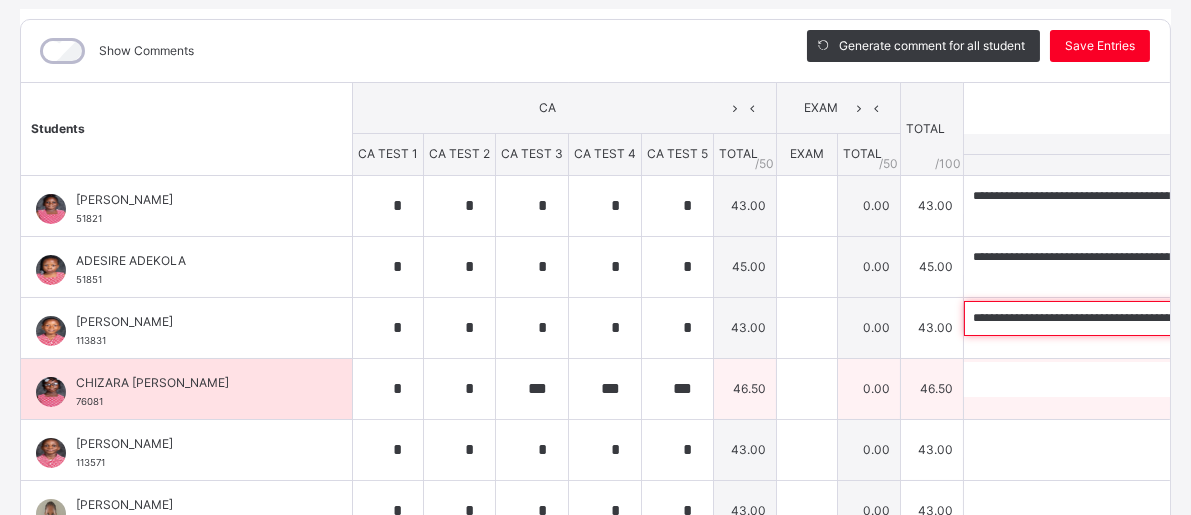 type on "**********" 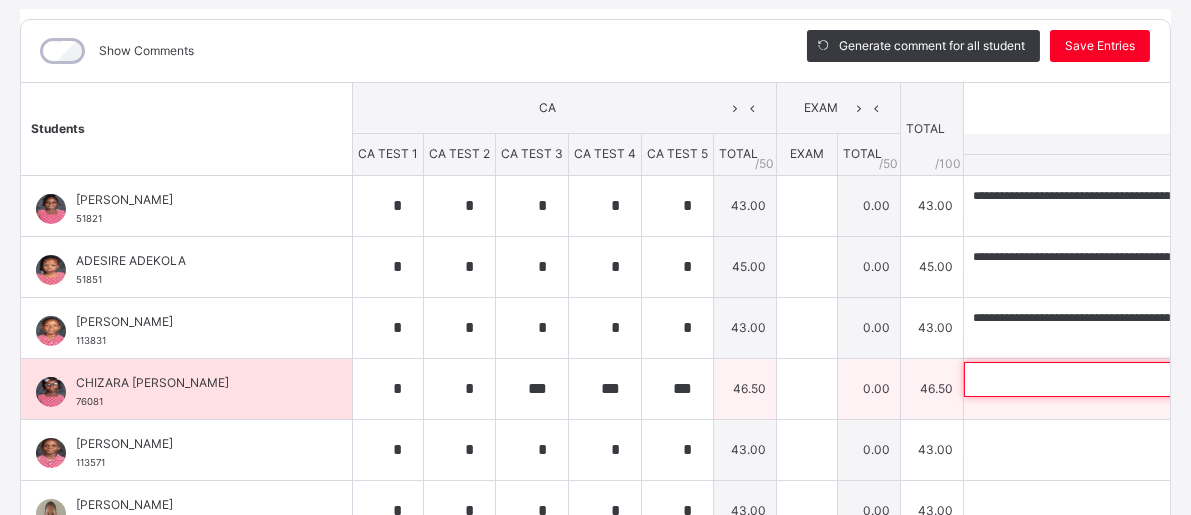 click at bounding box center (1094, 379) 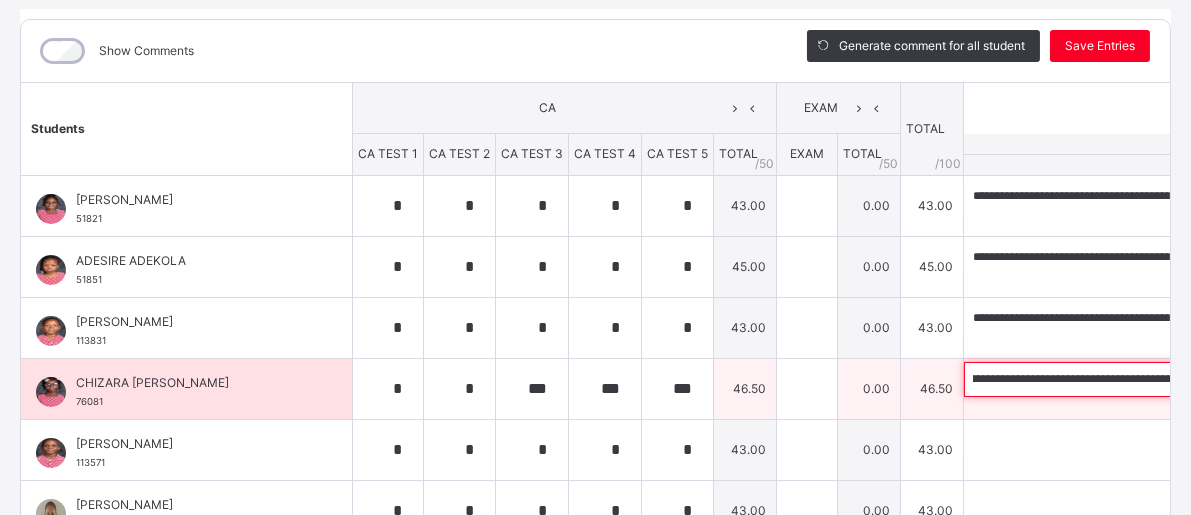 scroll, scrollTop: 0, scrollLeft: 0, axis: both 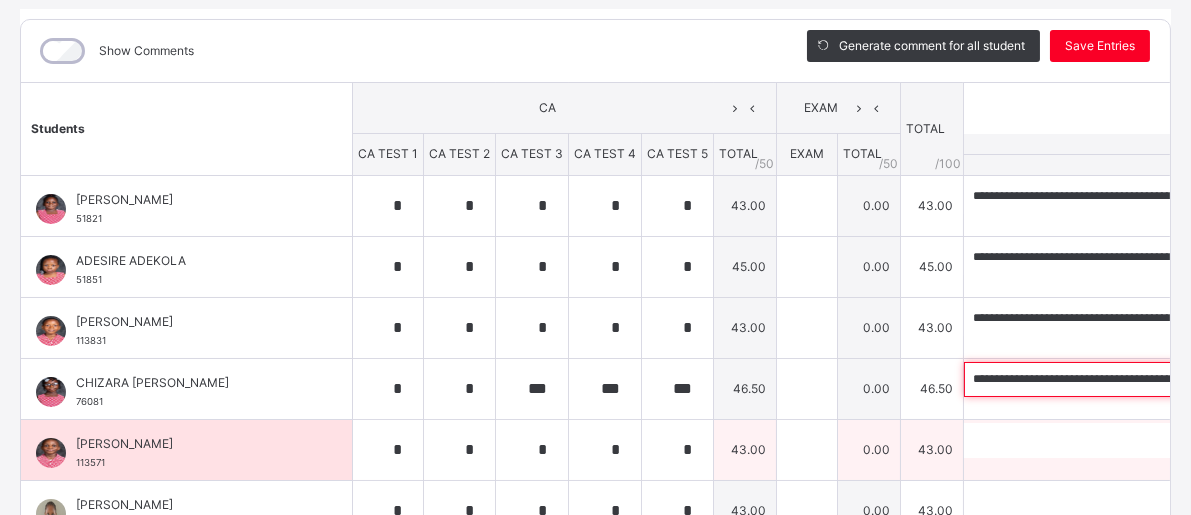 type on "**********" 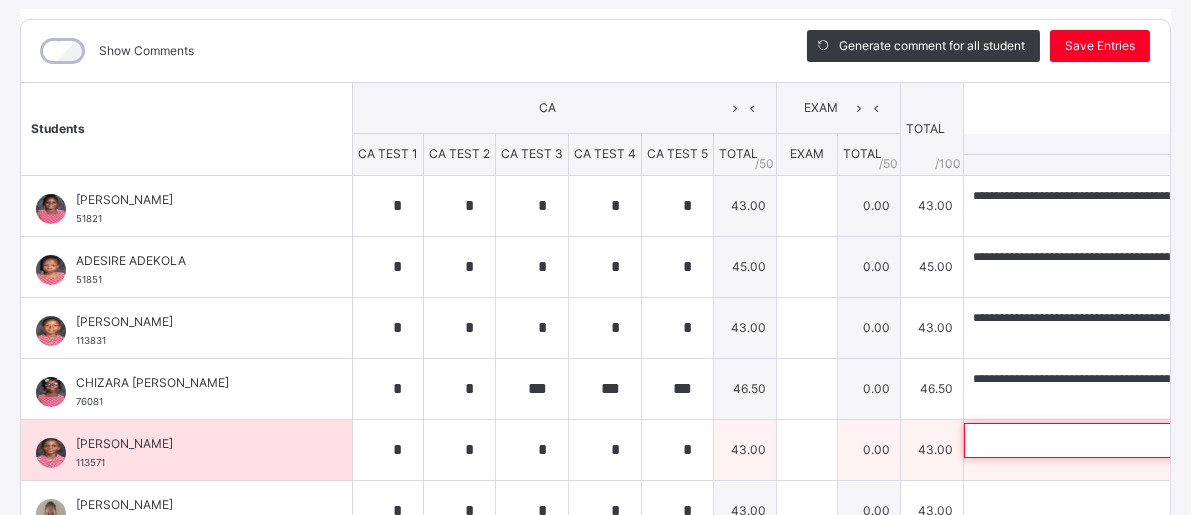 click at bounding box center (1094, 440) 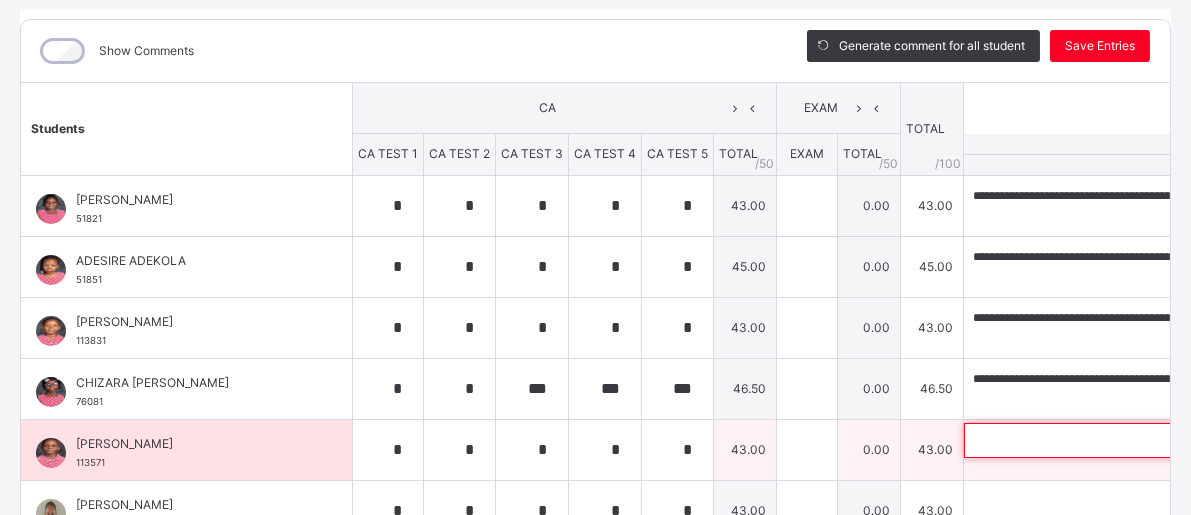 click at bounding box center [1094, 440] 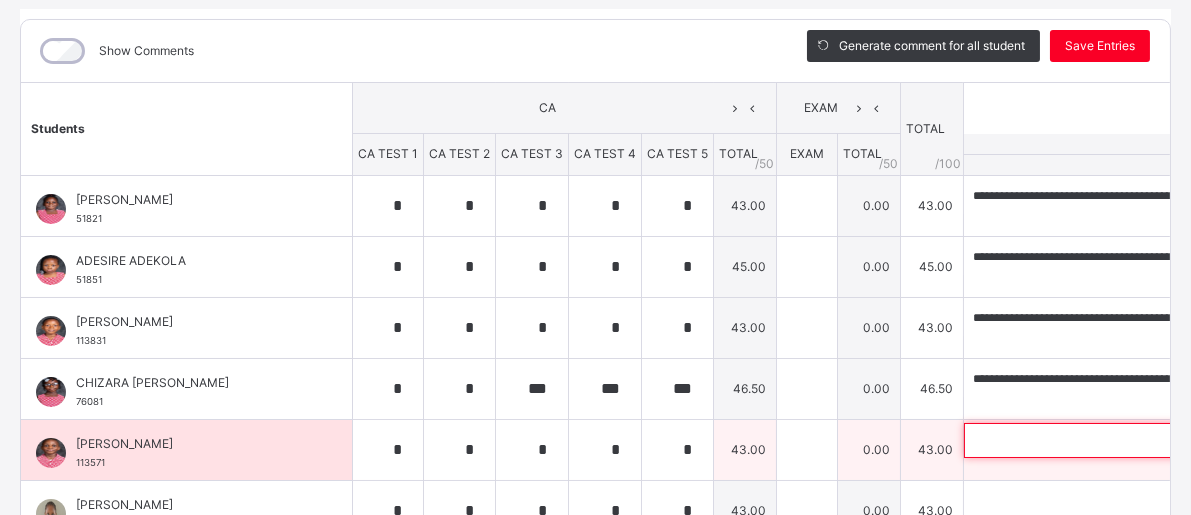 paste on "**********" 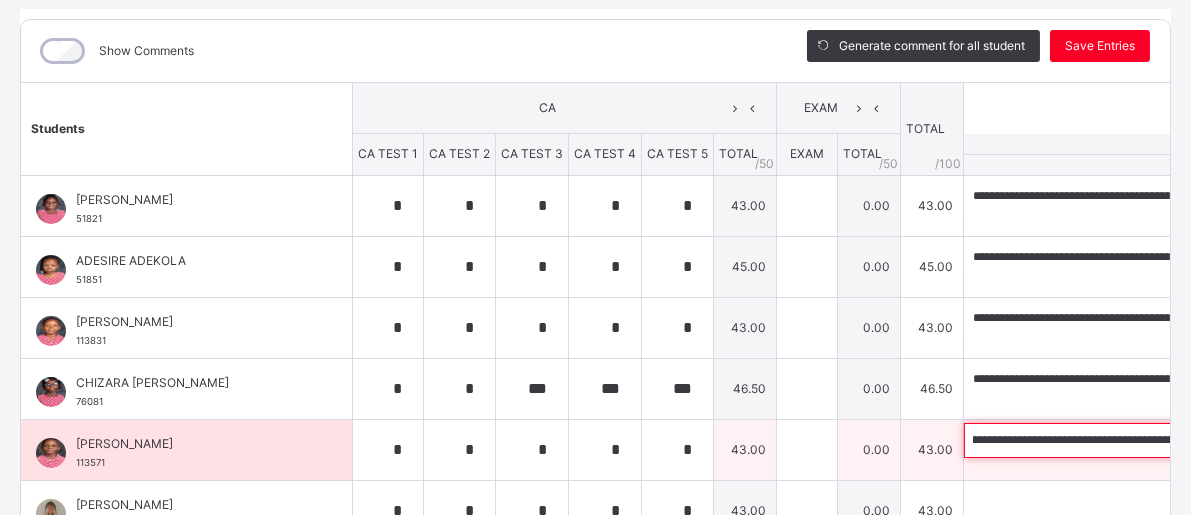 scroll, scrollTop: 0, scrollLeft: 0, axis: both 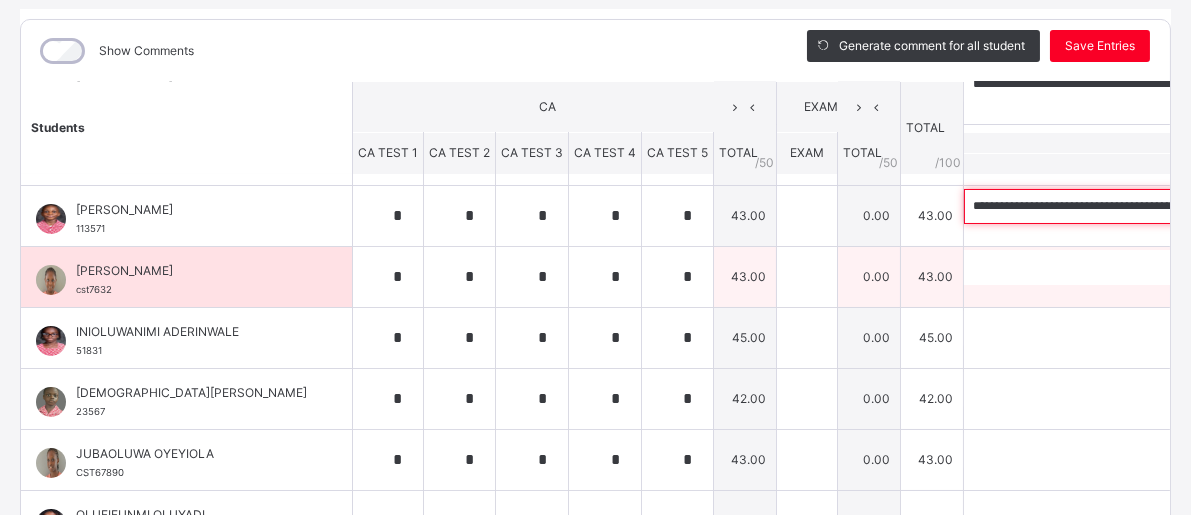 type on "**********" 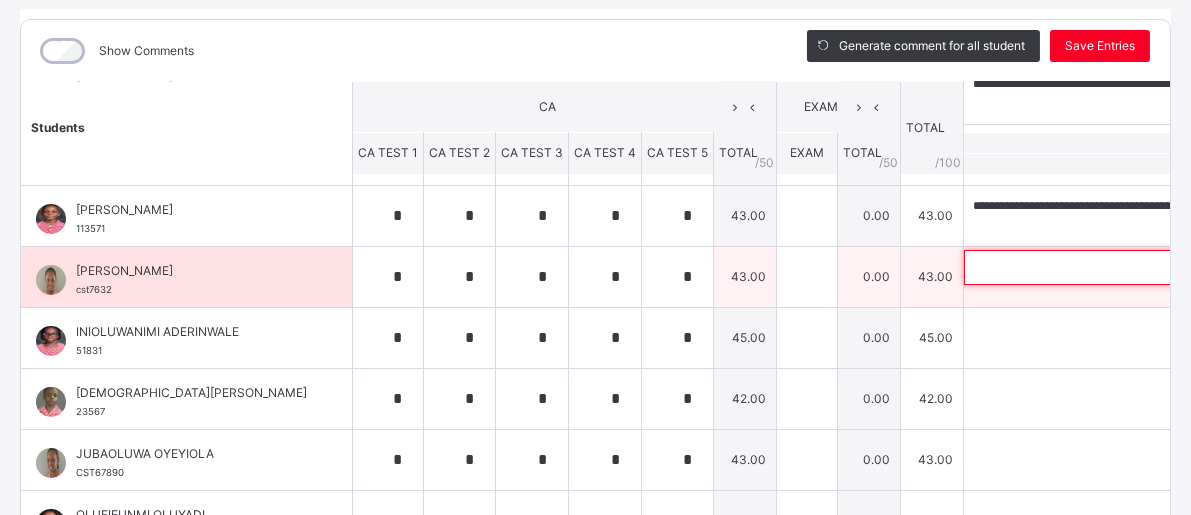 click at bounding box center [1094, 267] 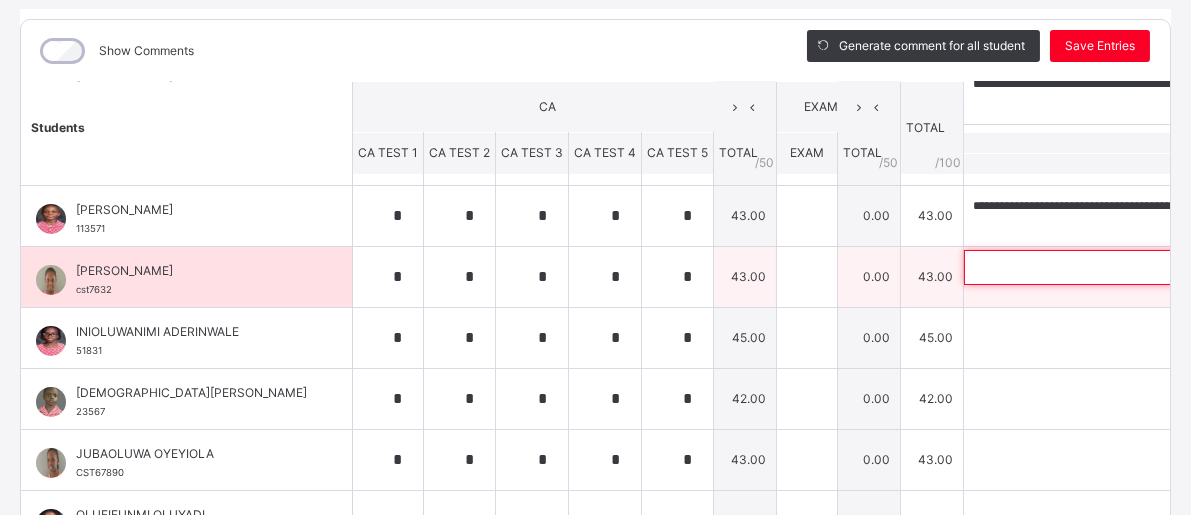 click at bounding box center [1094, 267] 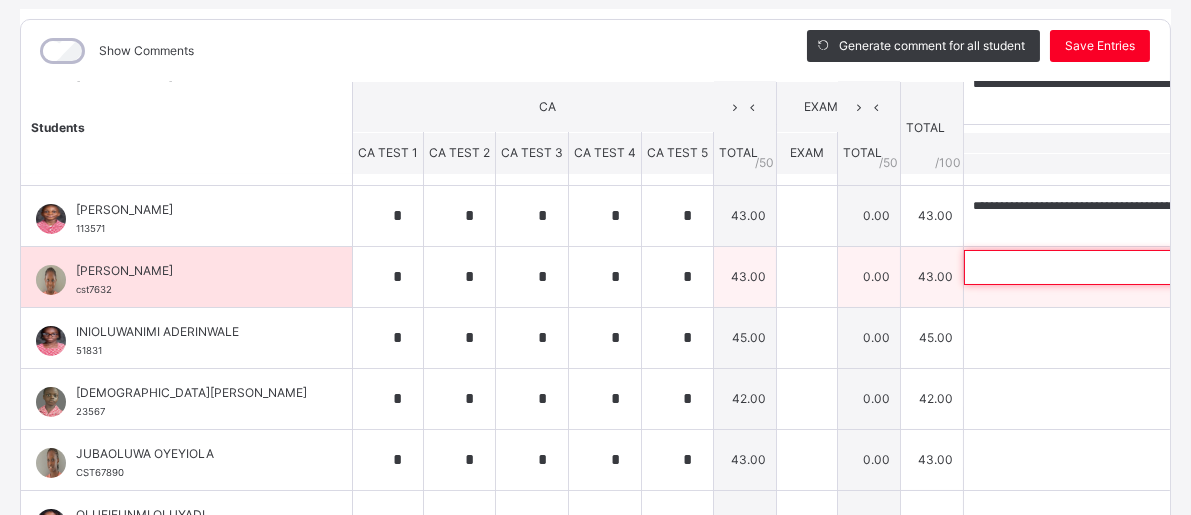 paste on "**********" 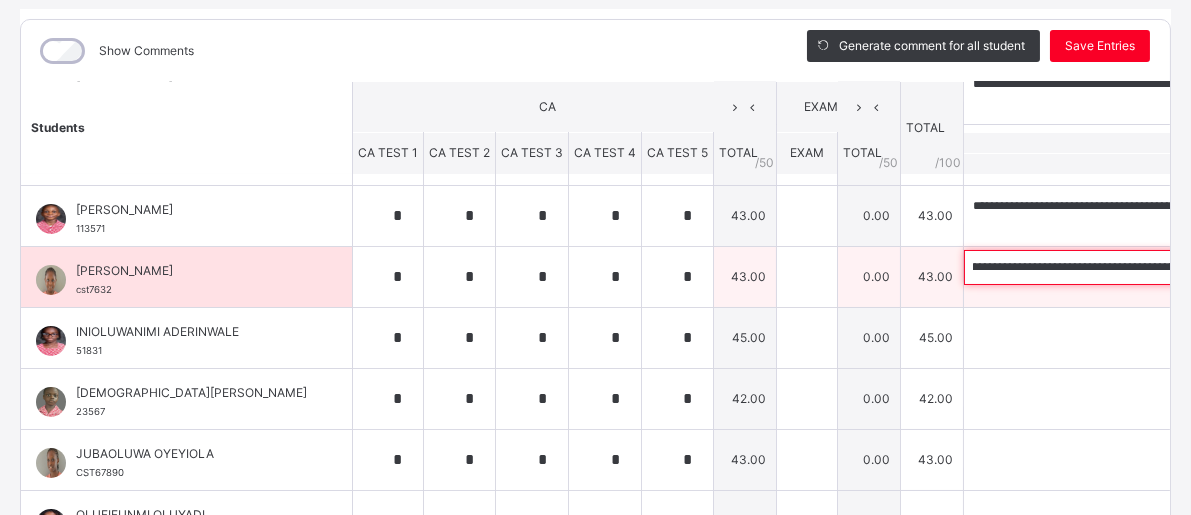 scroll, scrollTop: 0, scrollLeft: 0, axis: both 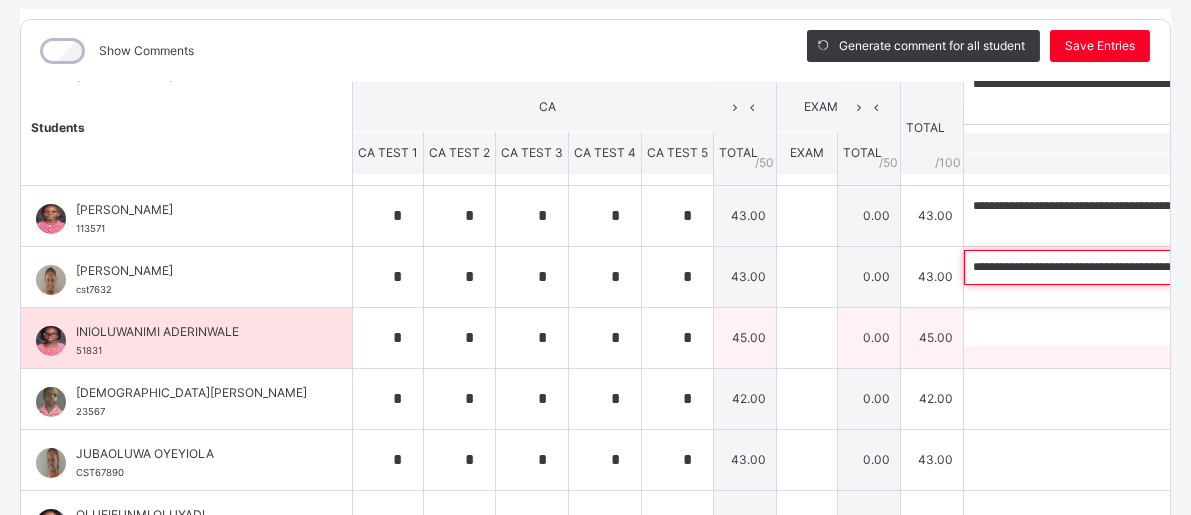 type on "**********" 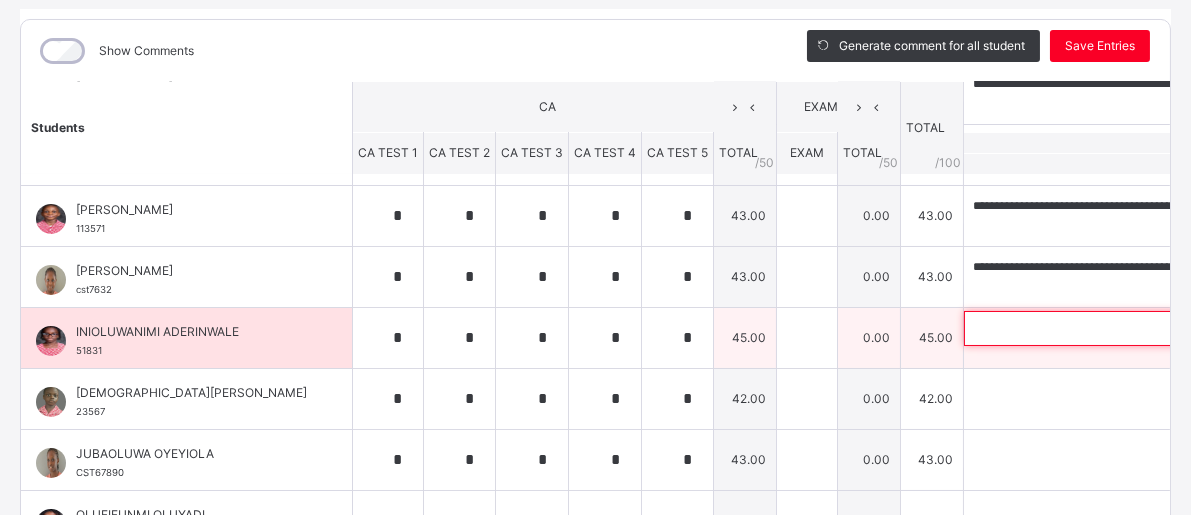 click at bounding box center (1094, 328) 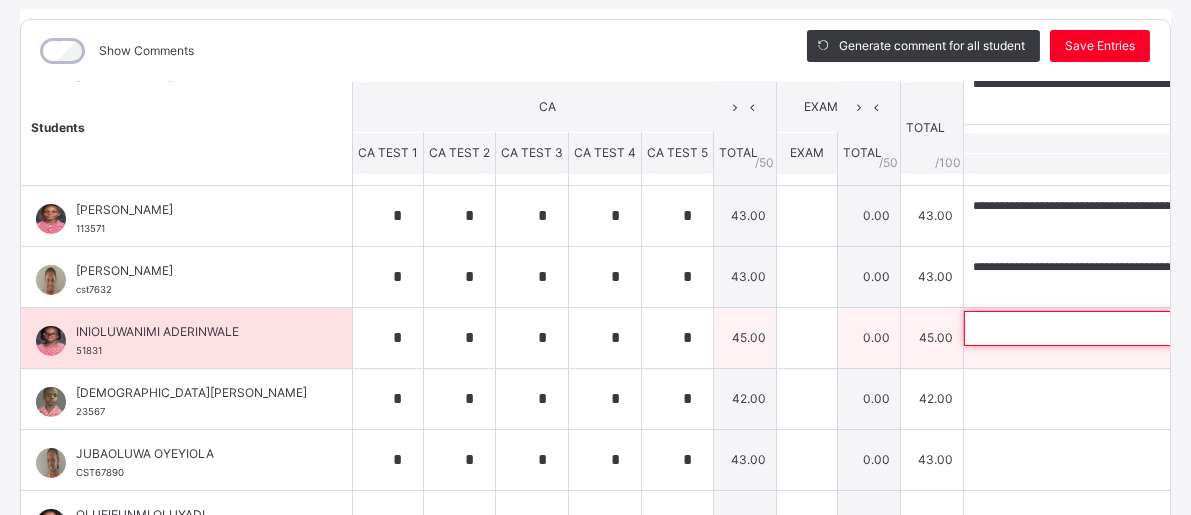 click at bounding box center (1094, 328) 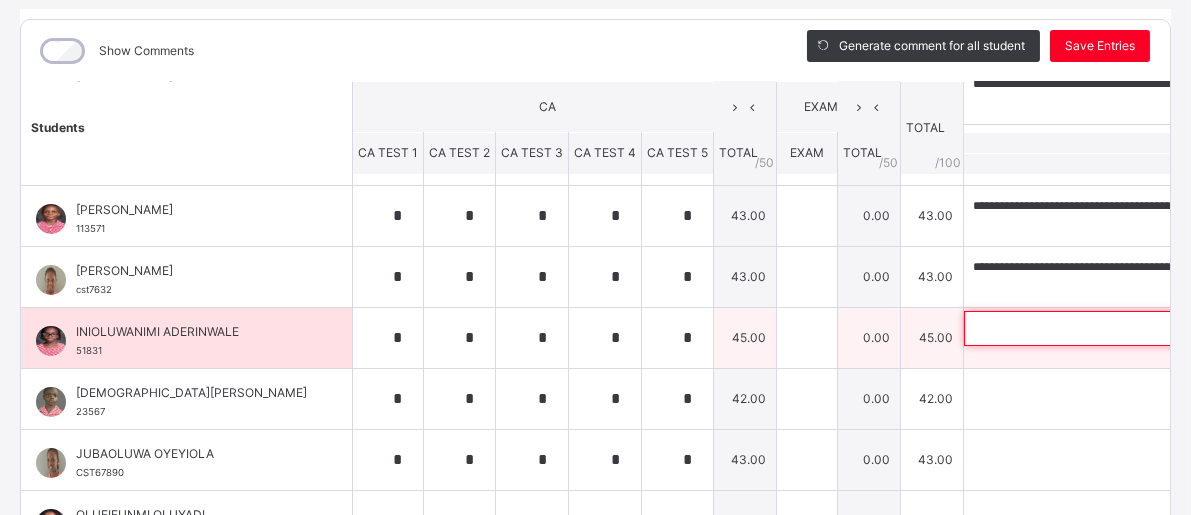 paste on "**********" 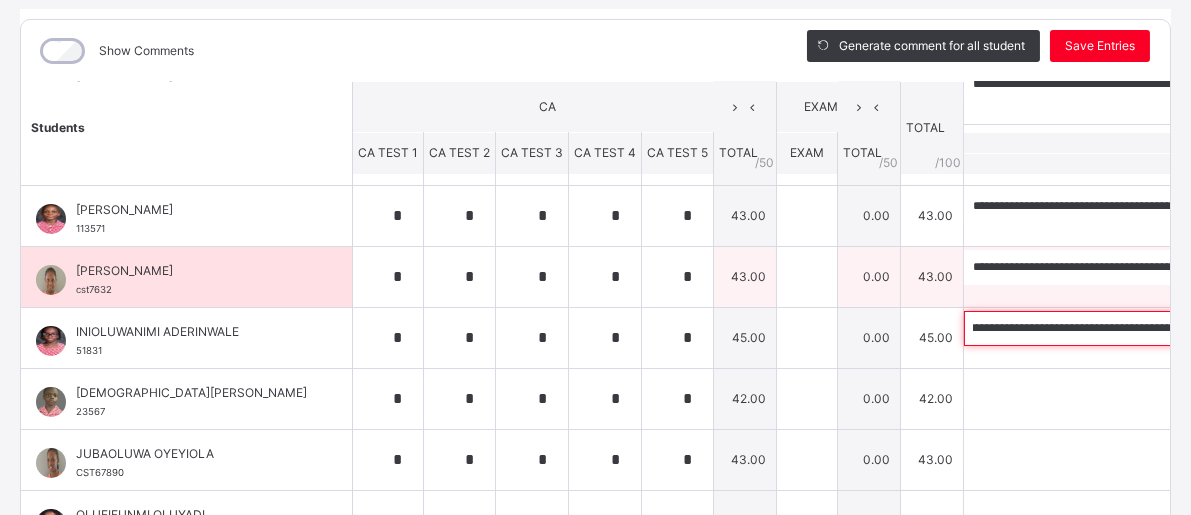 scroll, scrollTop: 0, scrollLeft: 0, axis: both 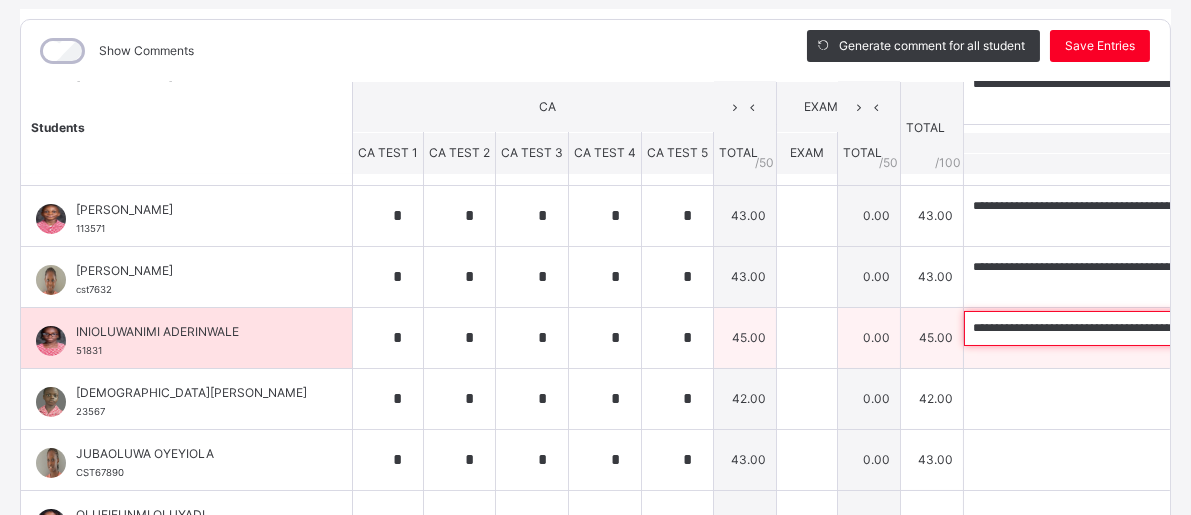 click on "**********" at bounding box center (1094, 328) 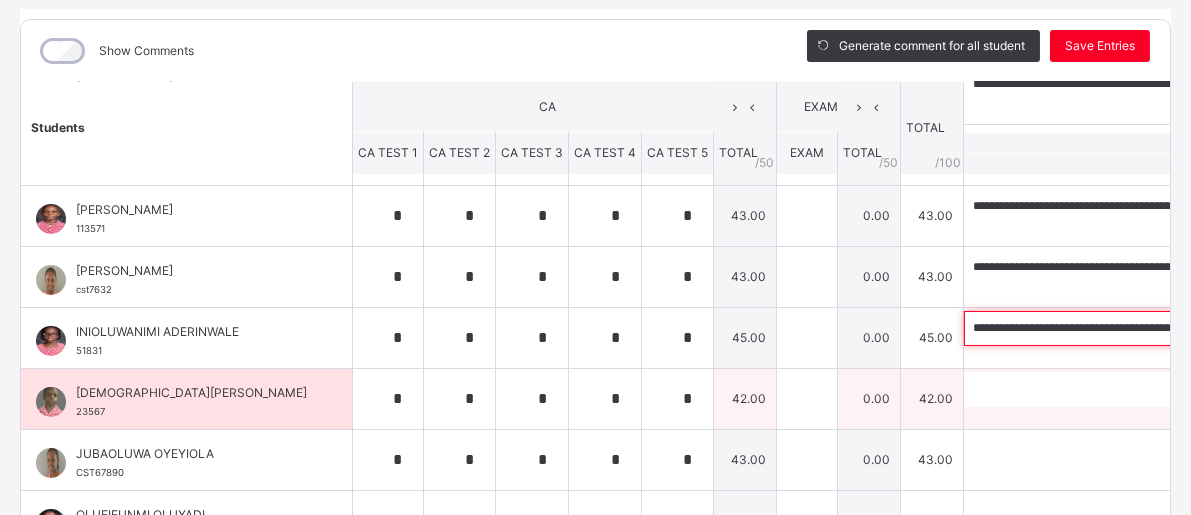 type on "**********" 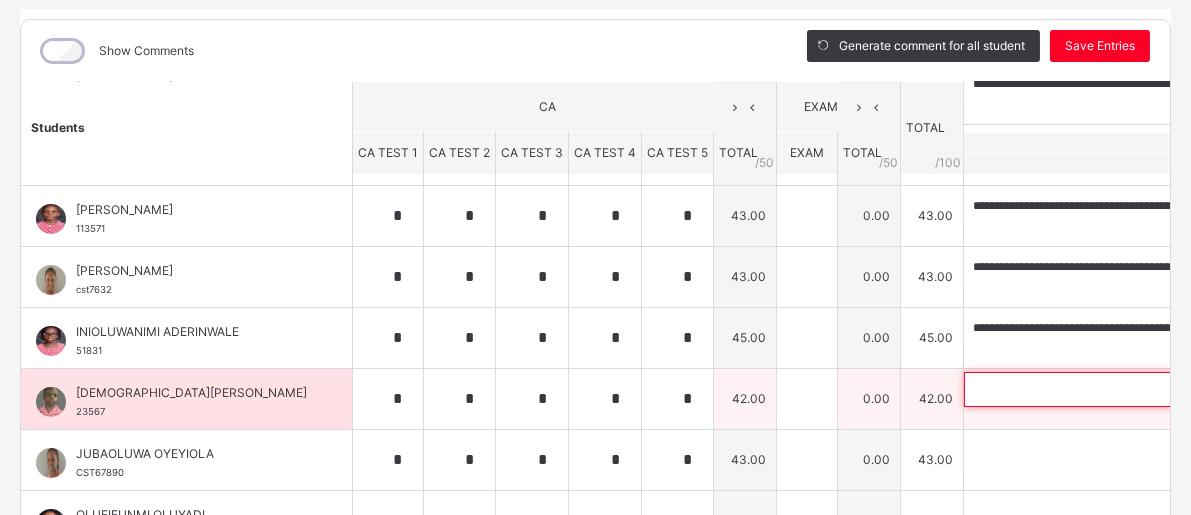 click at bounding box center [1094, 389] 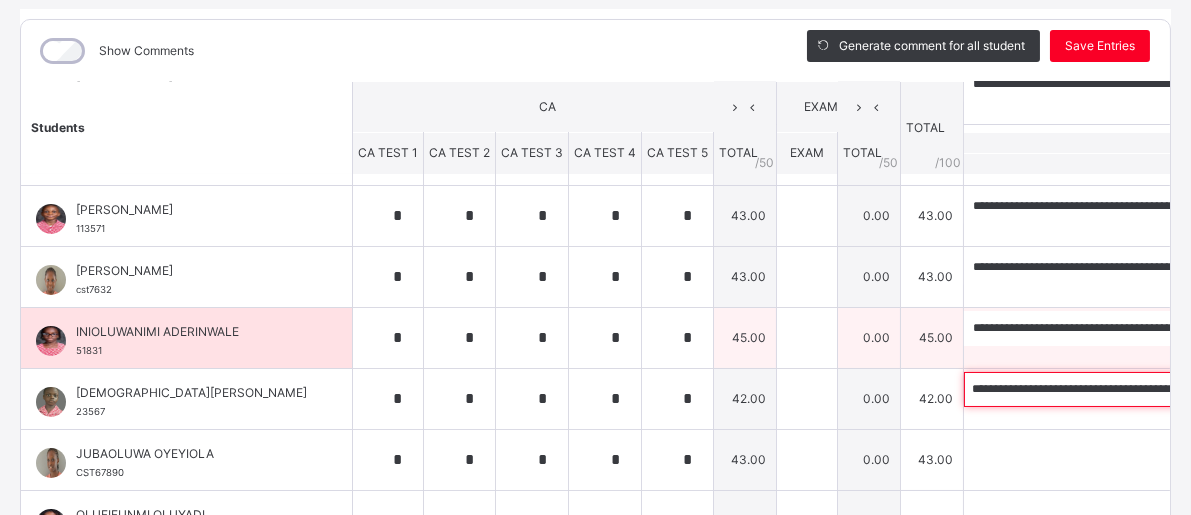scroll, scrollTop: 0, scrollLeft: 0, axis: both 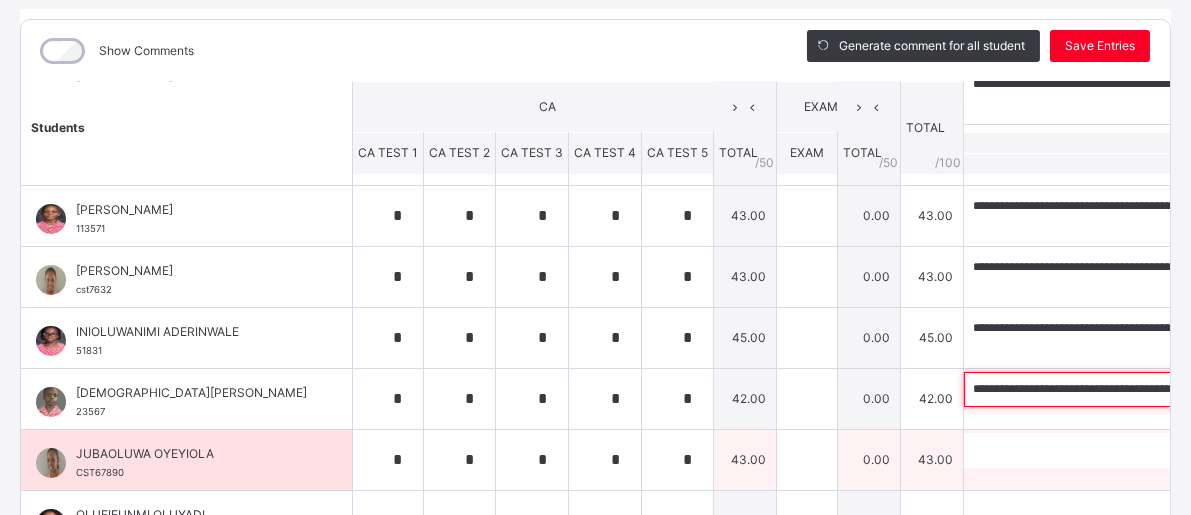 type on "**********" 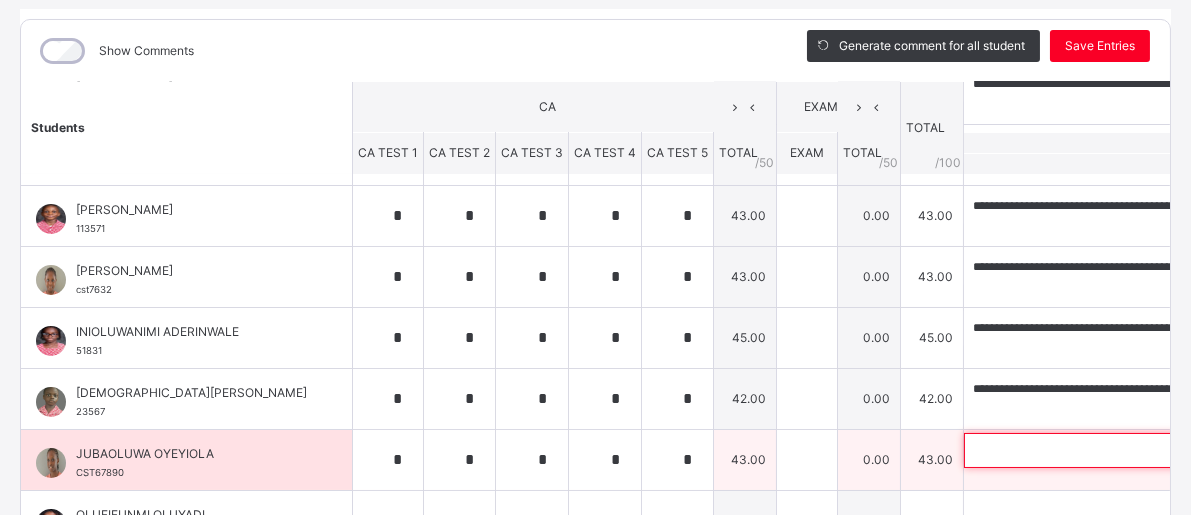 click at bounding box center [1094, 450] 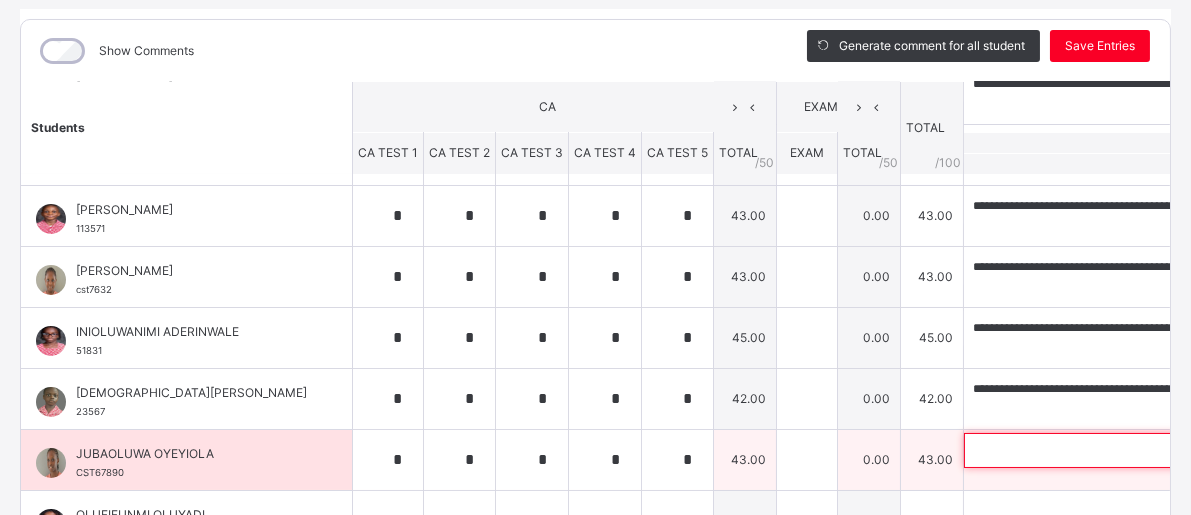 click at bounding box center [1094, 450] 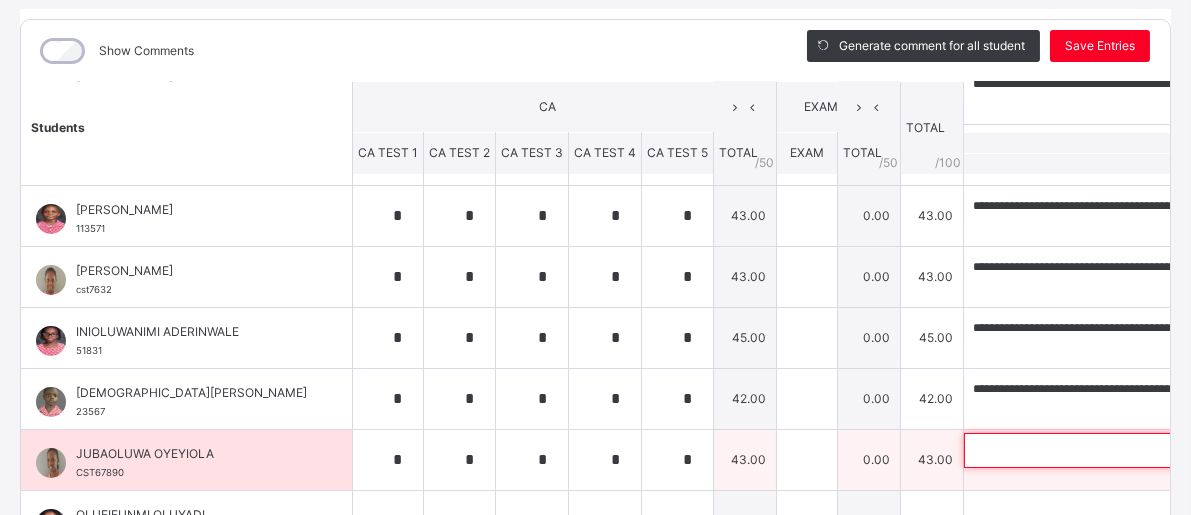 paste on "**********" 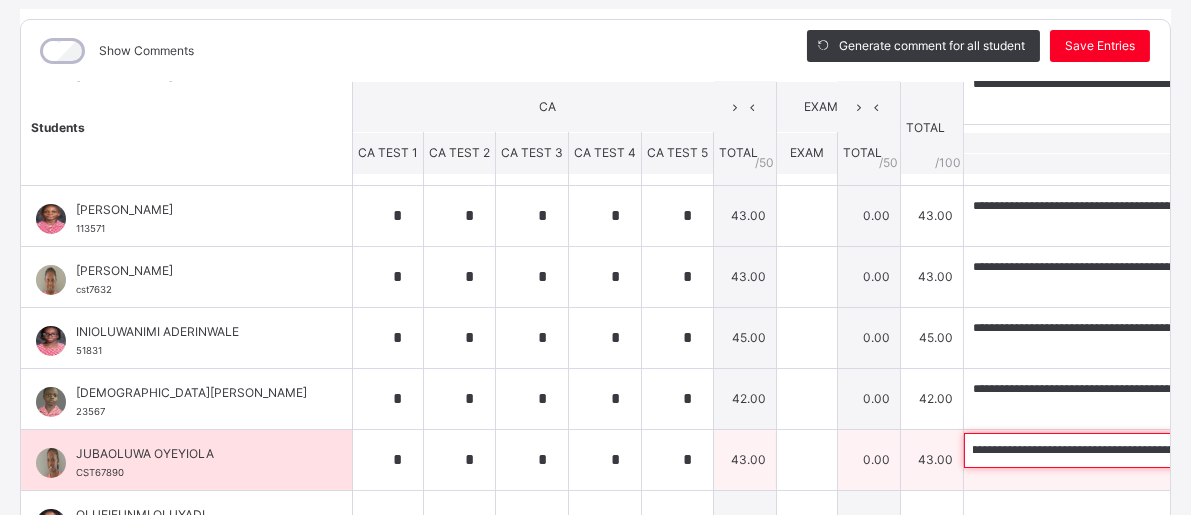 scroll, scrollTop: 0, scrollLeft: 0, axis: both 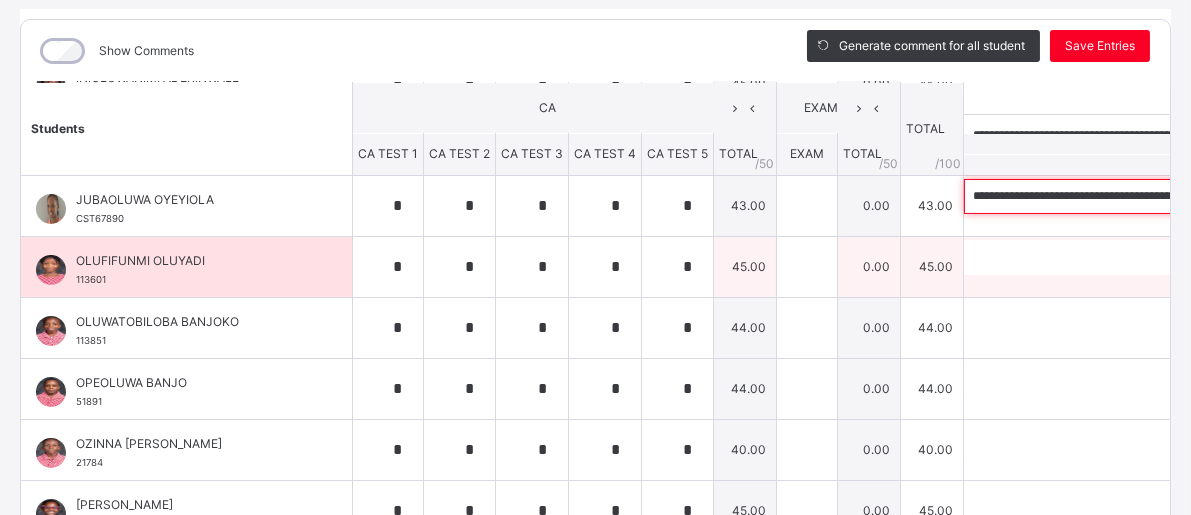 type on "**********" 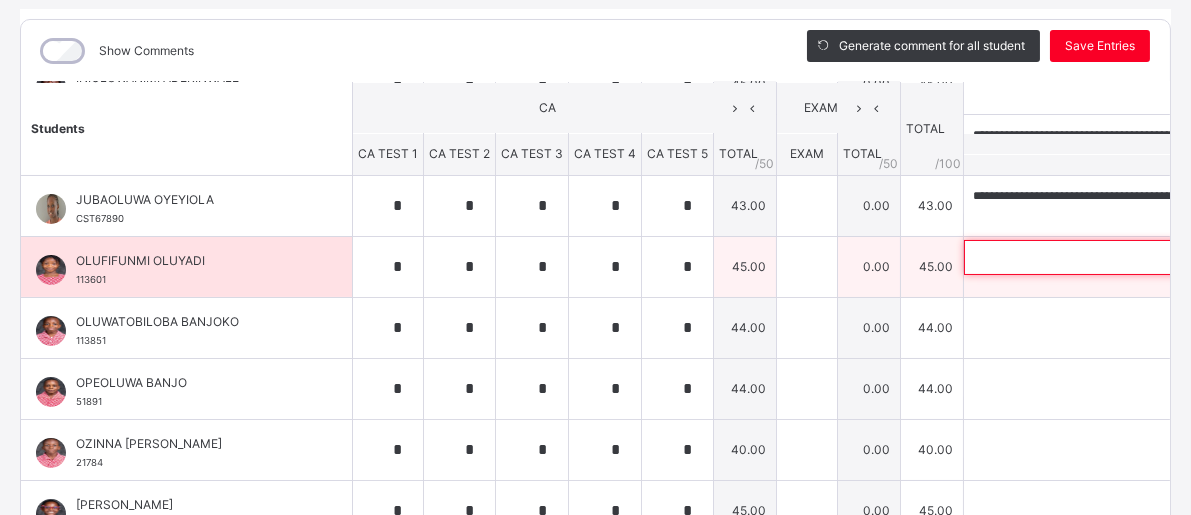 click at bounding box center [1094, 257] 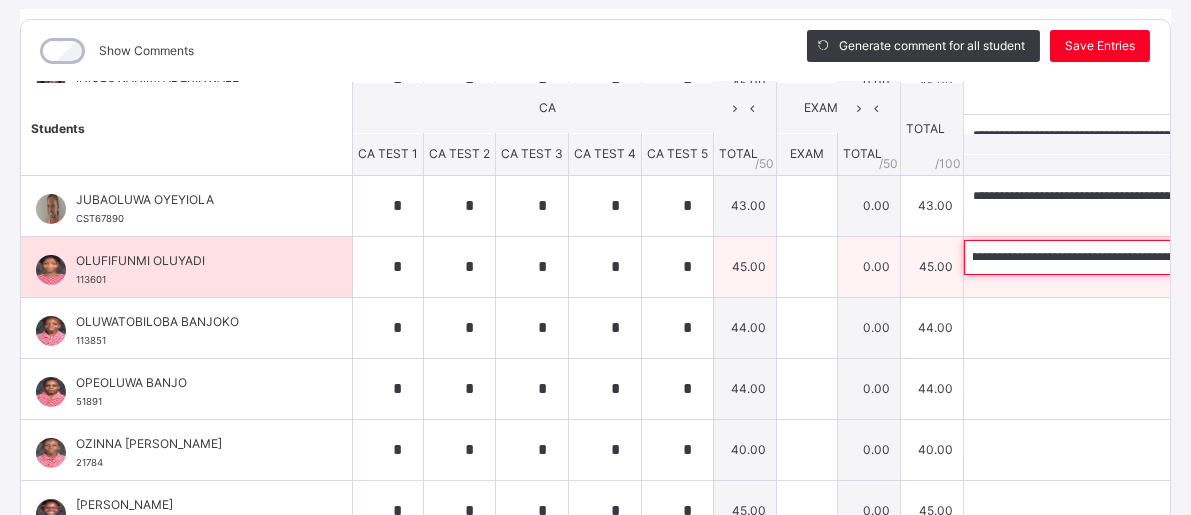 scroll, scrollTop: 0, scrollLeft: 0, axis: both 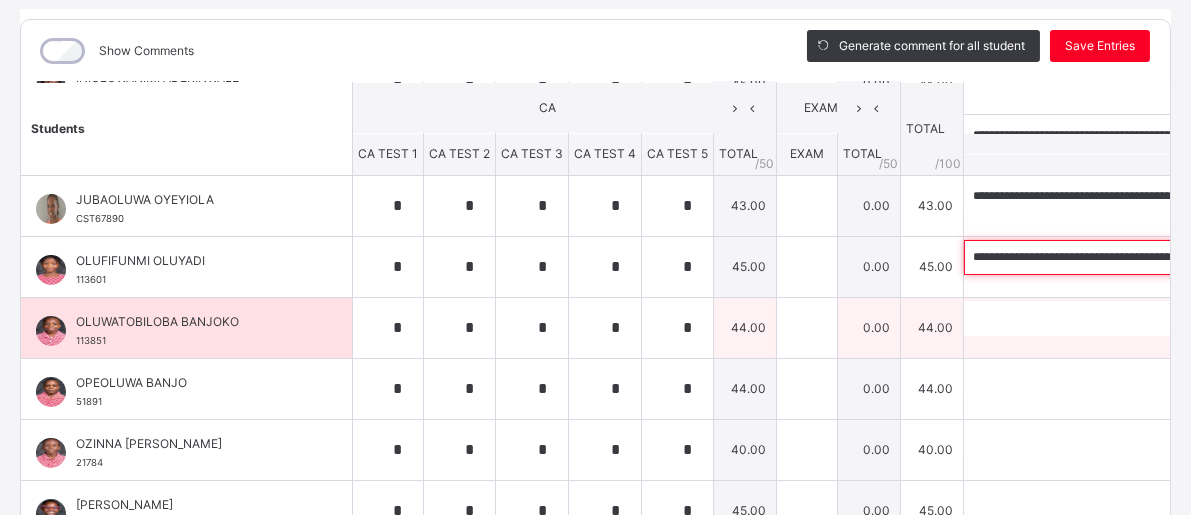 type on "**********" 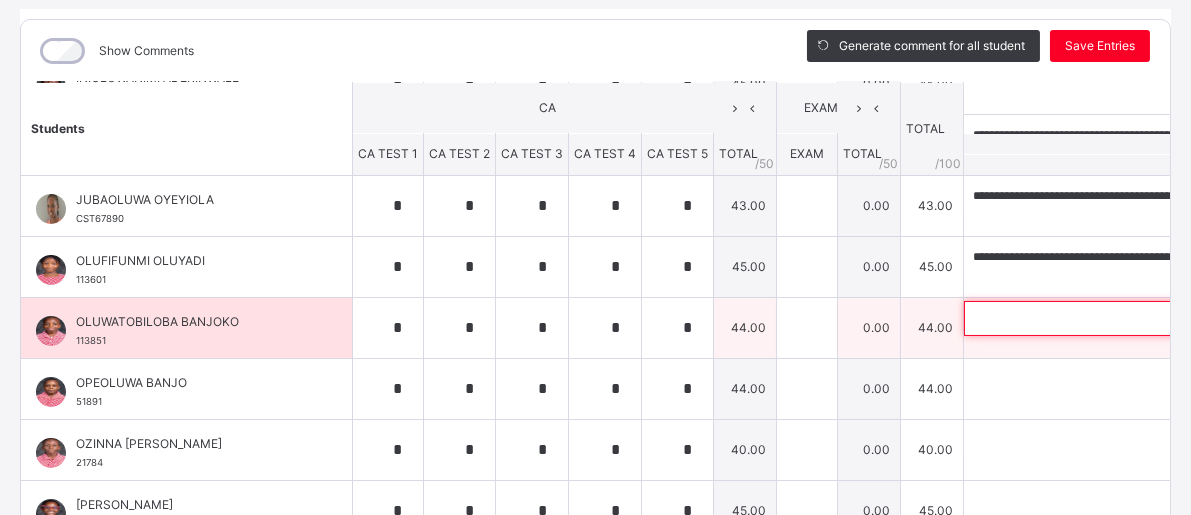 click at bounding box center [1094, 318] 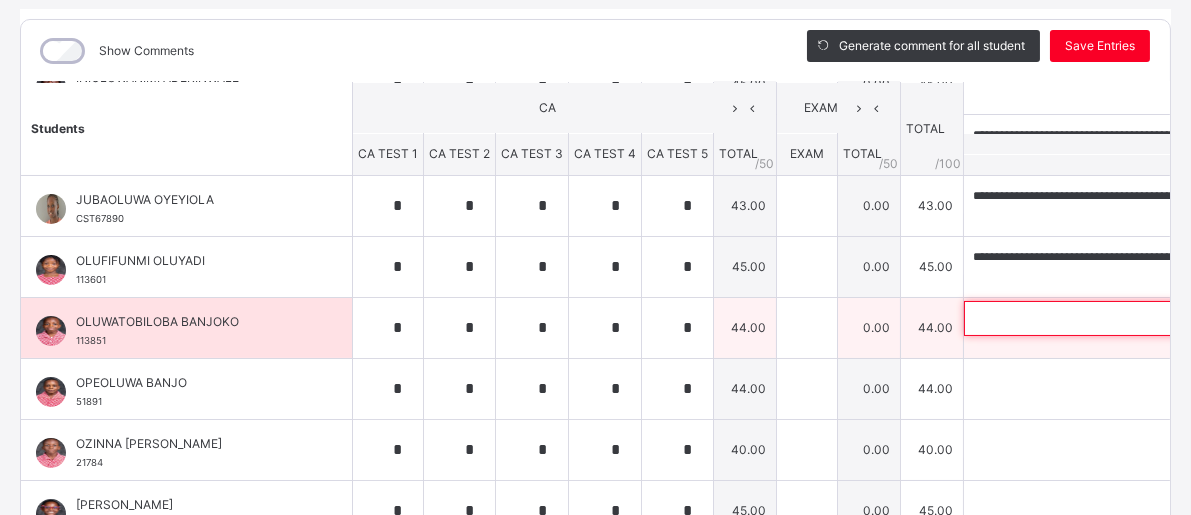 click at bounding box center (1094, 318) 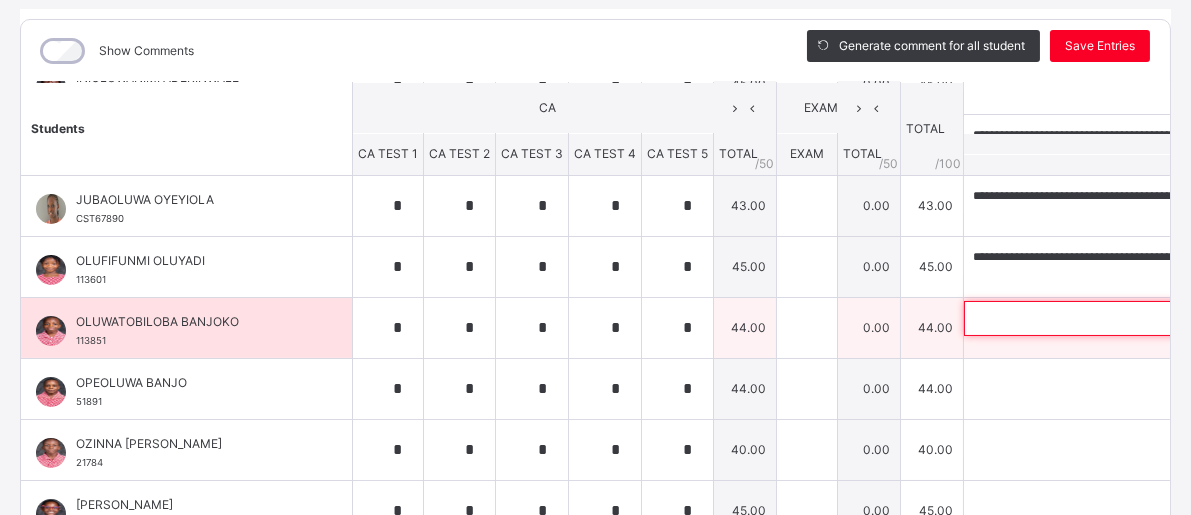 paste on "**********" 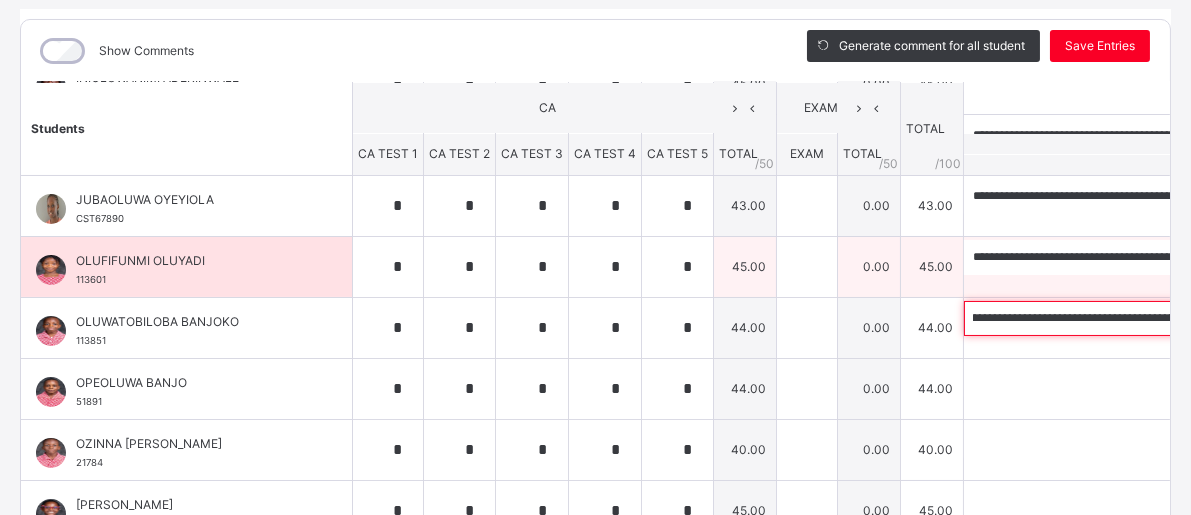 scroll, scrollTop: 0, scrollLeft: 0, axis: both 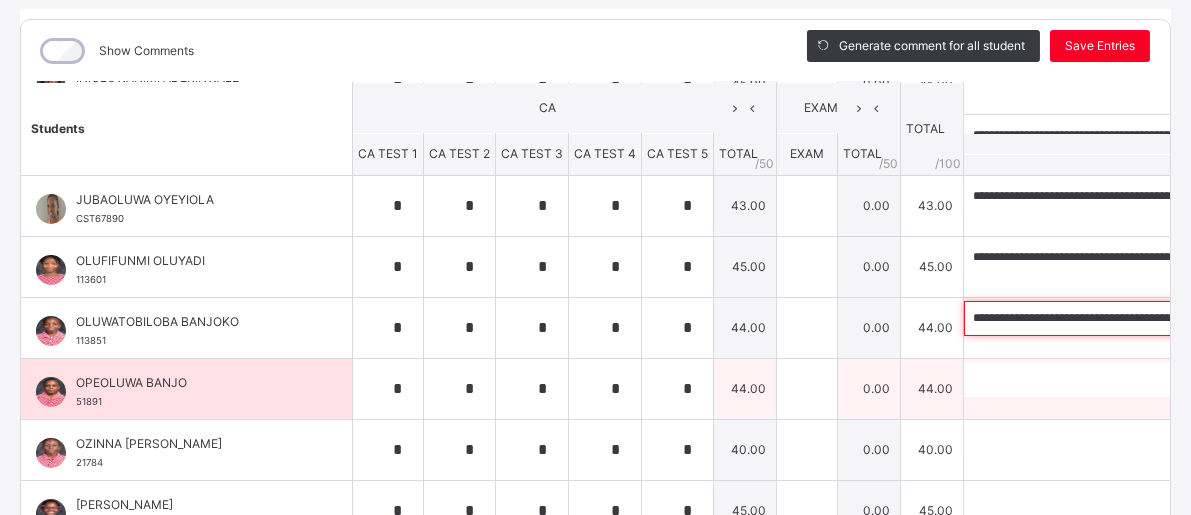 type on "**********" 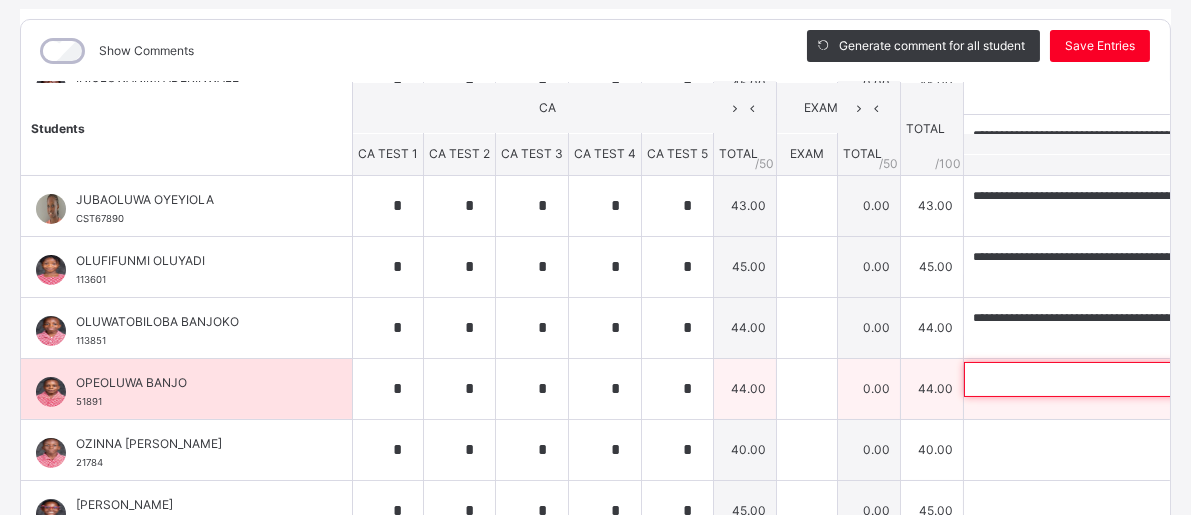 click at bounding box center [1094, 379] 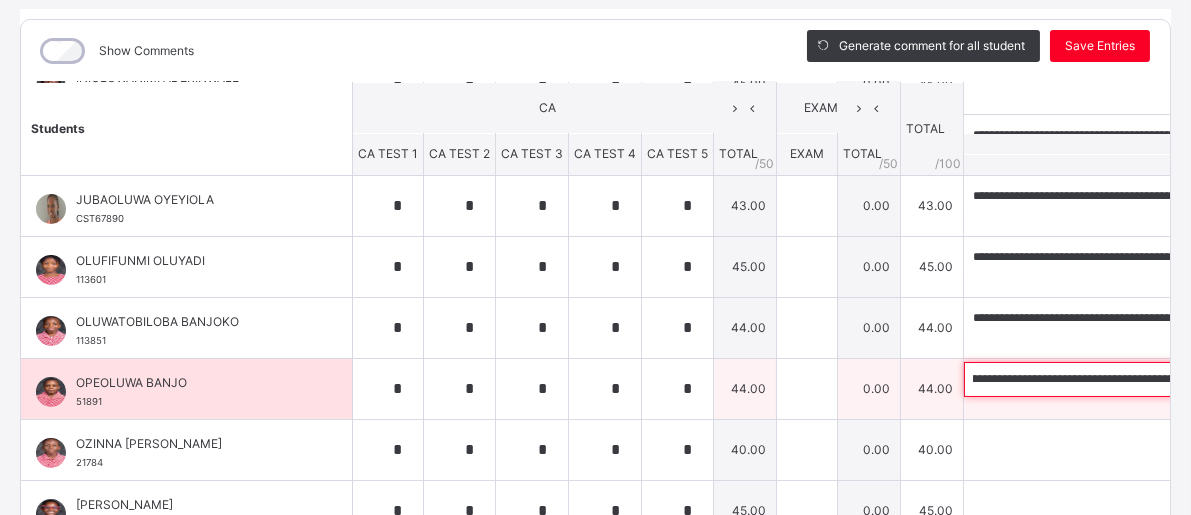 scroll, scrollTop: 0, scrollLeft: 0, axis: both 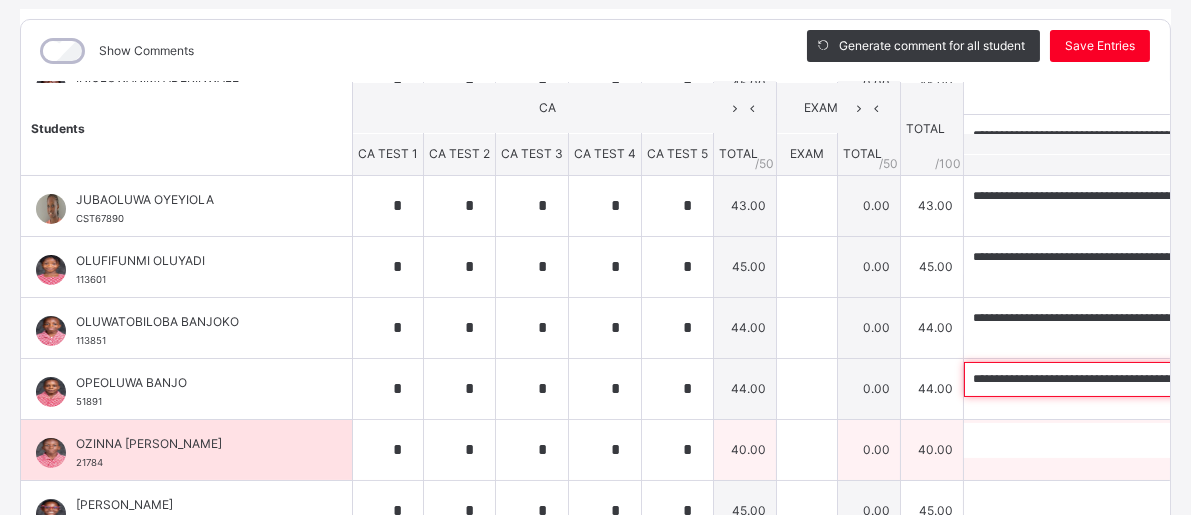 type on "**********" 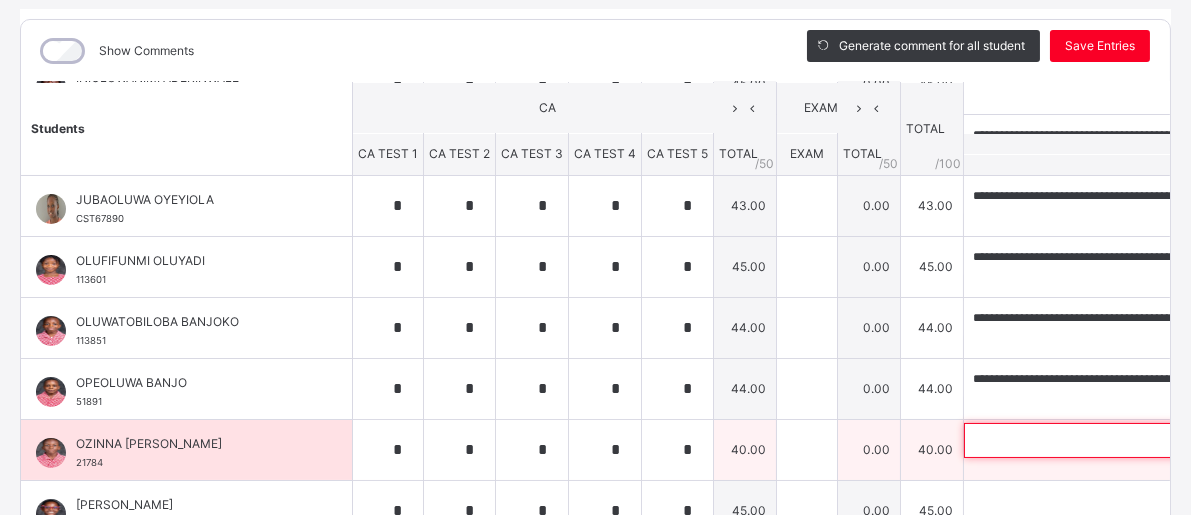 click at bounding box center (1094, 440) 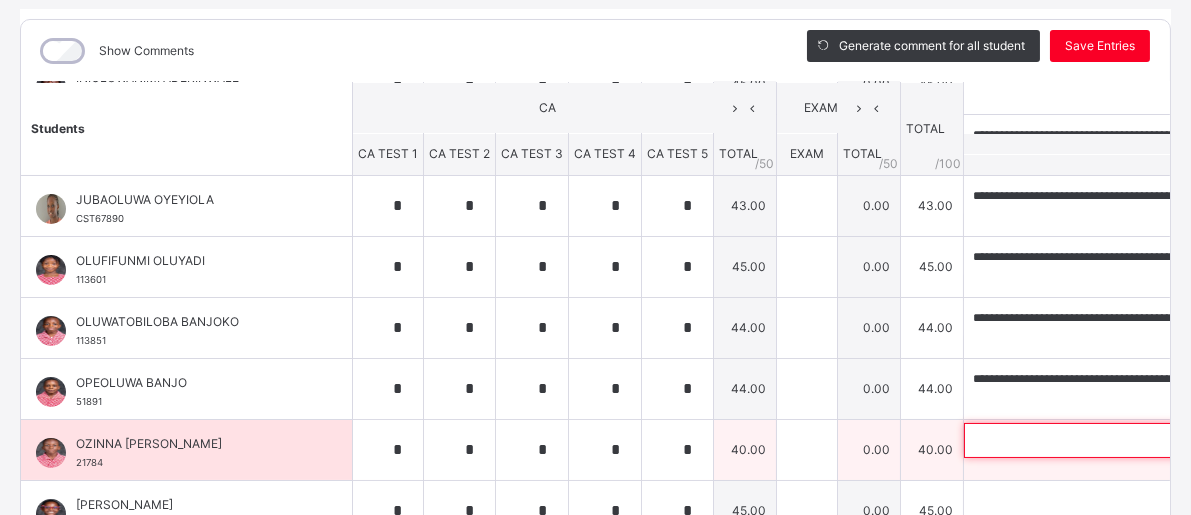 click at bounding box center [1094, 440] 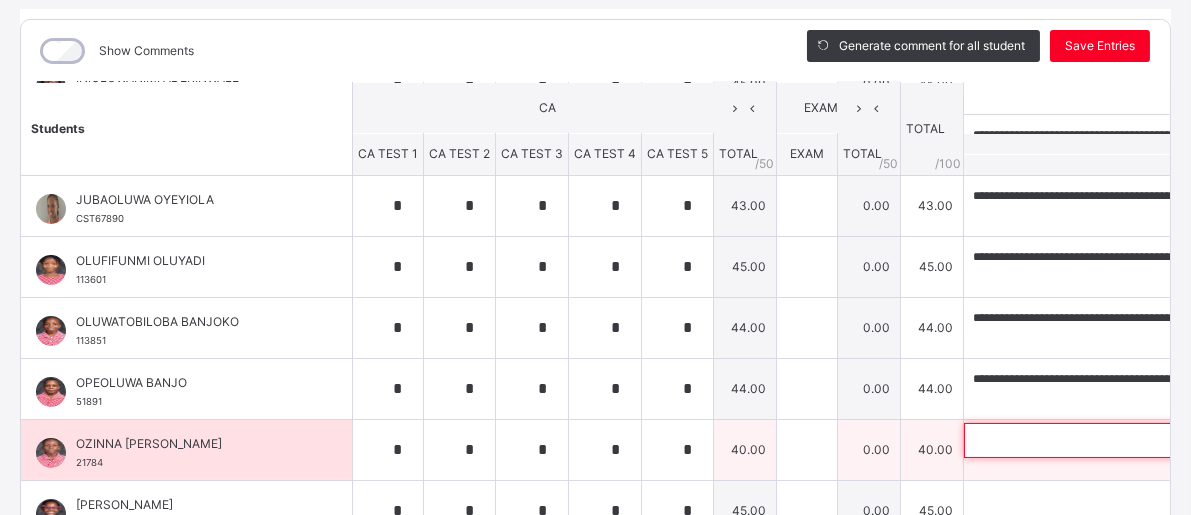 paste on "**********" 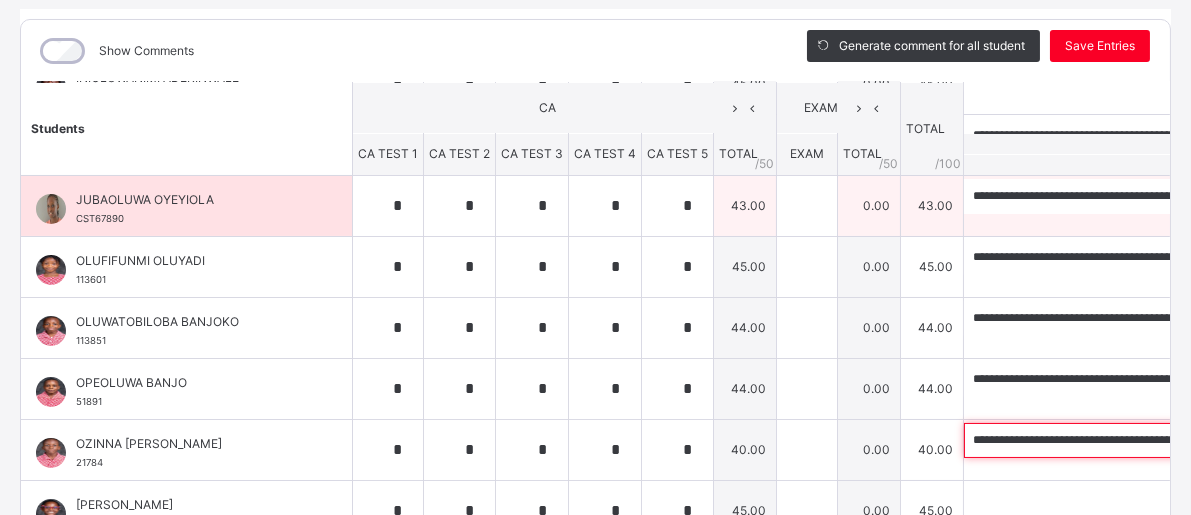 scroll, scrollTop: 0, scrollLeft: 609, axis: horizontal 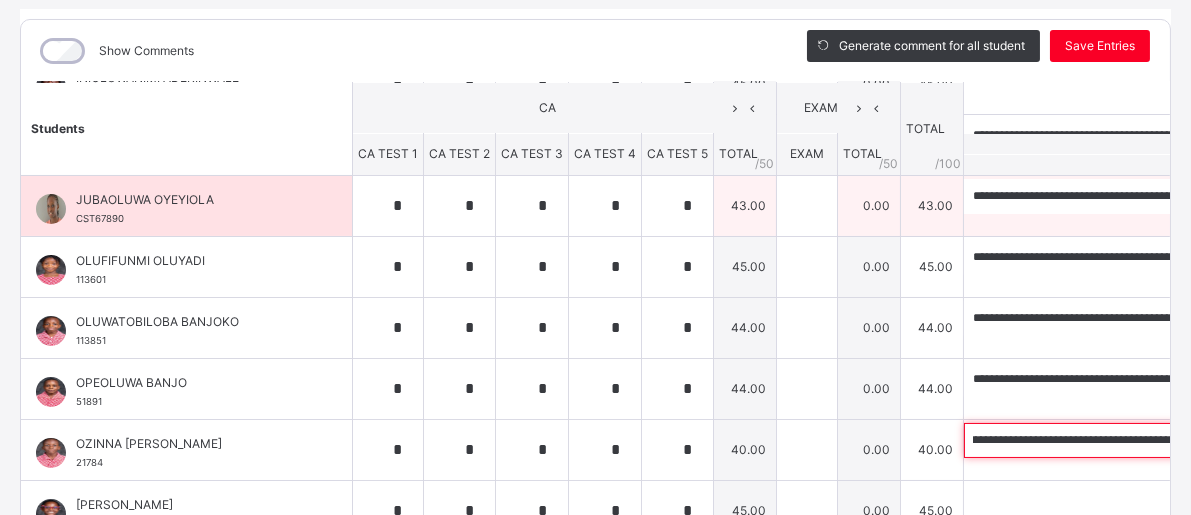 type on "**********" 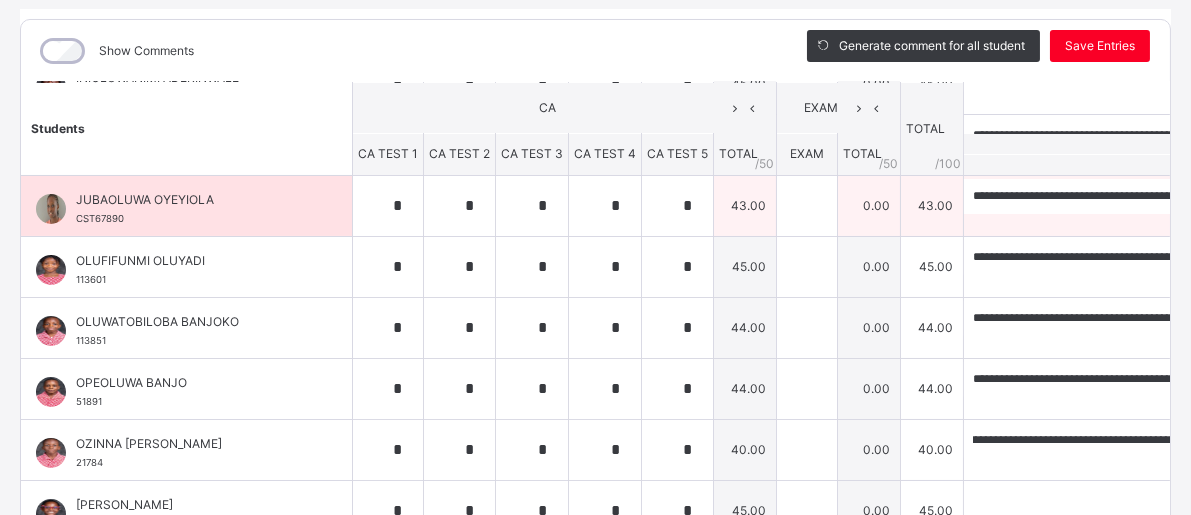 scroll, scrollTop: 0, scrollLeft: 0, axis: both 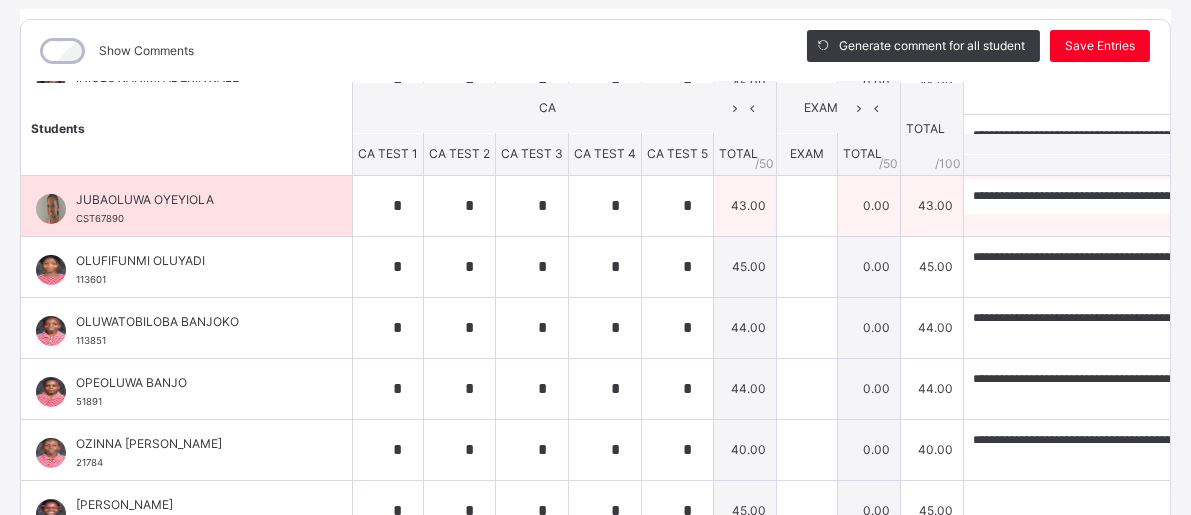 click on "147 / 250" at bounding box center (1117, 223) 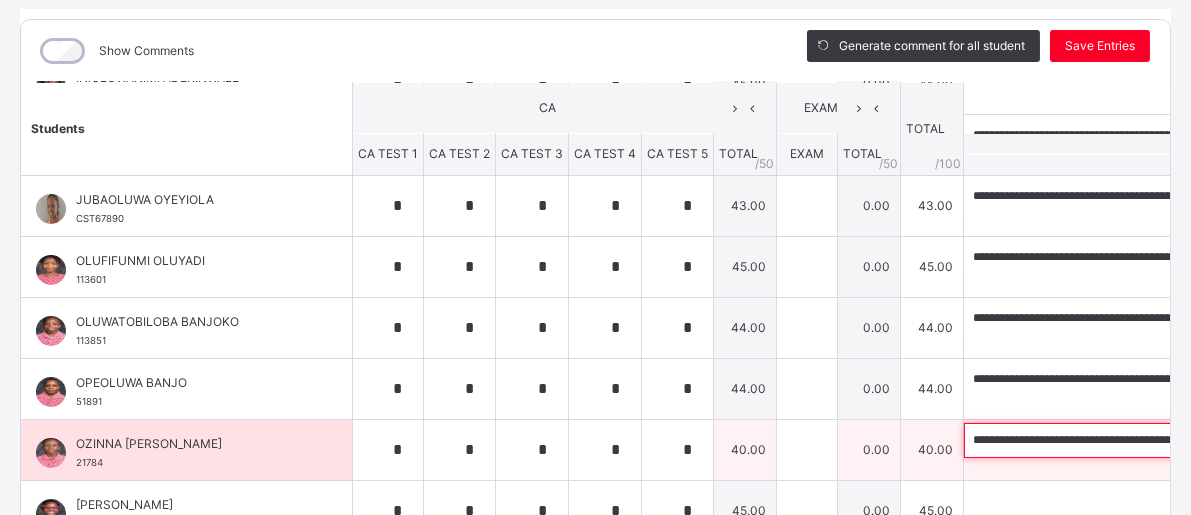 click on "**********" at bounding box center [1094, 440] 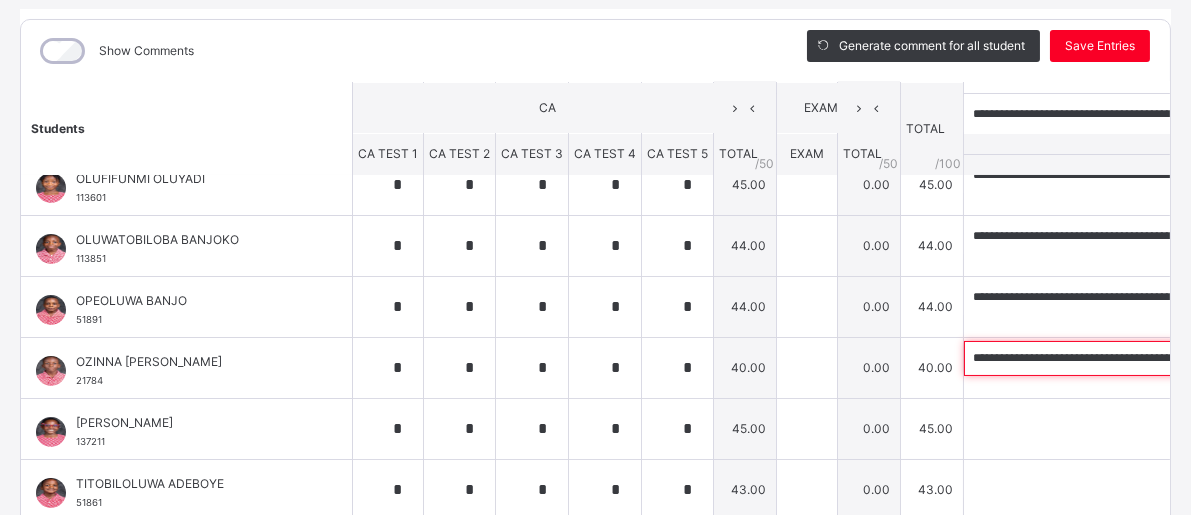 scroll, scrollTop: 582, scrollLeft: 0, axis: vertical 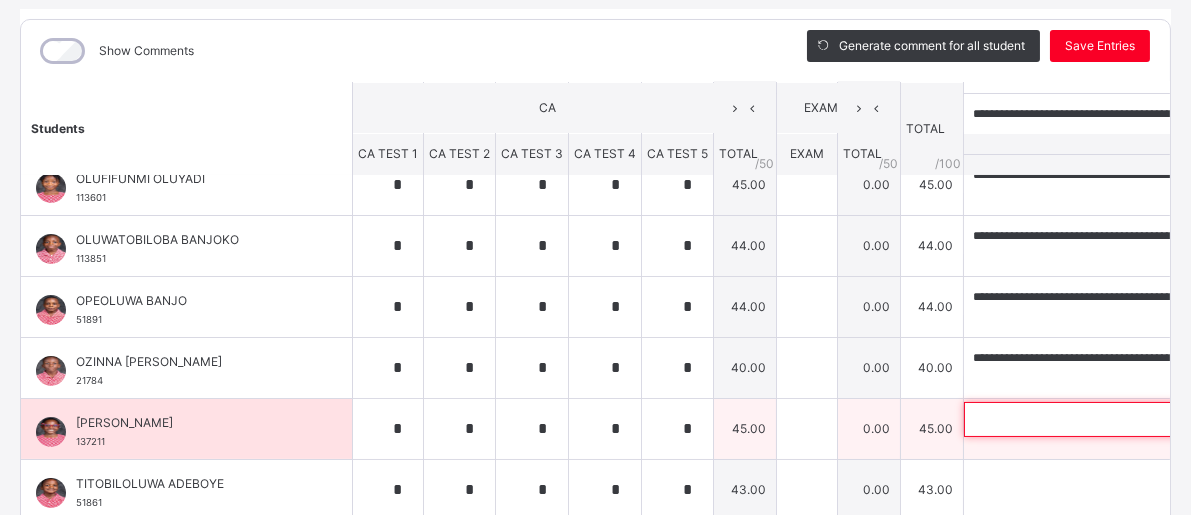 click at bounding box center (1094, 419) 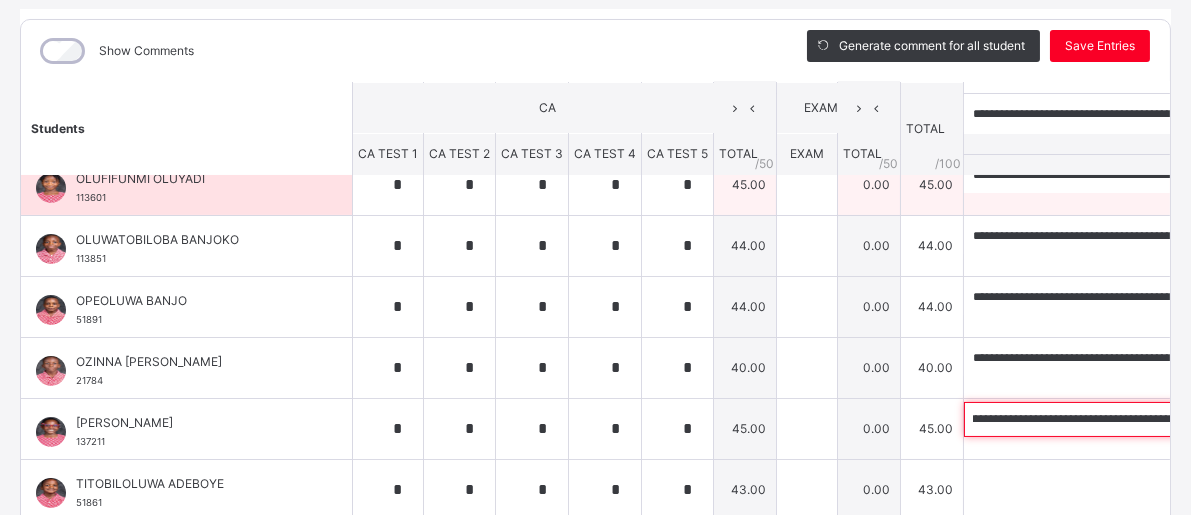 scroll, scrollTop: 0, scrollLeft: 0, axis: both 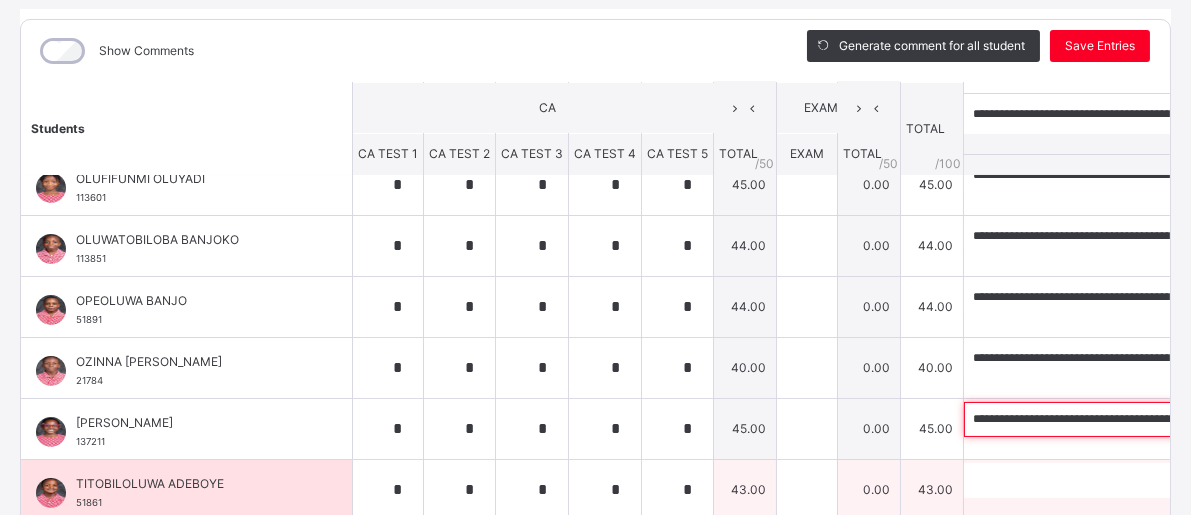 type on "**********" 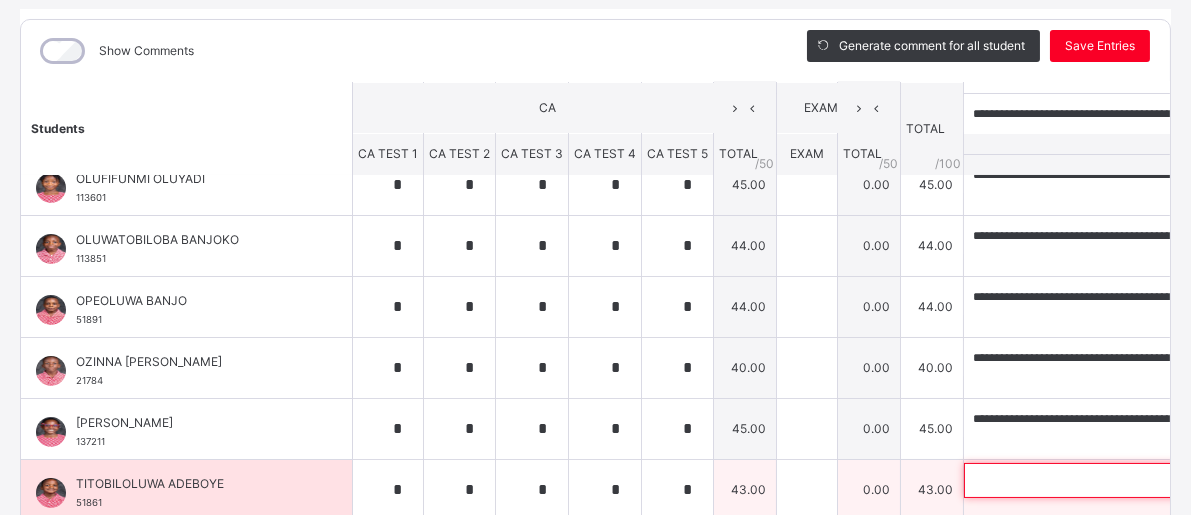 click at bounding box center (1094, 480) 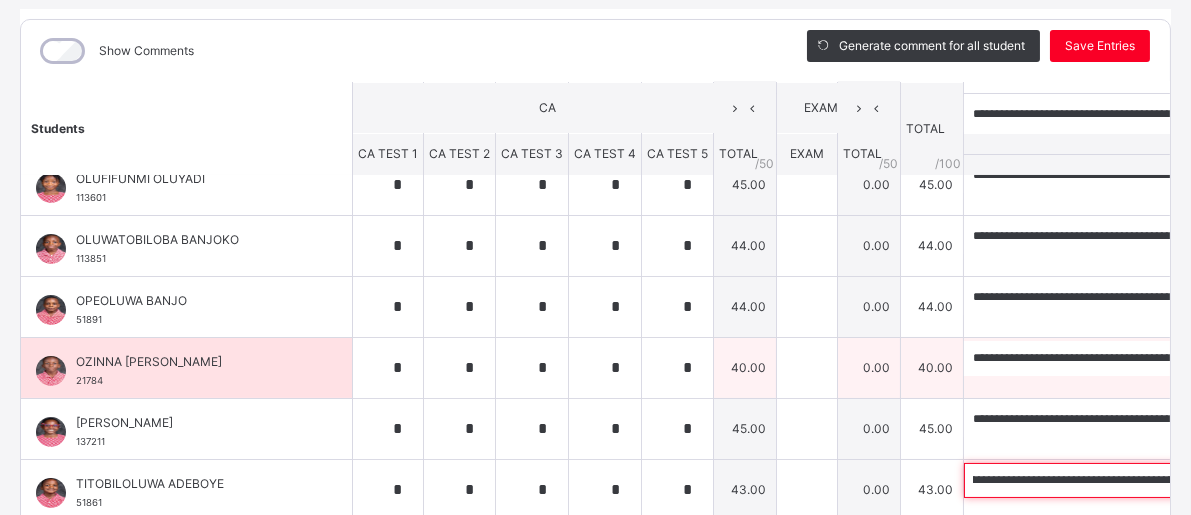 scroll, scrollTop: 0, scrollLeft: 0, axis: both 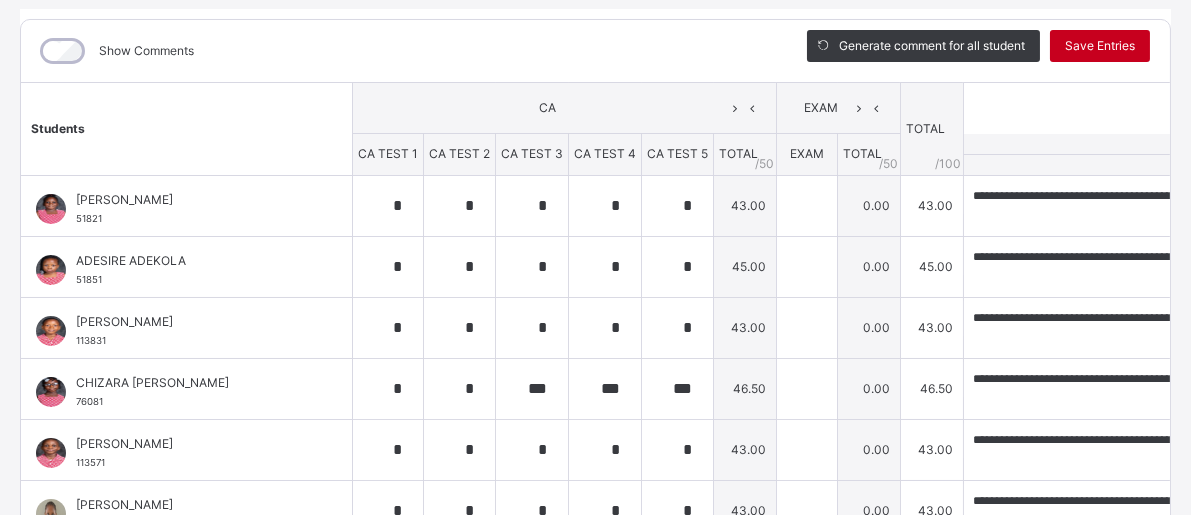 type on "**********" 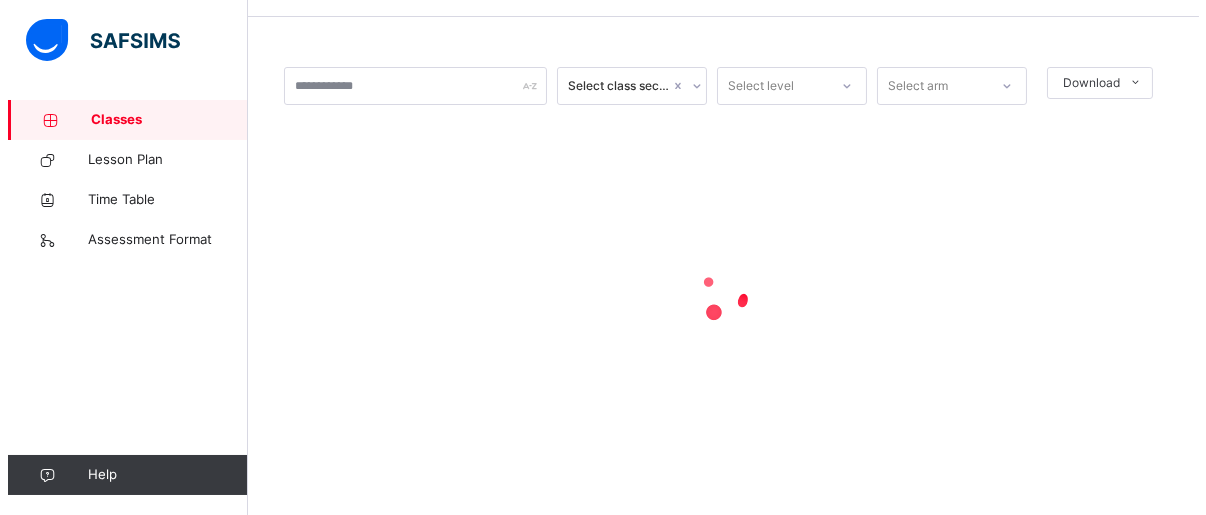 scroll, scrollTop: 0, scrollLeft: 0, axis: both 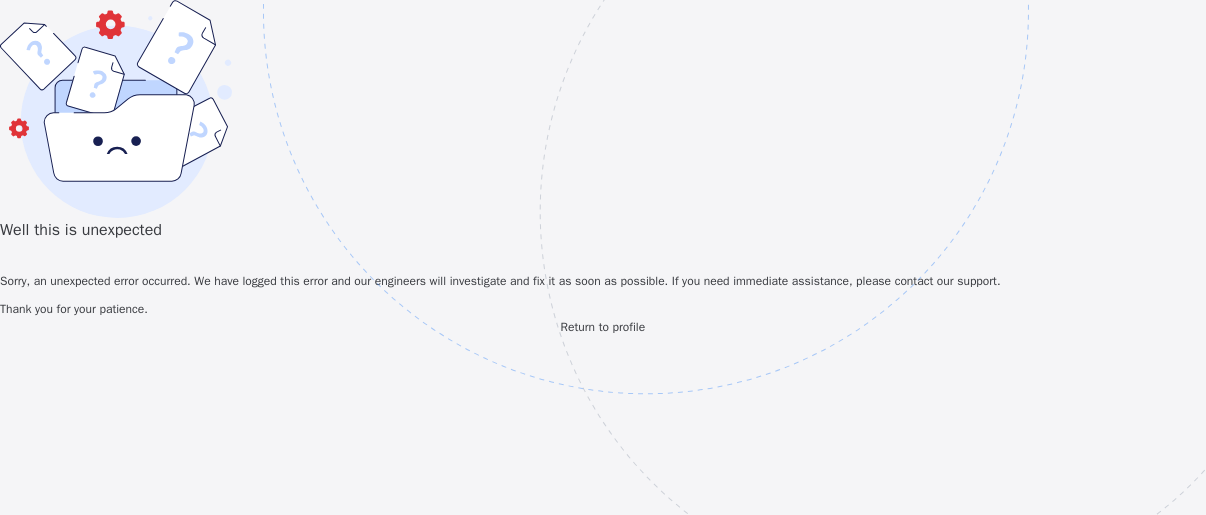 click at bounding box center (784, 111) 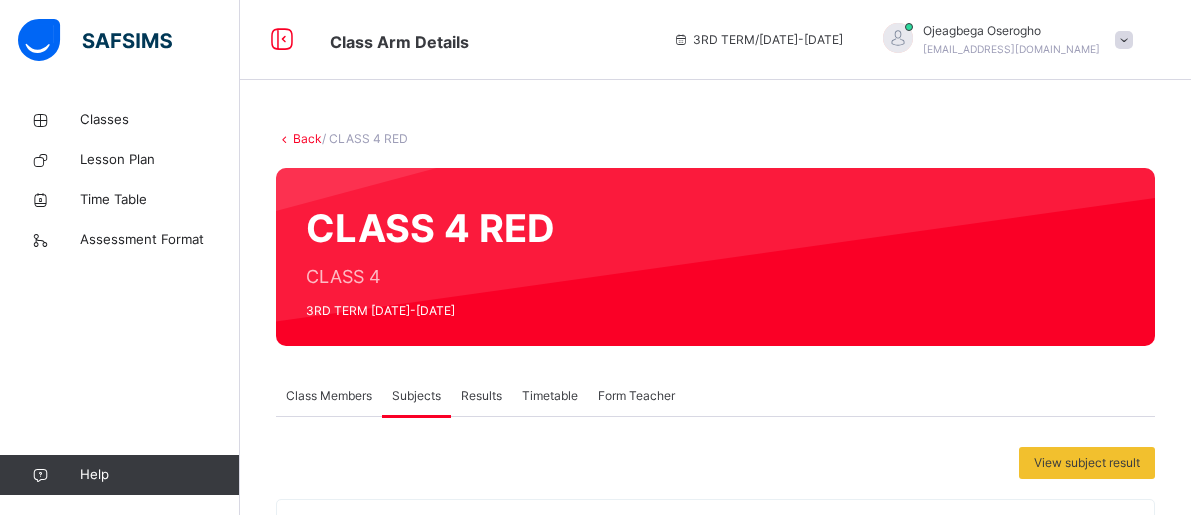 scroll, scrollTop: 0, scrollLeft: 0, axis: both 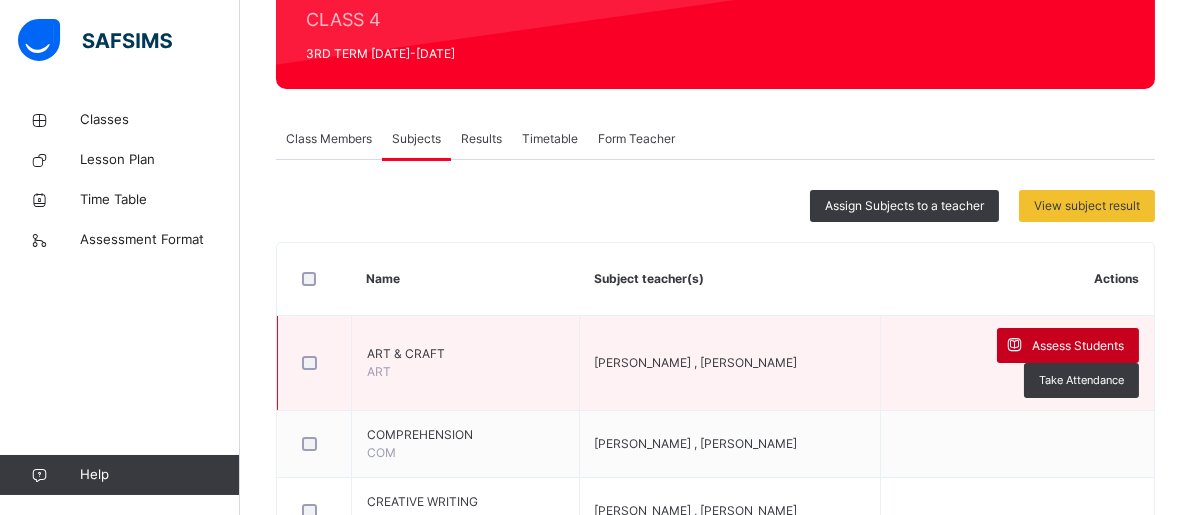 click on "Assess Students" at bounding box center [1078, 346] 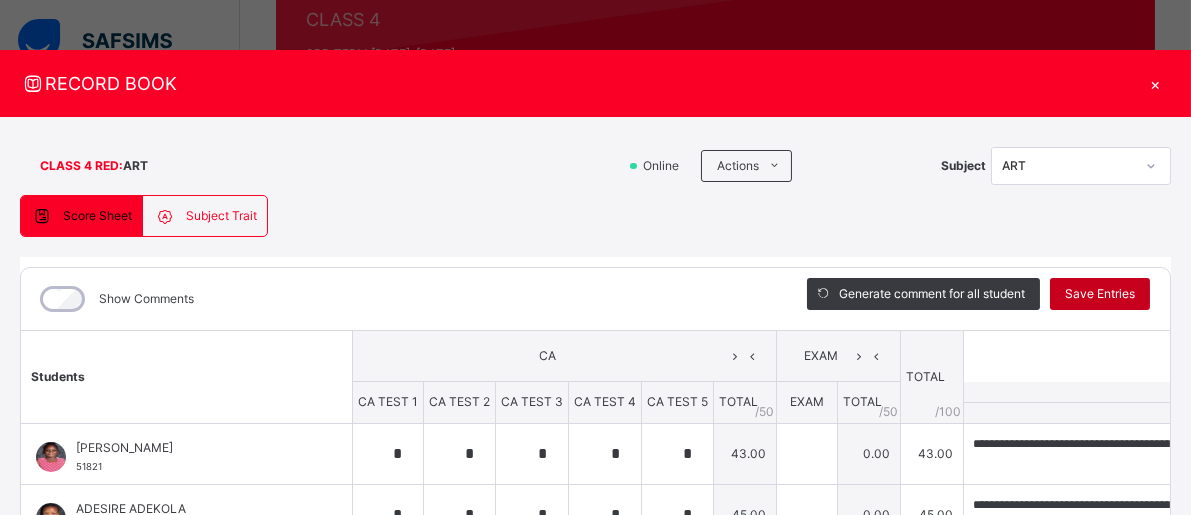 click on "Save Entries" at bounding box center [1100, 294] 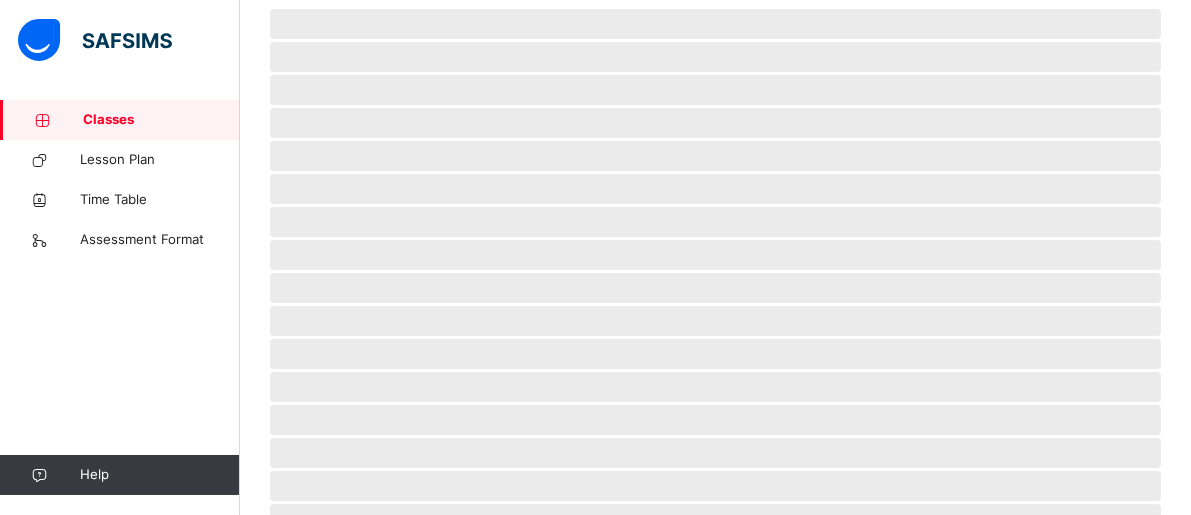 scroll, scrollTop: 0, scrollLeft: 0, axis: both 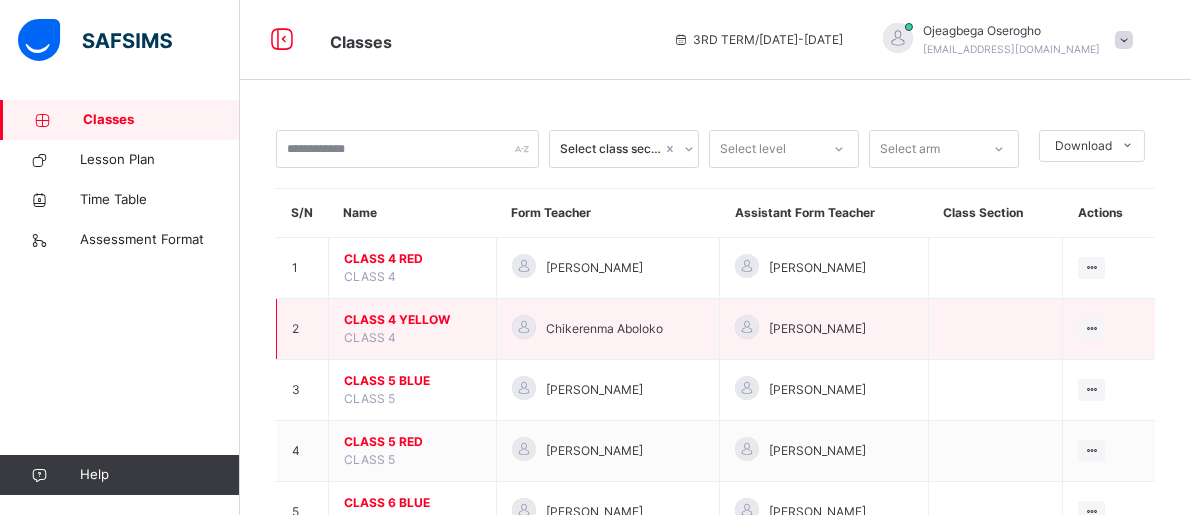 click on "CLASS 4   YELLOW" at bounding box center (412, 320) 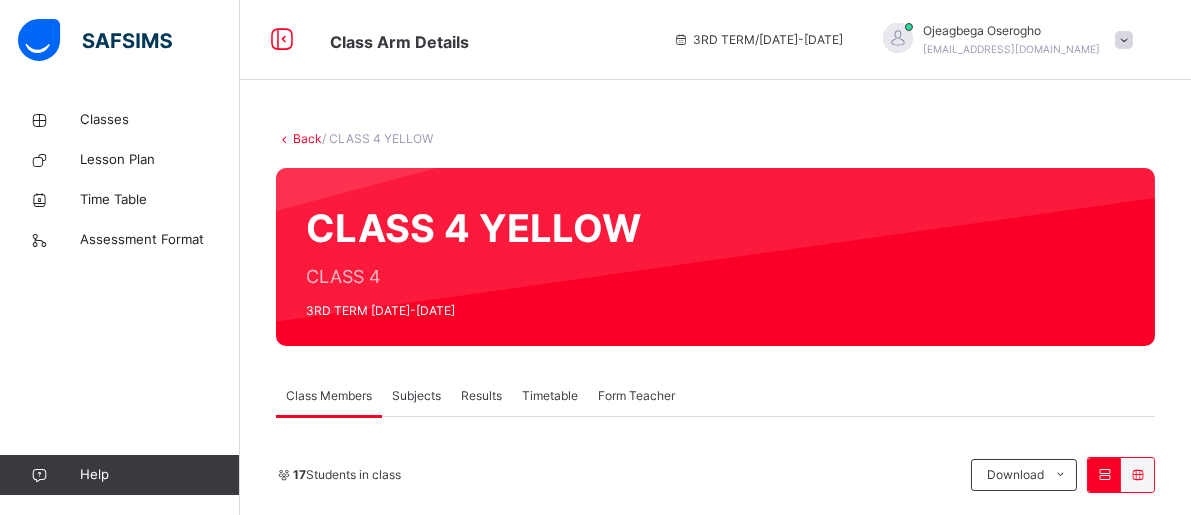 click on "Subjects" at bounding box center [416, 396] 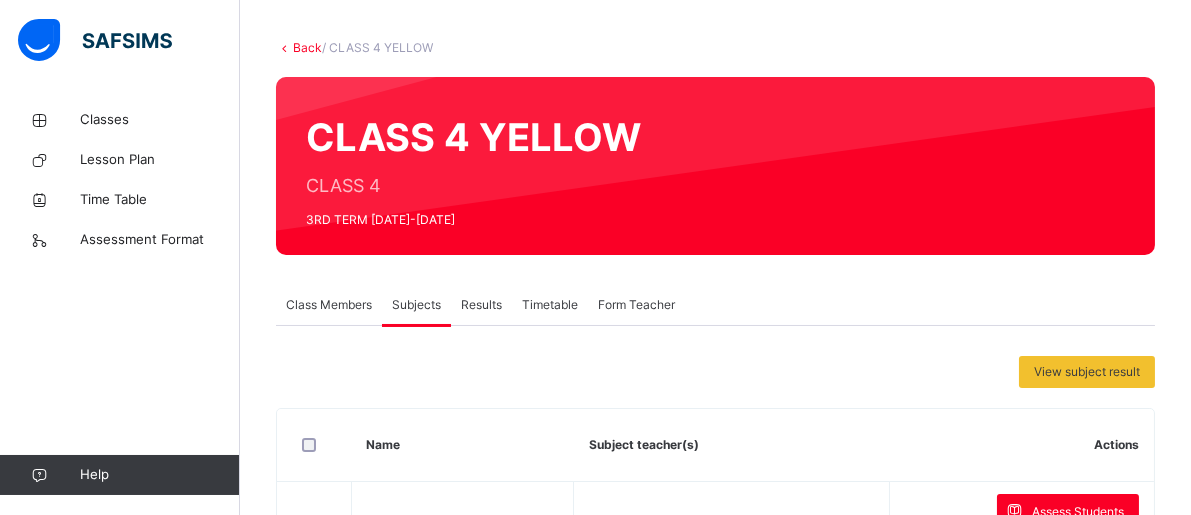 scroll, scrollTop: 116, scrollLeft: 0, axis: vertical 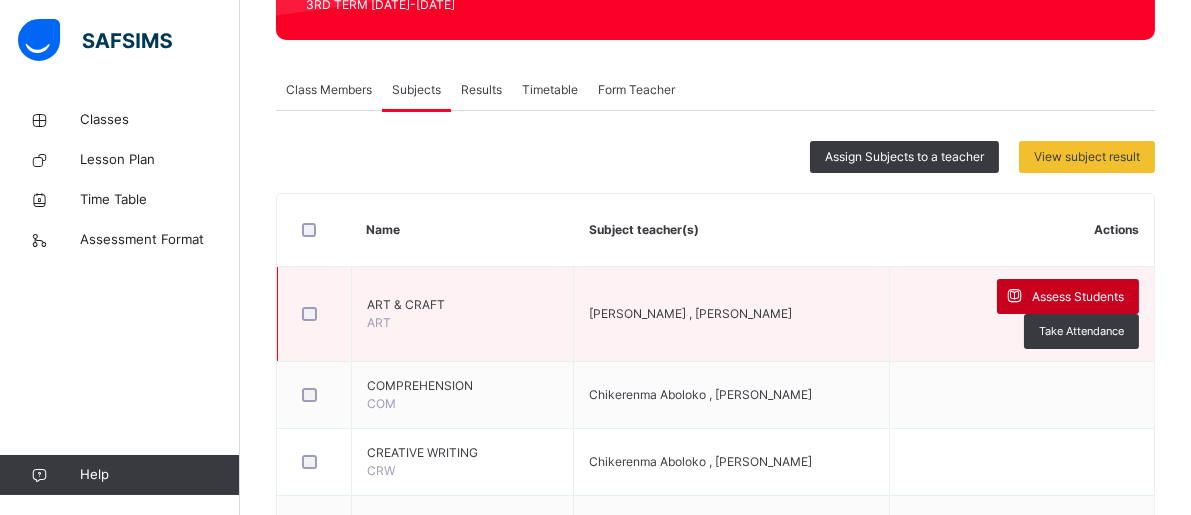 click on "Assess Students" at bounding box center (1078, 297) 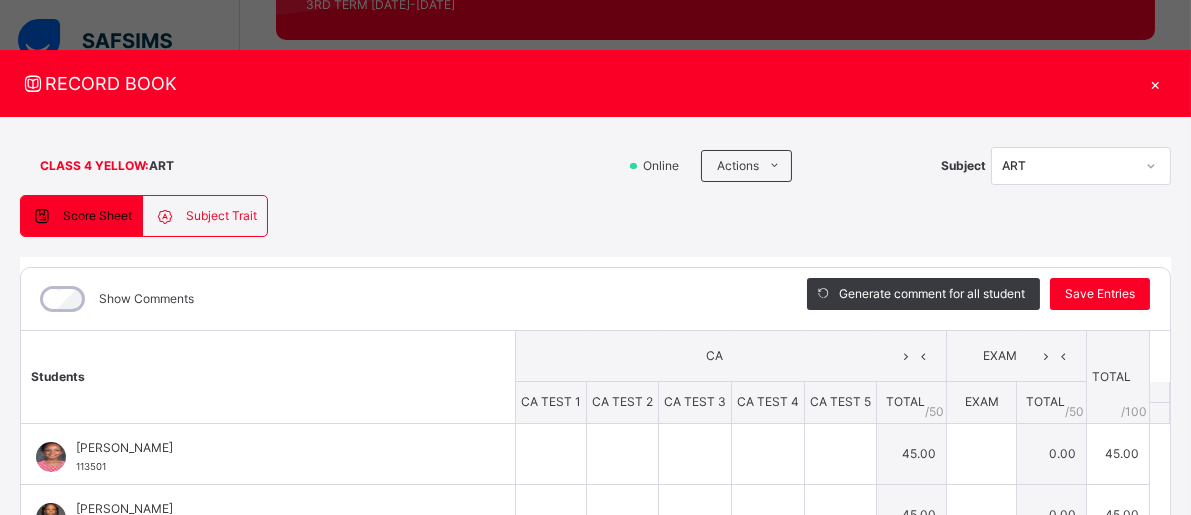 type on "*" 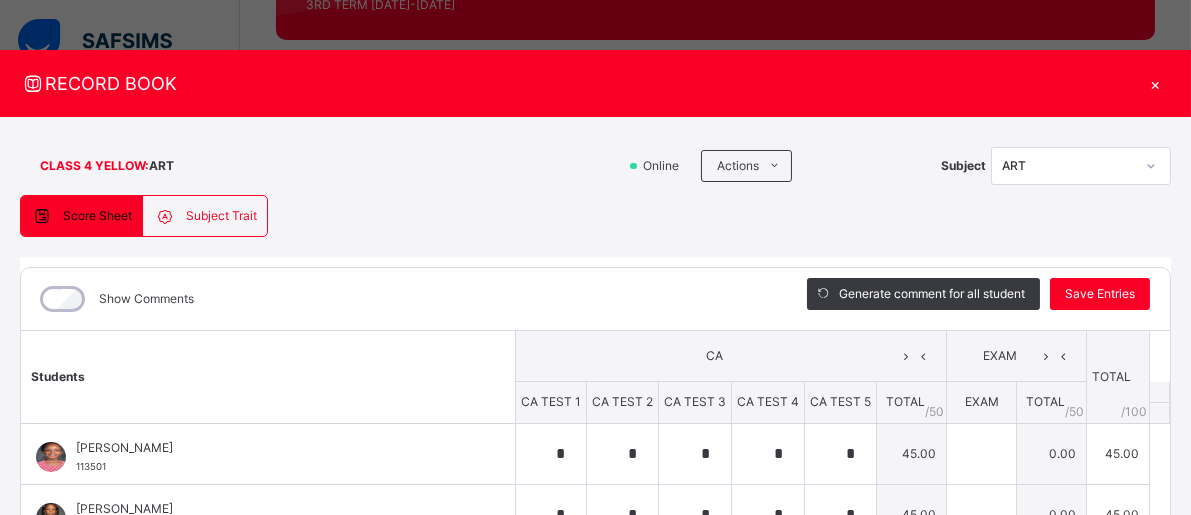type on "*" 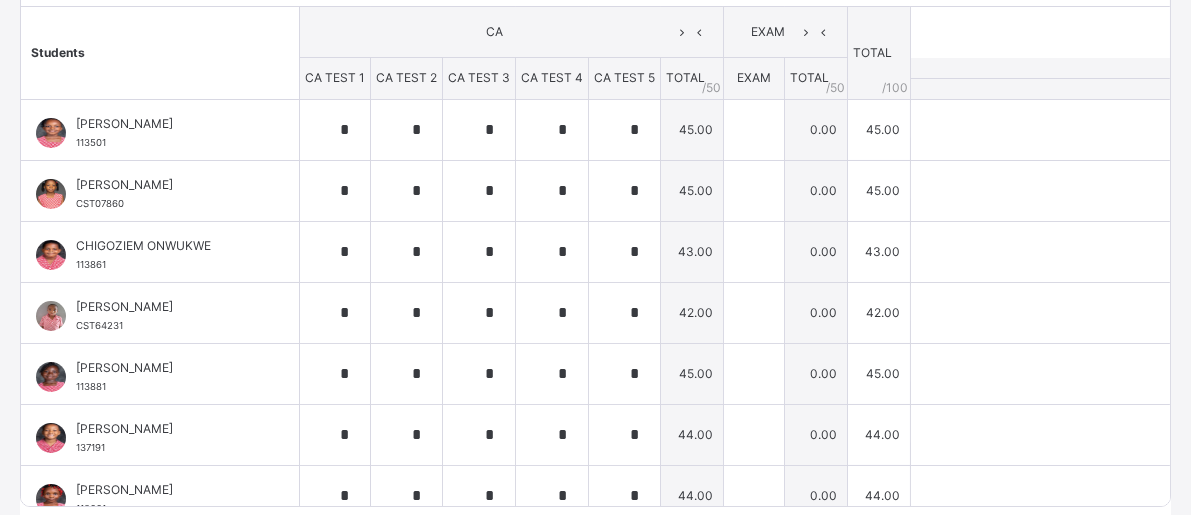 scroll, scrollTop: 332, scrollLeft: 0, axis: vertical 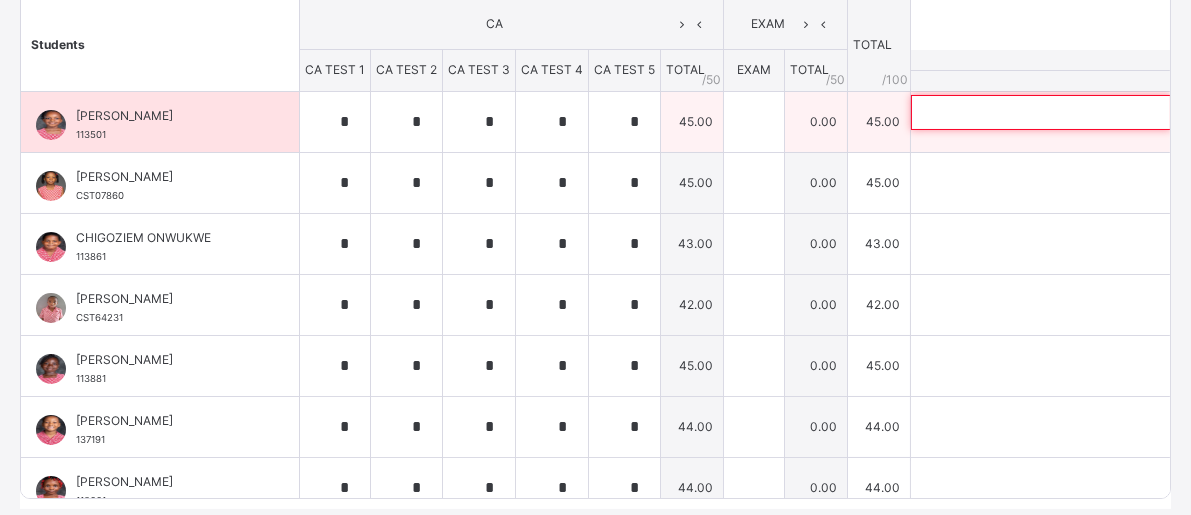 click at bounding box center (1041, 112) 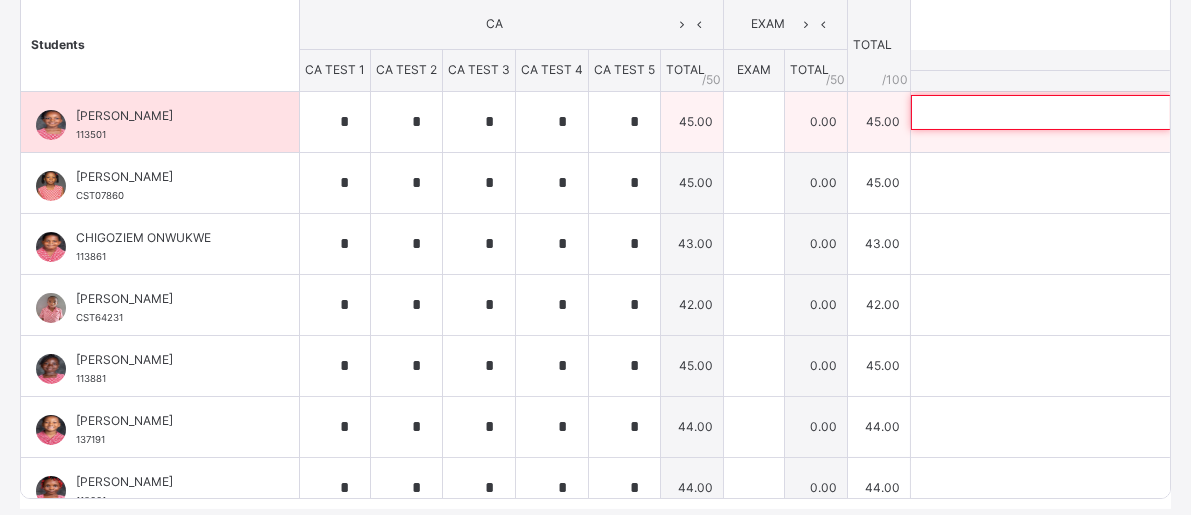 paste on "**********" 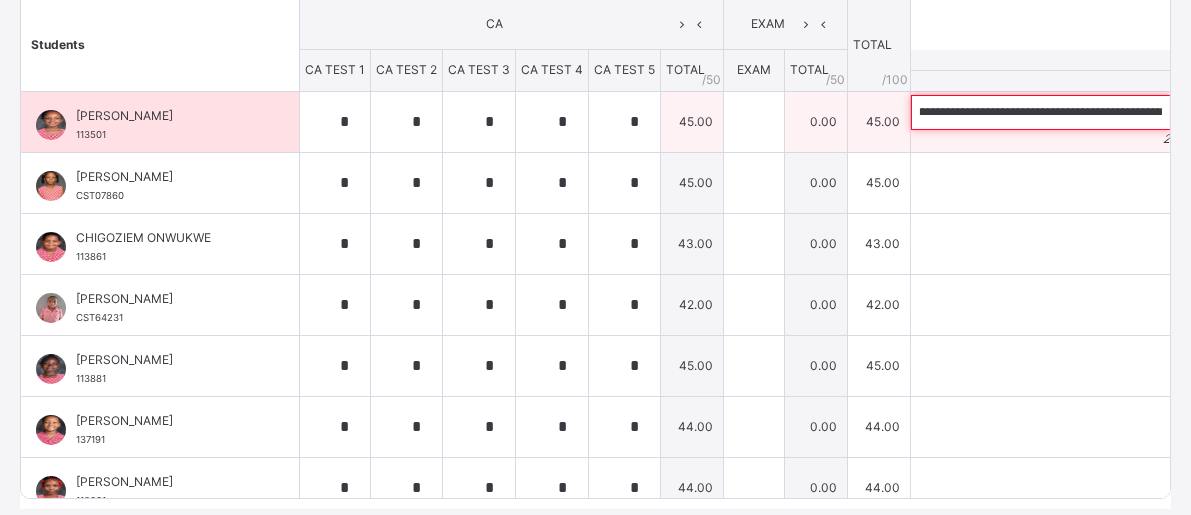 scroll, scrollTop: 0, scrollLeft: 0, axis: both 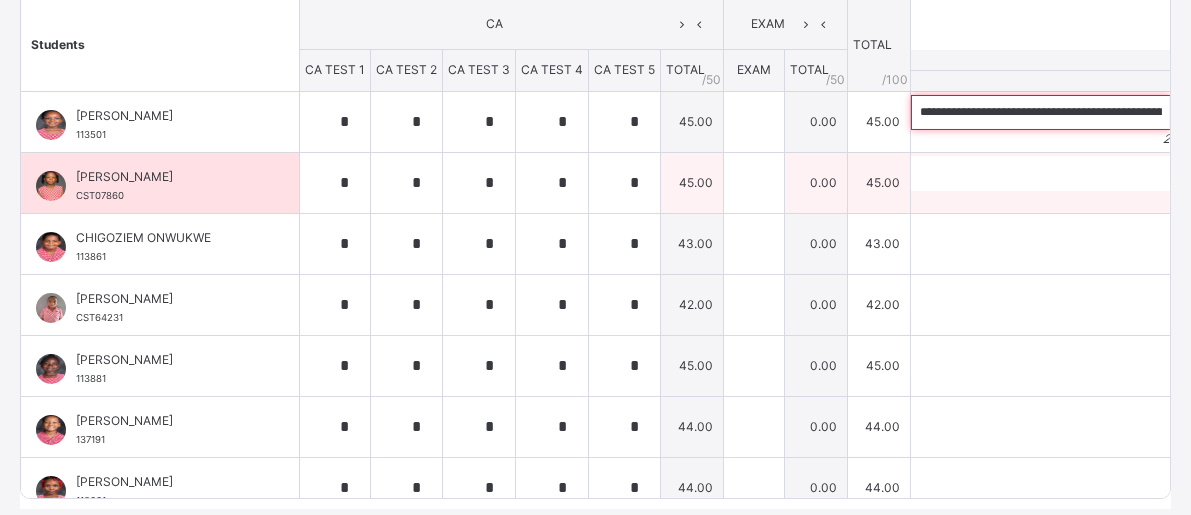 type on "**********" 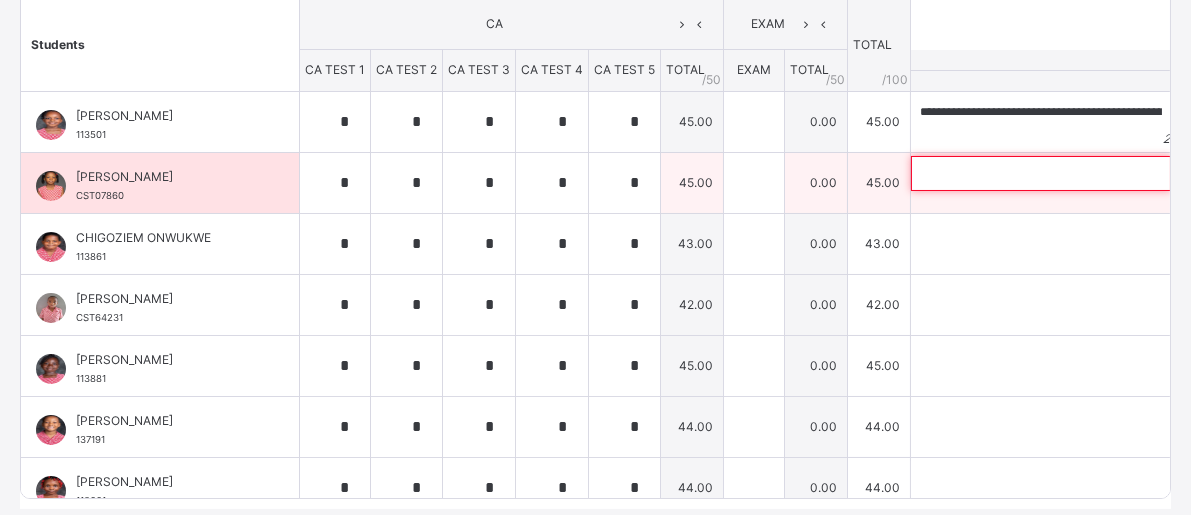 click at bounding box center (1041, 173) 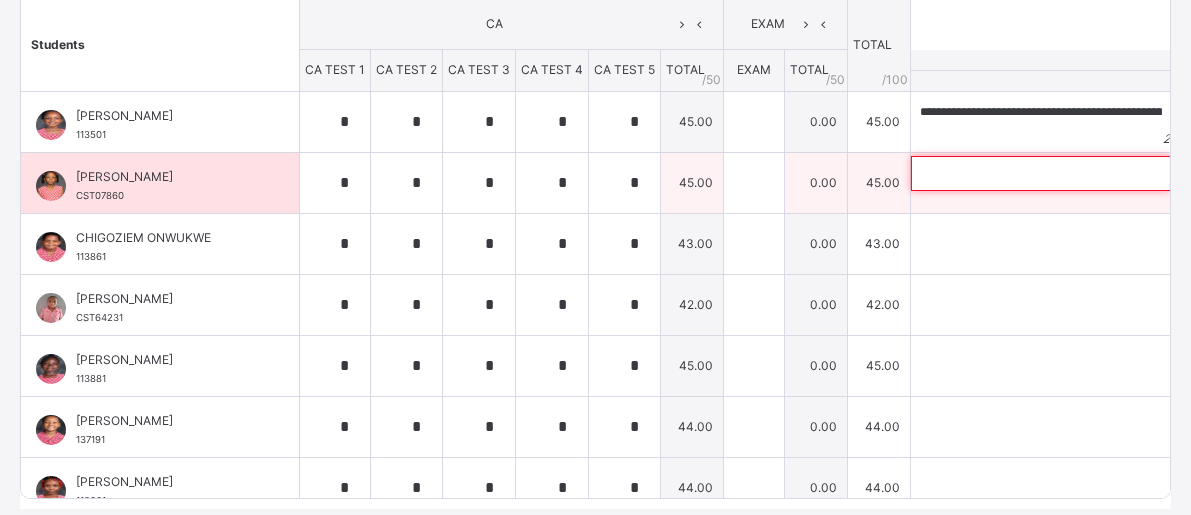 click at bounding box center (1041, 173) 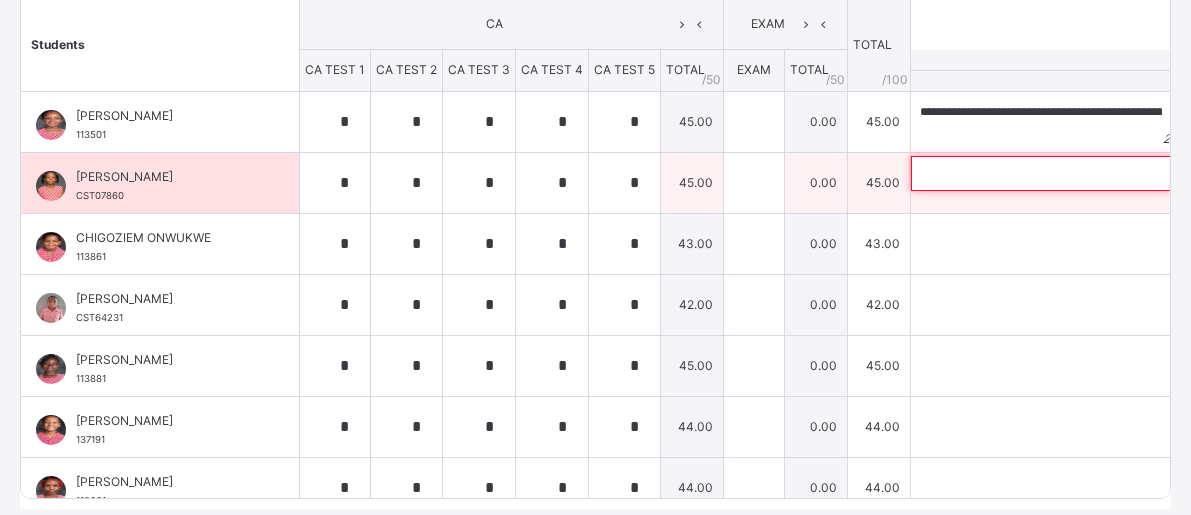 paste on "**********" 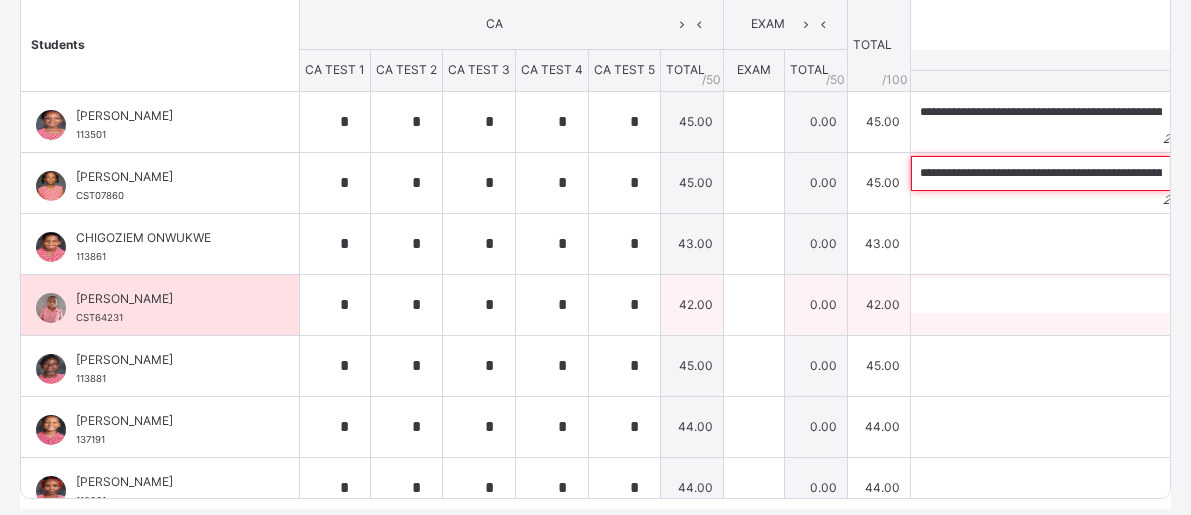 scroll, scrollTop: 0, scrollLeft: 964, axis: horizontal 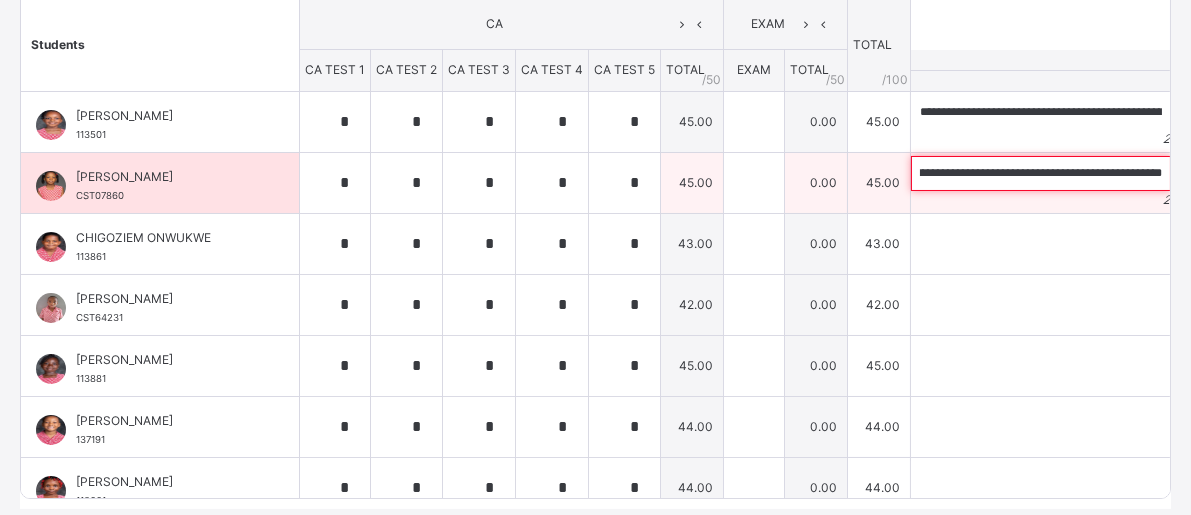 click on "**********" at bounding box center [1041, 173] 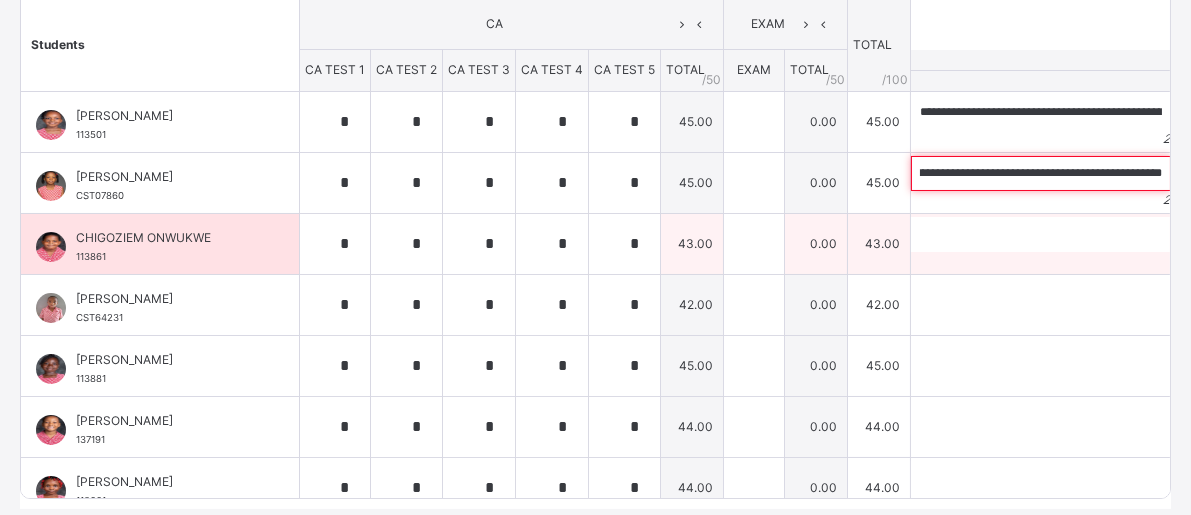 type on "**********" 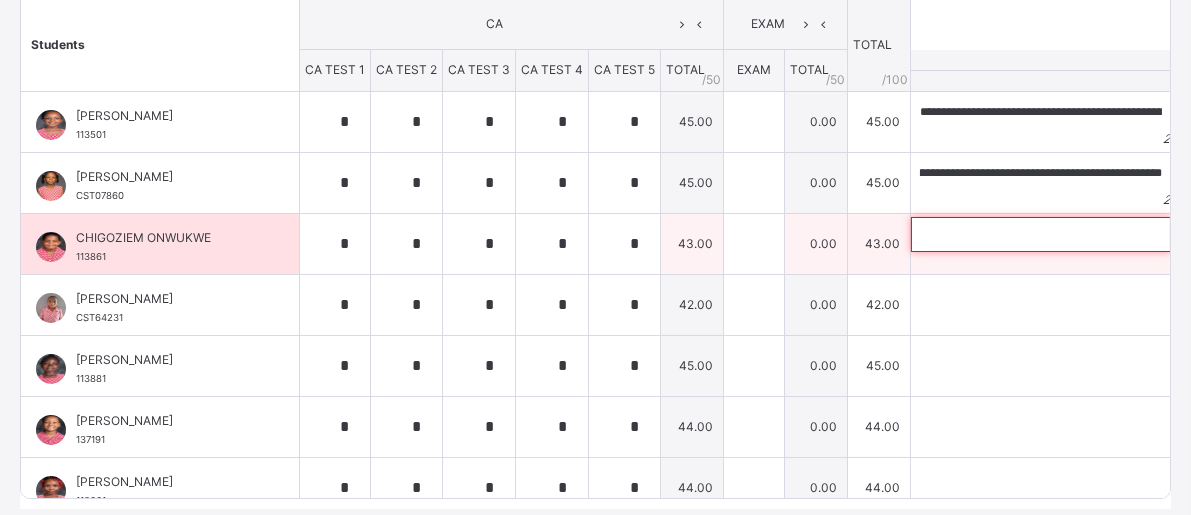 scroll, scrollTop: 0, scrollLeft: 0, axis: both 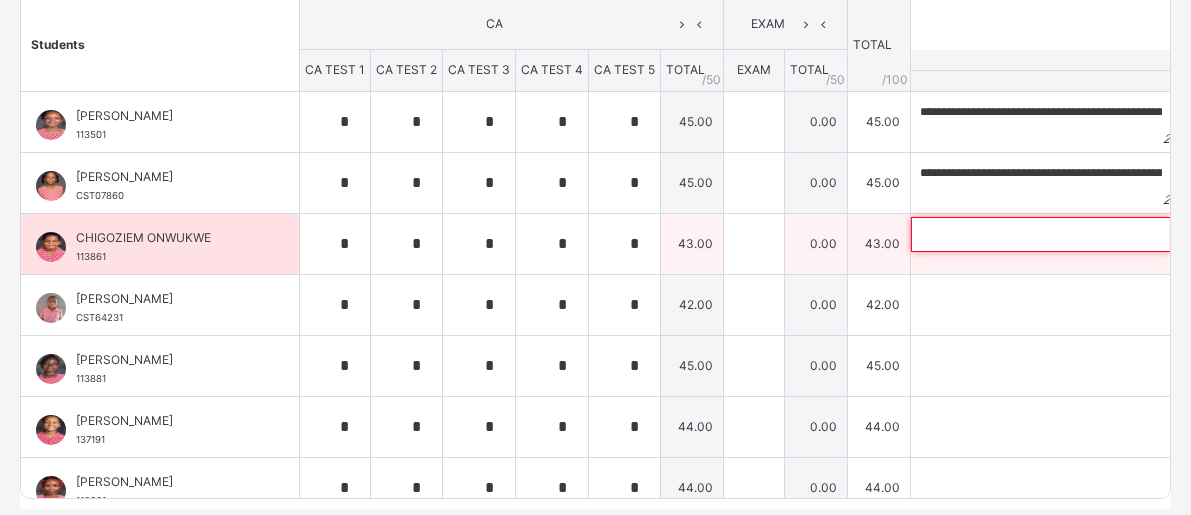 click at bounding box center (1041, 234) 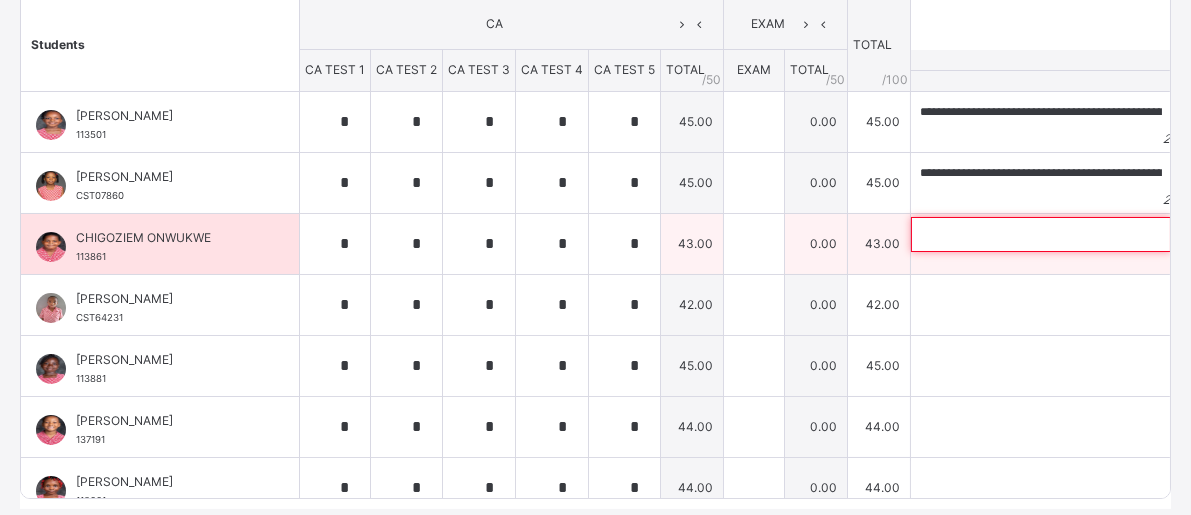 click at bounding box center (1041, 234) 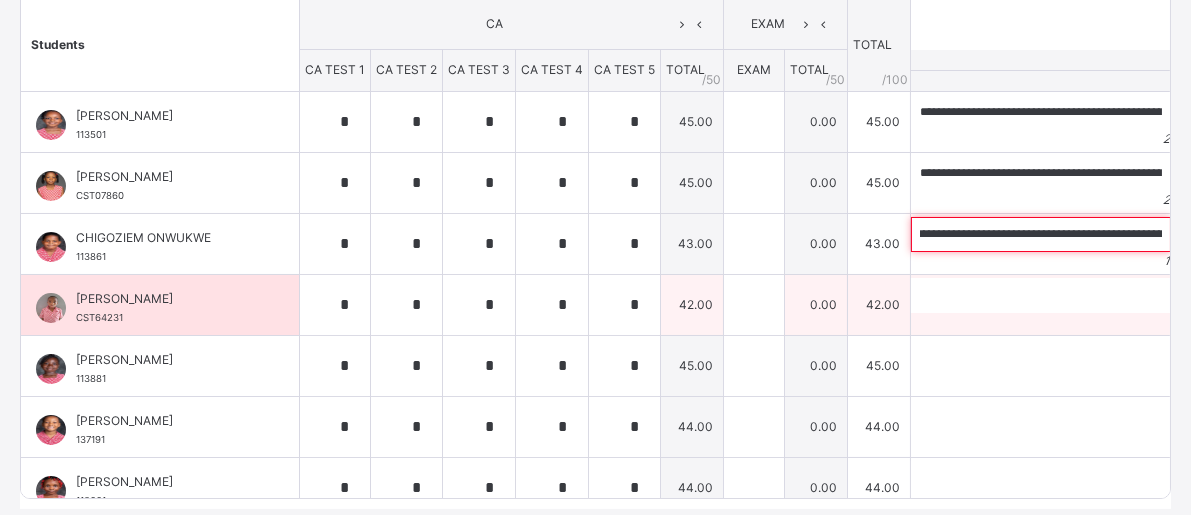 scroll, scrollTop: 0, scrollLeft: 0, axis: both 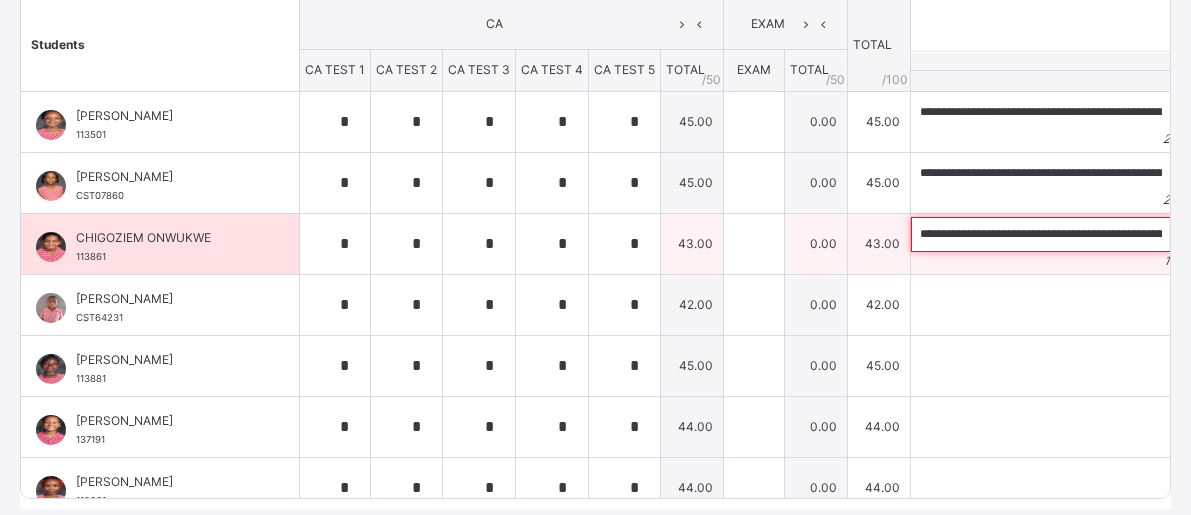 click on "**********" at bounding box center (1041, 234) 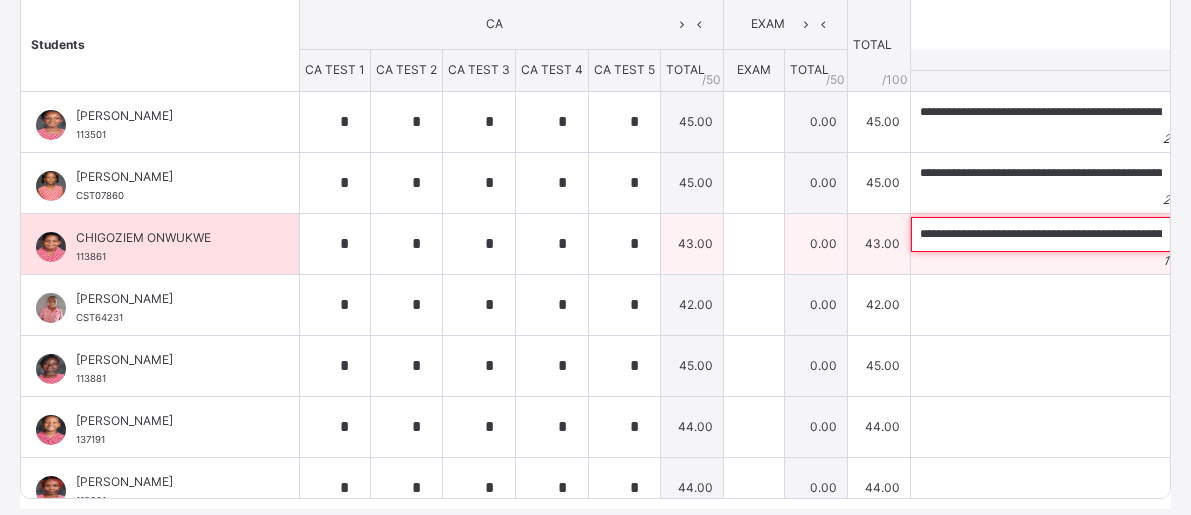 click on "**********" at bounding box center (1041, 234) 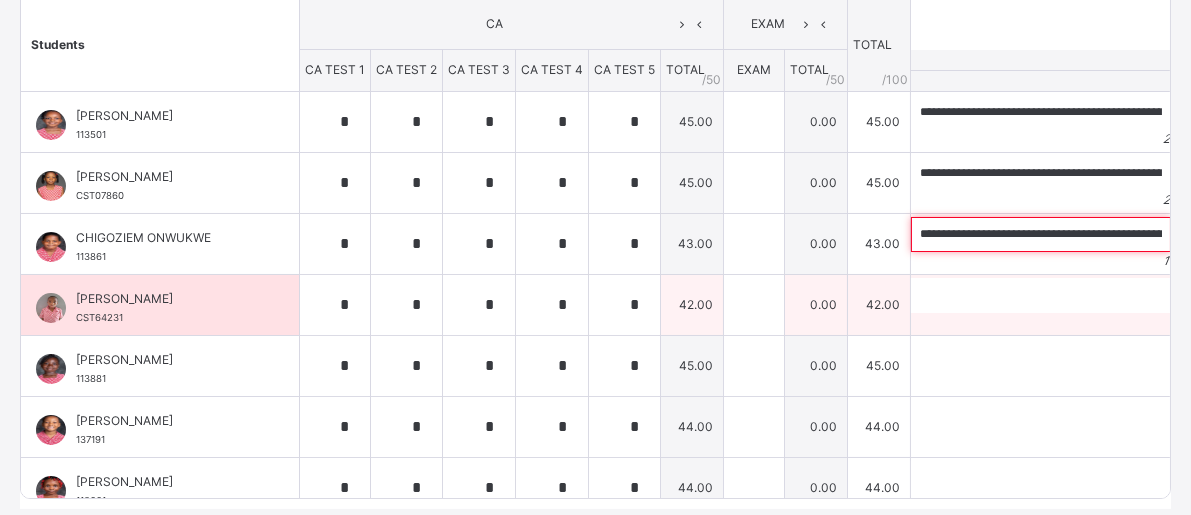 type on "**********" 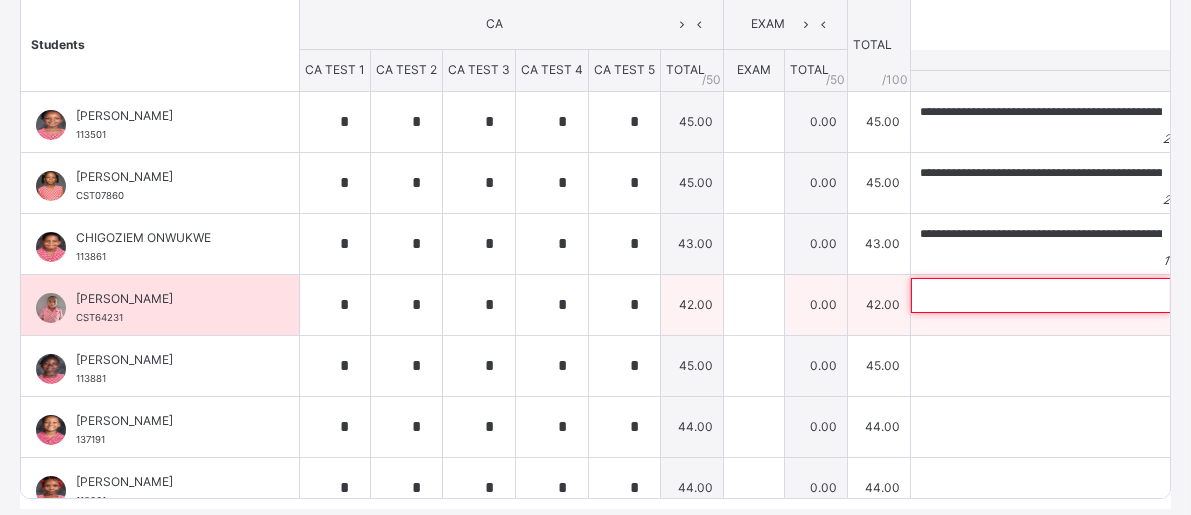 click at bounding box center (1041, 295) 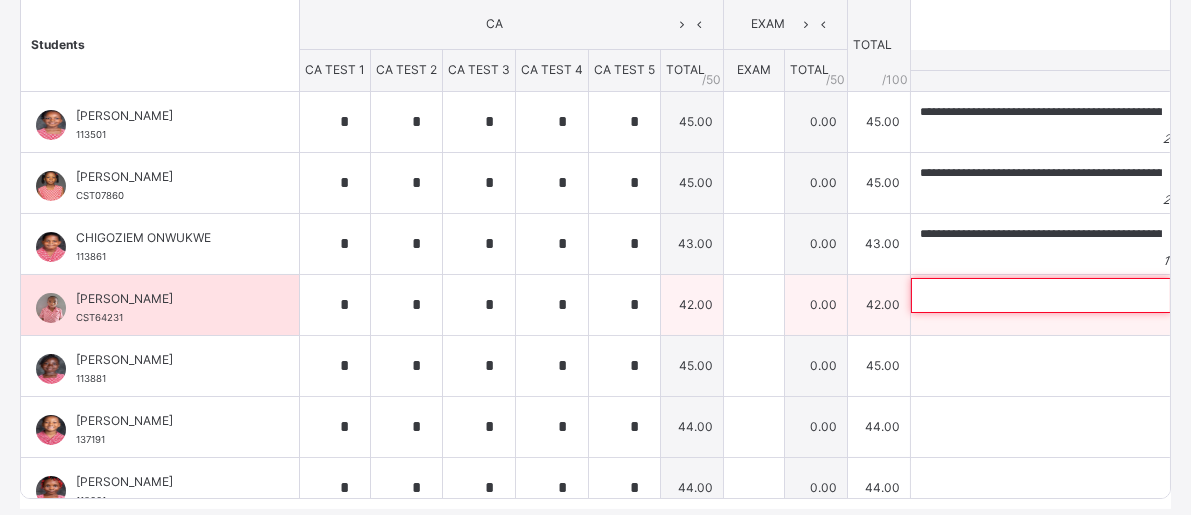 paste 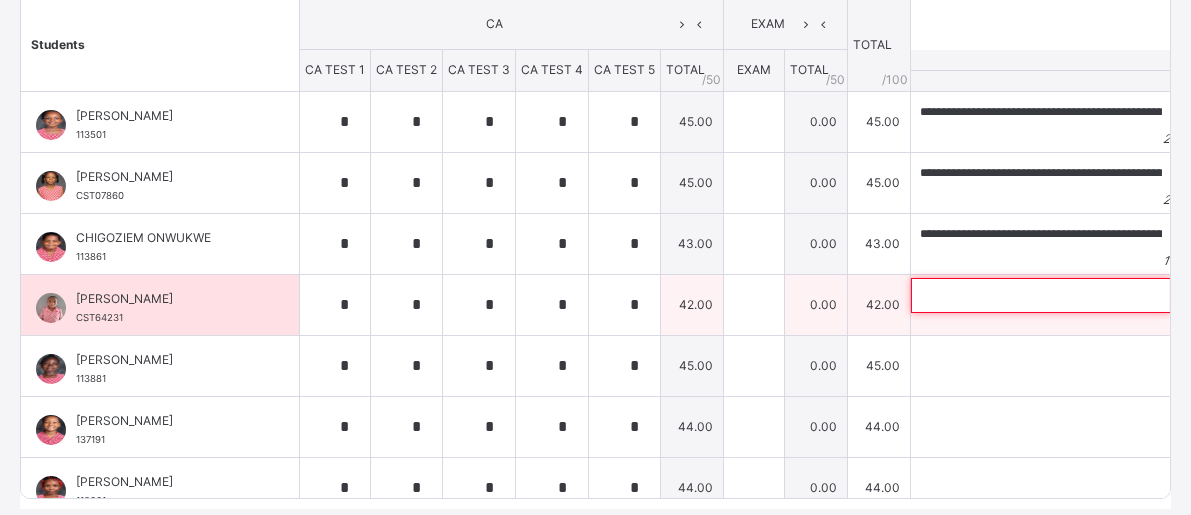 click at bounding box center [1041, 295] 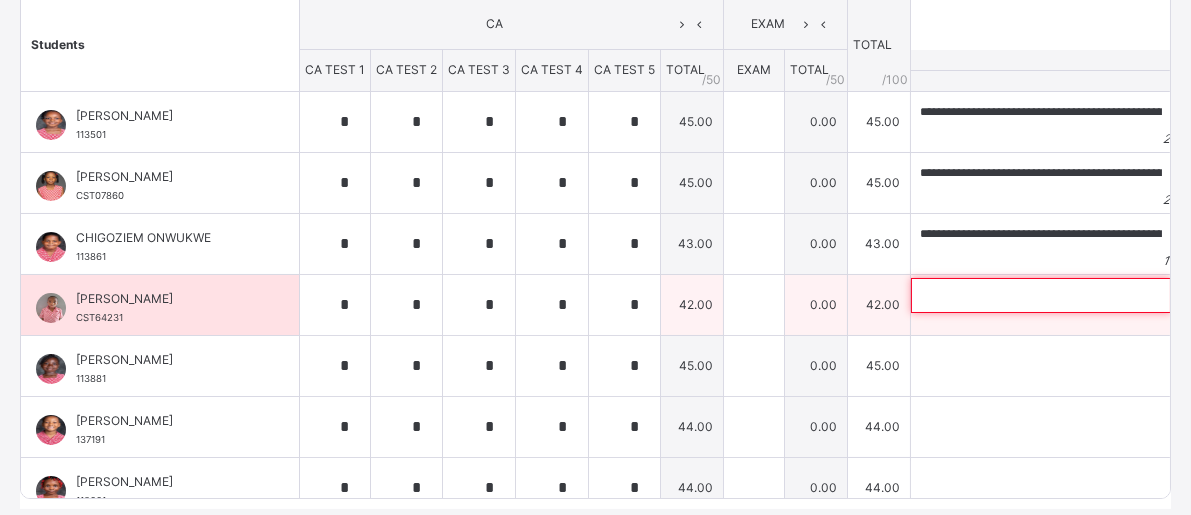 paste 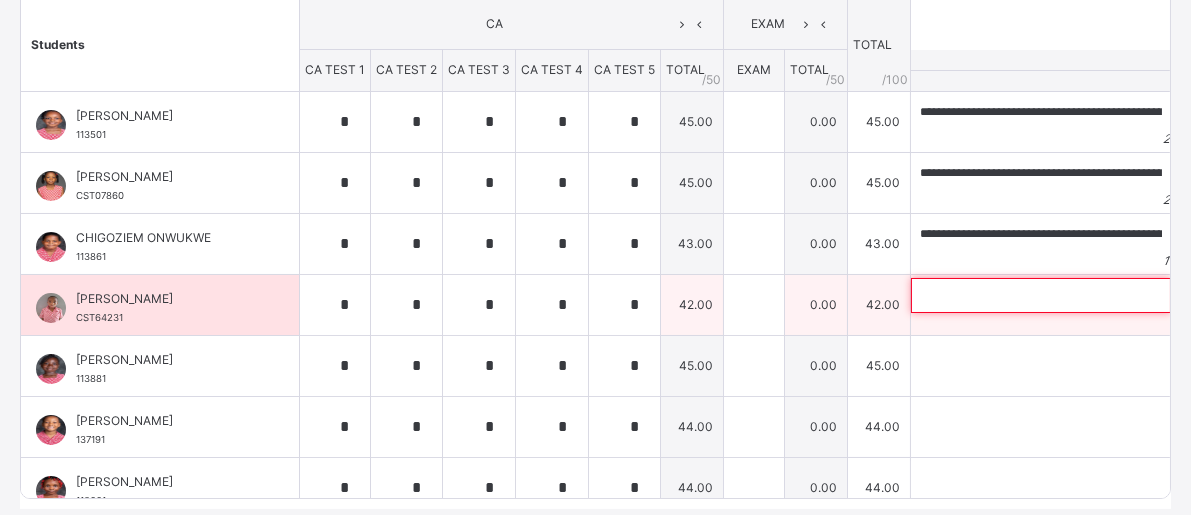 click at bounding box center [1041, 295] 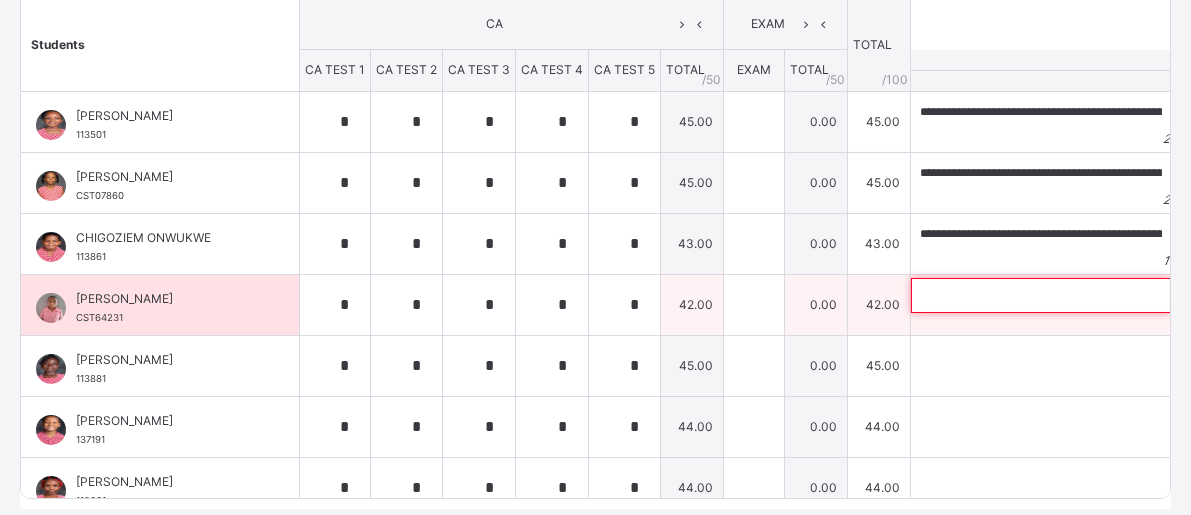 paste on "**********" 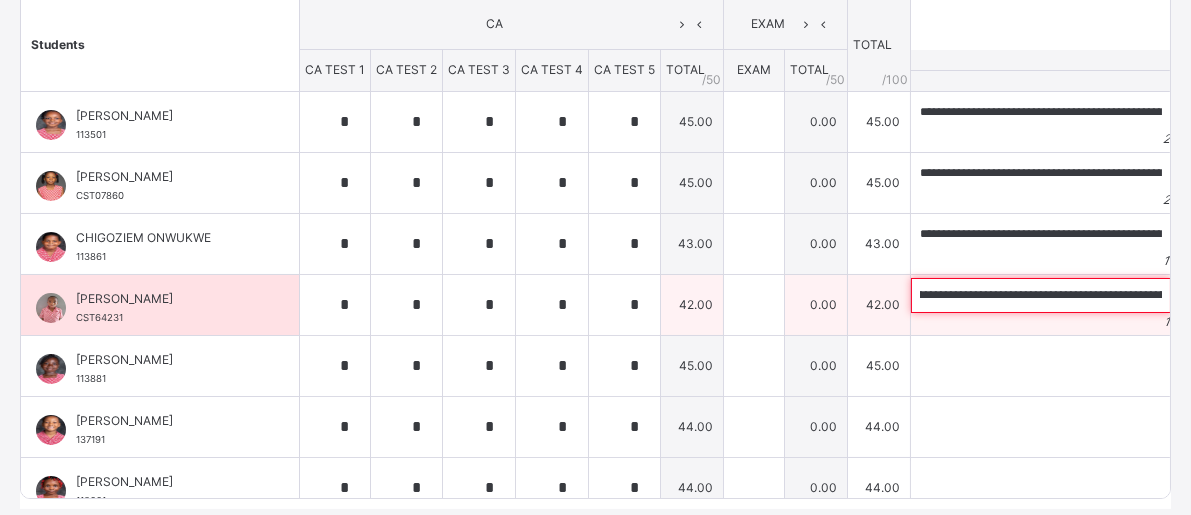 scroll, scrollTop: 0, scrollLeft: 0, axis: both 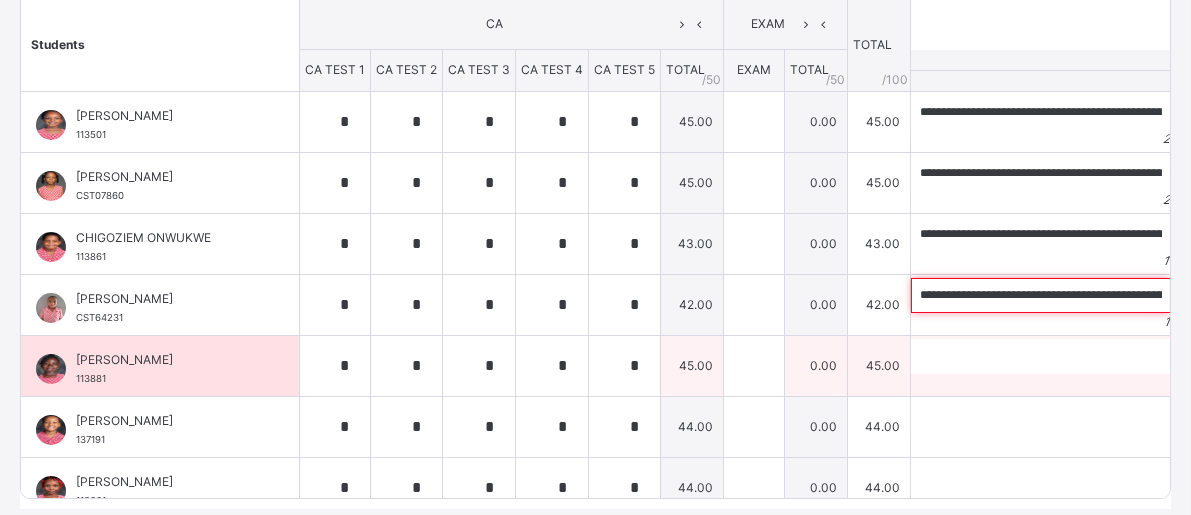 type on "**********" 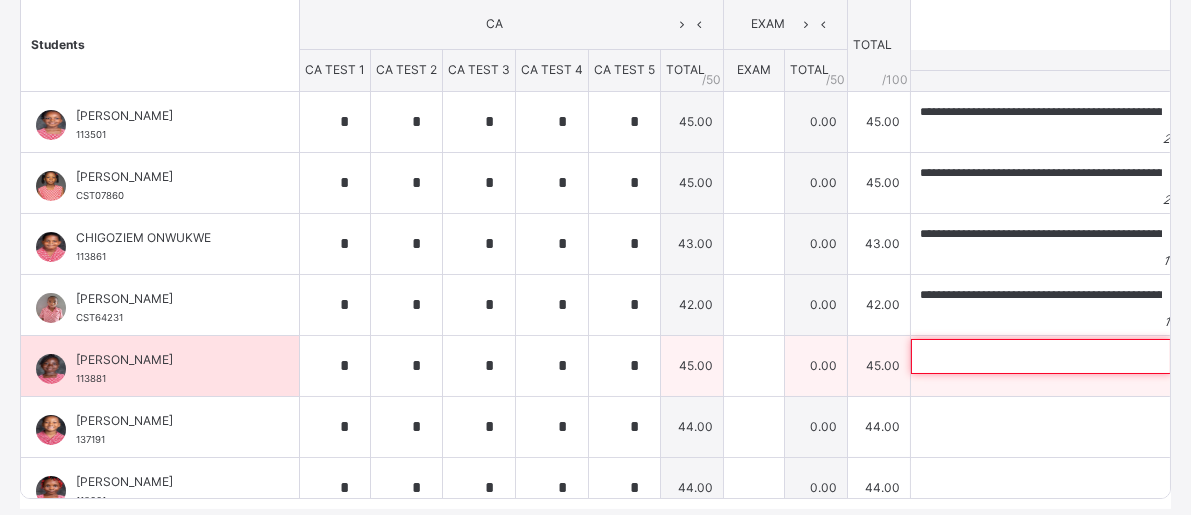 click at bounding box center (1041, 356) 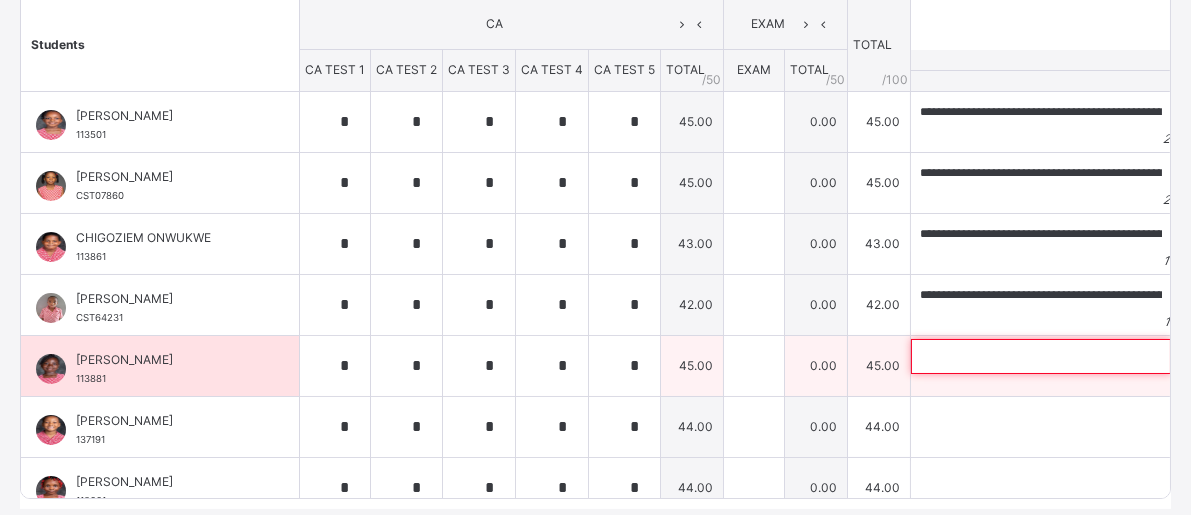 click at bounding box center (1041, 356) 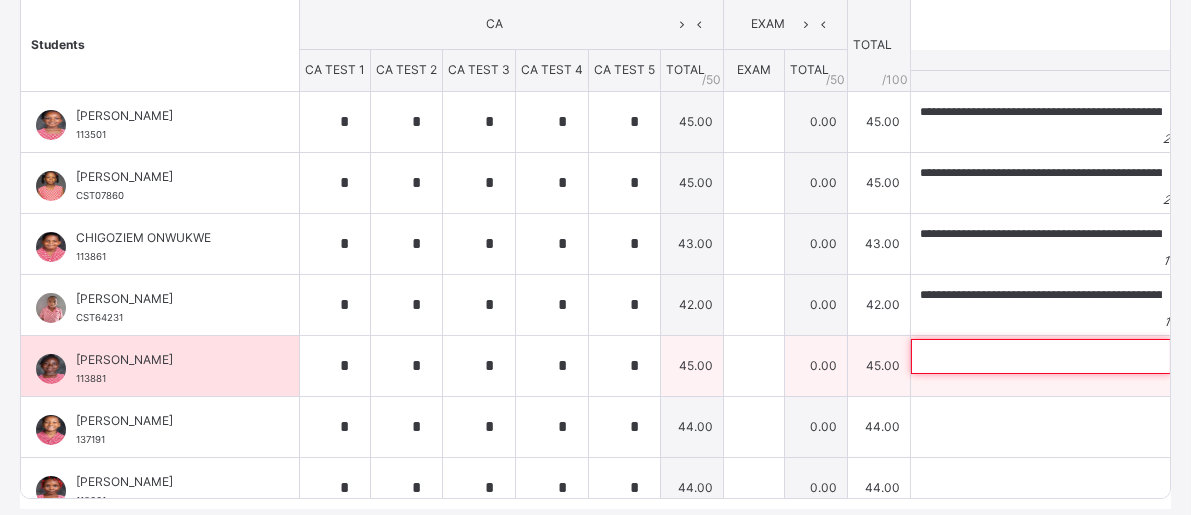 paste on "**********" 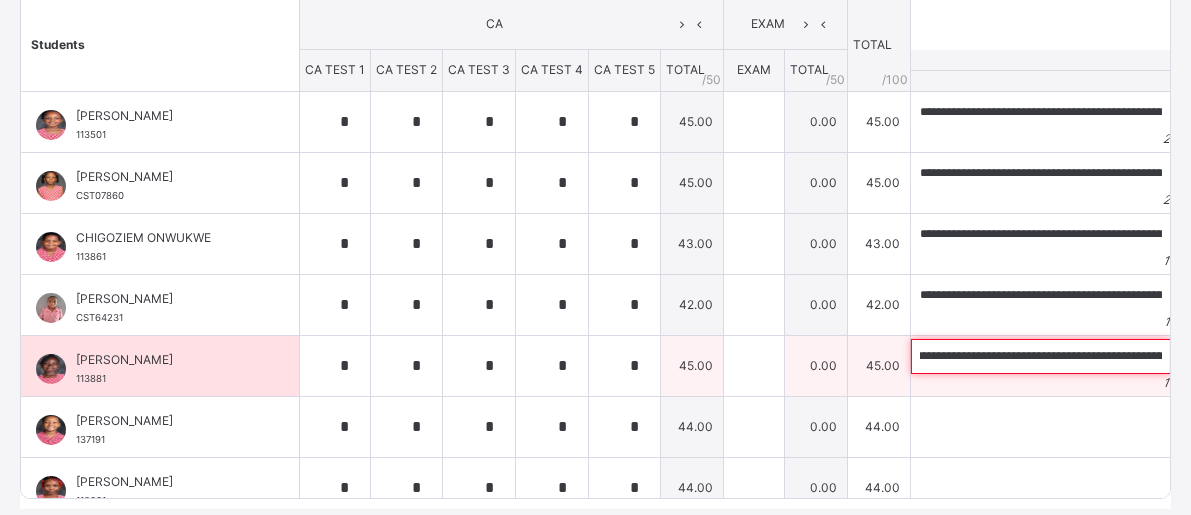 scroll, scrollTop: 0, scrollLeft: 0, axis: both 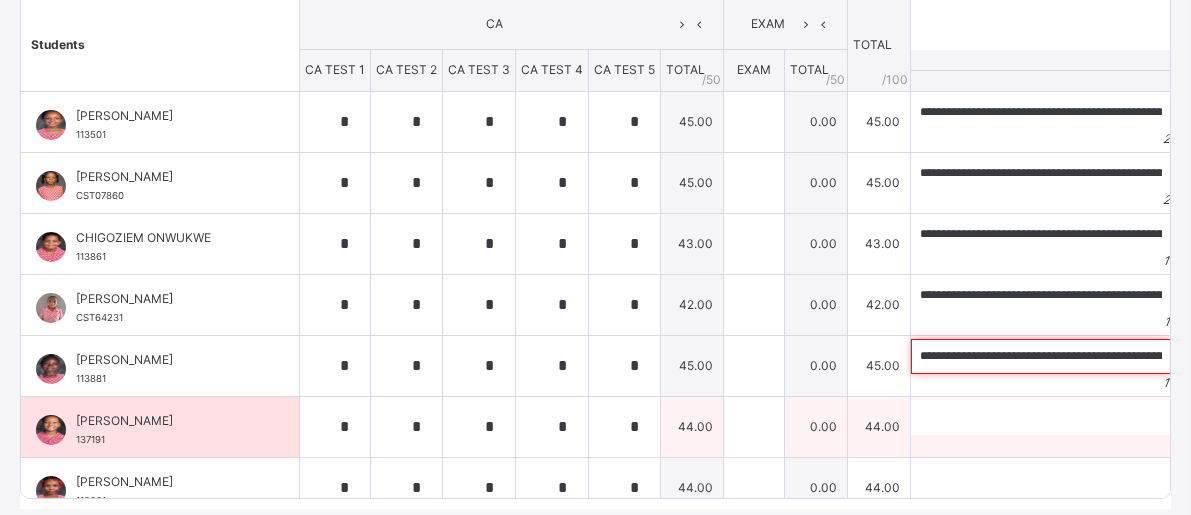 type on "**********" 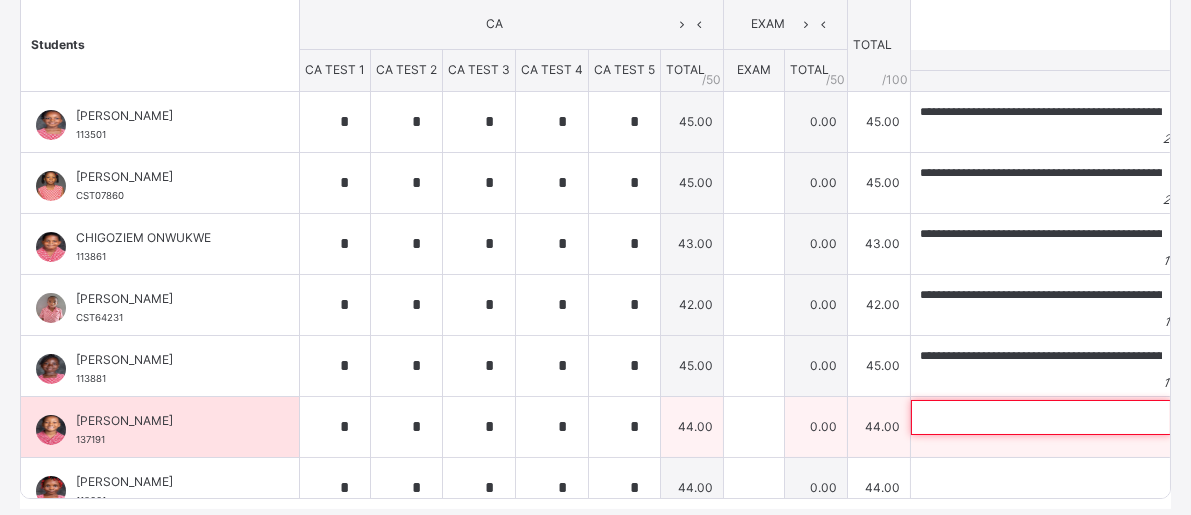 click at bounding box center (1041, 417) 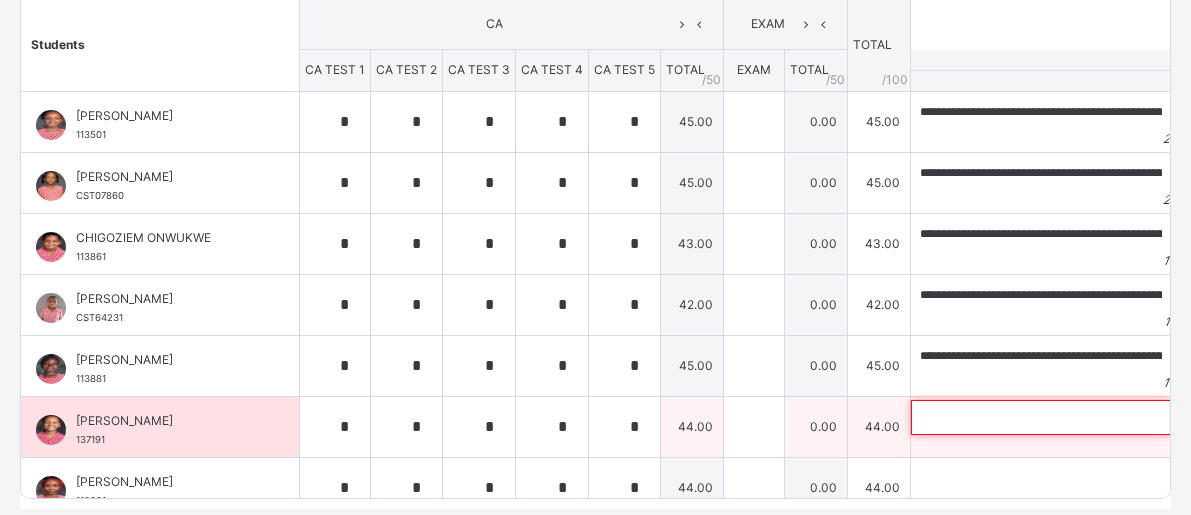 click at bounding box center [1041, 417] 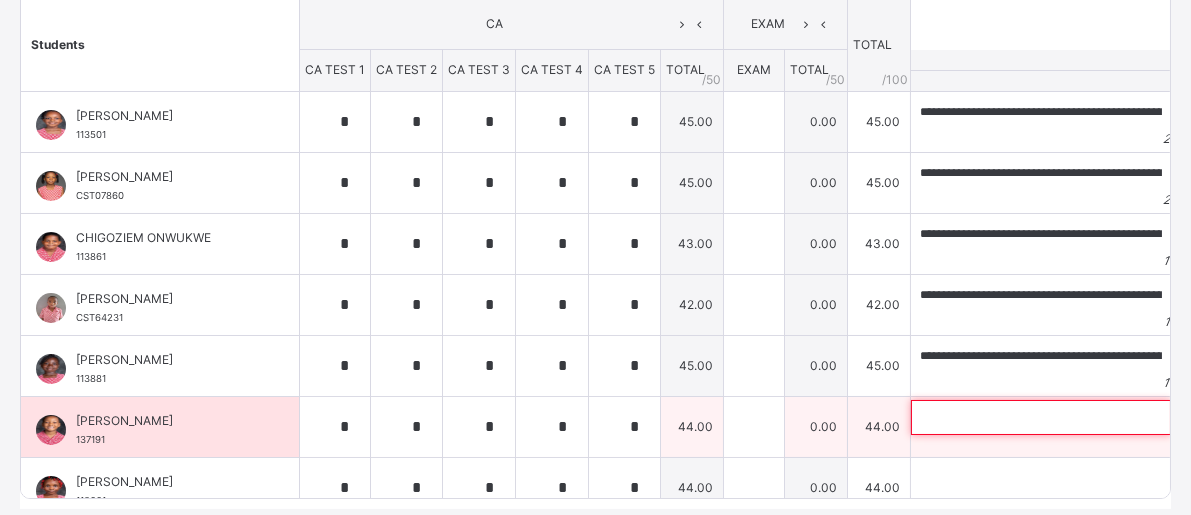 paste on "**********" 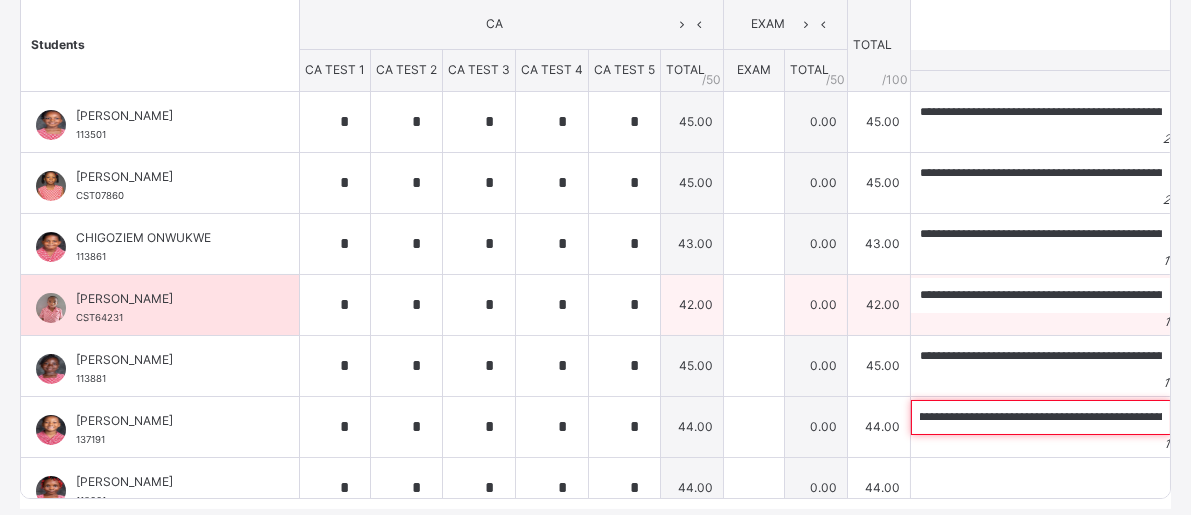 scroll, scrollTop: 0, scrollLeft: 0, axis: both 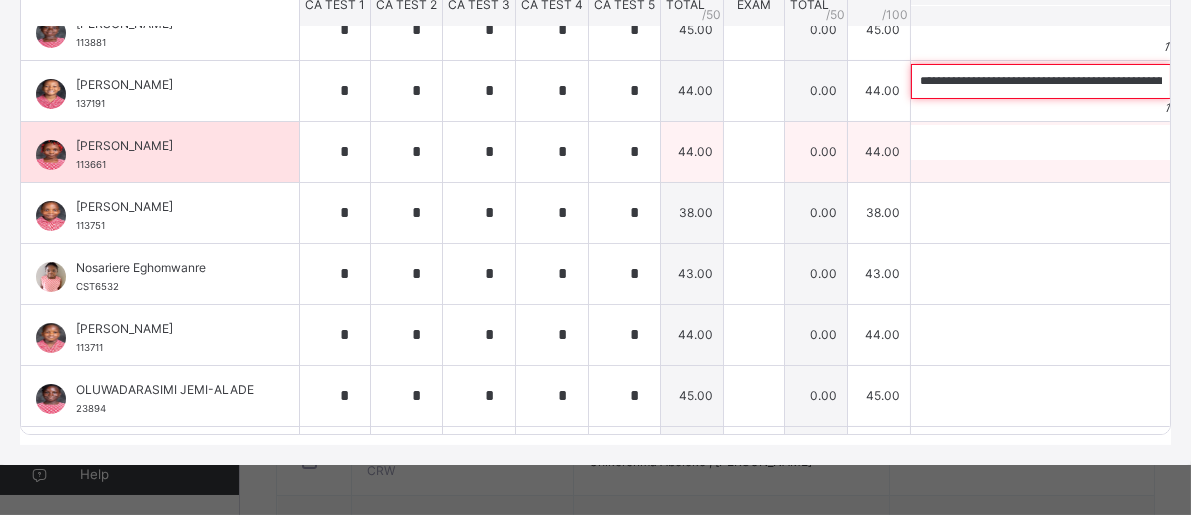 type on "**********" 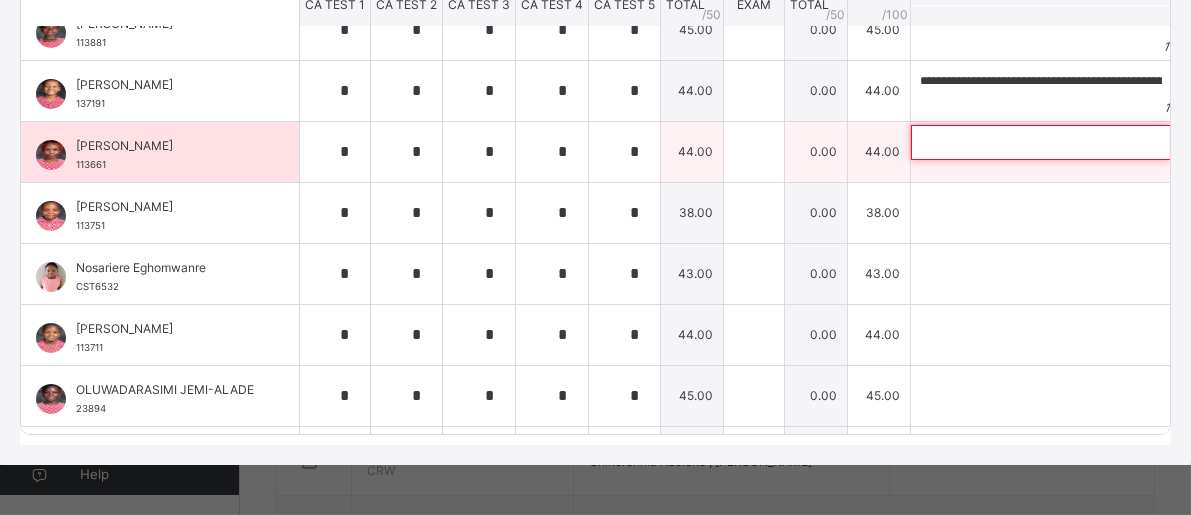 click at bounding box center [1041, 142] 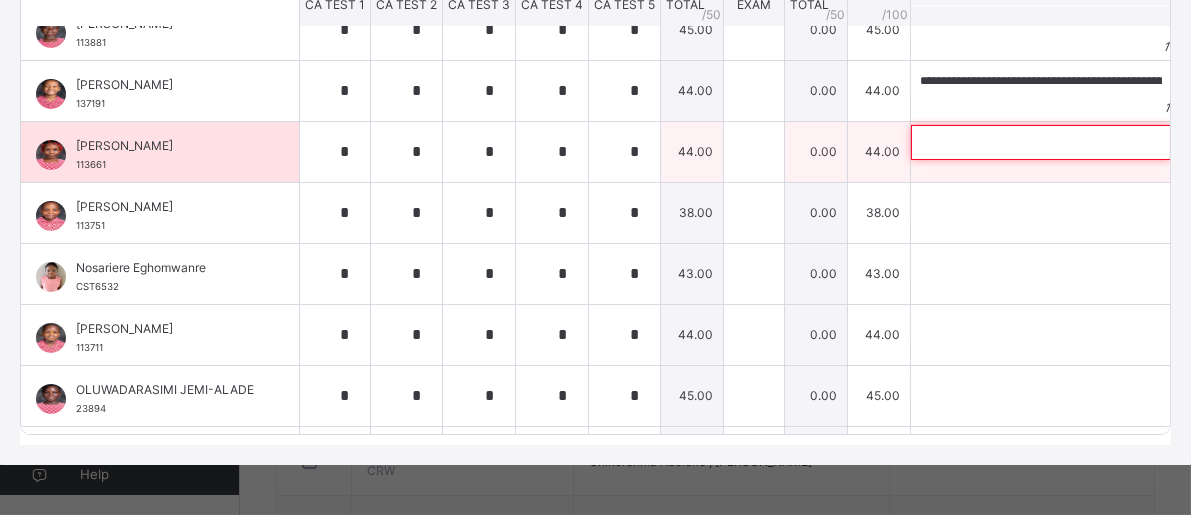 click at bounding box center [1041, 142] 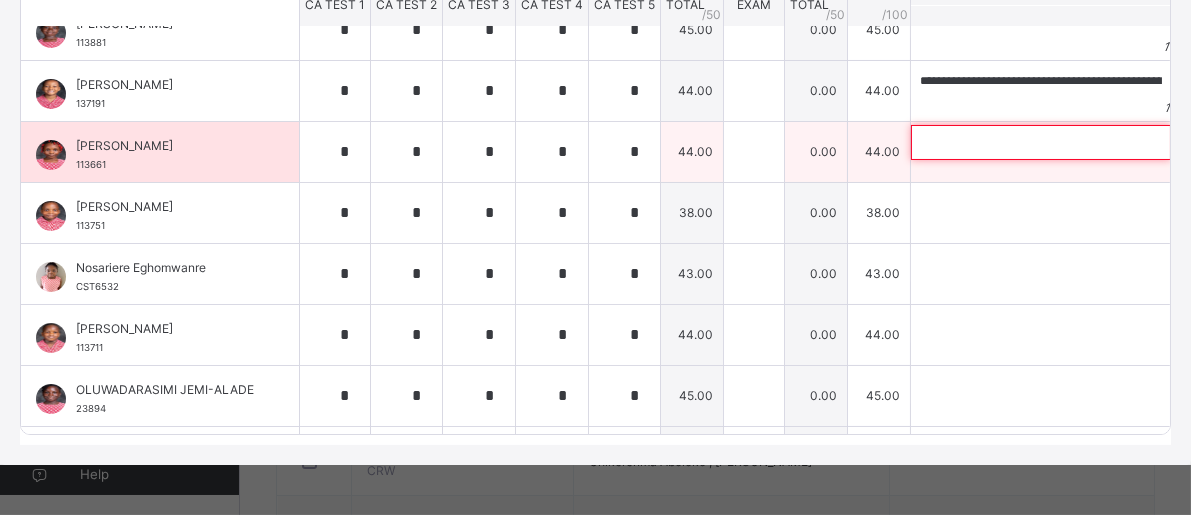 paste on "**********" 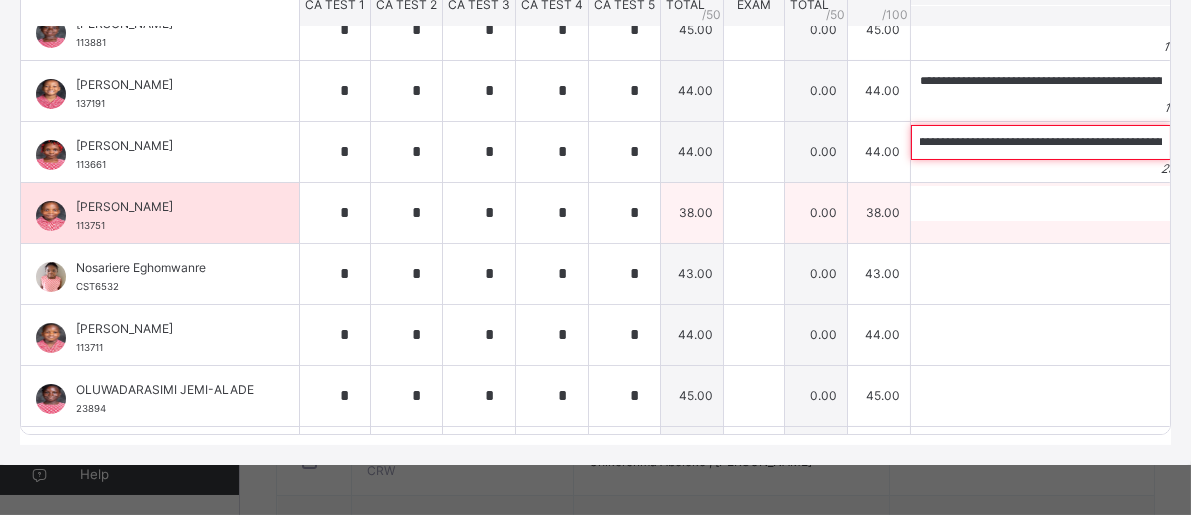 scroll, scrollTop: 0, scrollLeft: 0, axis: both 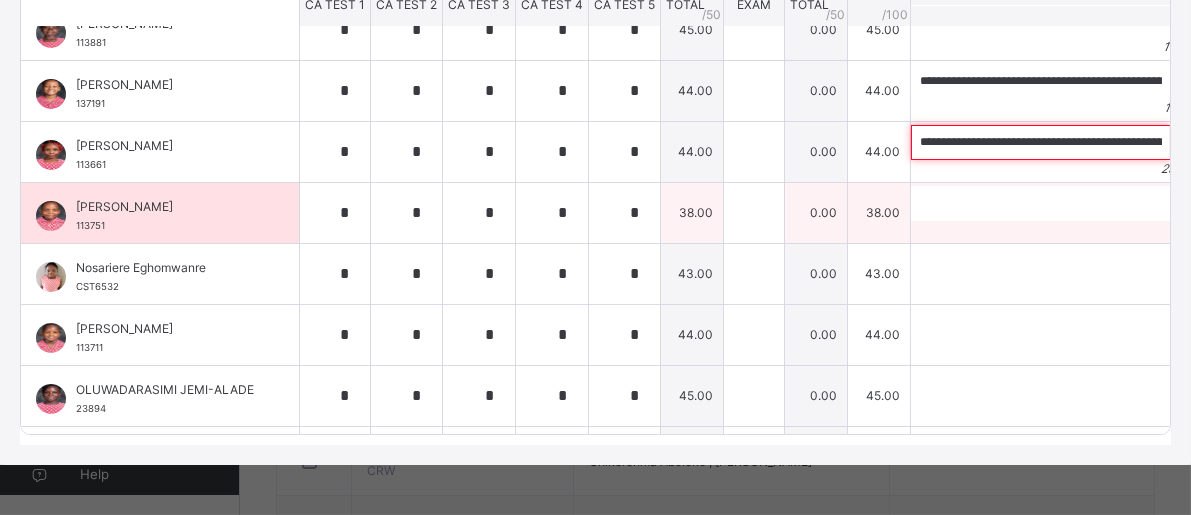 type on "**********" 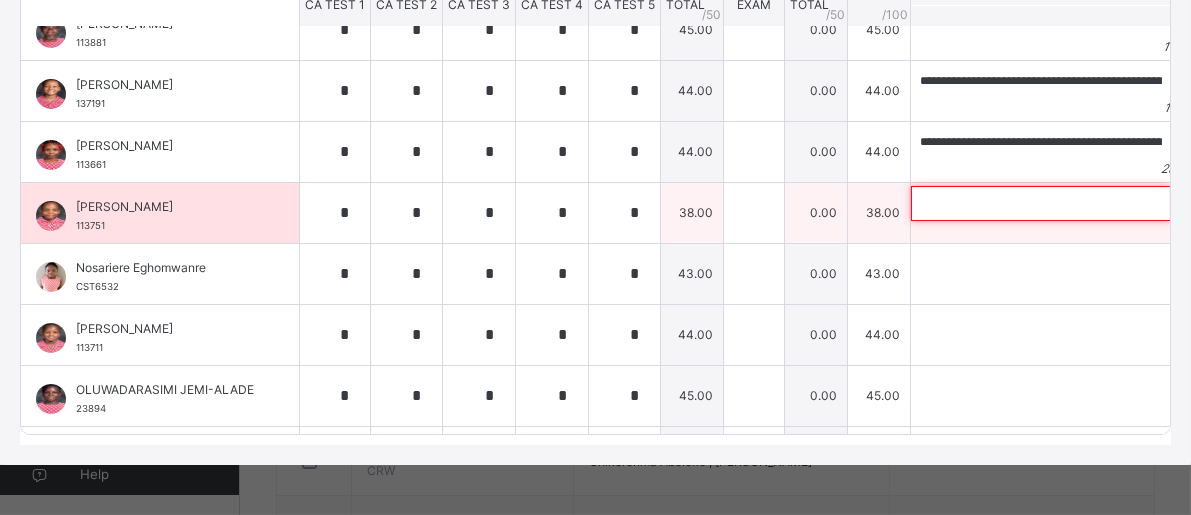click at bounding box center (1041, 203) 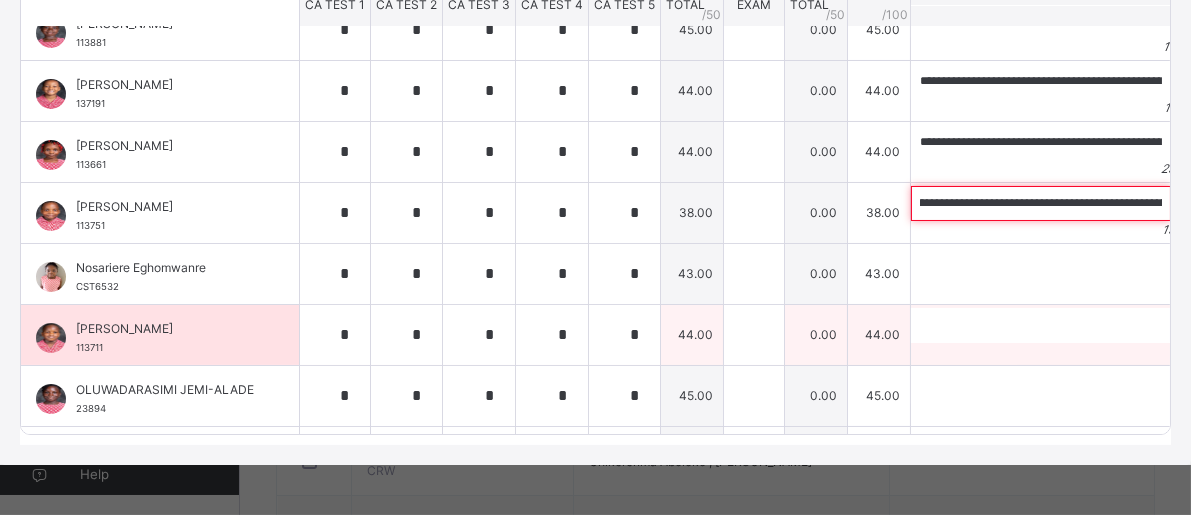 scroll, scrollTop: 0, scrollLeft: 0, axis: both 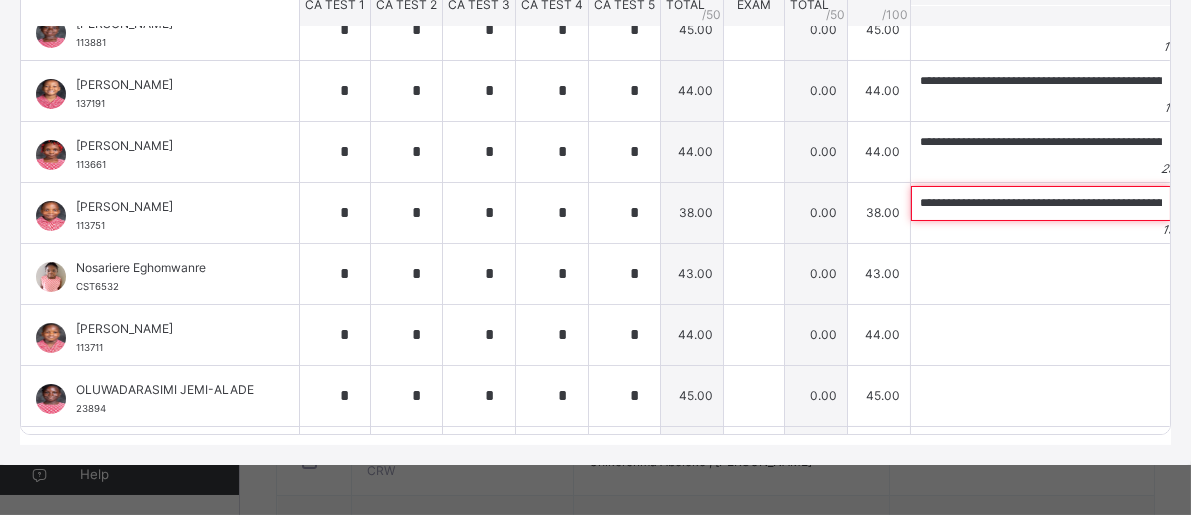 type on "**********" 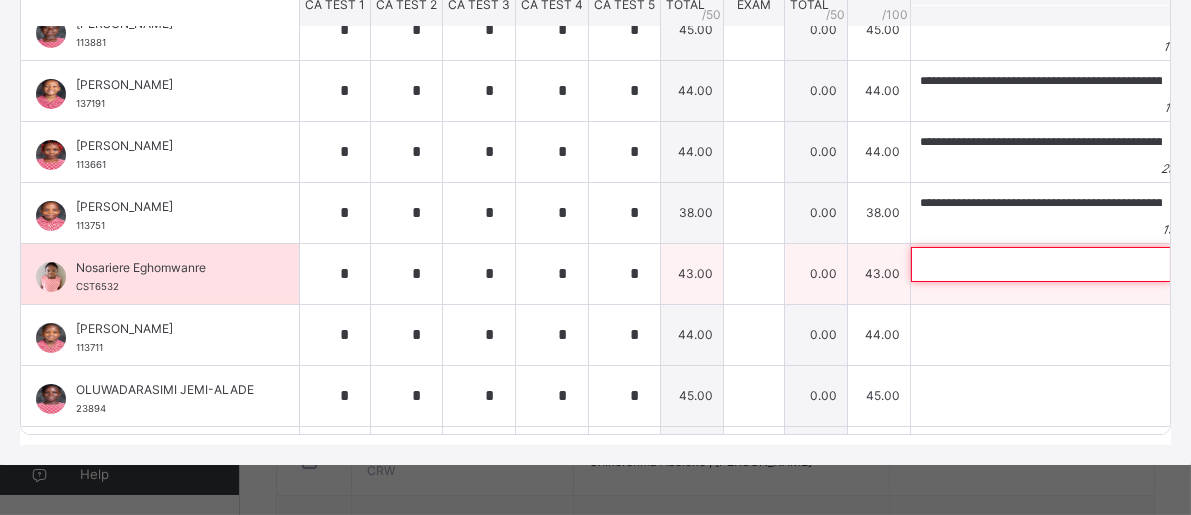 click at bounding box center (1041, 264) 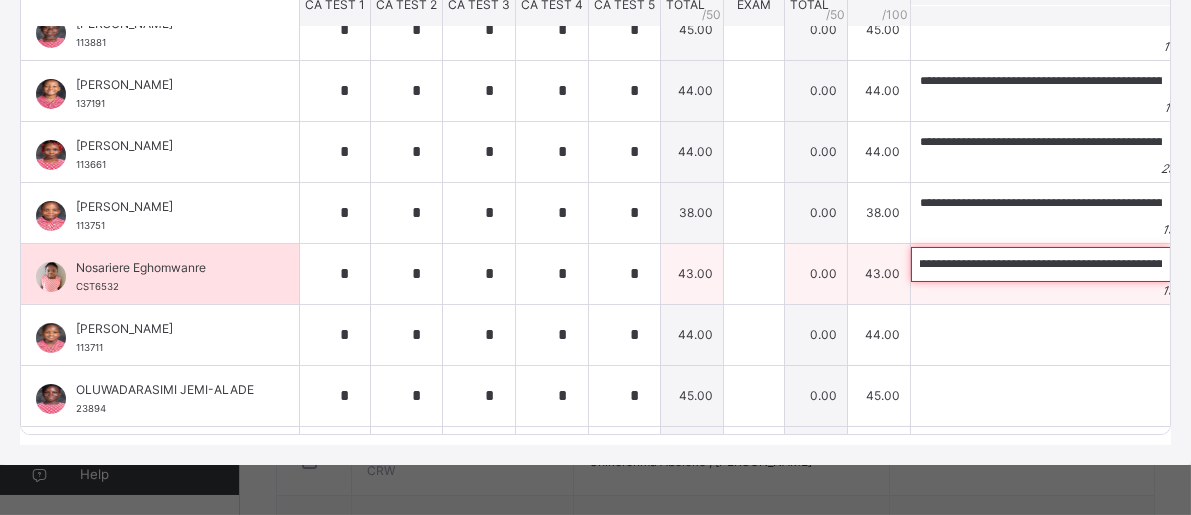 scroll, scrollTop: 0, scrollLeft: 0, axis: both 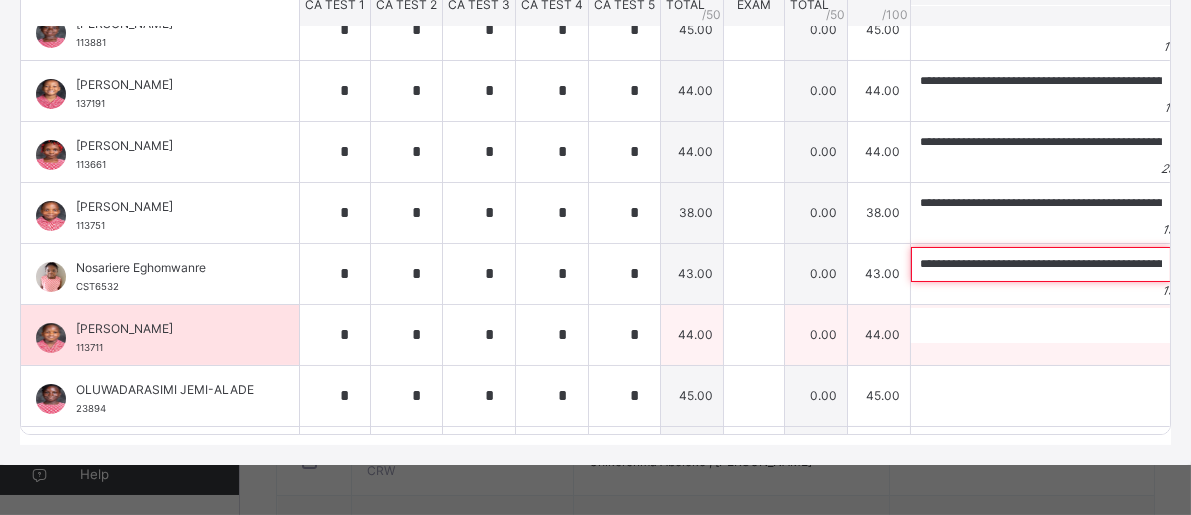 type on "**********" 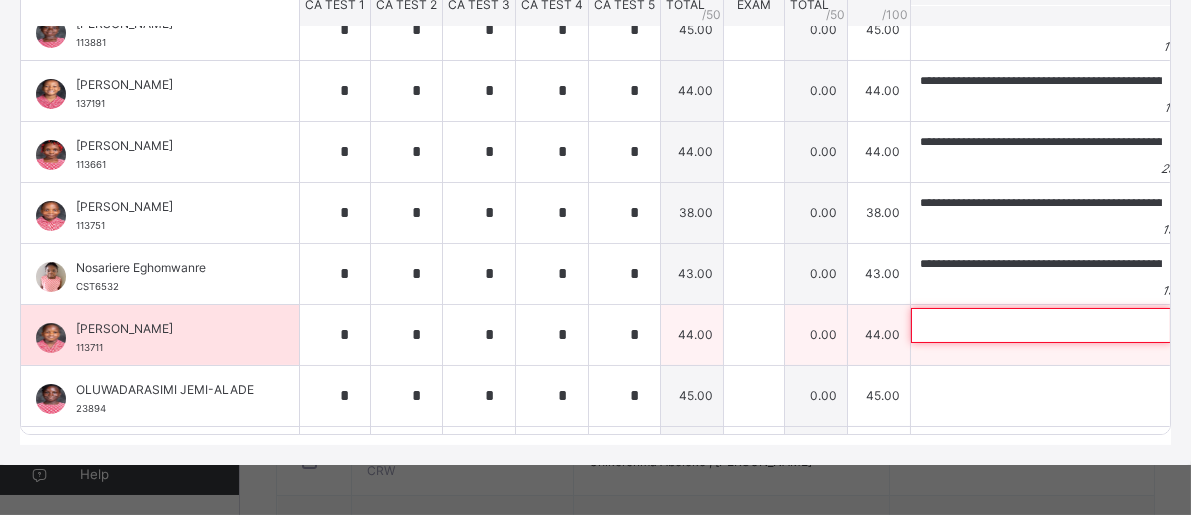 click at bounding box center (1041, 325) 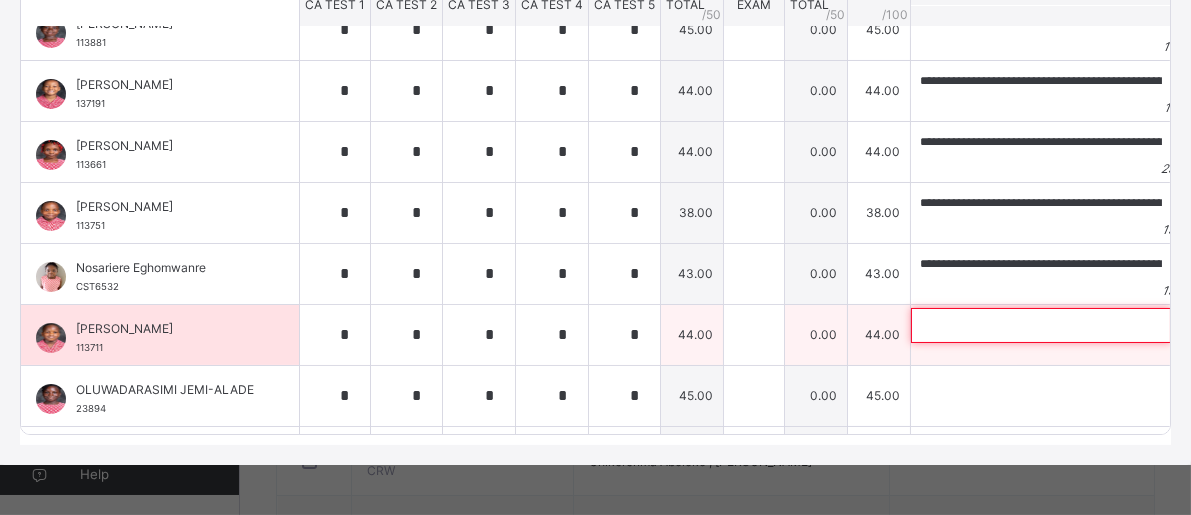 click at bounding box center (1041, 325) 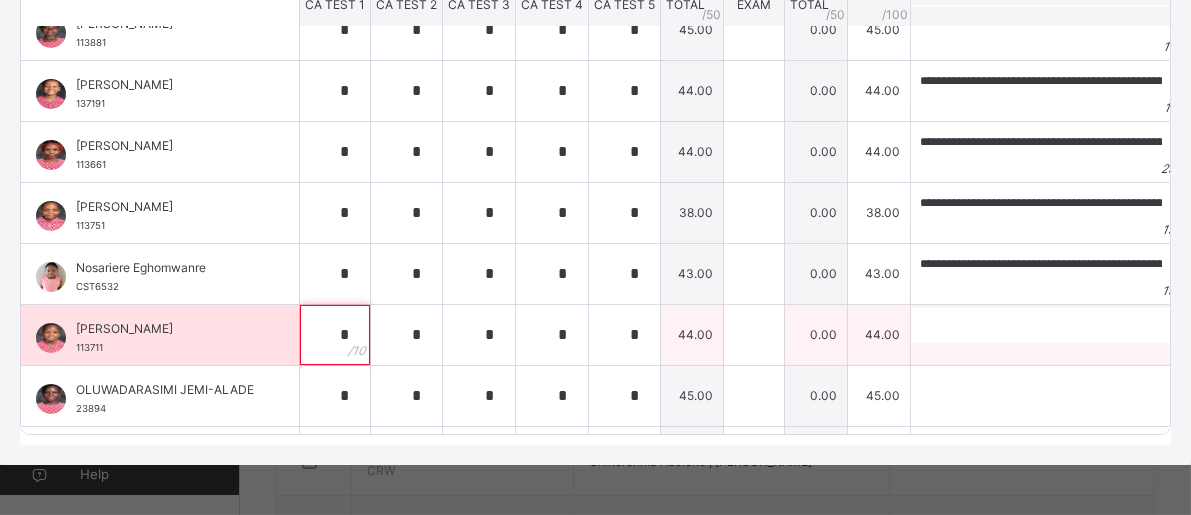 click on "*" at bounding box center (335, 335) 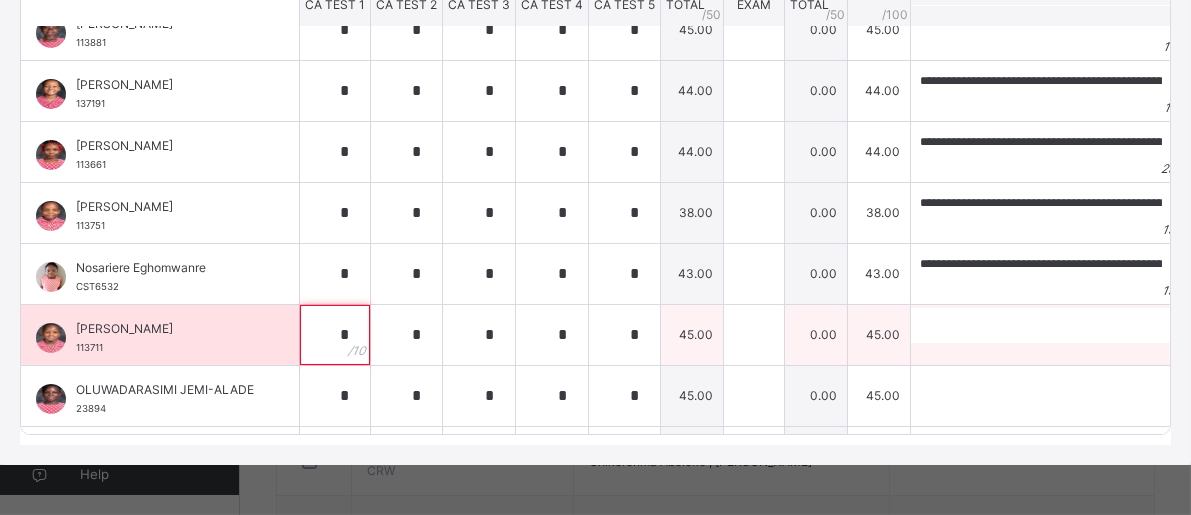 type on "*" 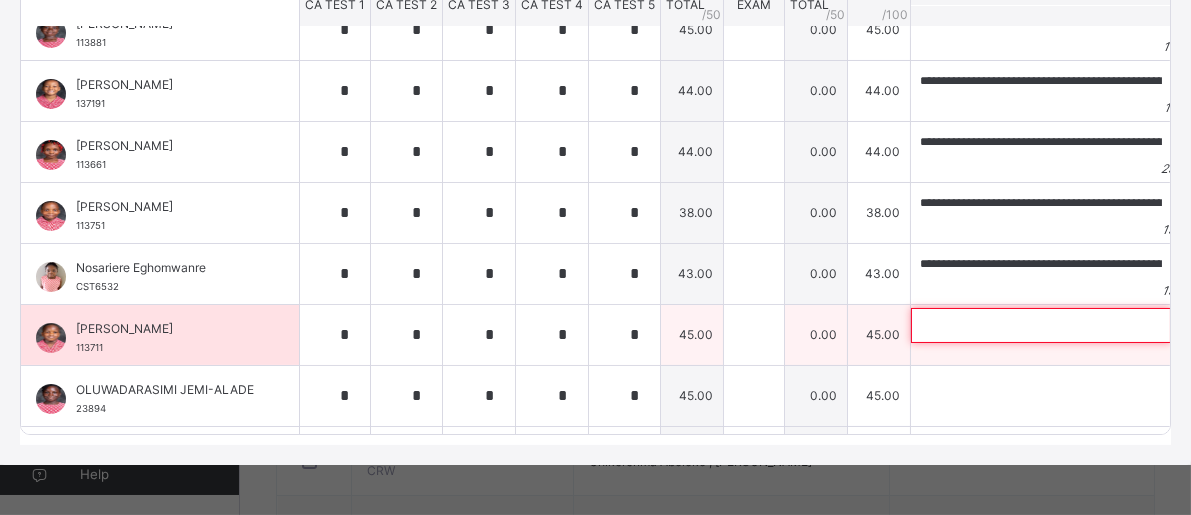 click at bounding box center (1041, 325) 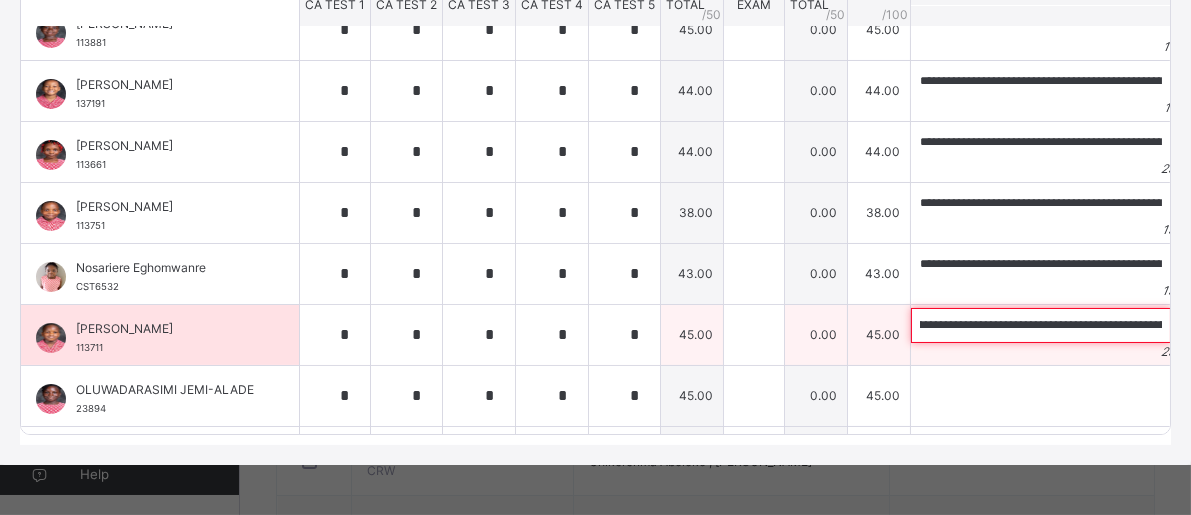 scroll, scrollTop: 0, scrollLeft: 0, axis: both 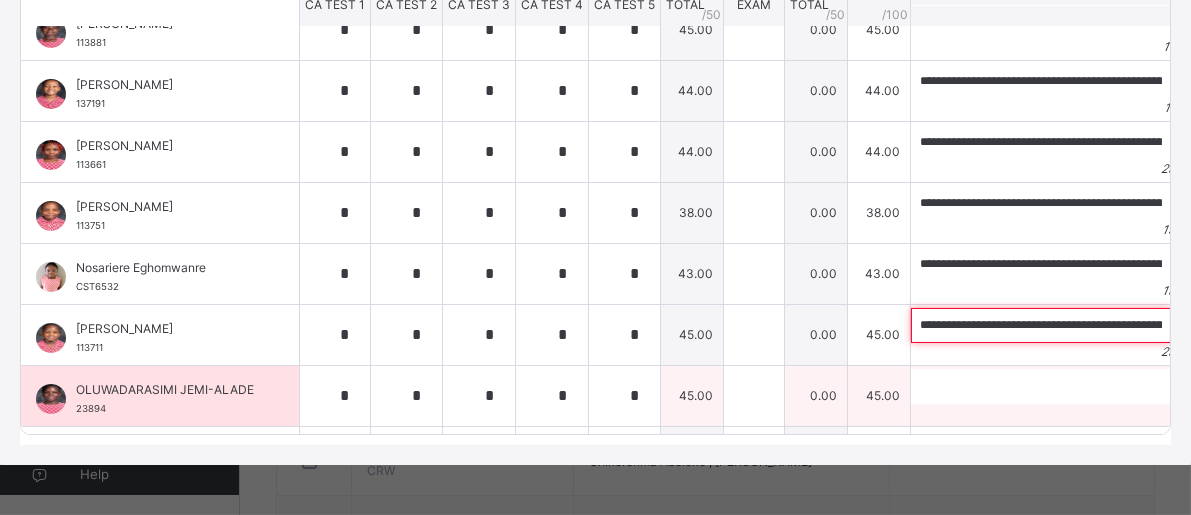 type on "**********" 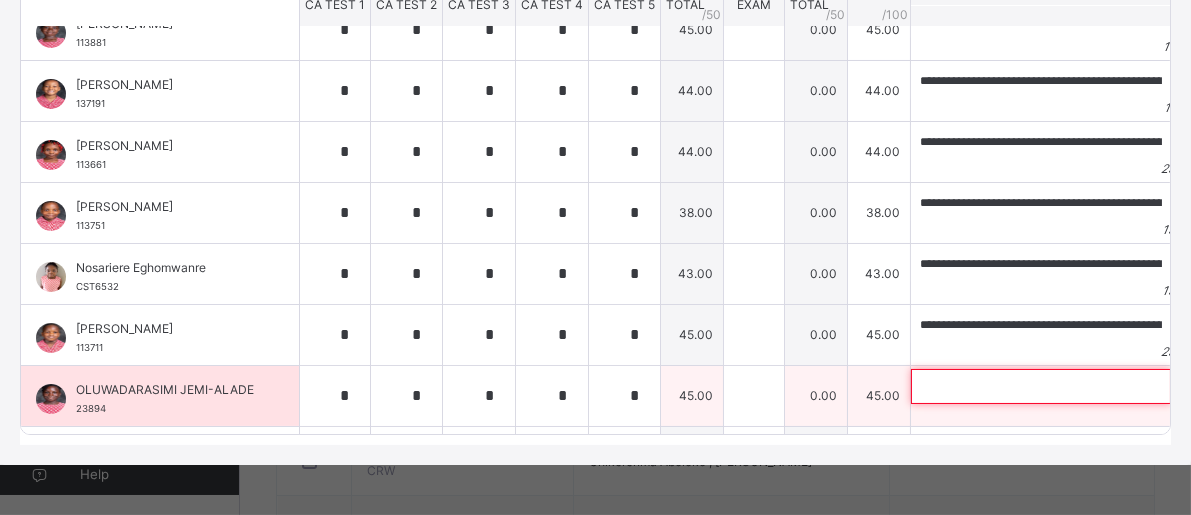 click at bounding box center (1041, 386) 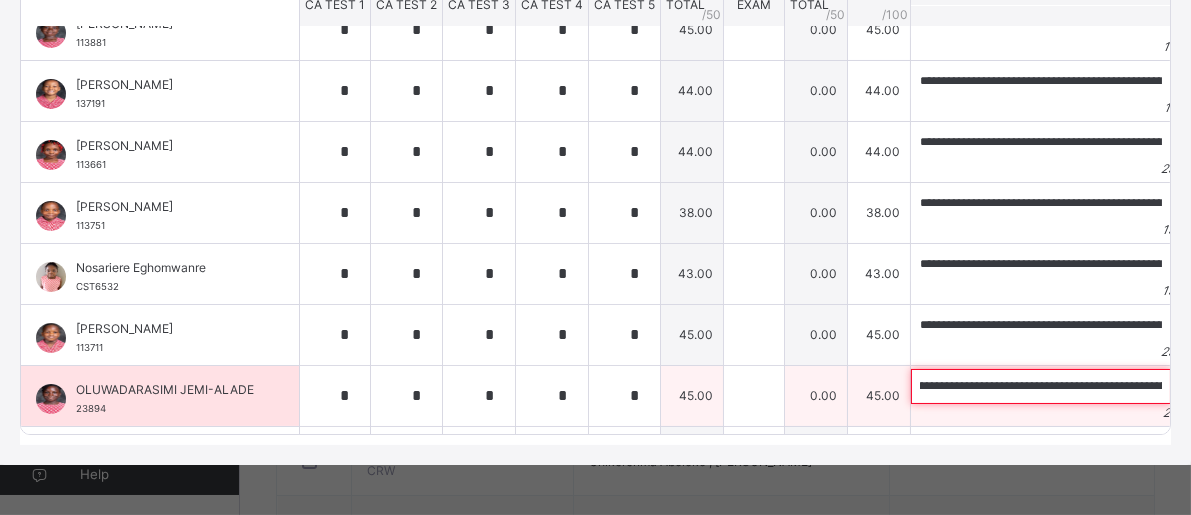 scroll, scrollTop: 0, scrollLeft: 0, axis: both 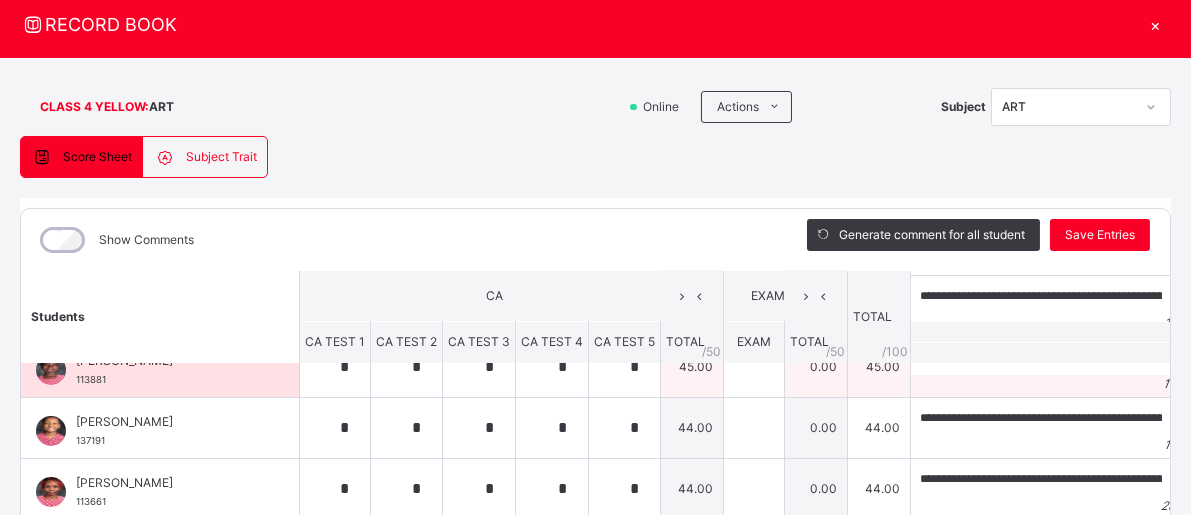 type on "**********" 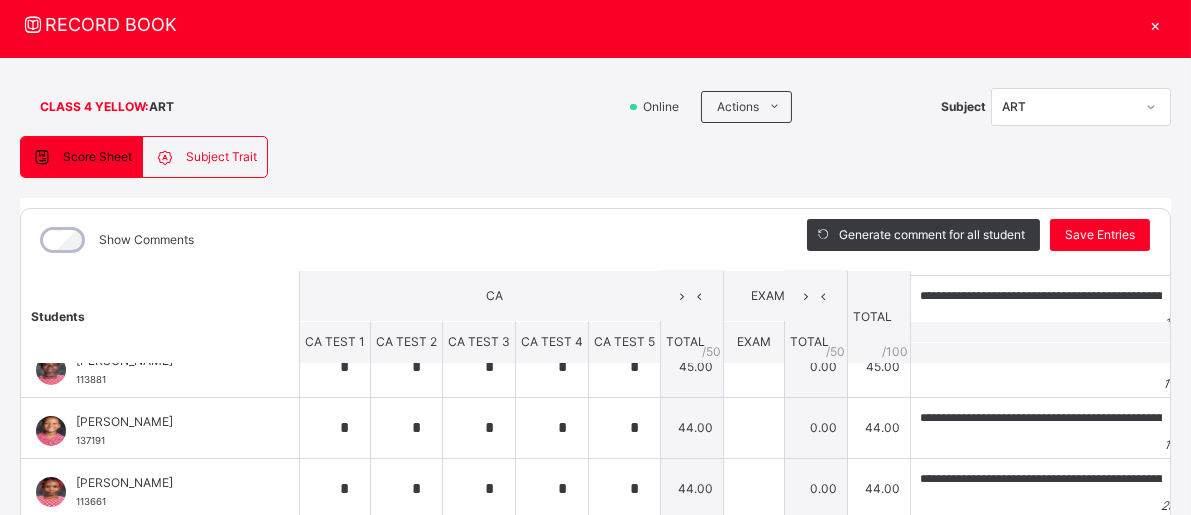 click at bounding box center (1064, 353) 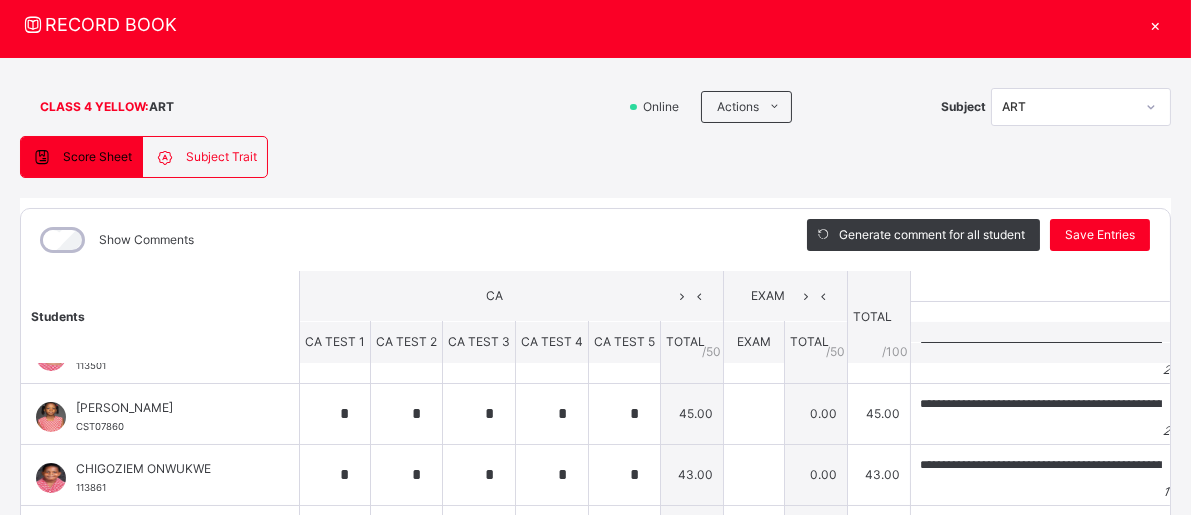 scroll, scrollTop: 0, scrollLeft: 0, axis: both 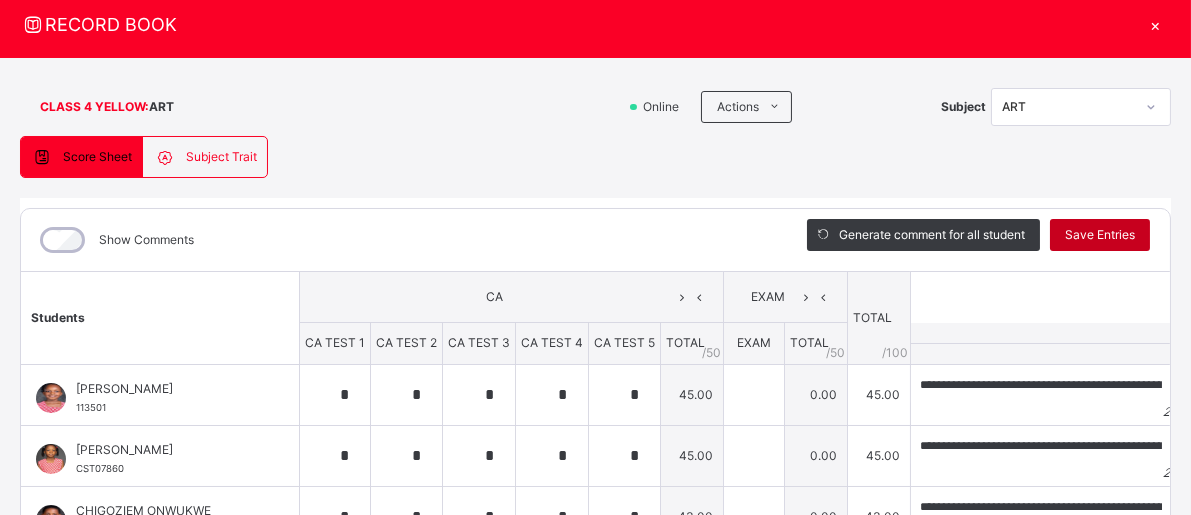 click on "Save Entries" at bounding box center (1100, 235) 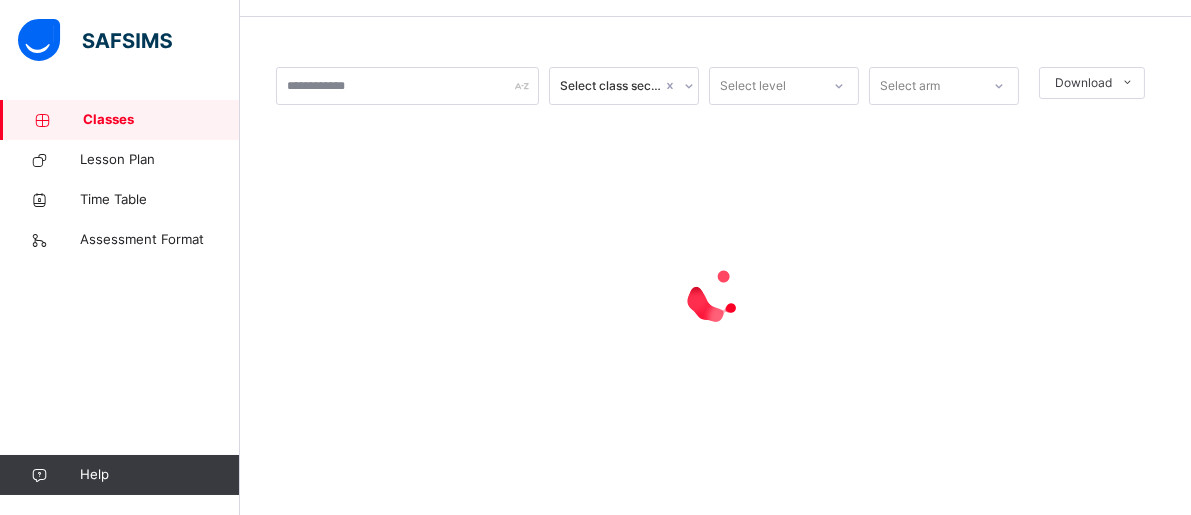 scroll, scrollTop: 0, scrollLeft: 0, axis: both 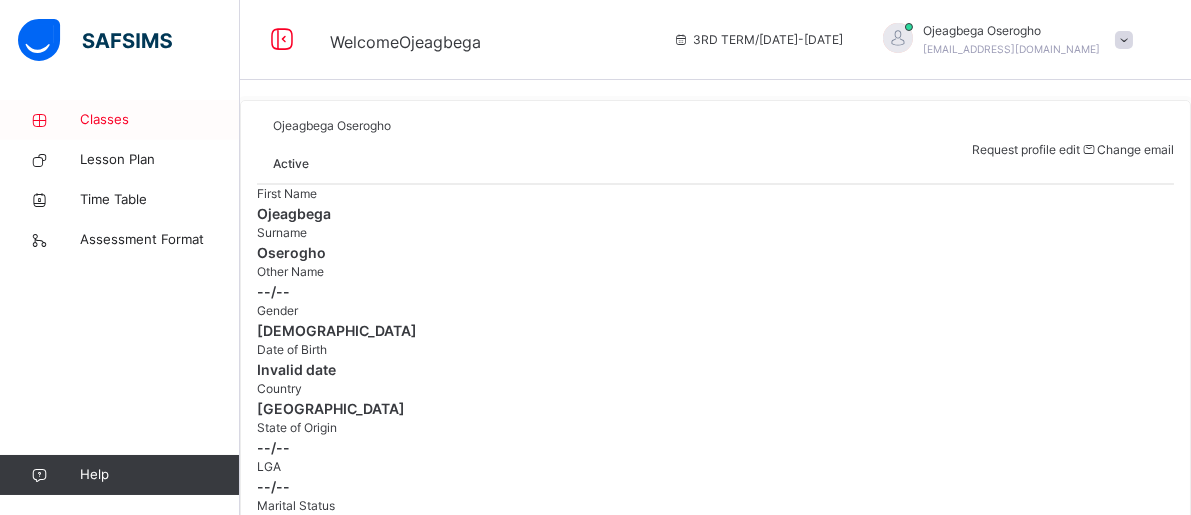 click on "Classes" at bounding box center [160, 120] 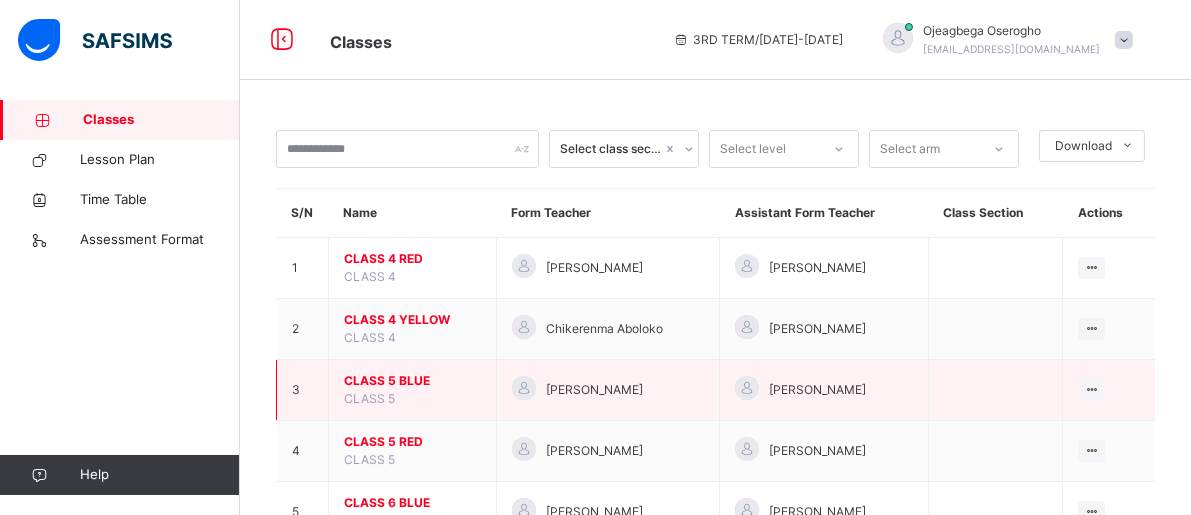 click on "CLASS 5   BLUE" at bounding box center [412, 381] 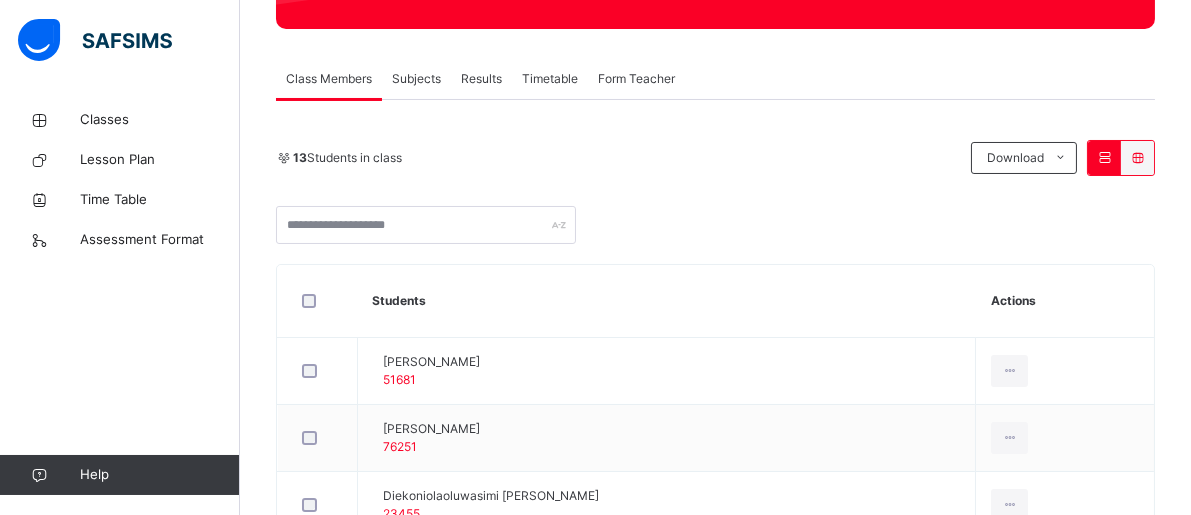 scroll, scrollTop: 319, scrollLeft: 0, axis: vertical 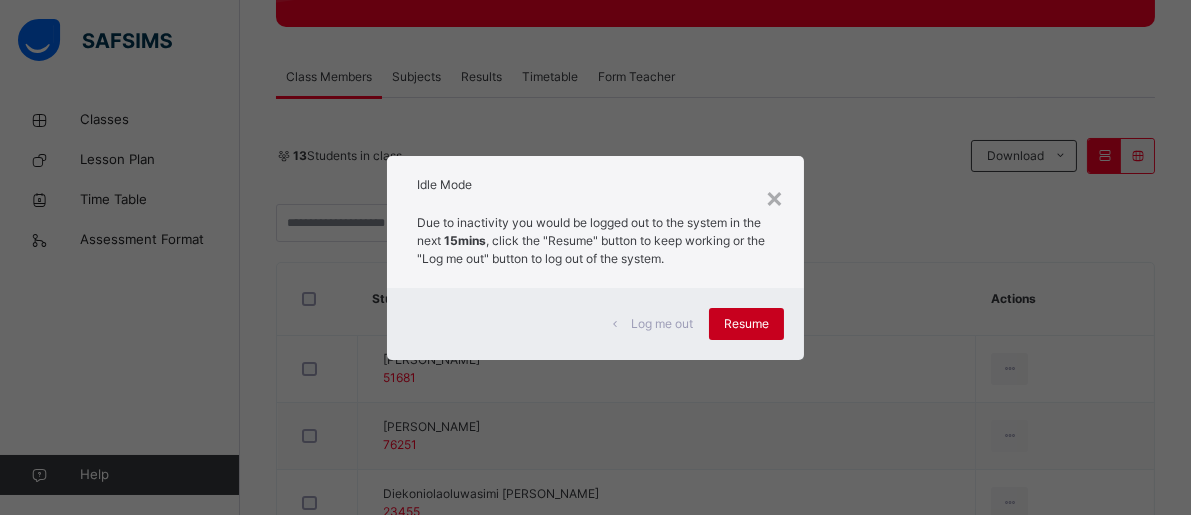 click on "Resume" at bounding box center [746, 324] 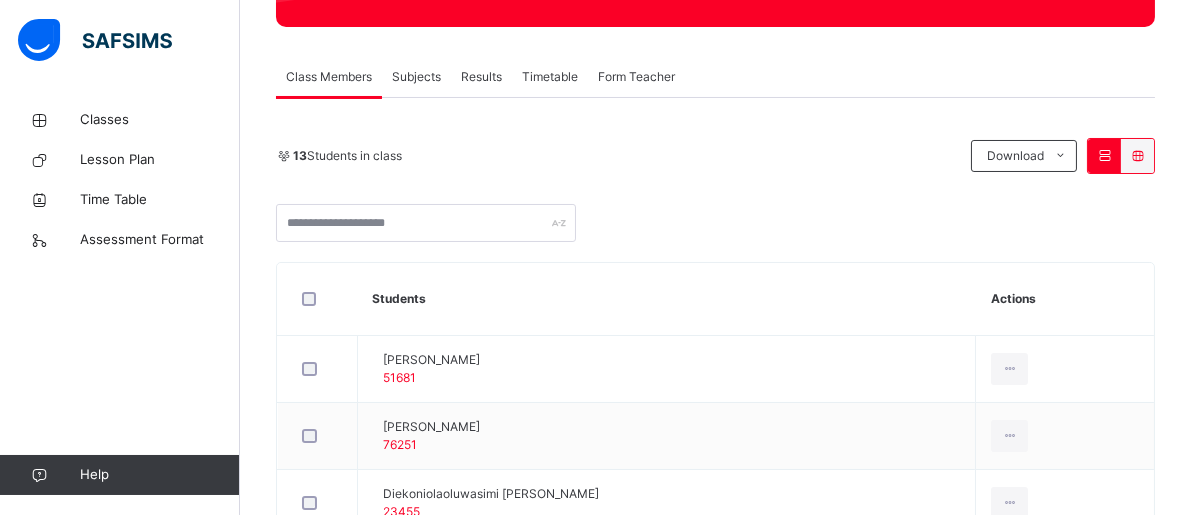 click on "Subjects" at bounding box center (416, 77) 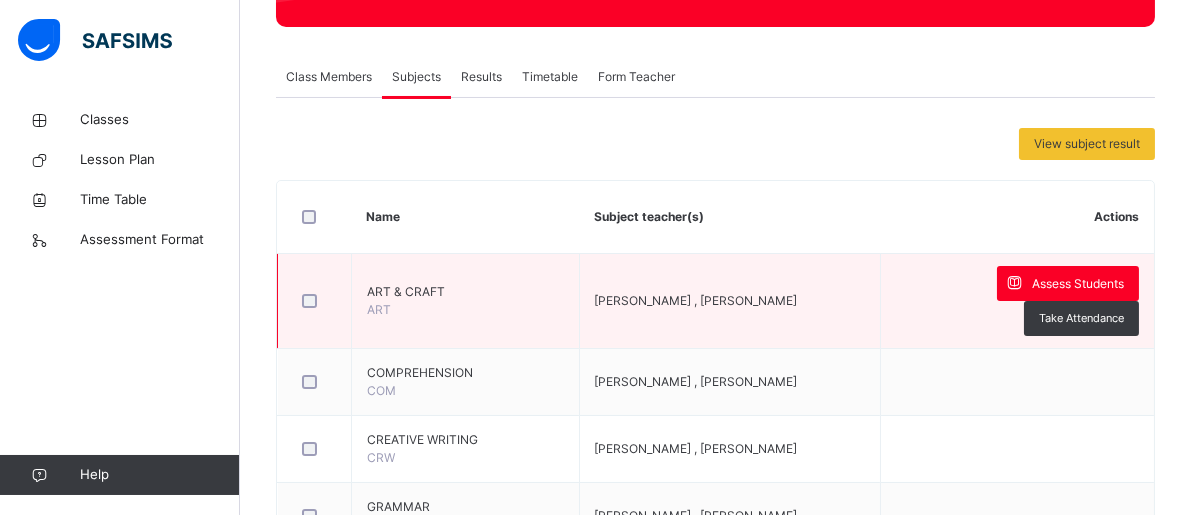 click at bounding box center [314, 301] 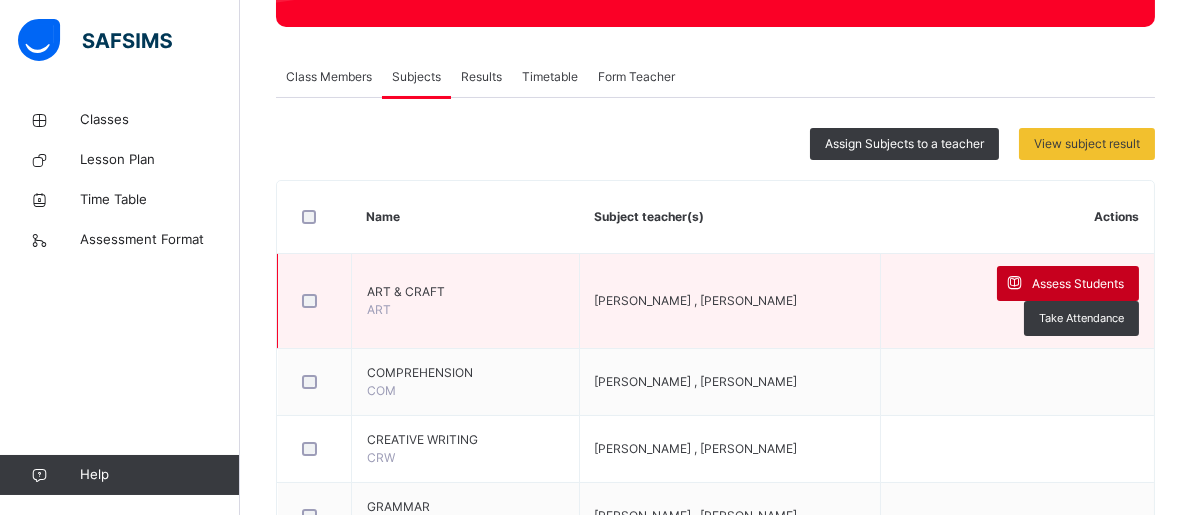 click on "Assess Students" at bounding box center (1078, 284) 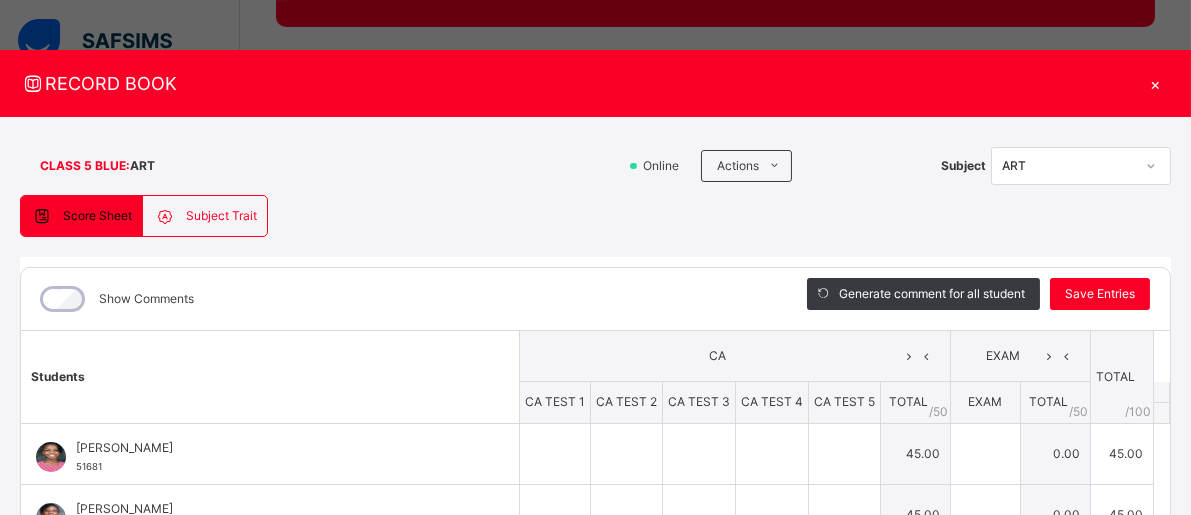 type on "*" 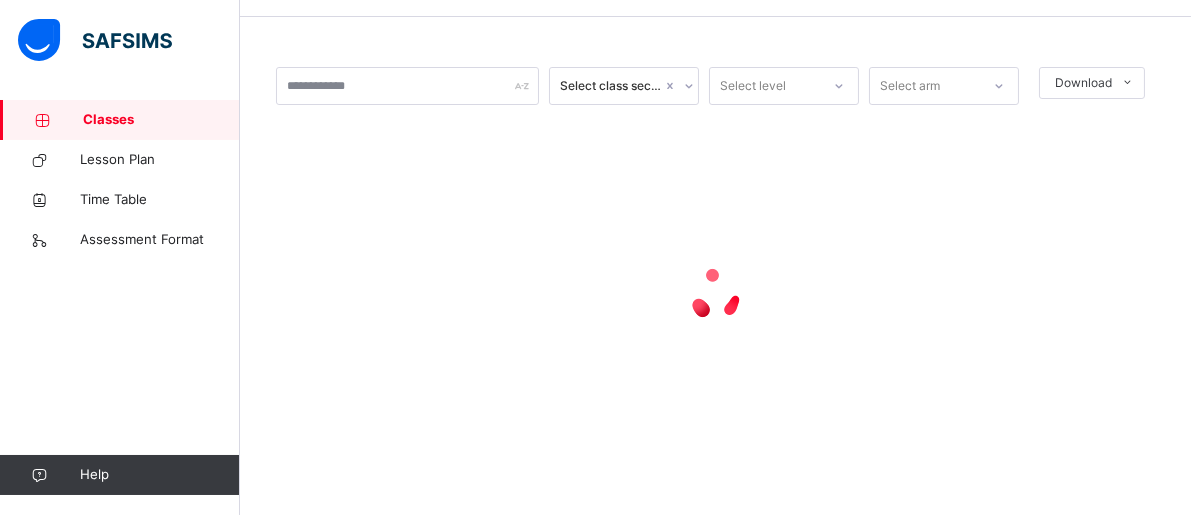 scroll, scrollTop: 0, scrollLeft: 0, axis: both 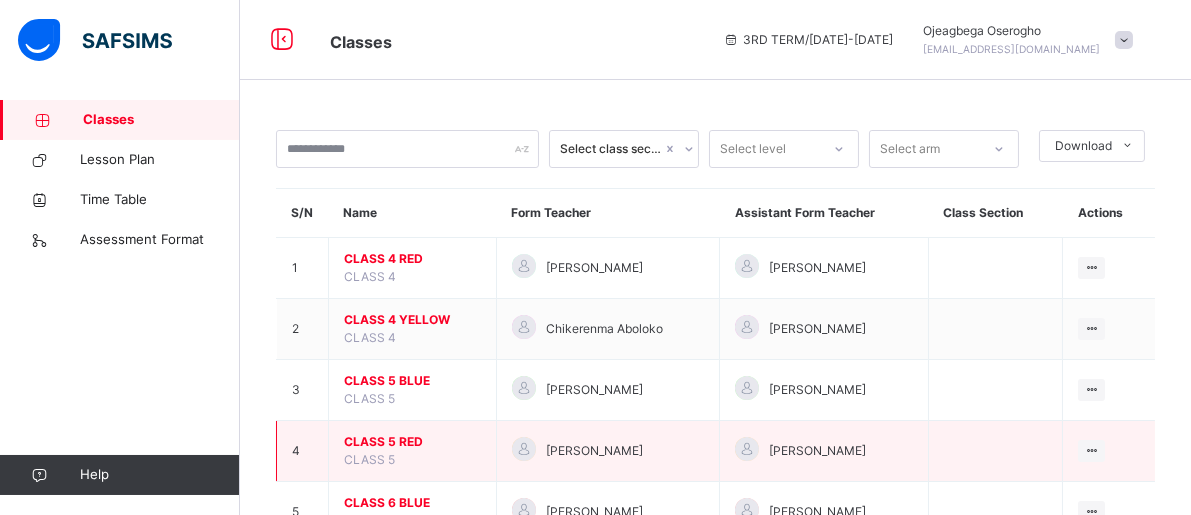 click on "CLASS 5   RED" at bounding box center [412, 442] 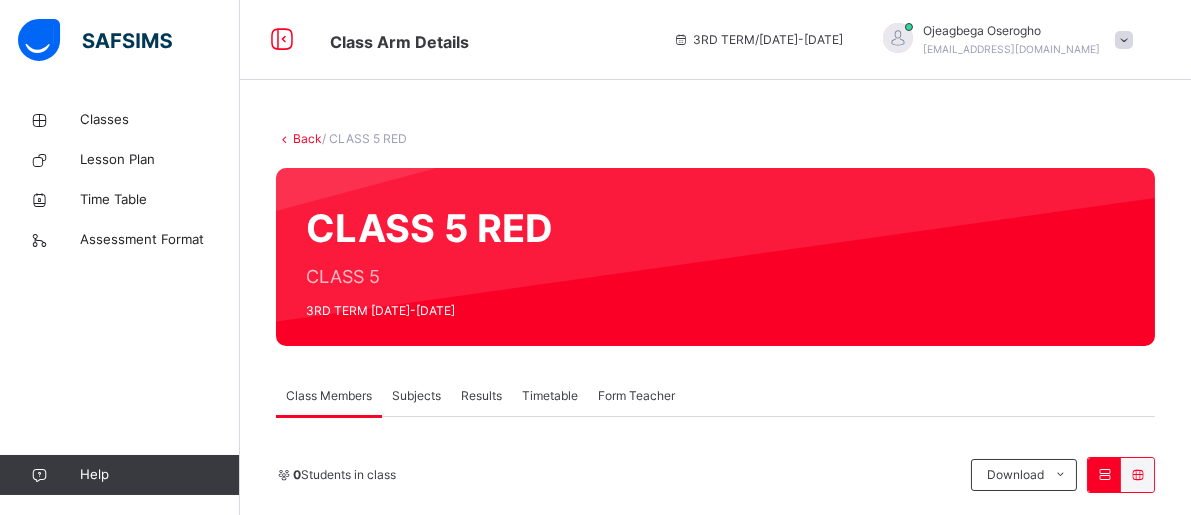 click on "Subjects" at bounding box center [416, 396] 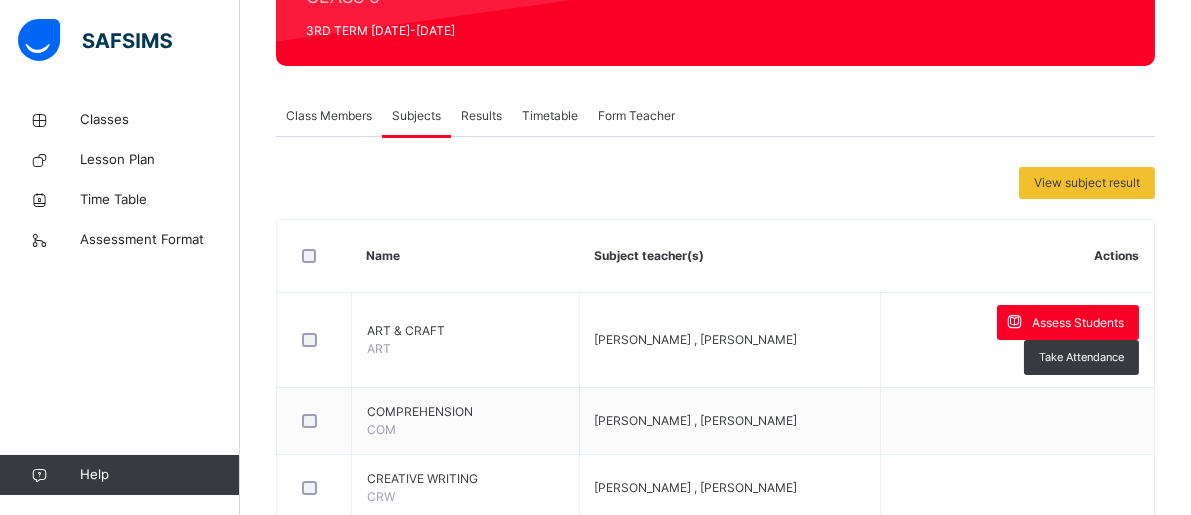 scroll, scrollTop: 320, scrollLeft: 0, axis: vertical 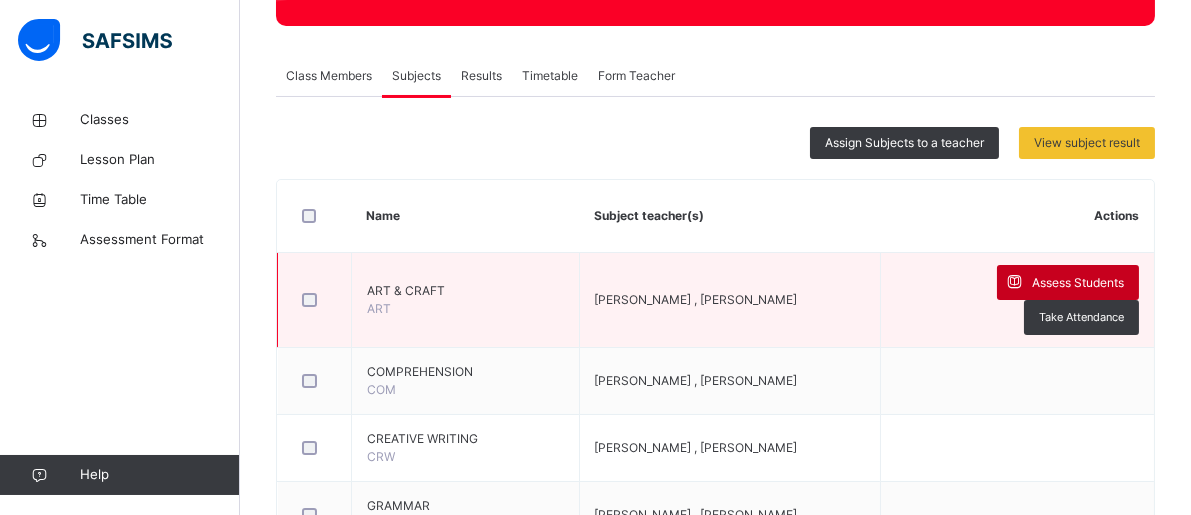 click on "Assess Students" at bounding box center (1068, 282) 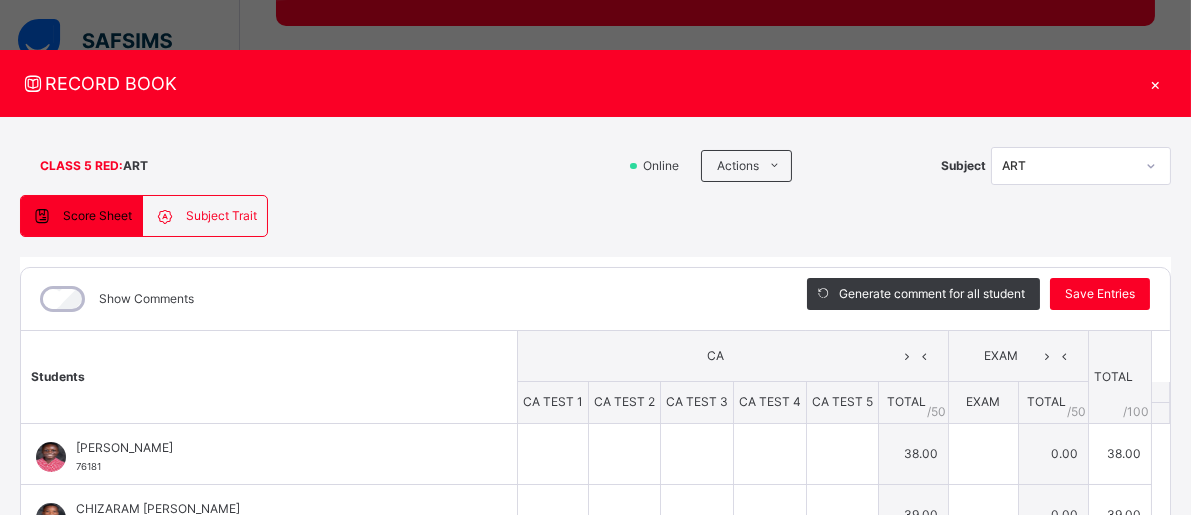 type on "*" 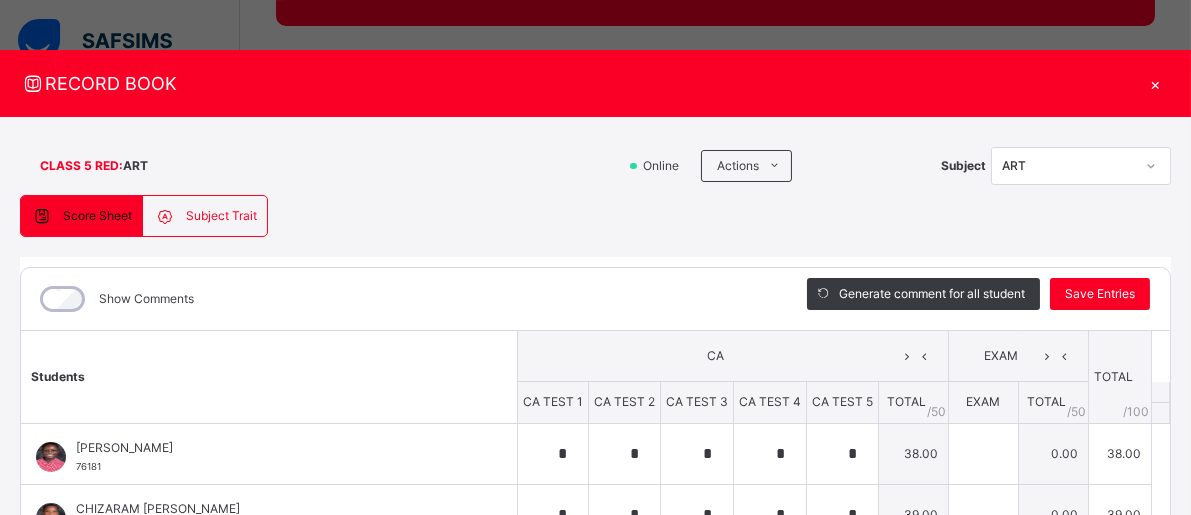 type on "*" 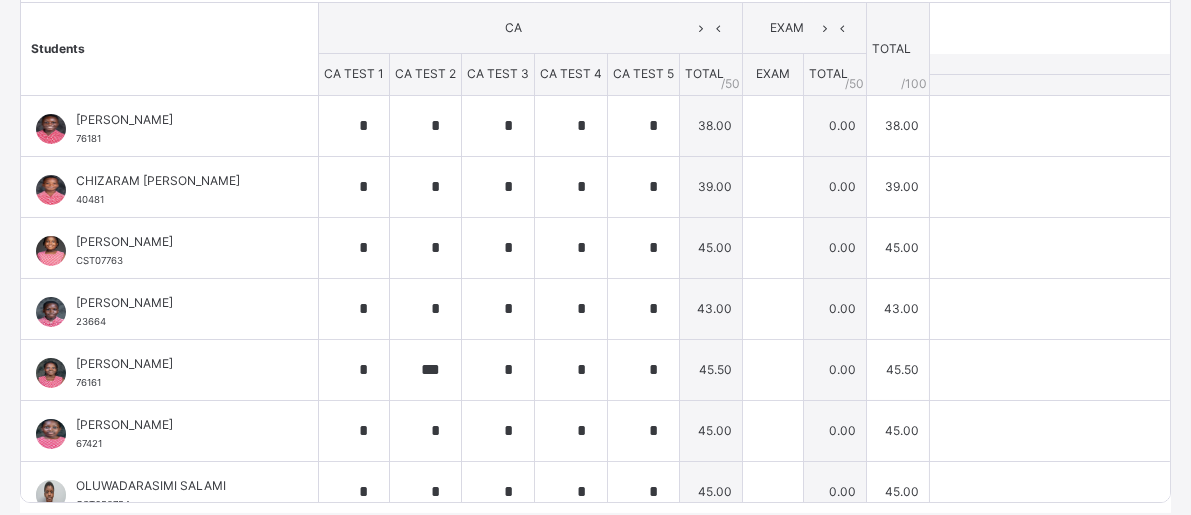 scroll, scrollTop: 329, scrollLeft: 0, axis: vertical 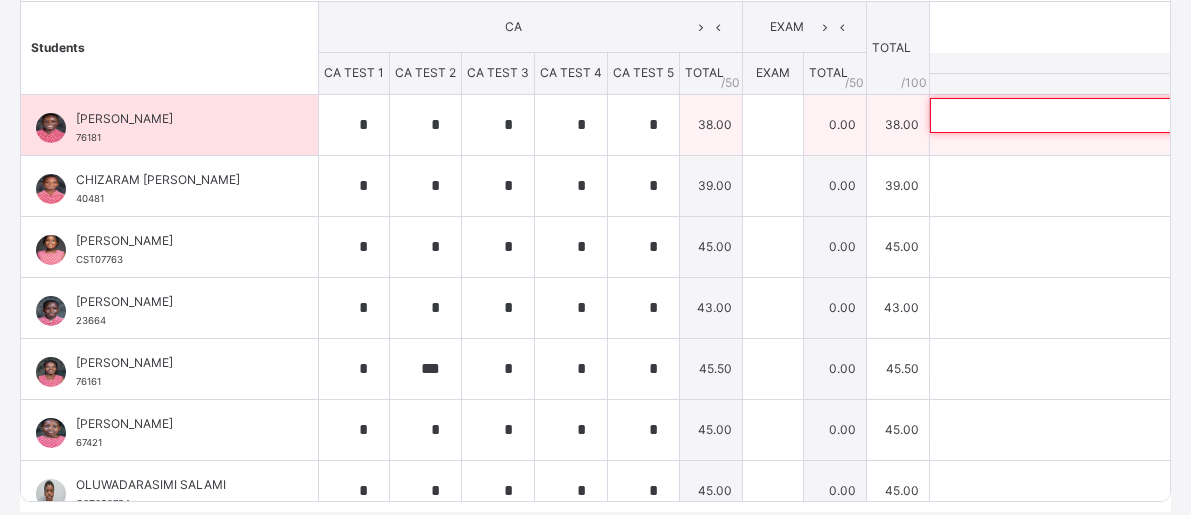 click at bounding box center [1060, 115] 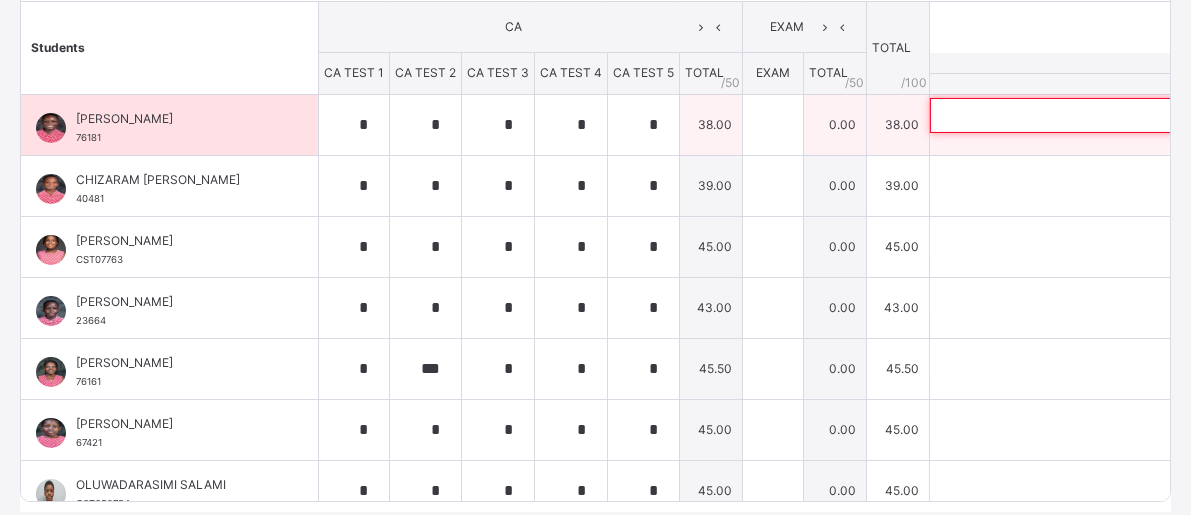 paste on "**********" 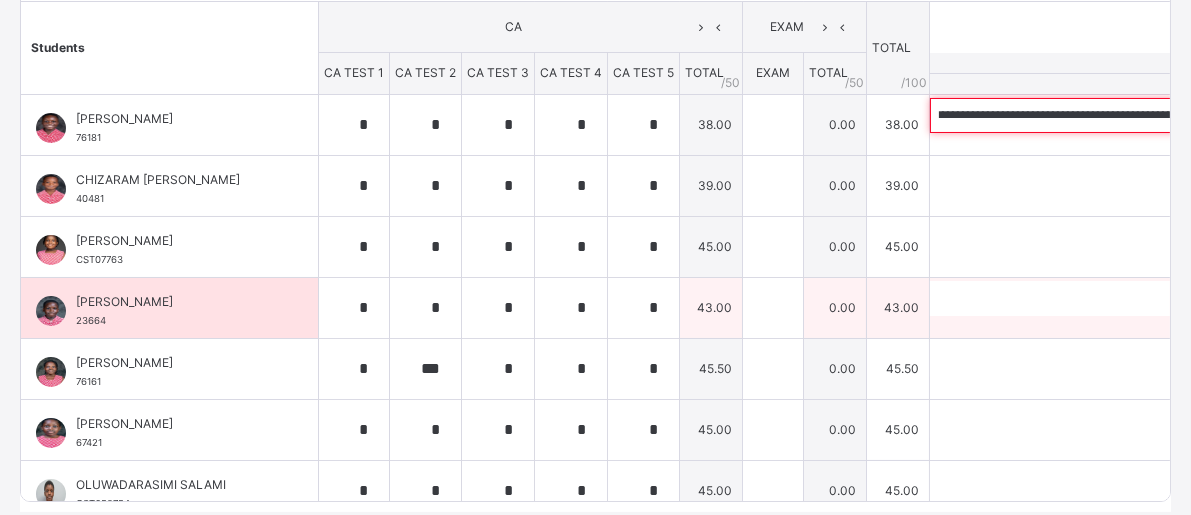 scroll, scrollTop: 0, scrollLeft: 0, axis: both 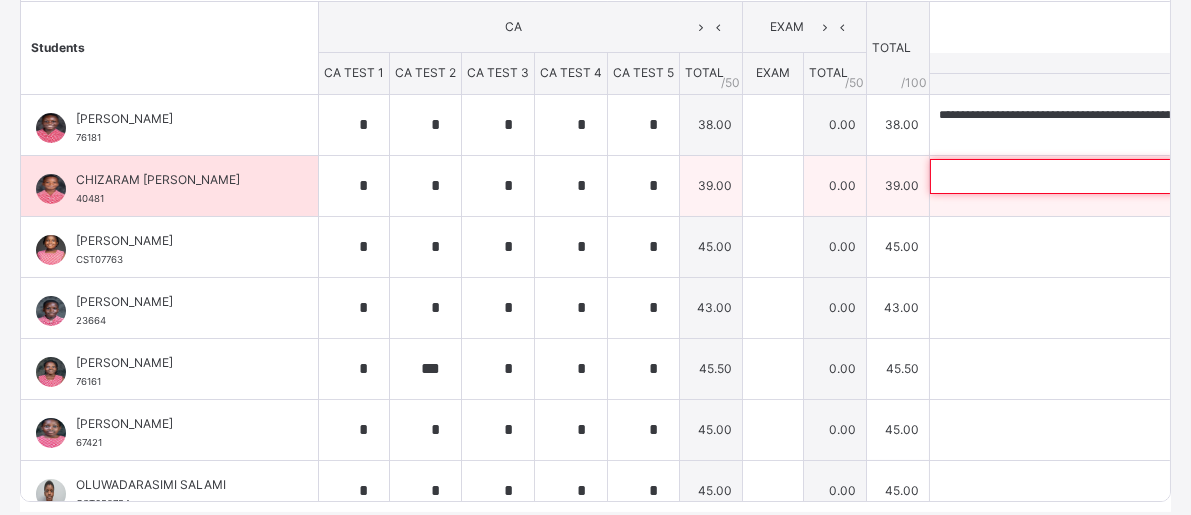 click at bounding box center [1060, 176] 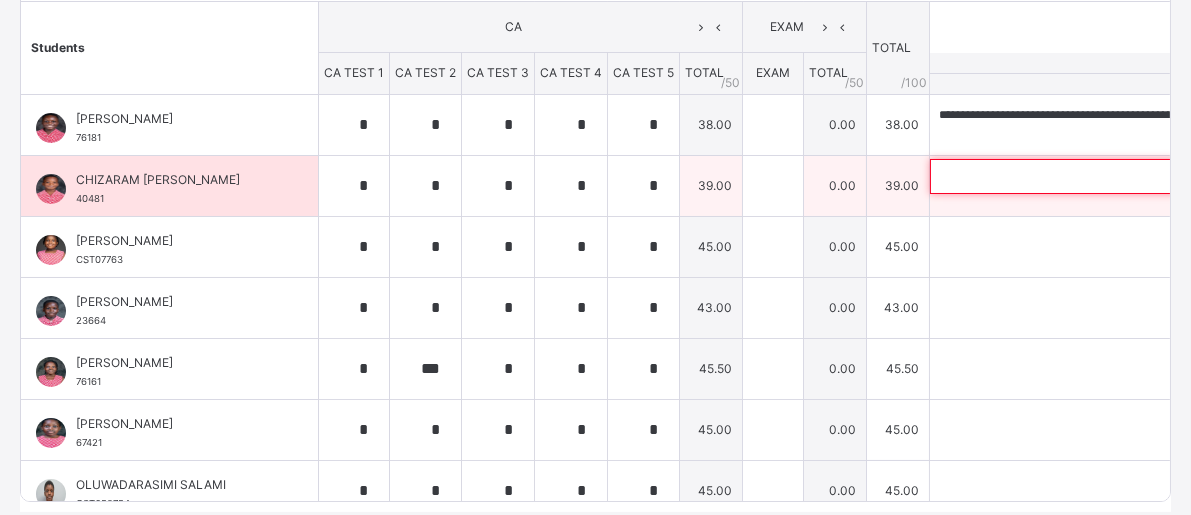 click at bounding box center [1060, 176] 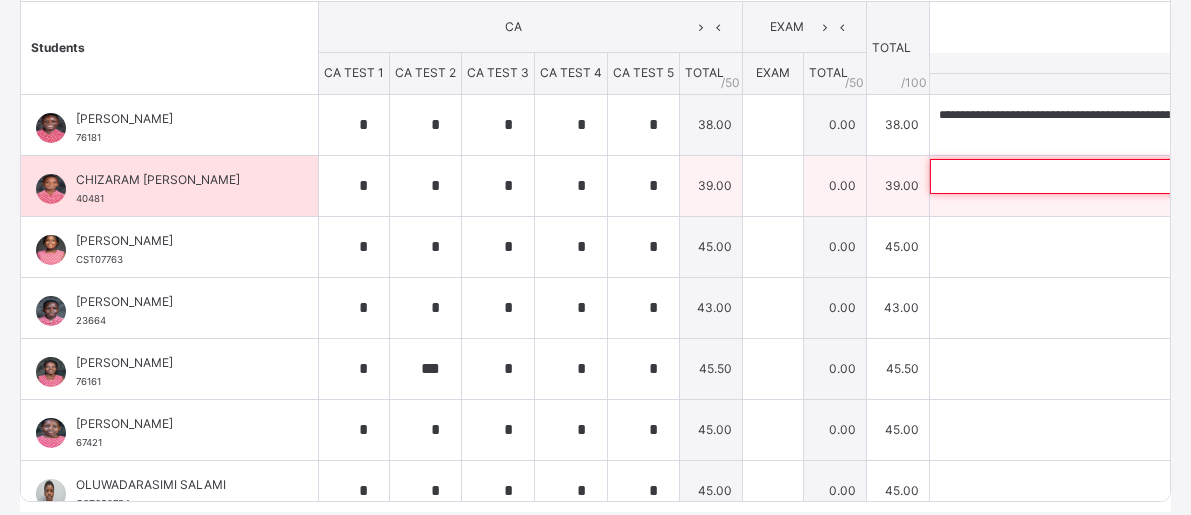 paste on "**********" 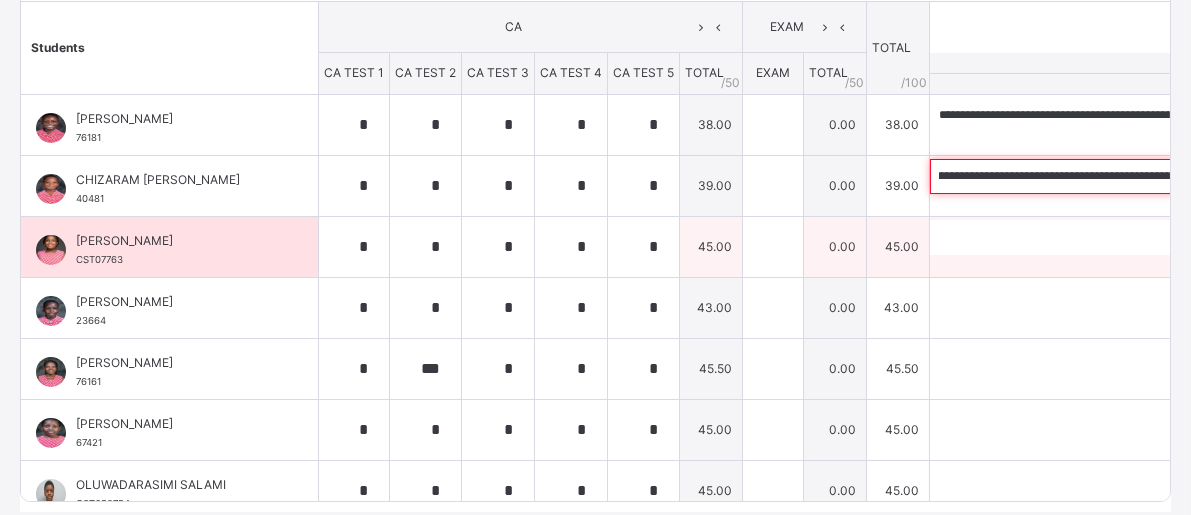 scroll, scrollTop: 0, scrollLeft: 0, axis: both 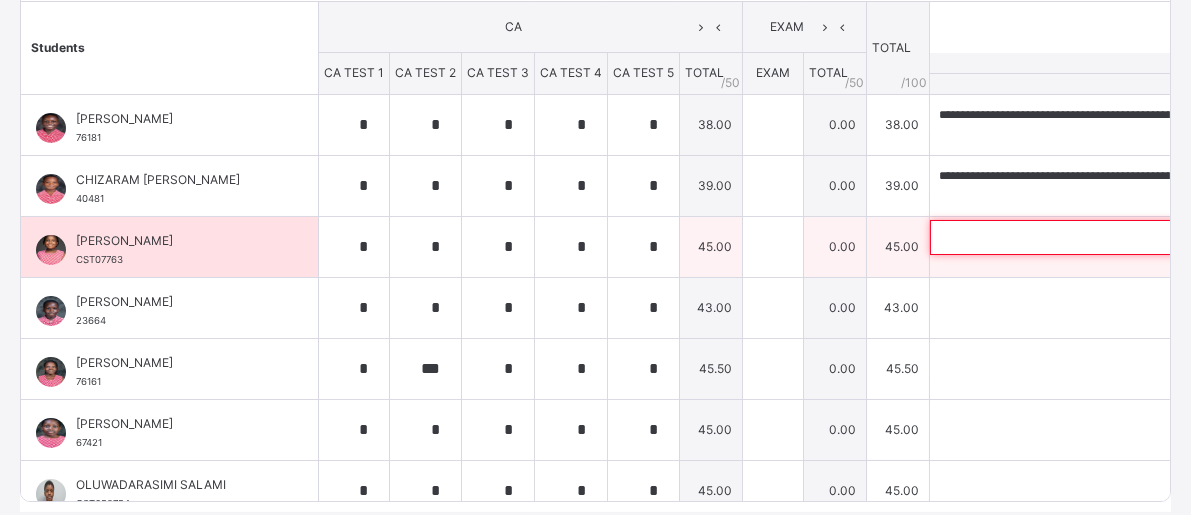 click at bounding box center (1060, 237) 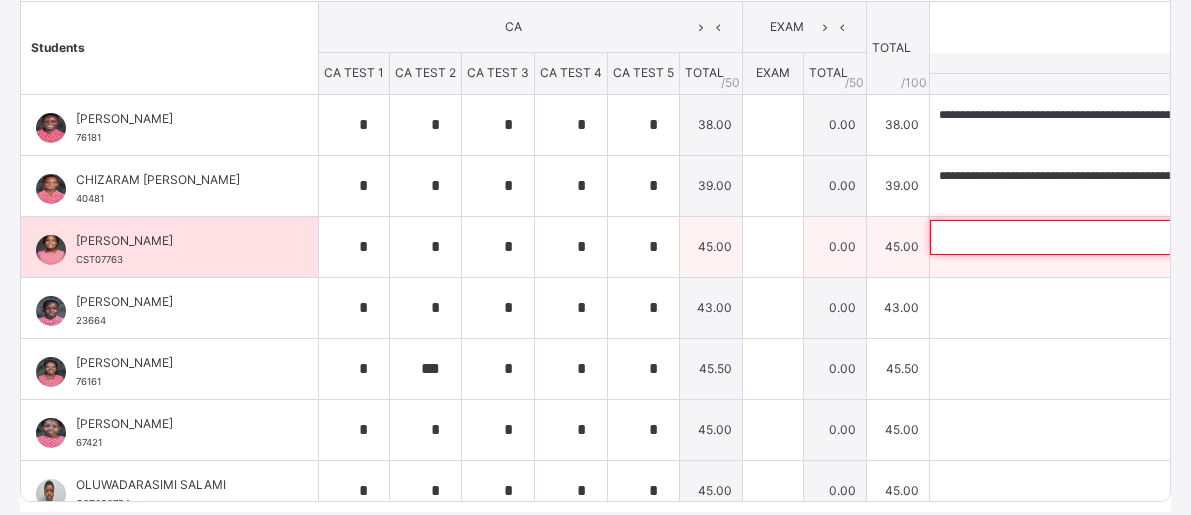 click at bounding box center [1060, 237] 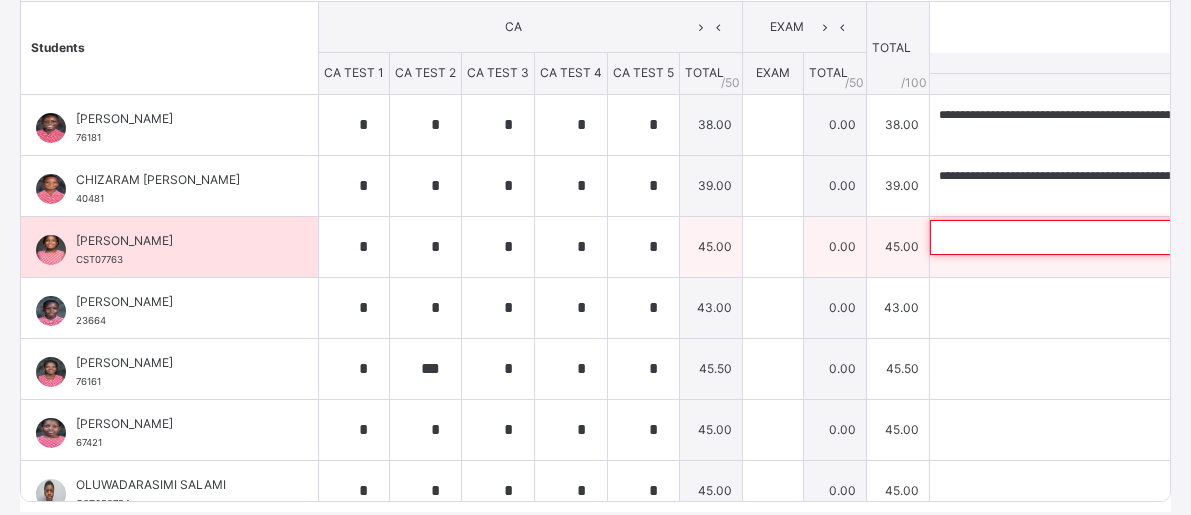 paste on "**********" 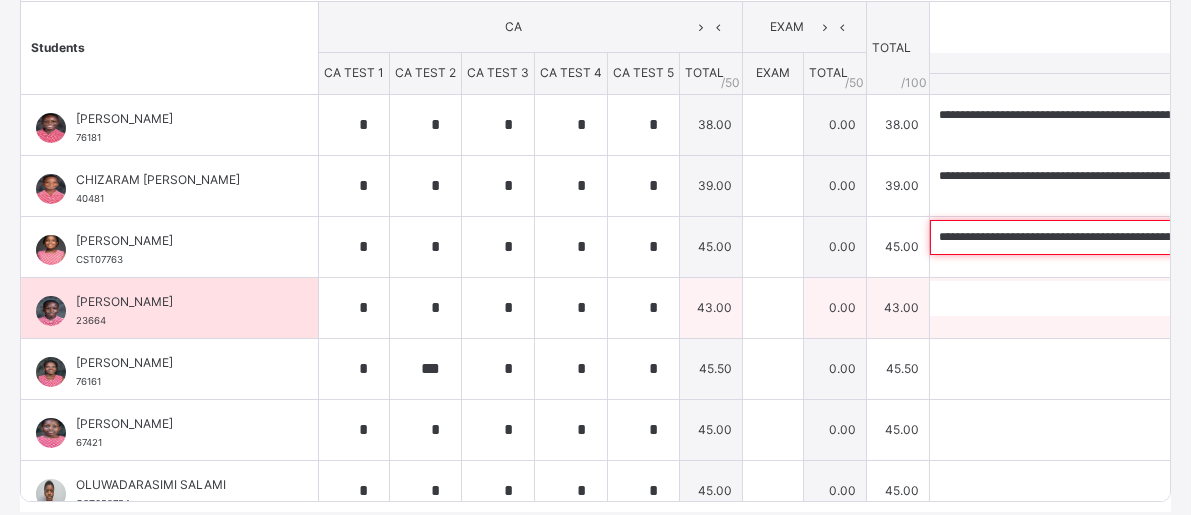 scroll, scrollTop: 0, scrollLeft: 490, axis: horizontal 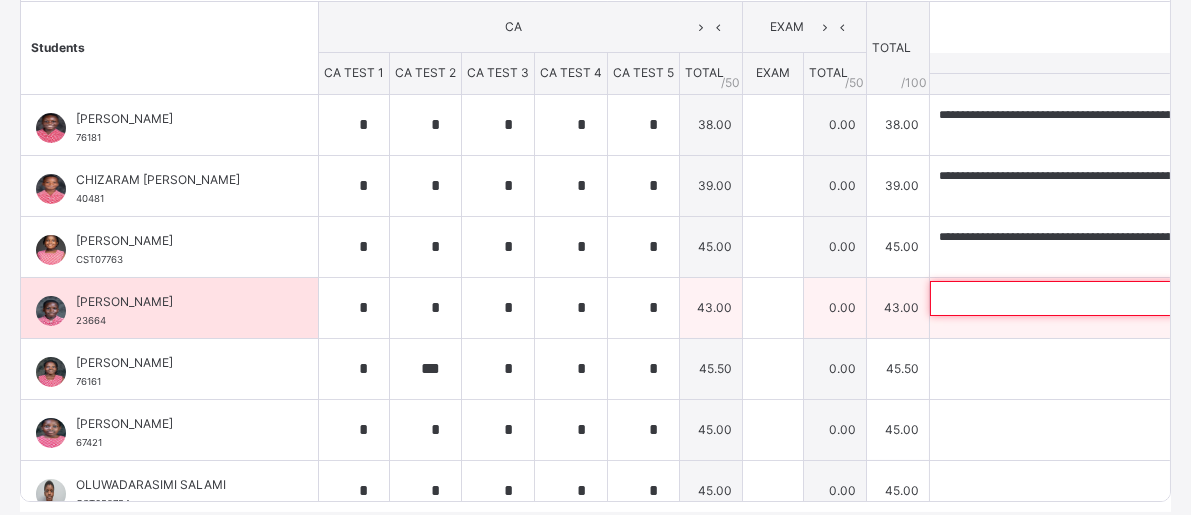 click at bounding box center (1060, 298) 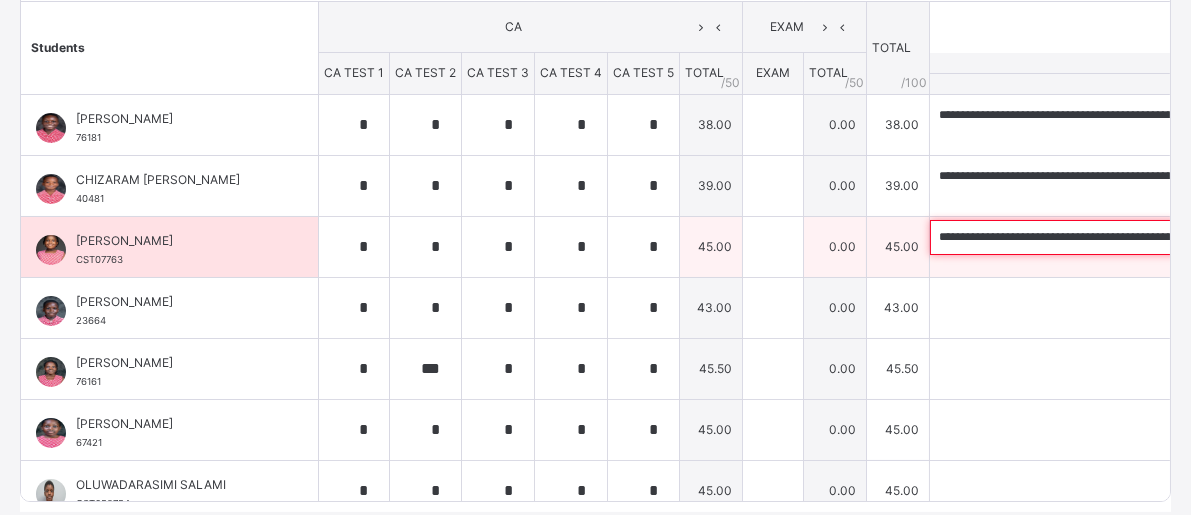 click on "**********" at bounding box center [1060, 237] 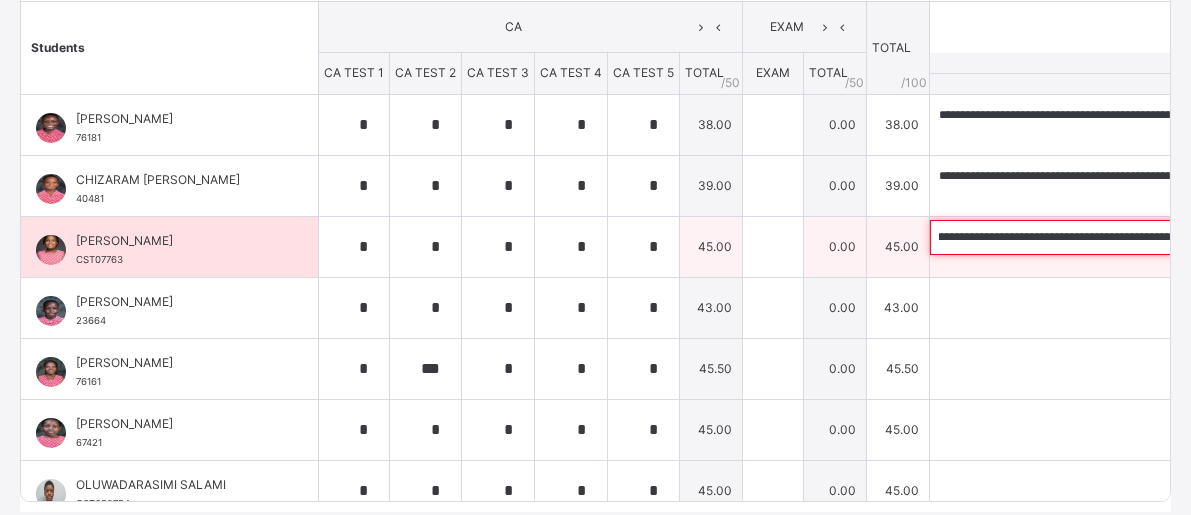 scroll, scrollTop: 0, scrollLeft: 490, axis: horizontal 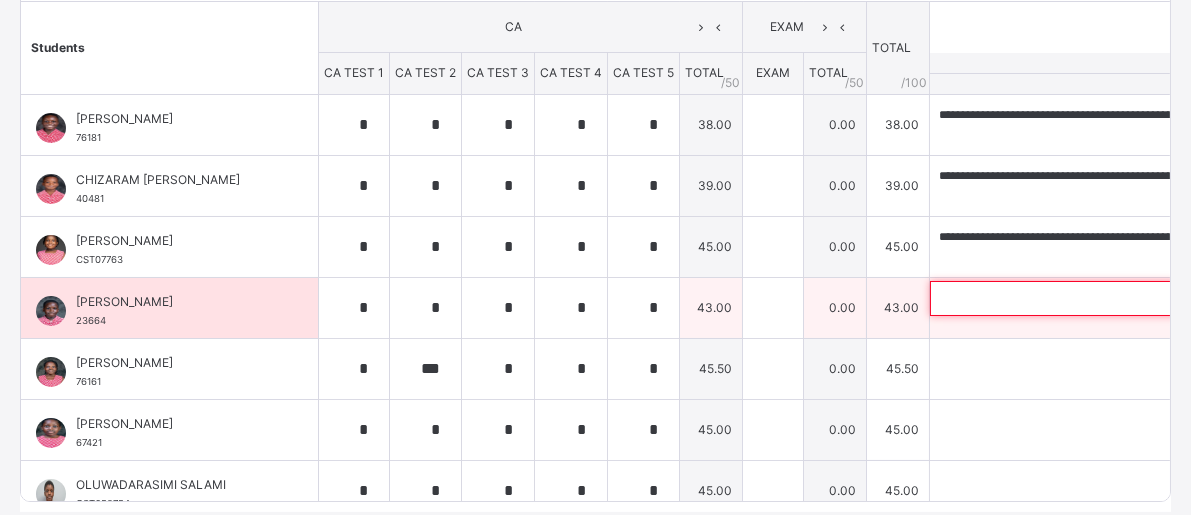 click at bounding box center (1060, 298) 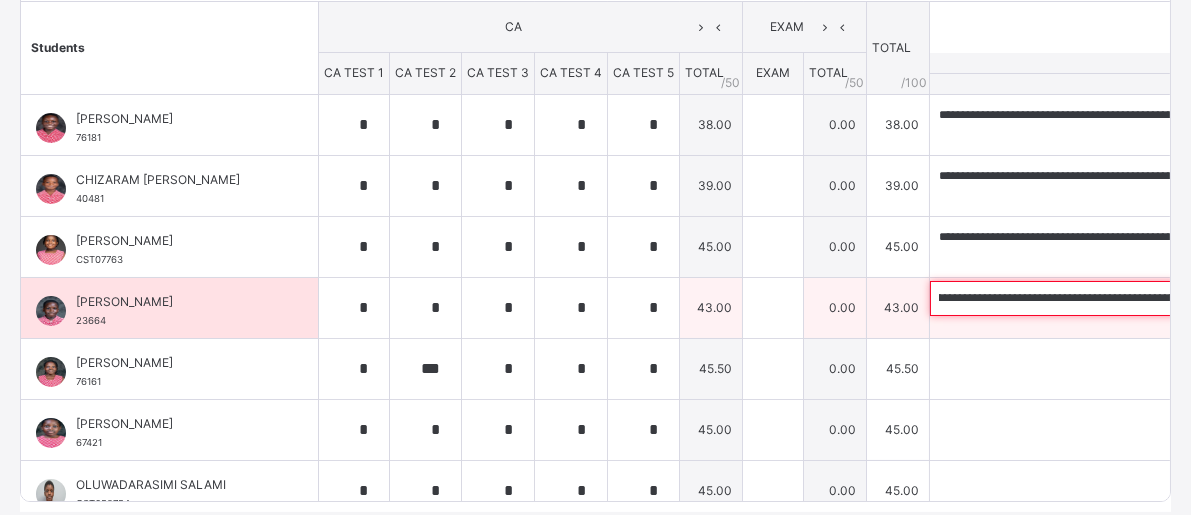 scroll, scrollTop: 0, scrollLeft: 0, axis: both 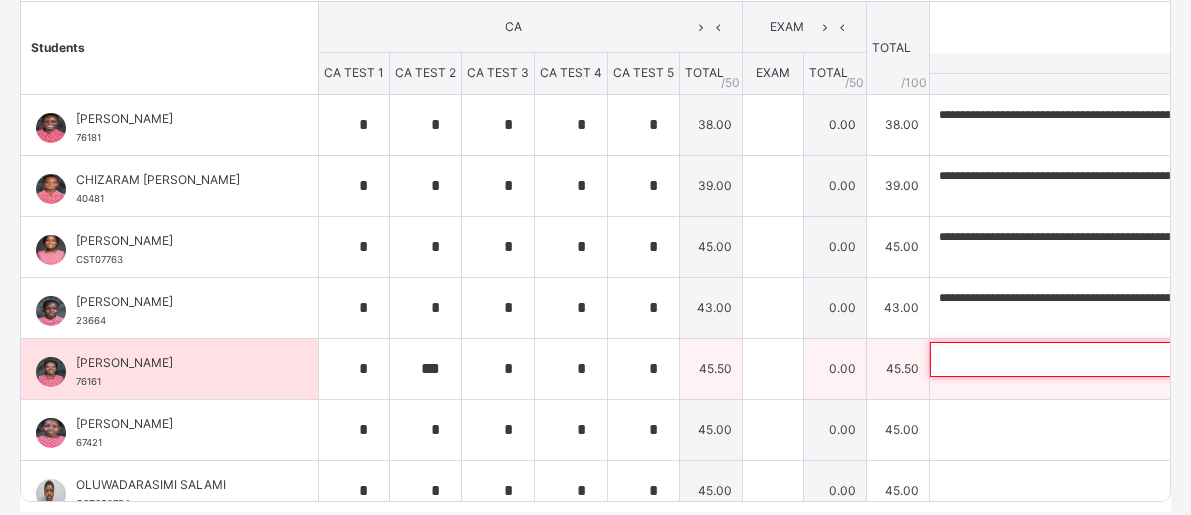 click at bounding box center (1060, 359) 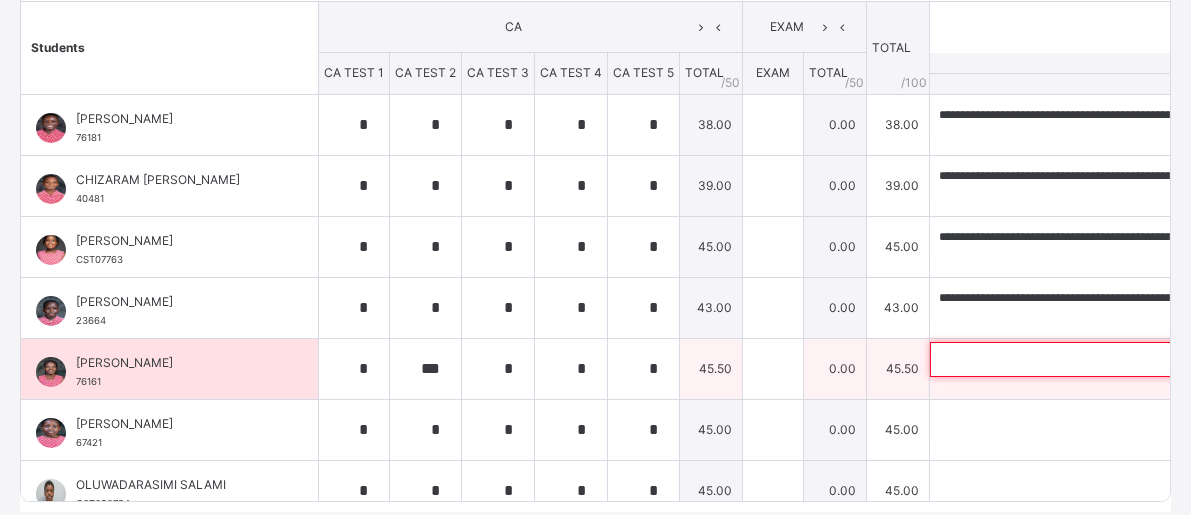 click at bounding box center (1060, 359) 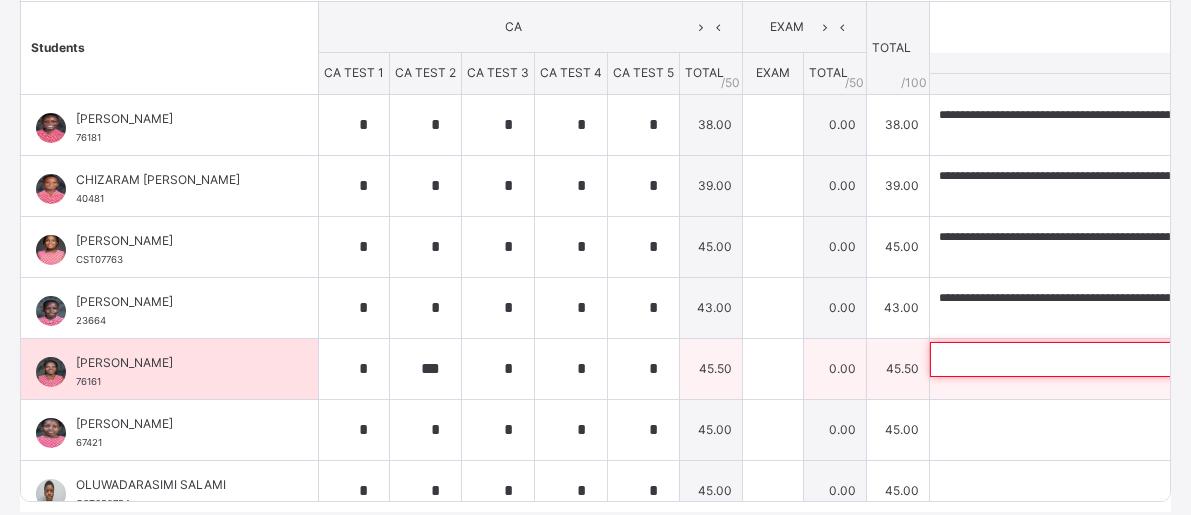 paste on "**********" 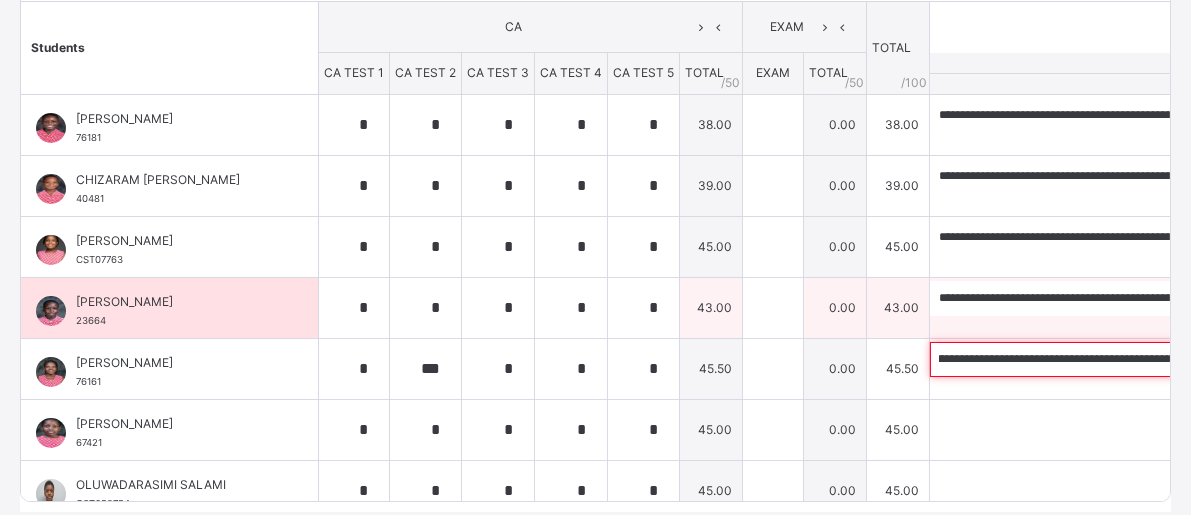 scroll, scrollTop: 0, scrollLeft: 0, axis: both 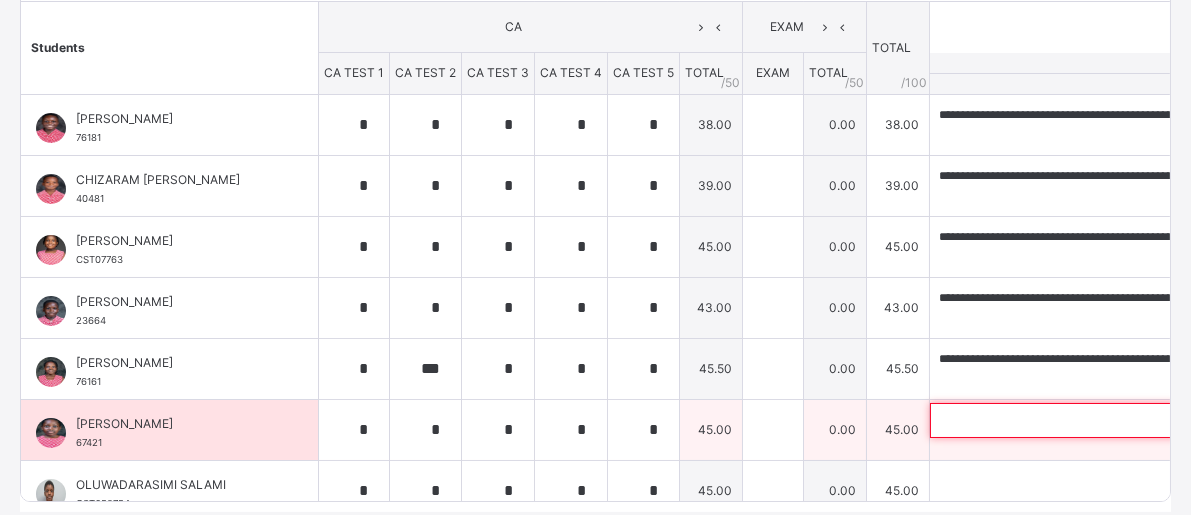 click at bounding box center (1060, 420) 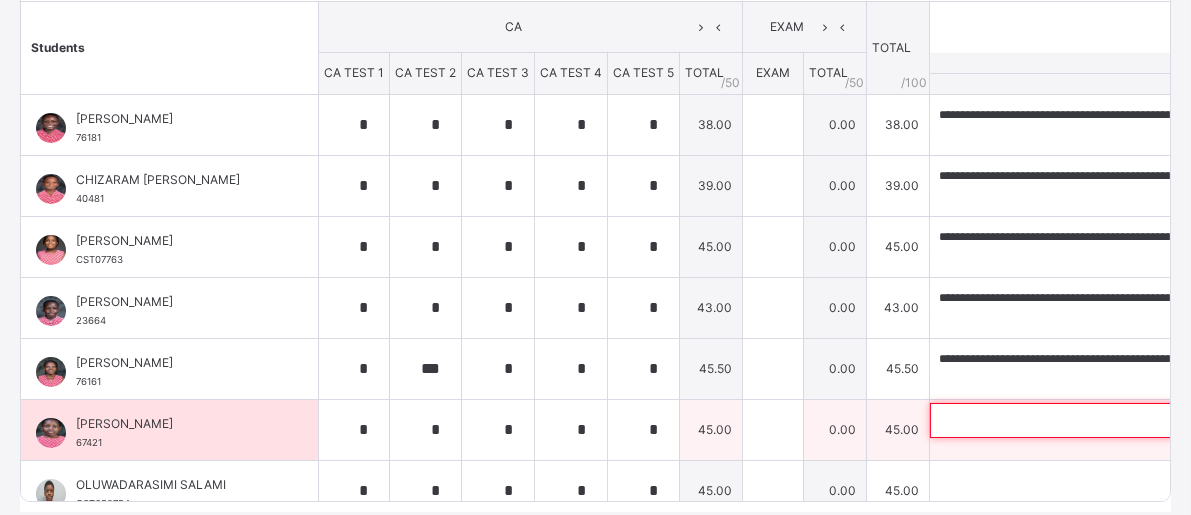 click at bounding box center (1060, 420) 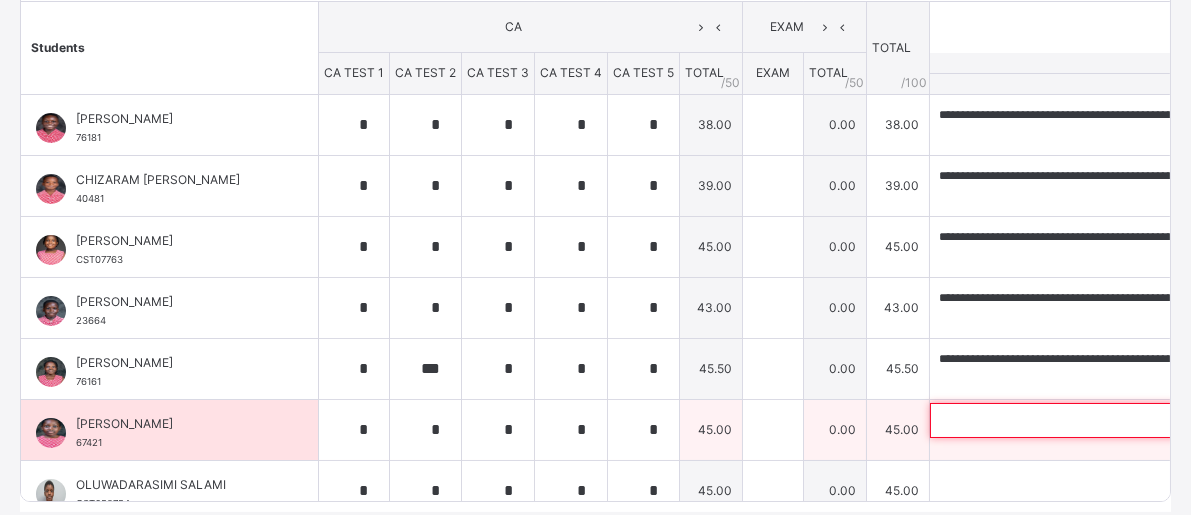 paste on "**********" 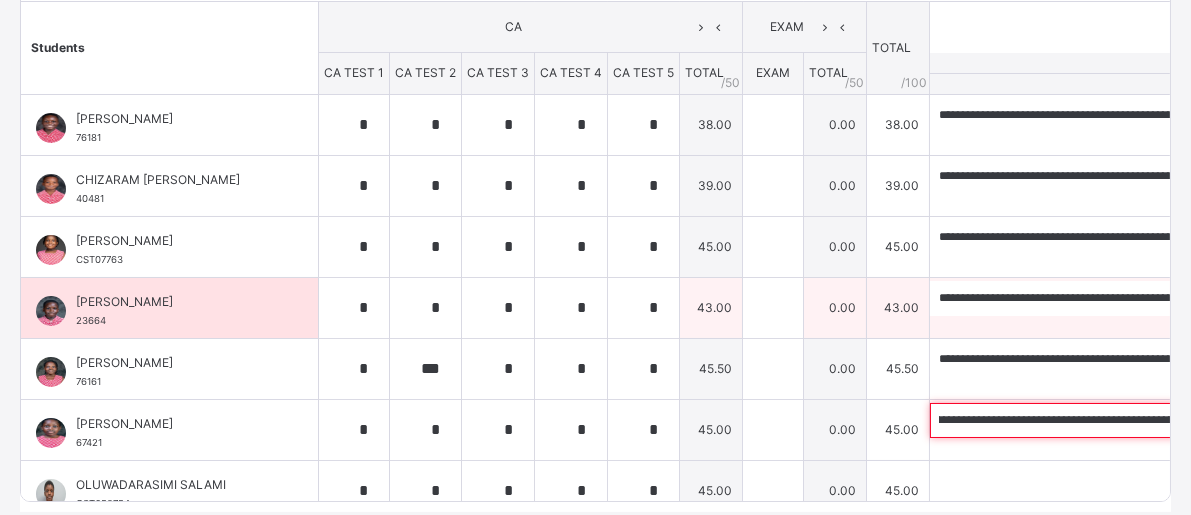 scroll, scrollTop: 0, scrollLeft: 0, axis: both 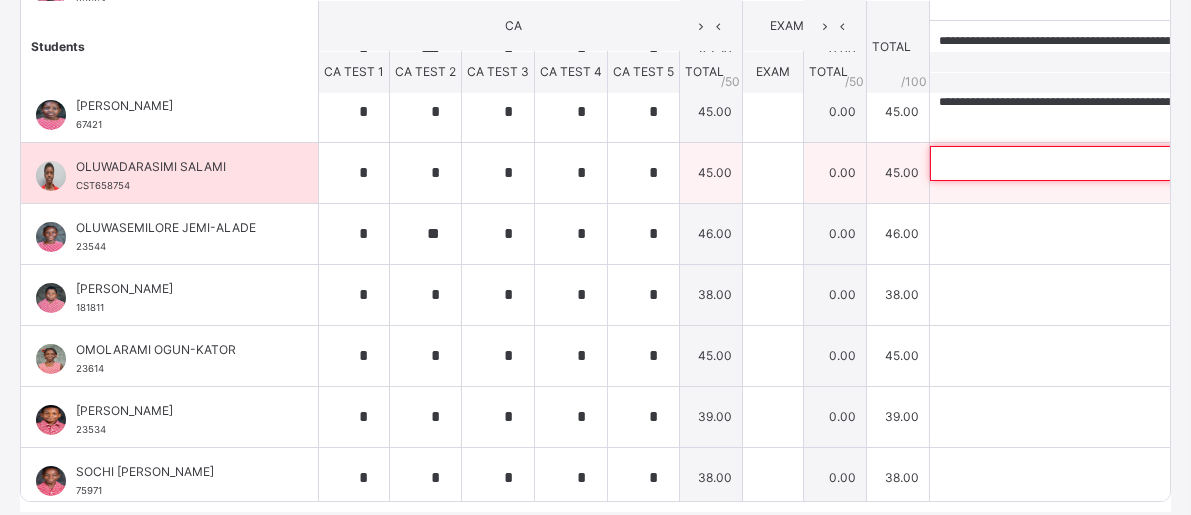 click at bounding box center [1060, 163] 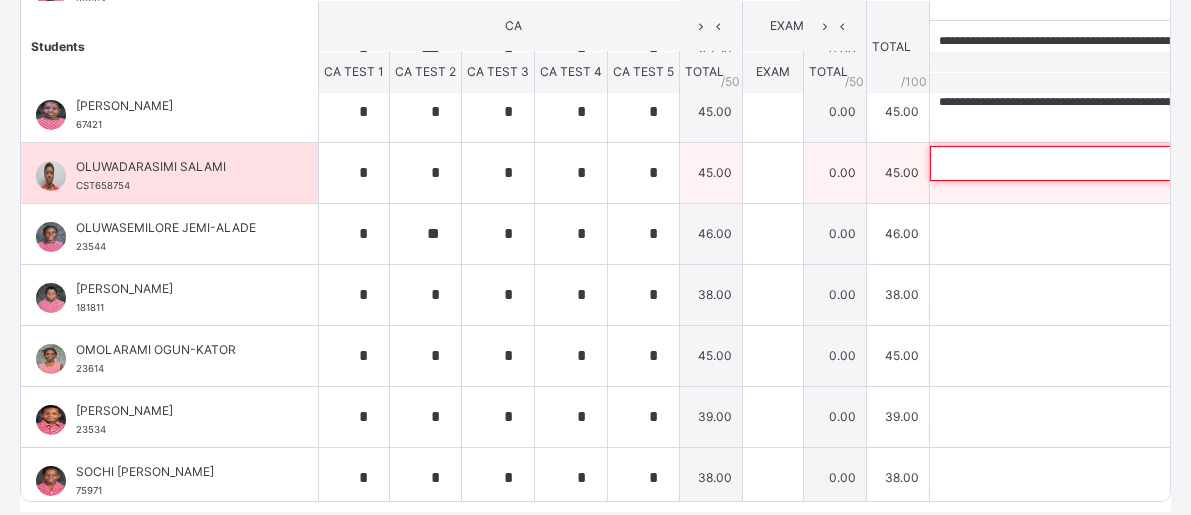 click at bounding box center [1060, 163] 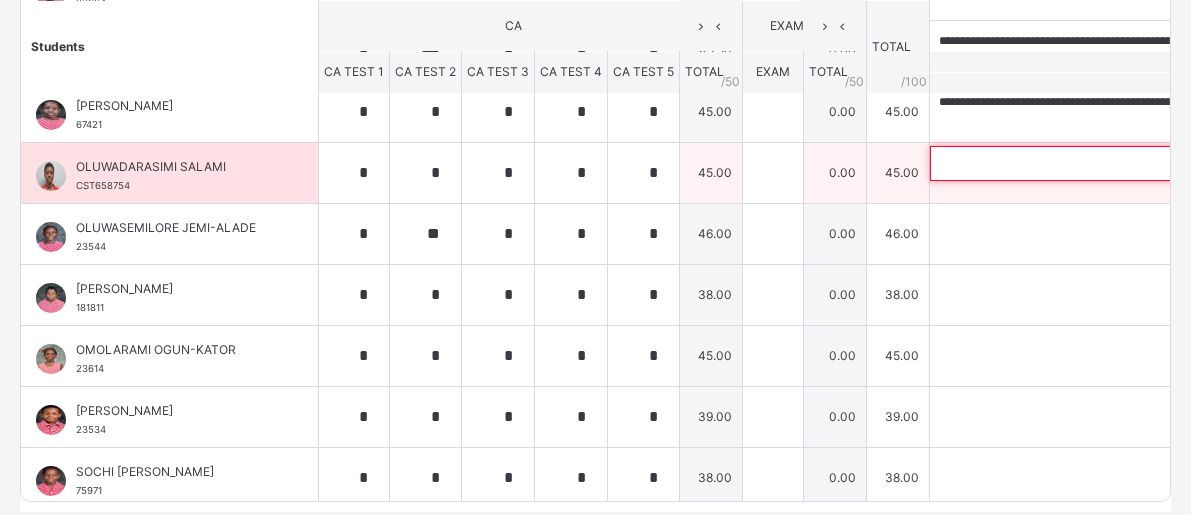 paste on "**********" 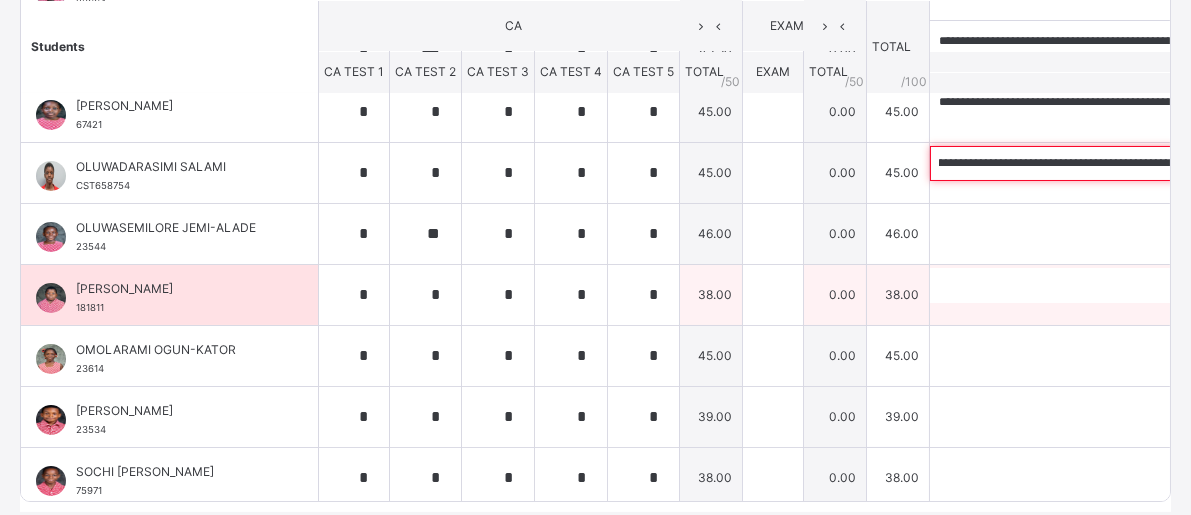 scroll, scrollTop: 0, scrollLeft: 0, axis: both 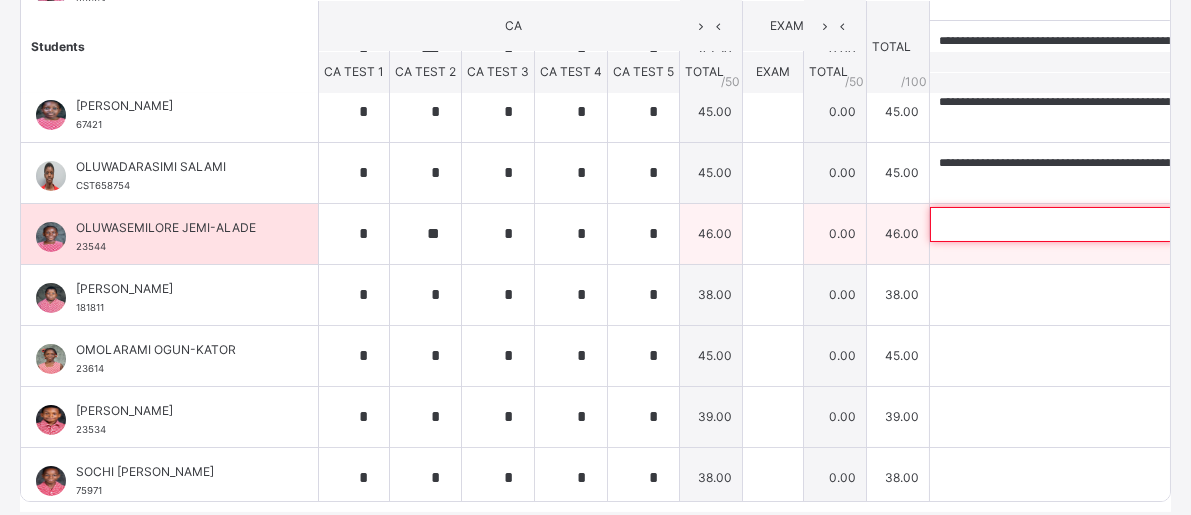 click at bounding box center [1060, 224] 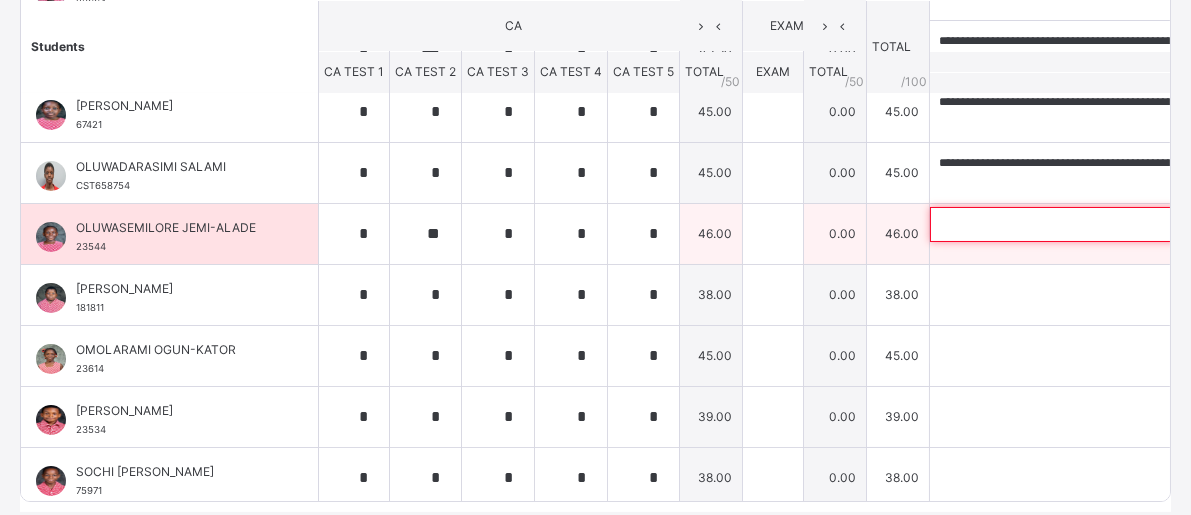 click at bounding box center [1060, 224] 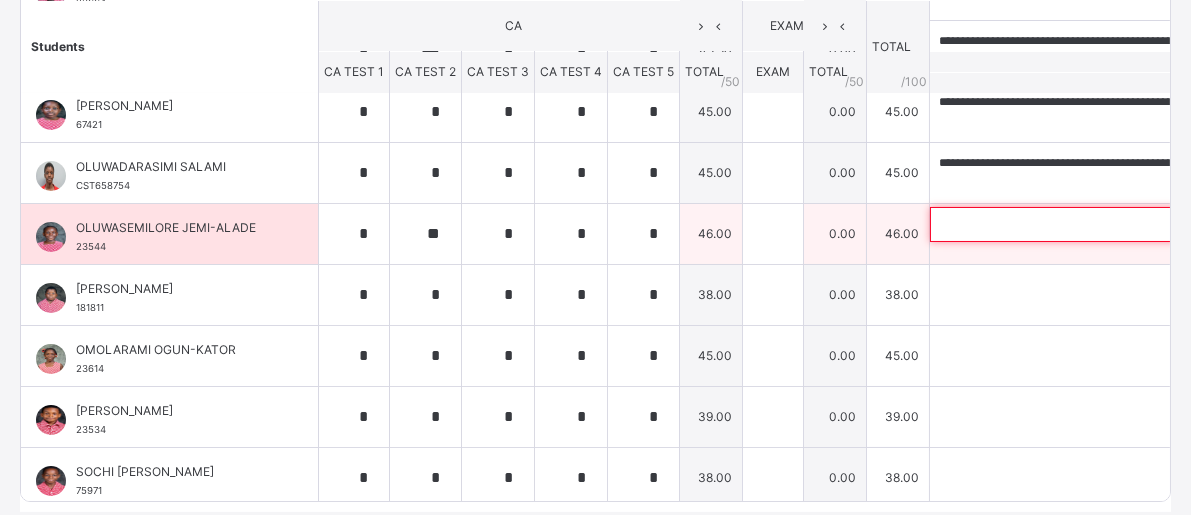 paste on "**********" 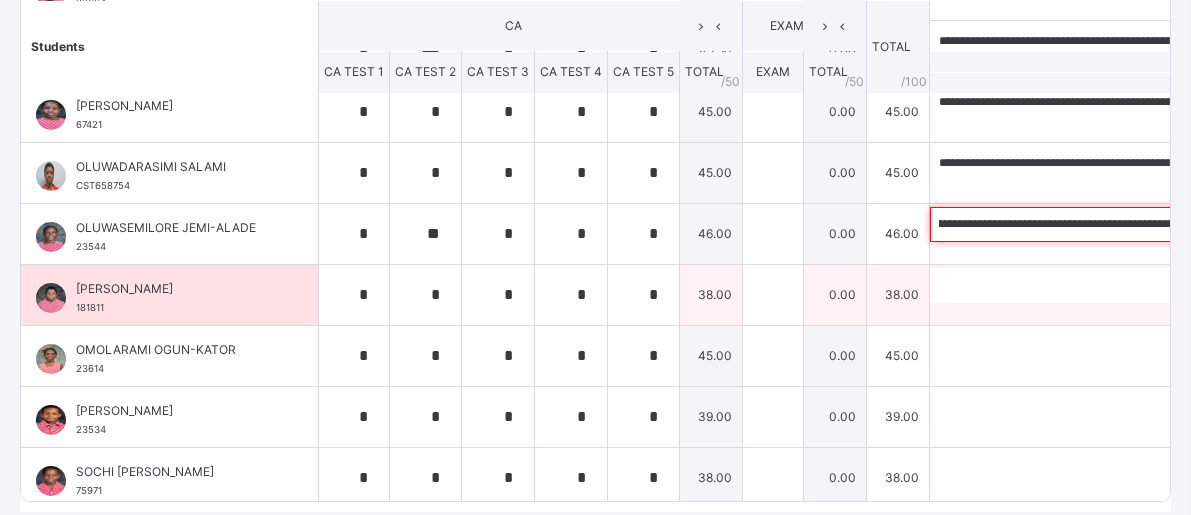 scroll, scrollTop: 0, scrollLeft: 0, axis: both 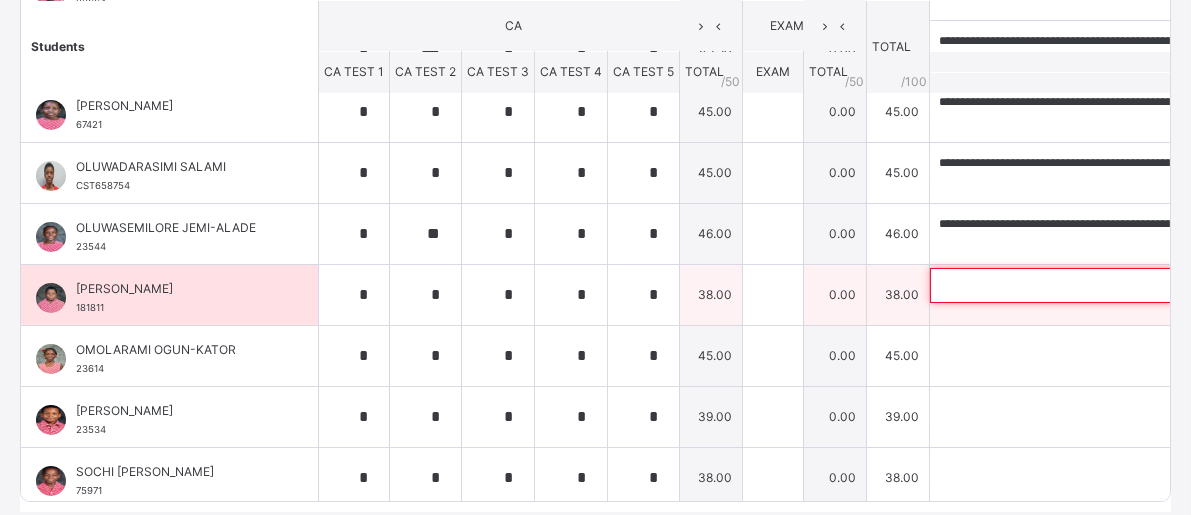 click at bounding box center (1060, 285) 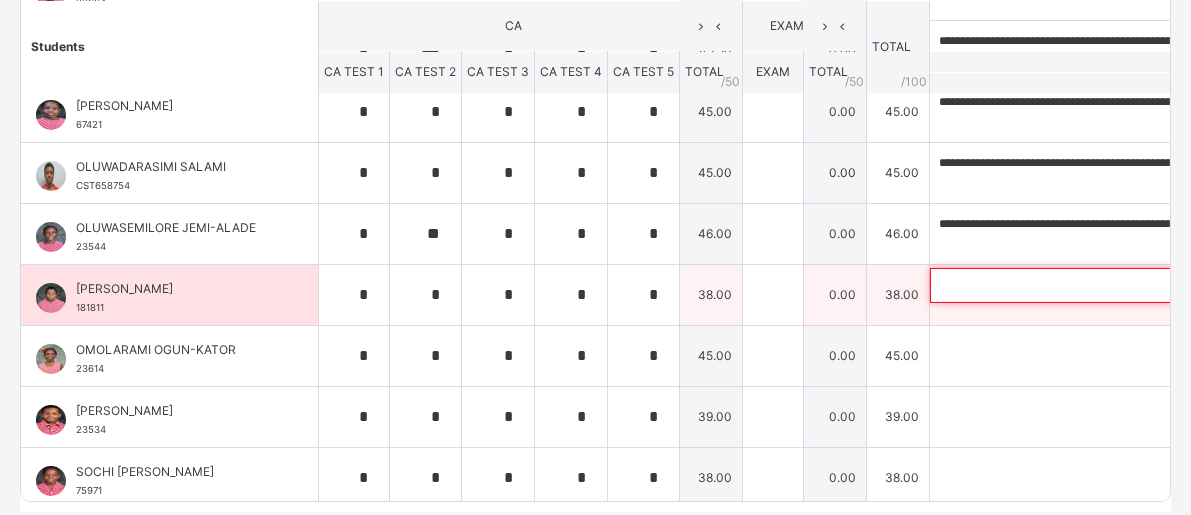 click at bounding box center (1060, 285) 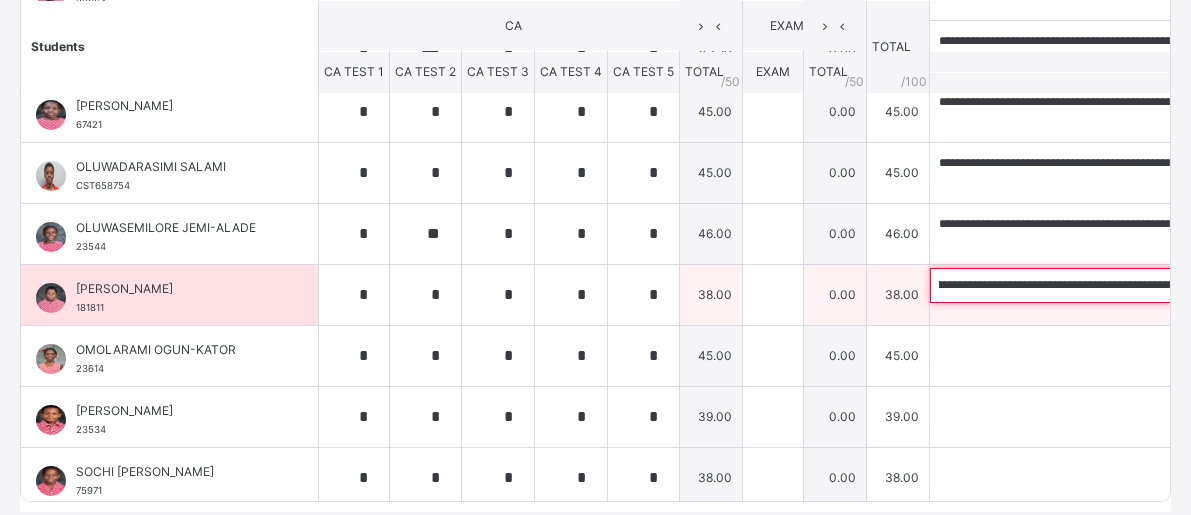 scroll, scrollTop: 0, scrollLeft: 0, axis: both 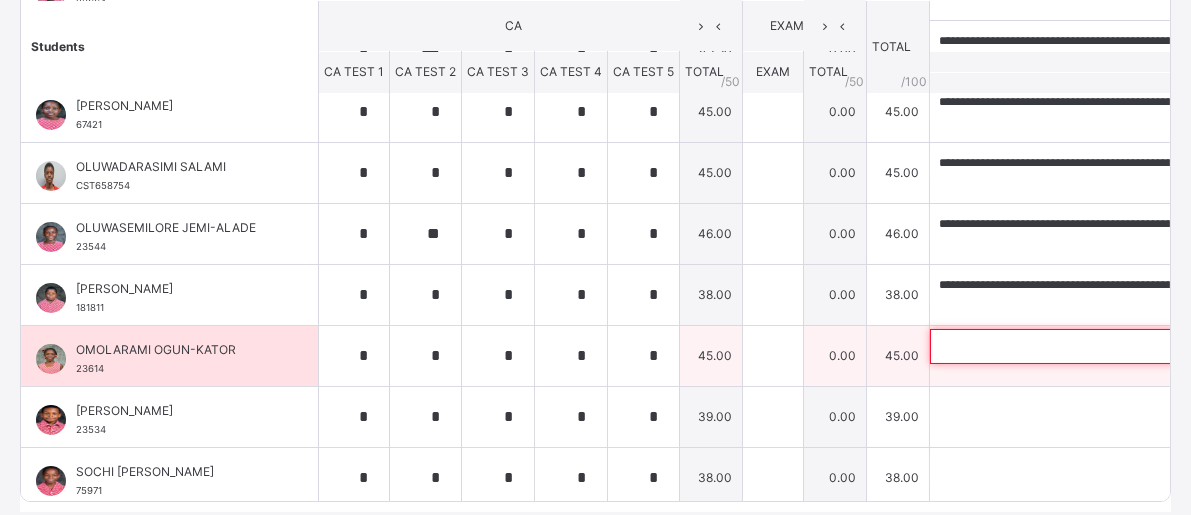 click at bounding box center [1060, 346] 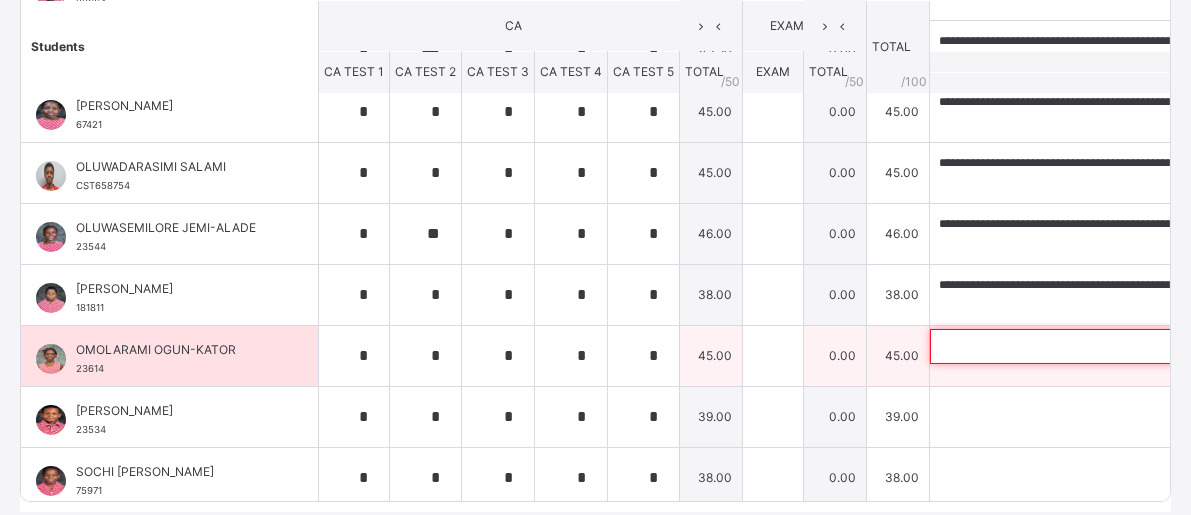 click at bounding box center (1060, 346) 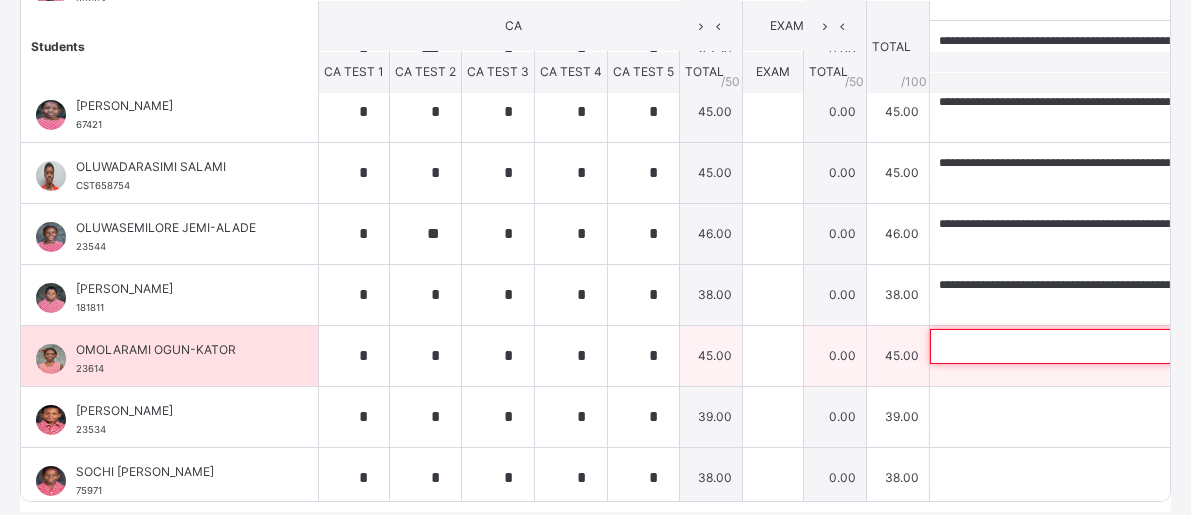 paste on "**********" 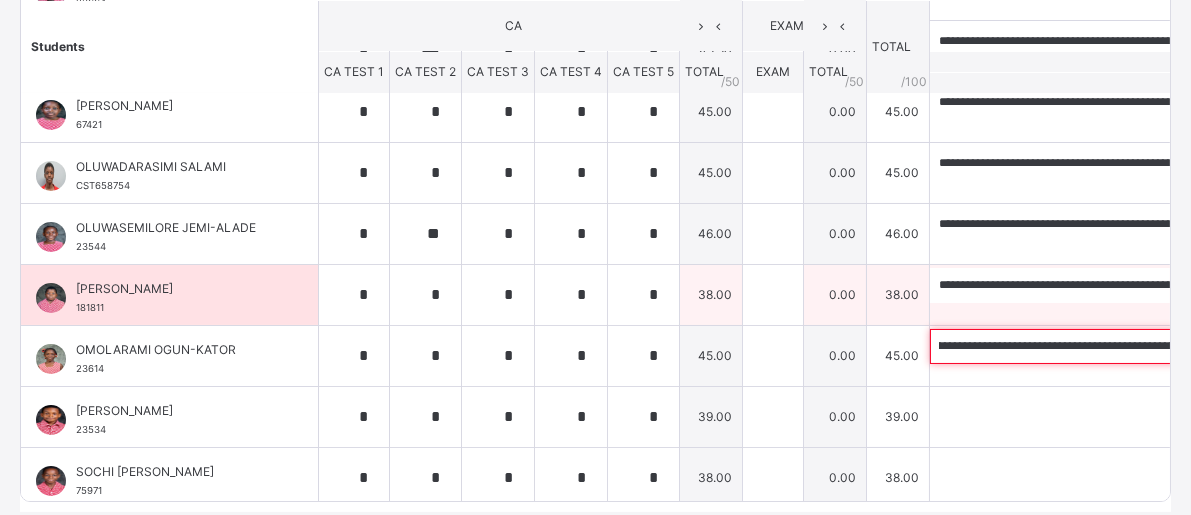scroll, scrollTop: 0, scrollLeft: 0, axis: both 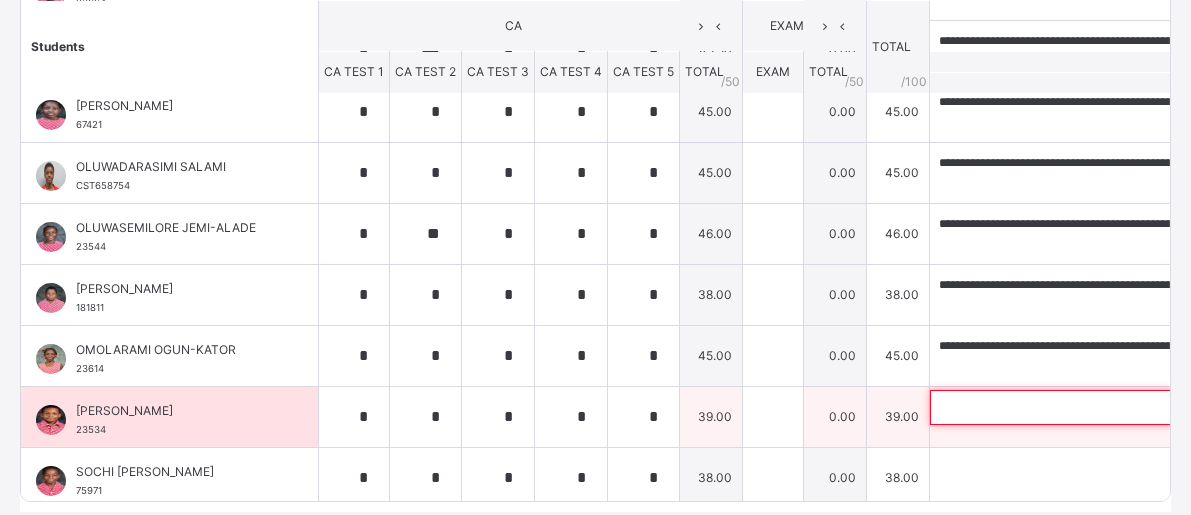 click at bounding box center [1060, 407] 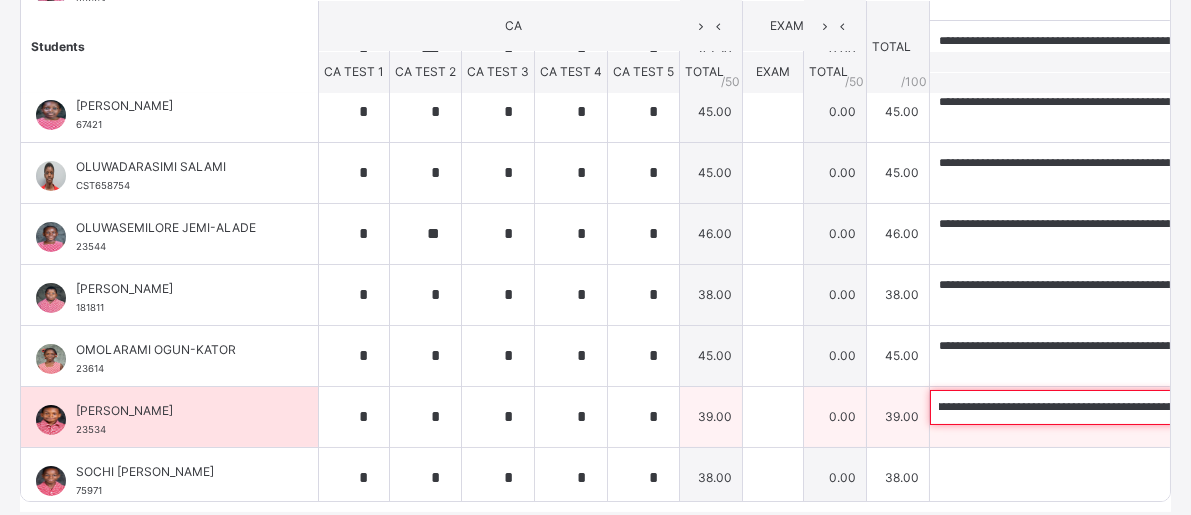 scroll, scrollTop: 0, scrollLeft: 0, axis: both 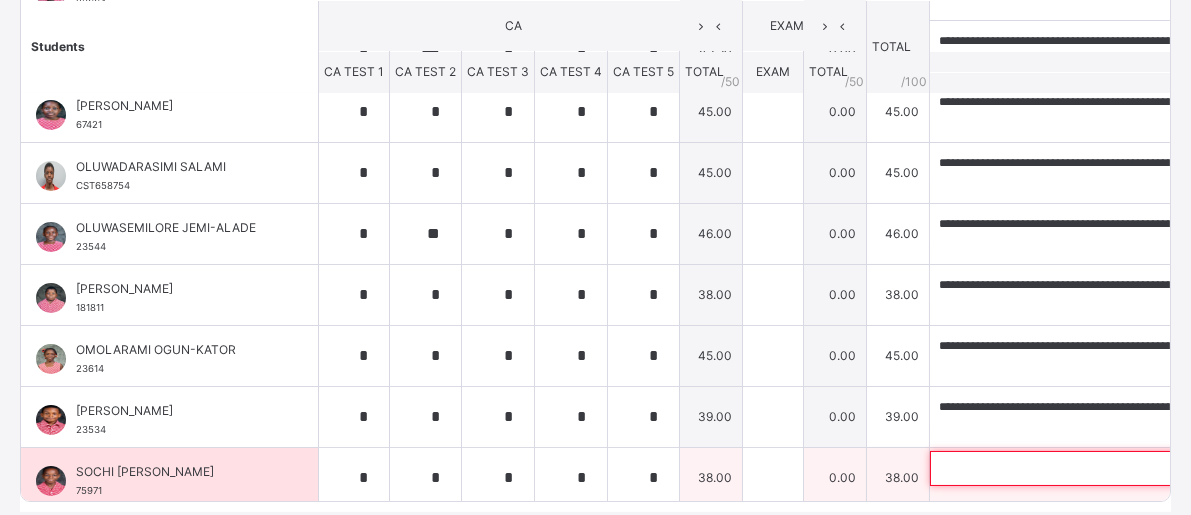 click at bounding box center [1060, 468] 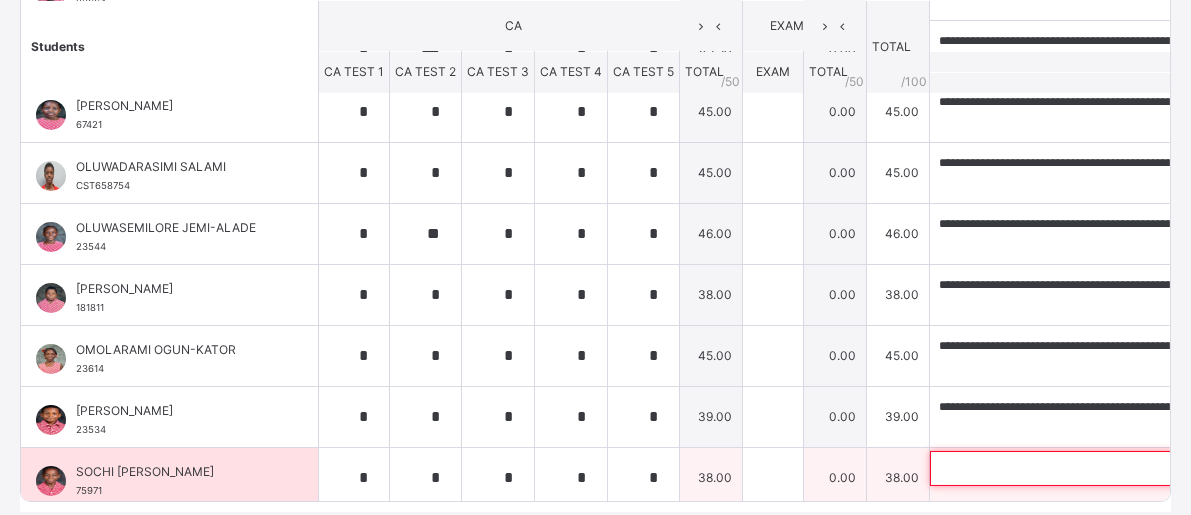 click at bounding box center (1060, 468) 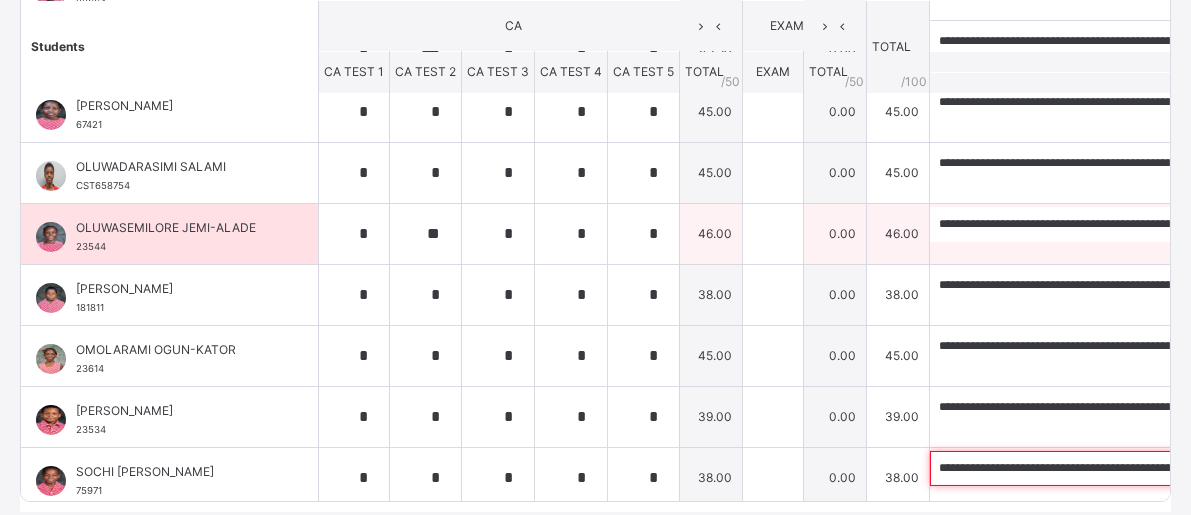 scroll, scrollTop: 0, scrollLeft: 512, axis: horizontal 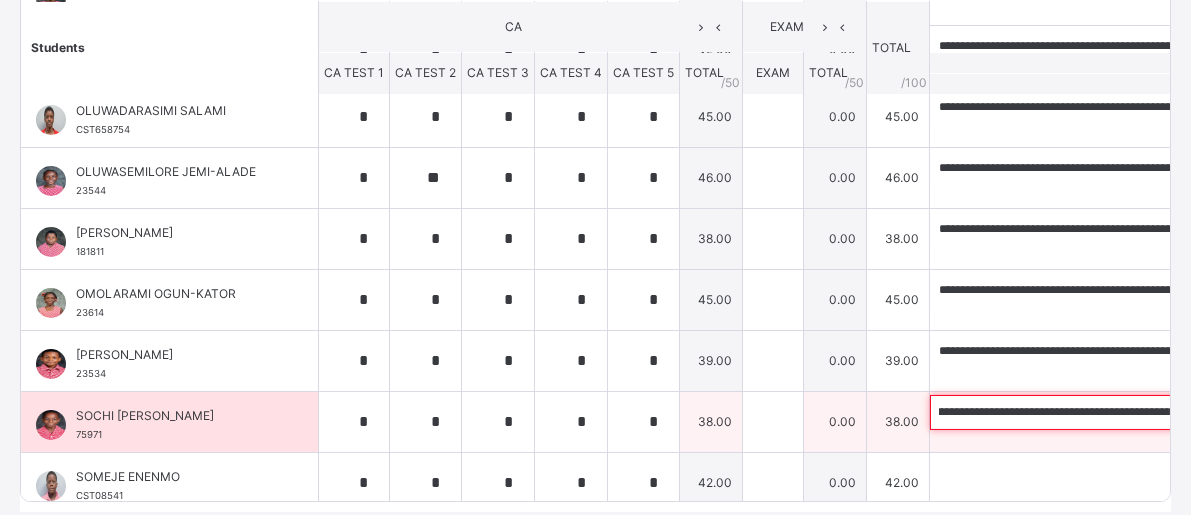 click on "**********" at bounding box center [1060, 412] 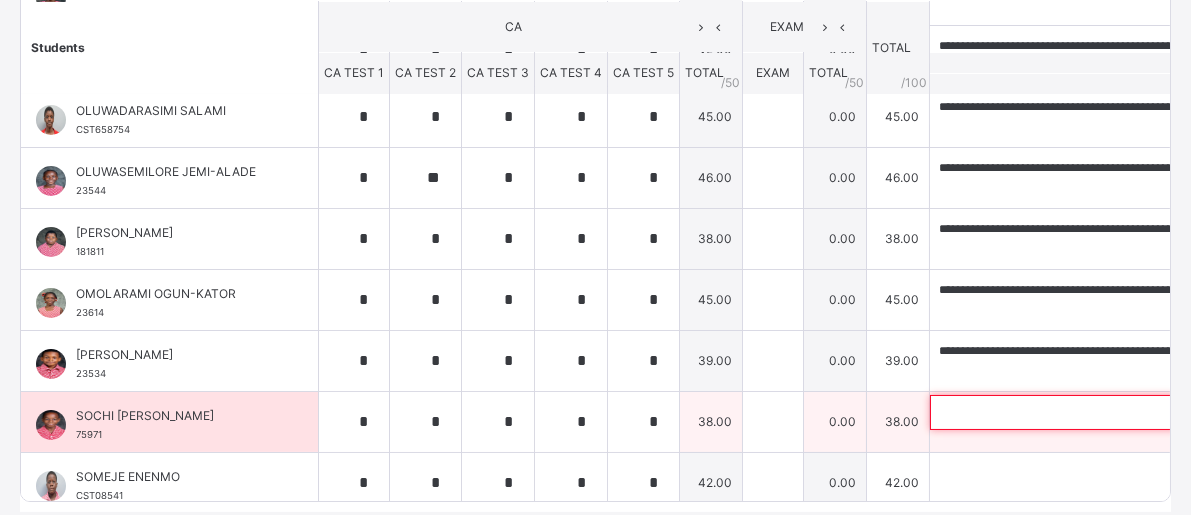 scroll, scrollTop: 0, scrollLeft: 0, axis: both 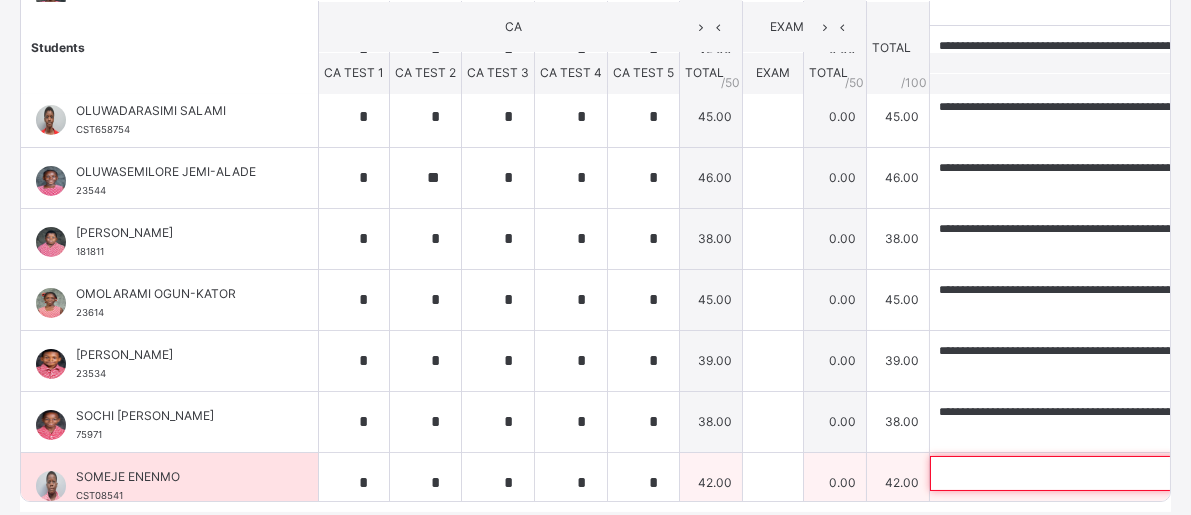 click at bounding box center [1060, 473] 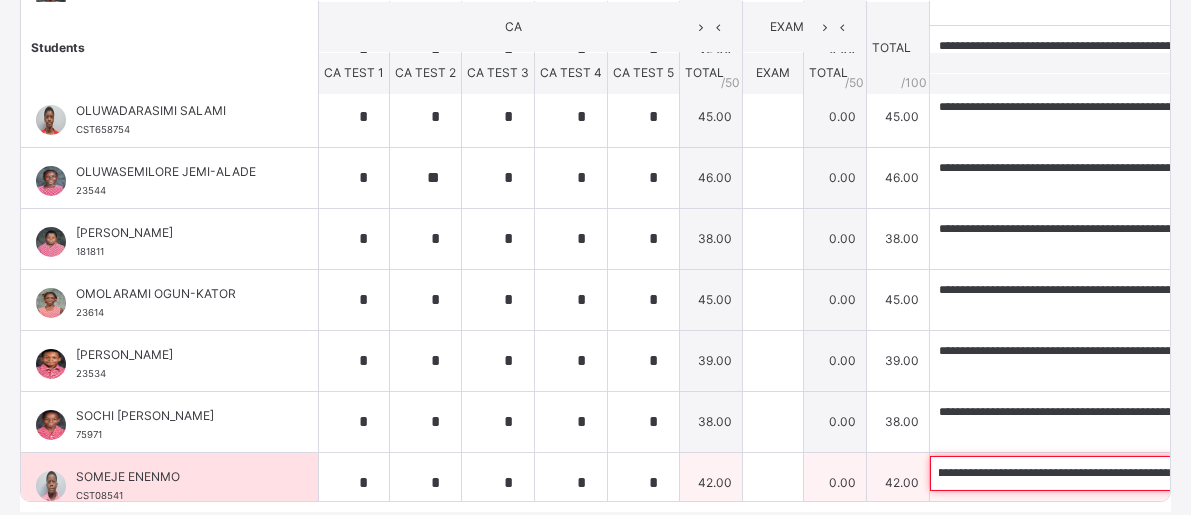 scroll, scrollTop: 0, scrollLeft: 0, axis: both 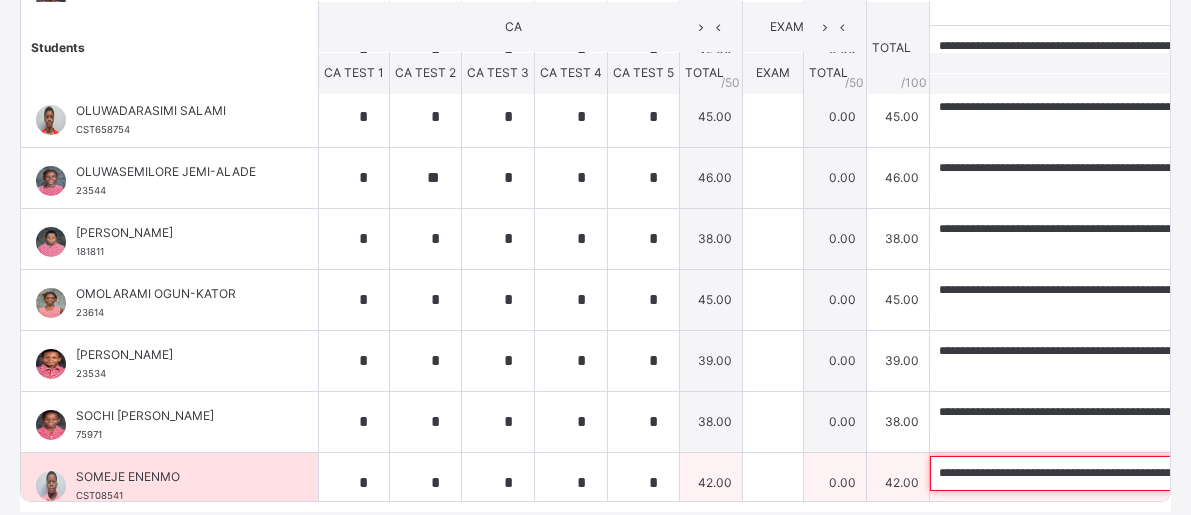 click on "**********" at bounding box center (1060, 473) 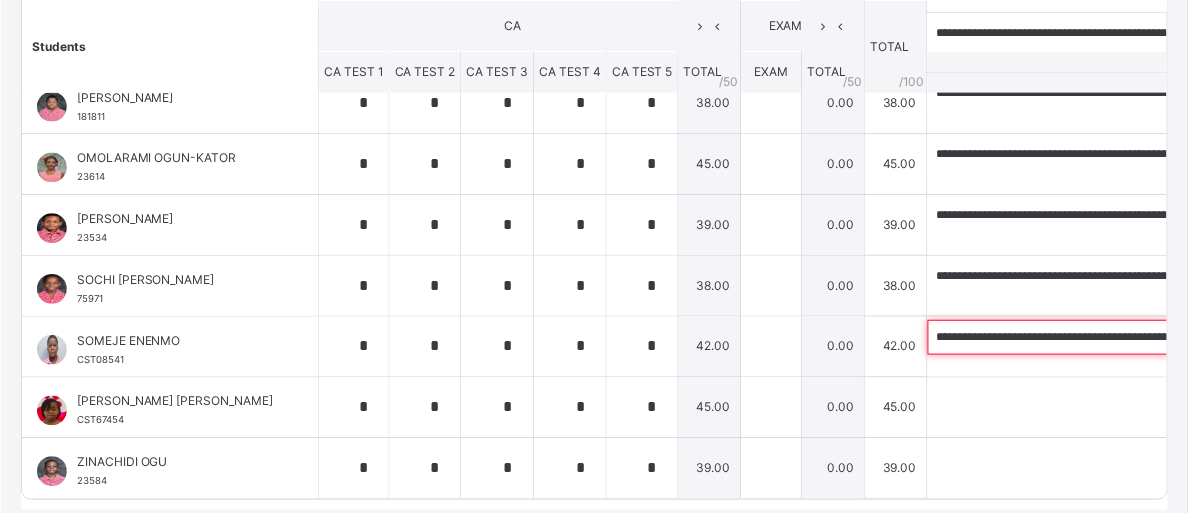 scroll, scrollTop: 521, scrollLeft: 0, axis: vertical 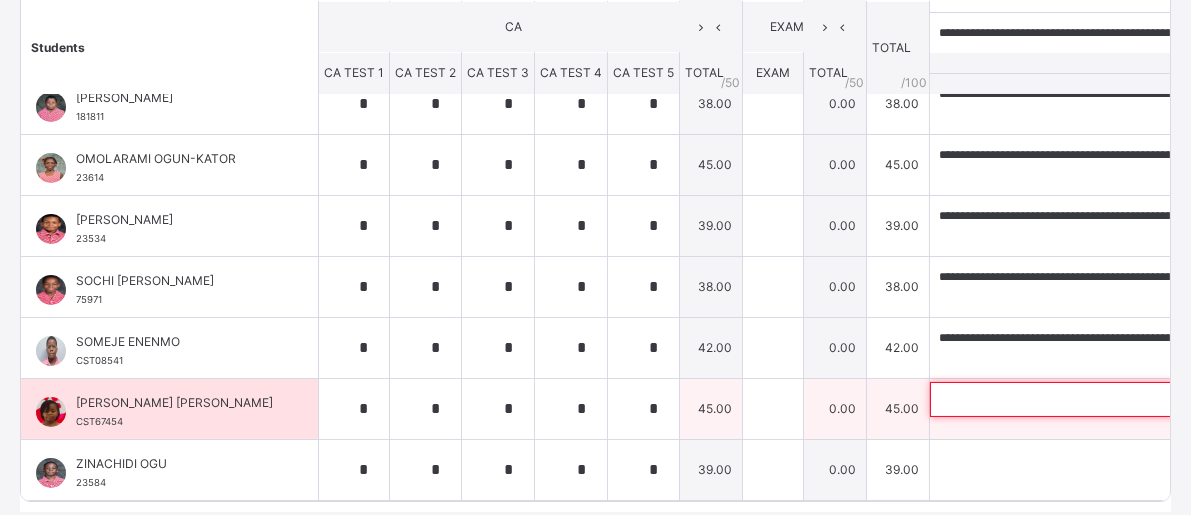 click at bounding box center [1060, 399] 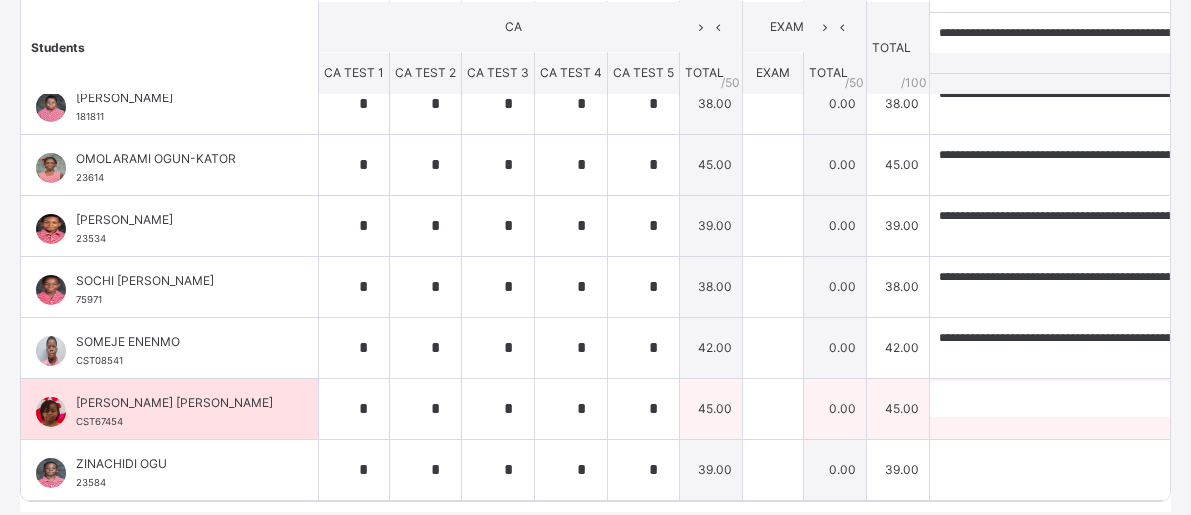 click on "[PERSON_NAME]  [PERSON_NAME] CST67454" at bounding box center [169, 409] 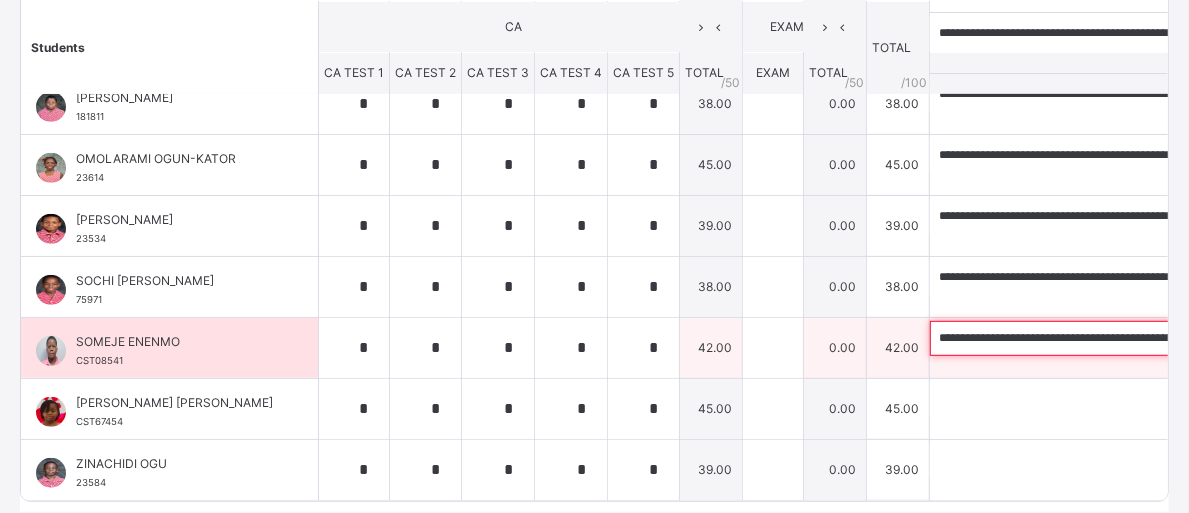 click on "**********" at bounding box center [1060, 338] 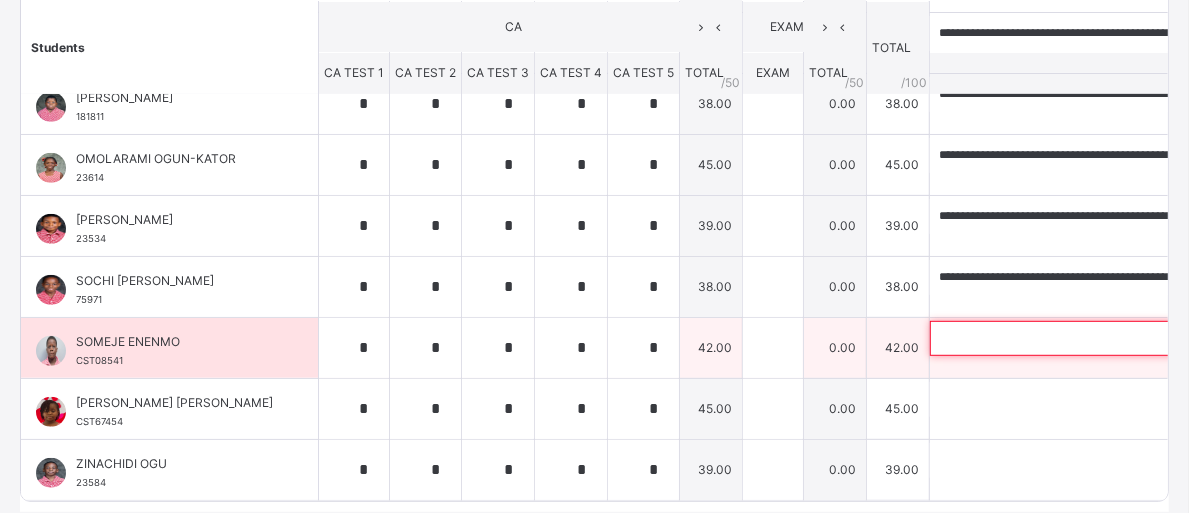 click at bounding box center [1060, 338] 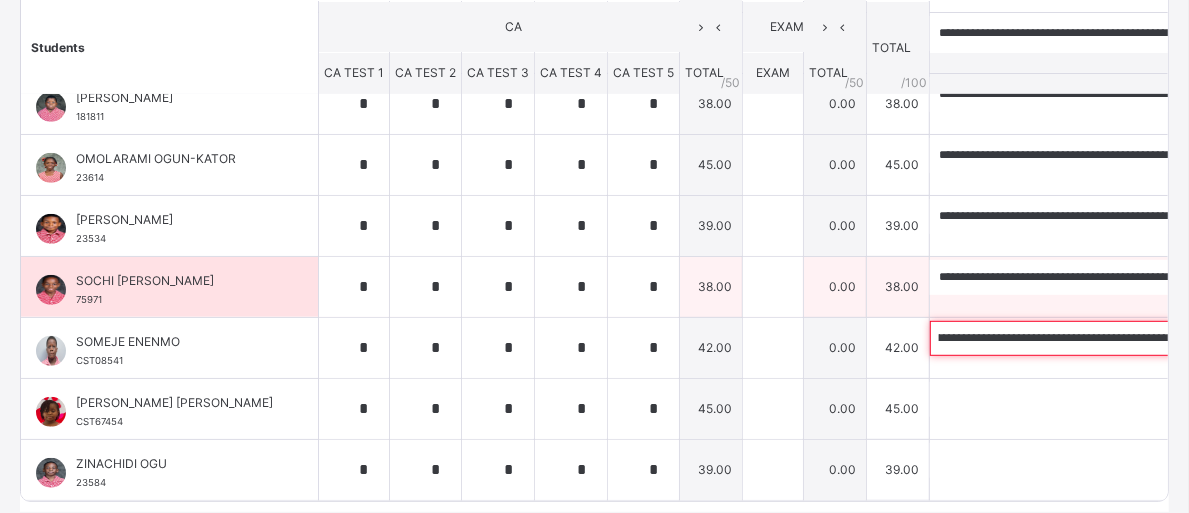 scroll, scrollTop: 0, scrollLeft: 0, axis: both 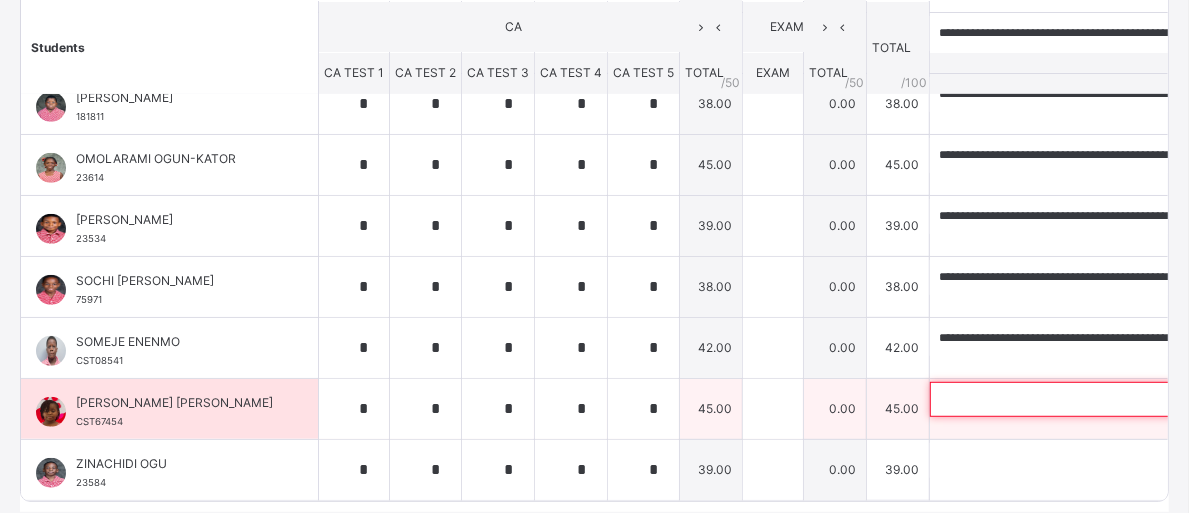 click at bounding box center (1060, 399) 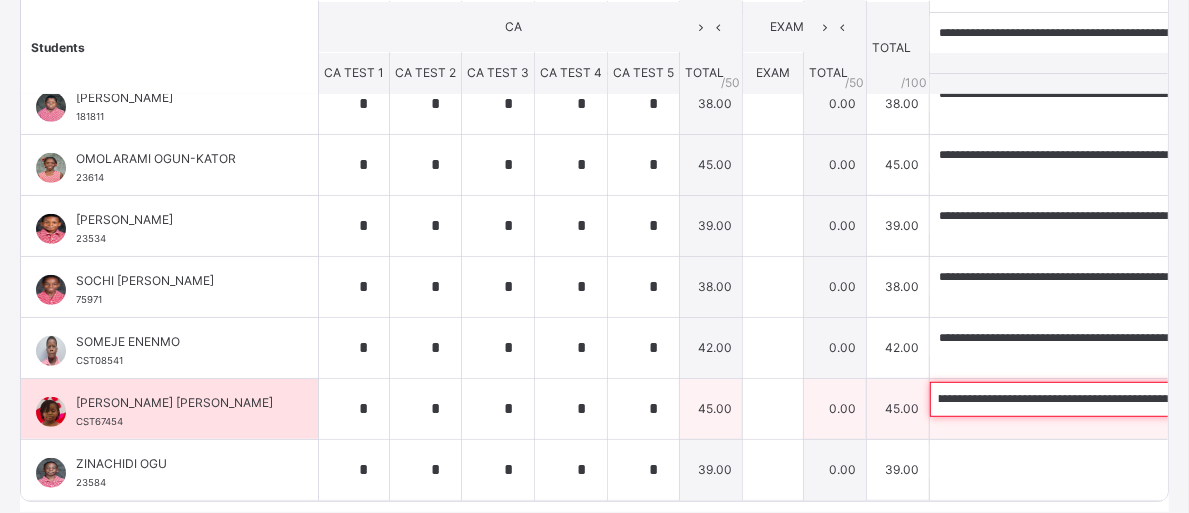 scroll, scrollTop: 0, scrollLeft: 0, axis: both 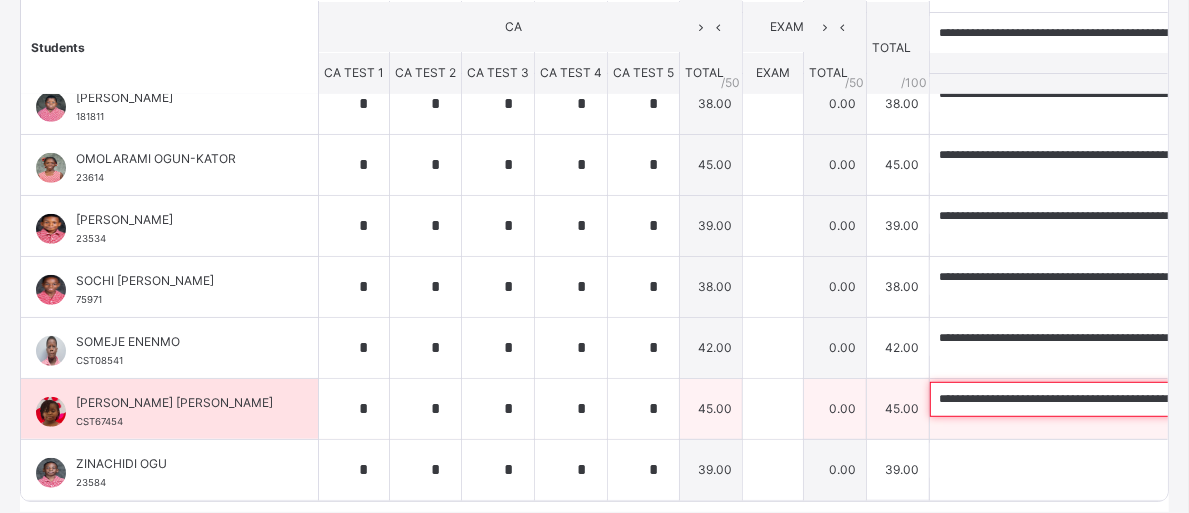 click on "**********" at bounding box center [1060, 399] 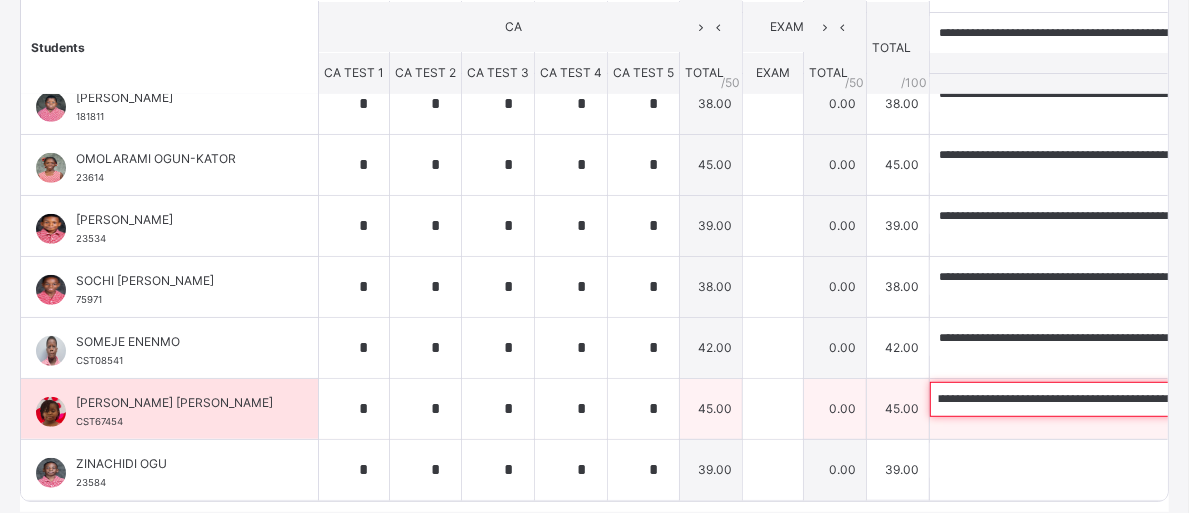 scroll, scrollTop: 0, scrollLeft: 0, axis: both 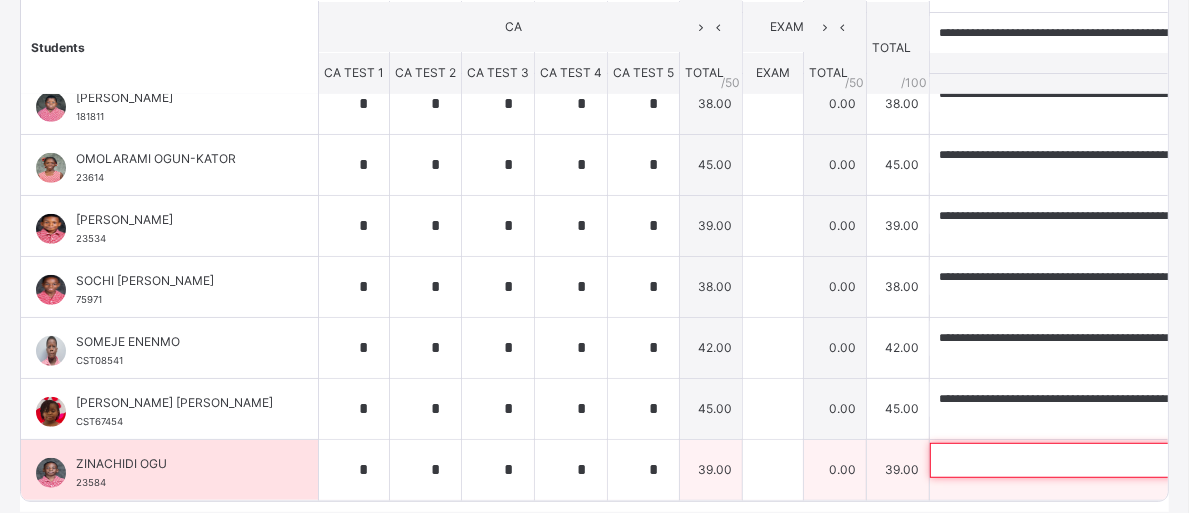 click at bounding box center (1060, 460) 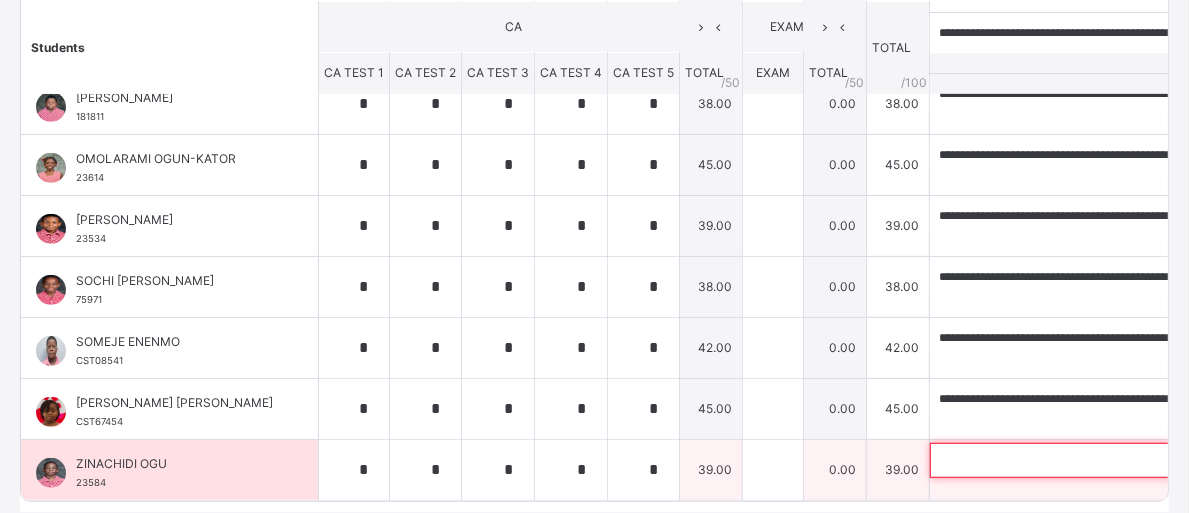 click at bounding box center (1060, 460) 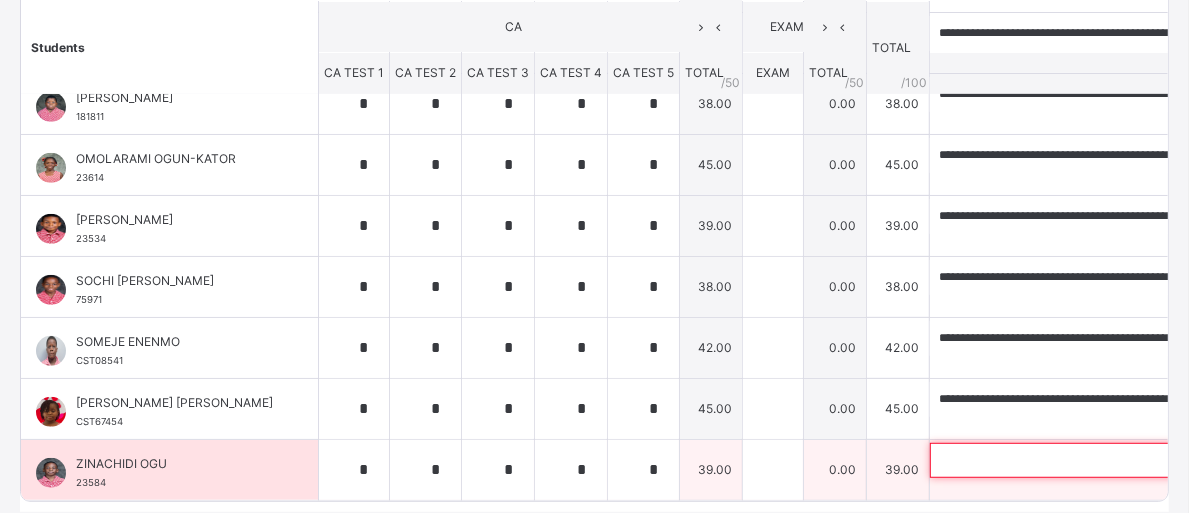 paste on "**********" 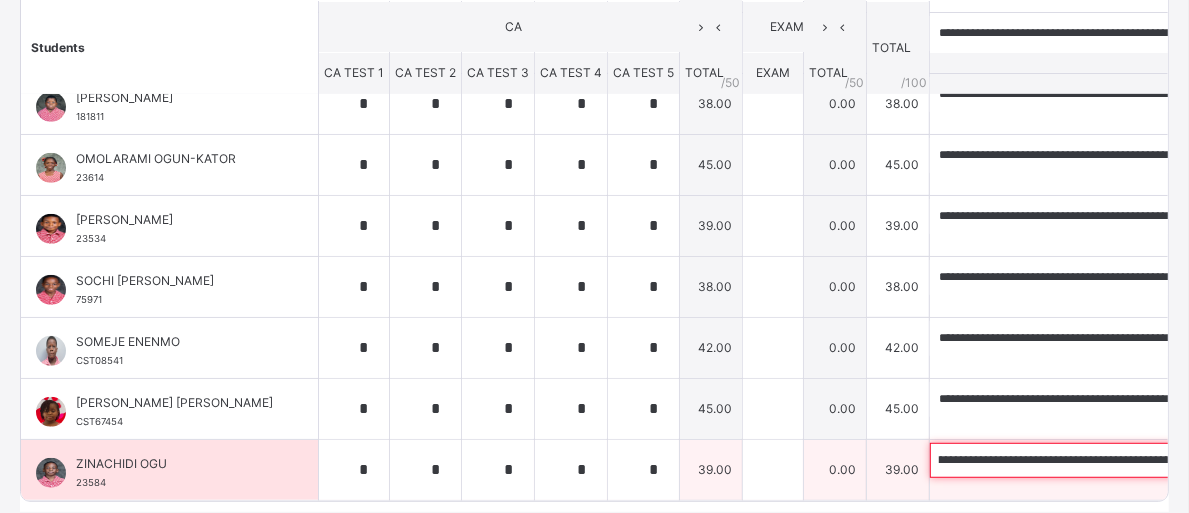 scroll, scrollTop: 0, scrollLeft: 0, axis: both 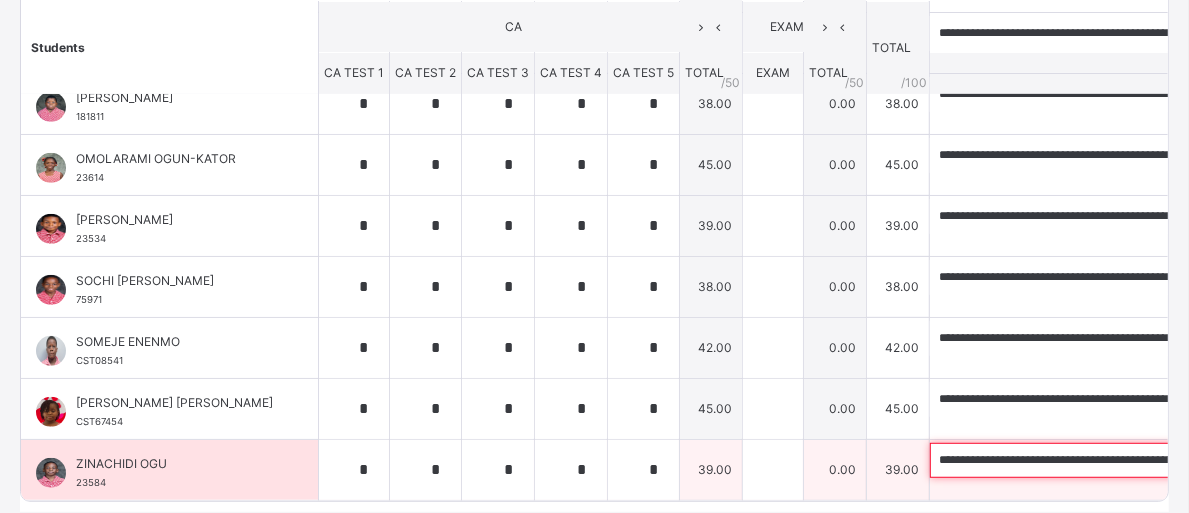 click on "**********" at bounding box center [1060, 460] 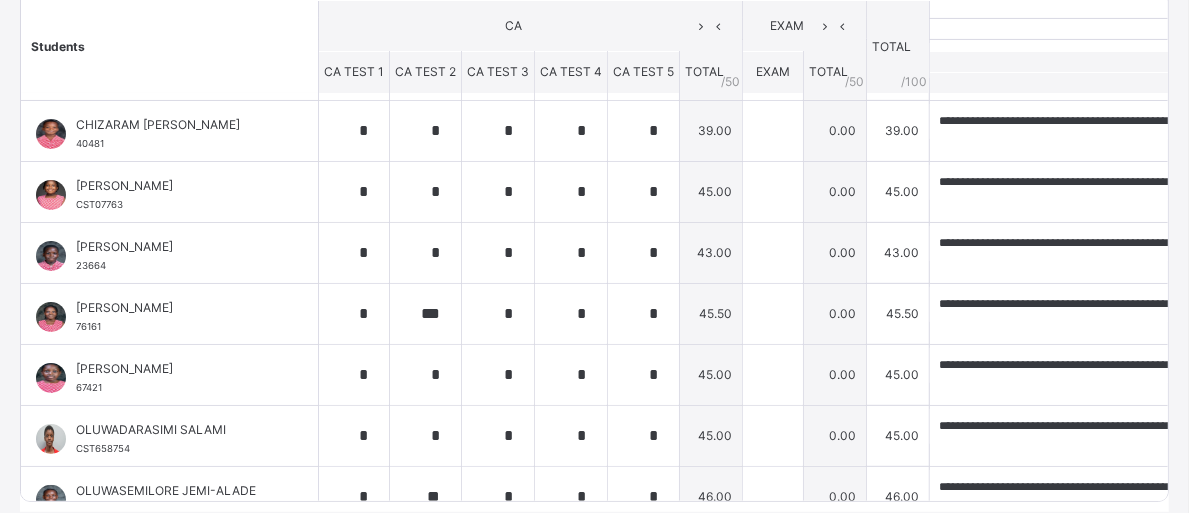 scroll, scrollTop: 0, scrollLeft: 0, axis: both 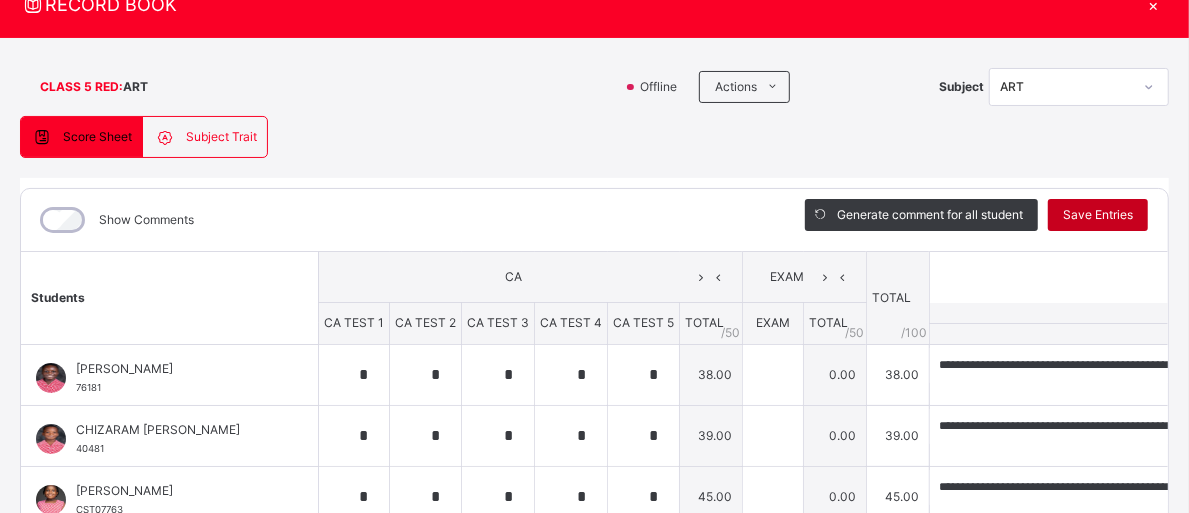 click on "Save Entries" at bounding box center (1098, 215) 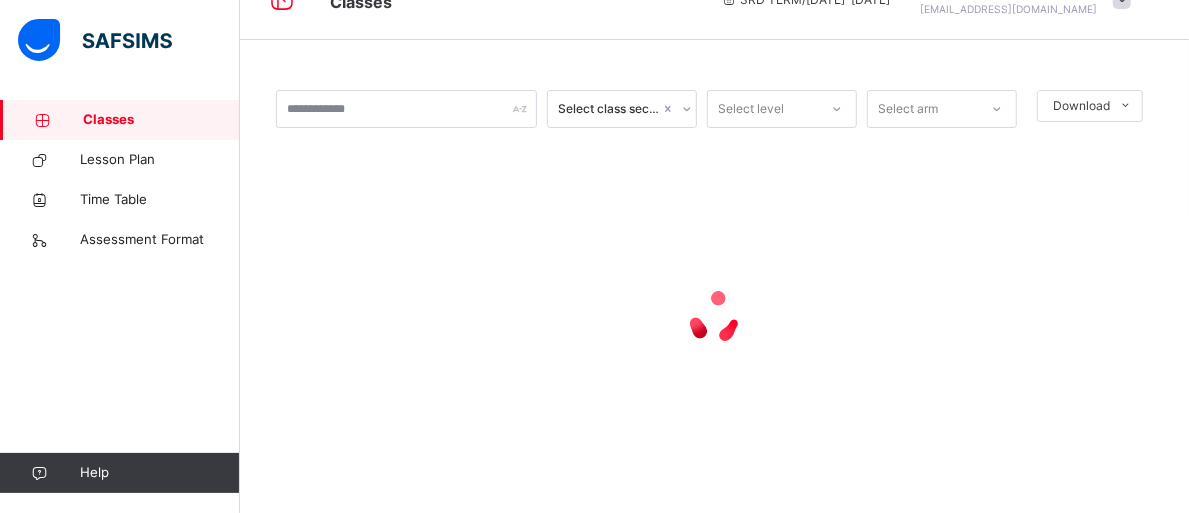 scroll, scrollTop: 0, scrollLeft: 0, axis: both 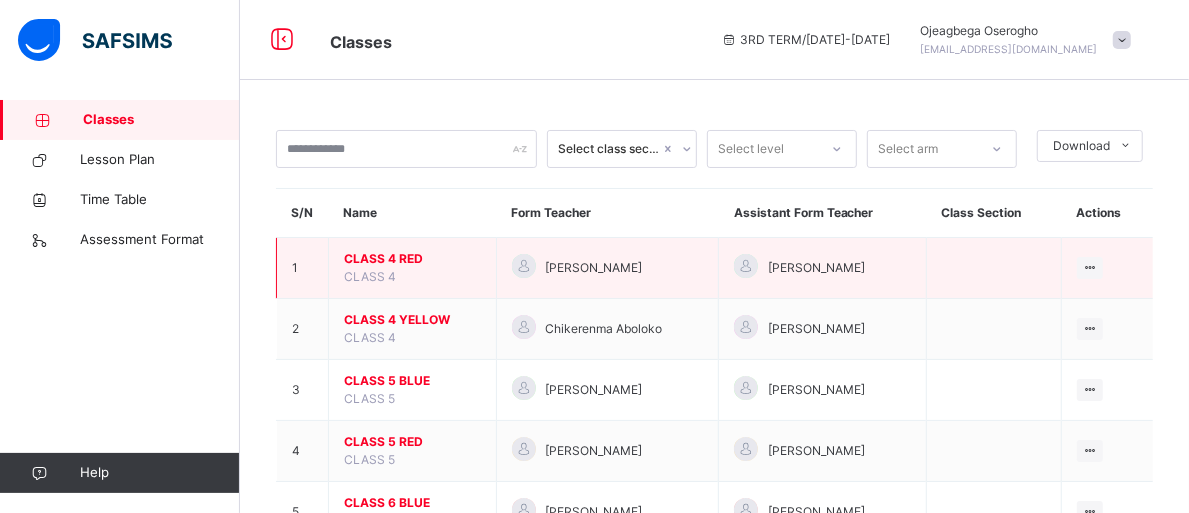 click on "CLASS 4   RED" at bounding box center (412, 259) 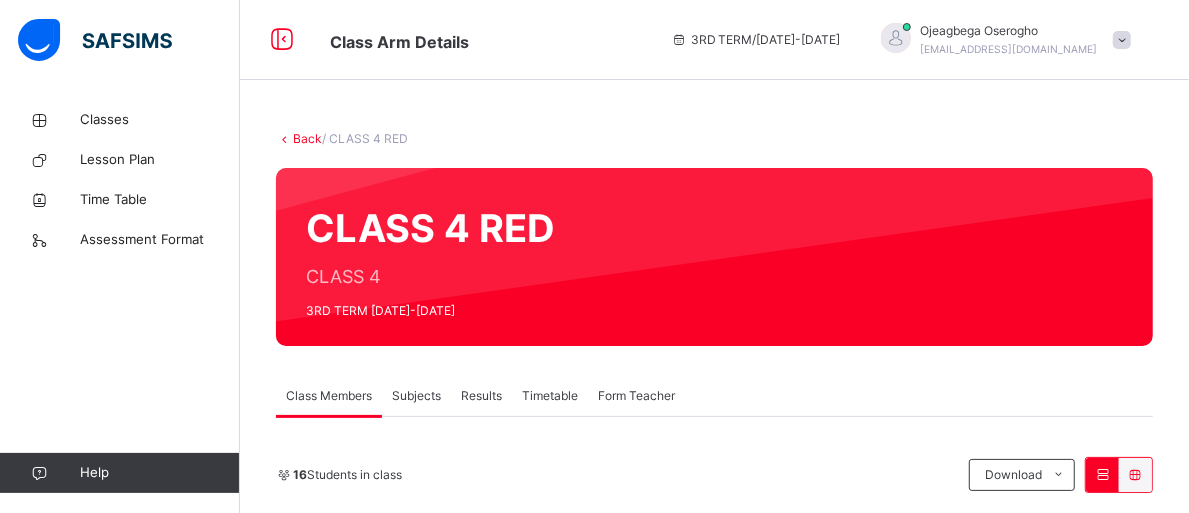 click on "Subjects" at bounding box center [416, 396] 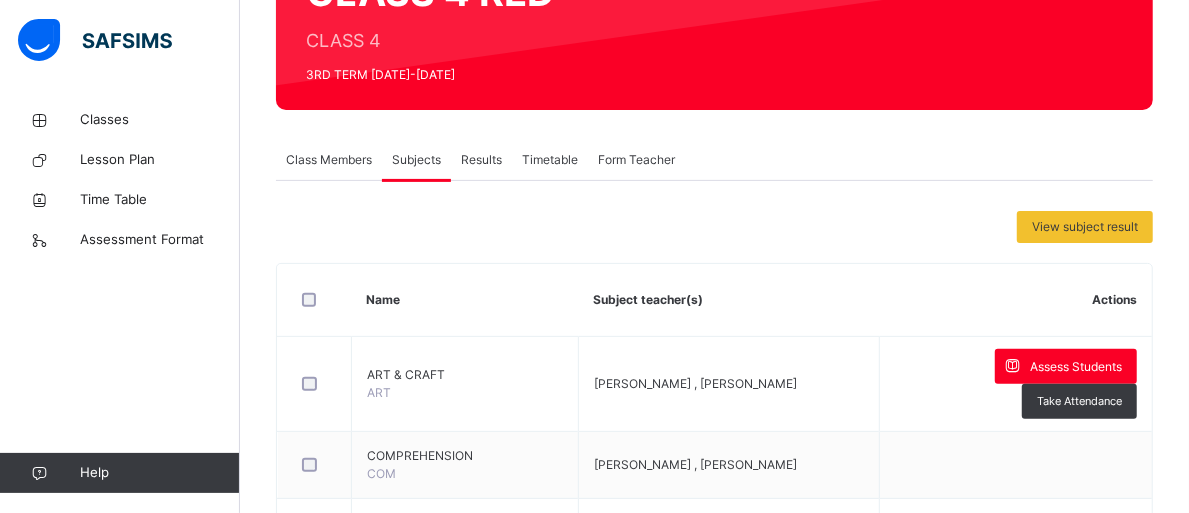 scroll, scrollTop: 363, scrollLeft: 0, axis: vertical 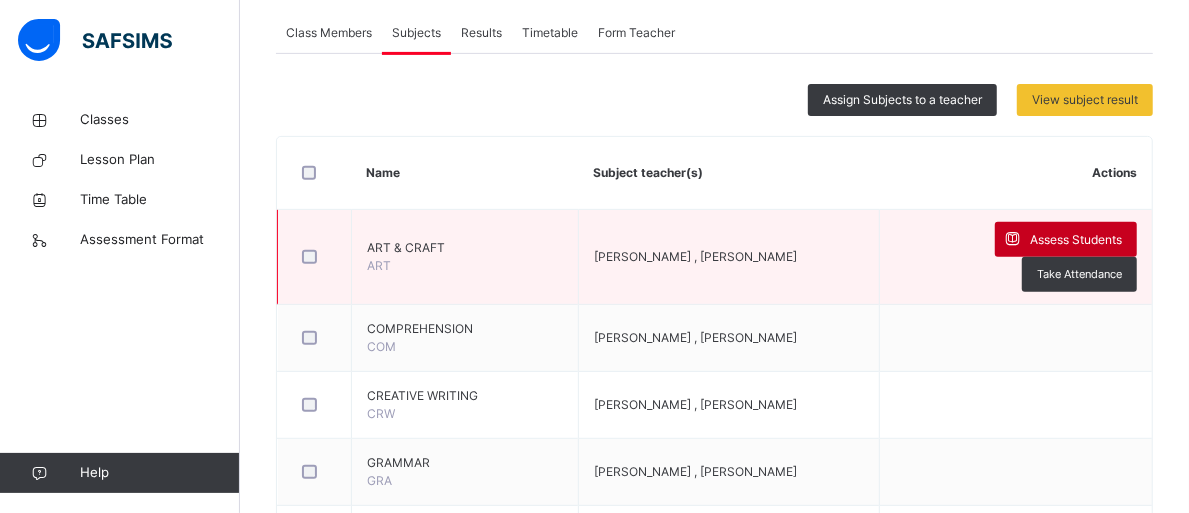 click on "Assess Students" at bounding box center (1076, 240) 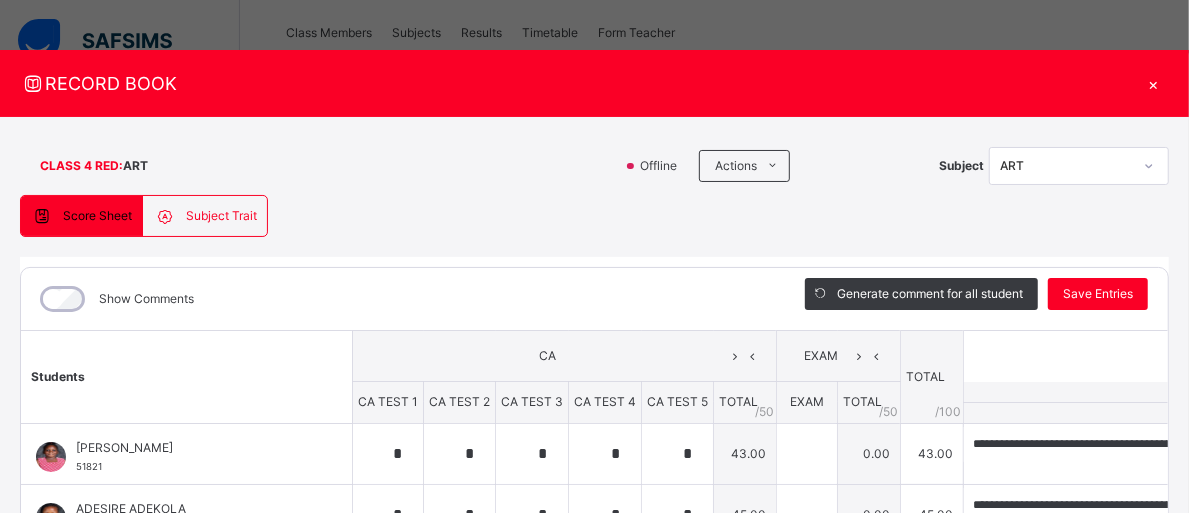 scroll, scrollTop: 412, scrollLeft: 0, axis: vertical 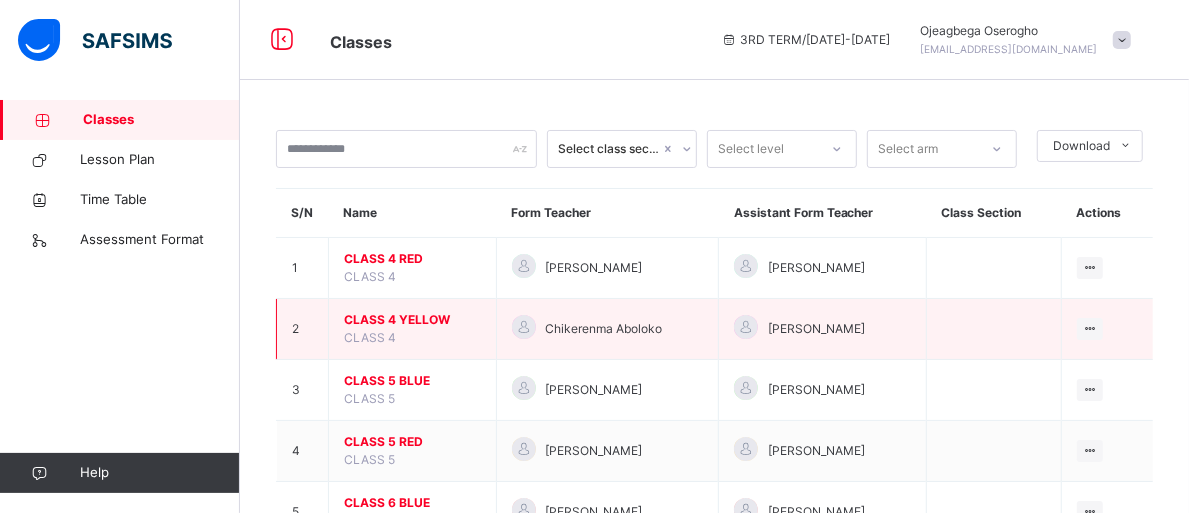 click on "CLASS 4   YELLOW" at bounding box center [412, 320] 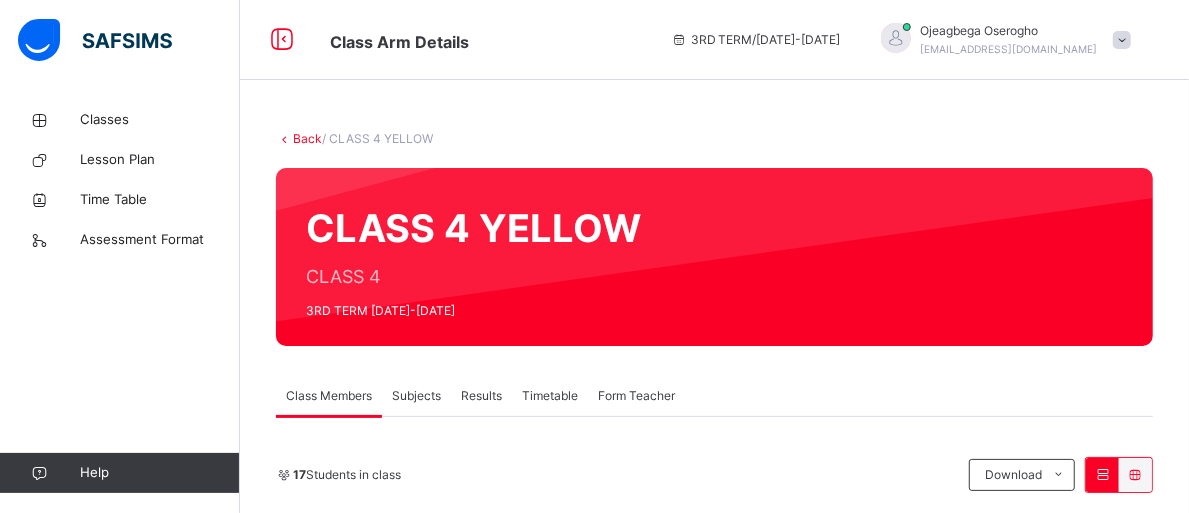 click on "Subjects" at bounding box center [416, 396] 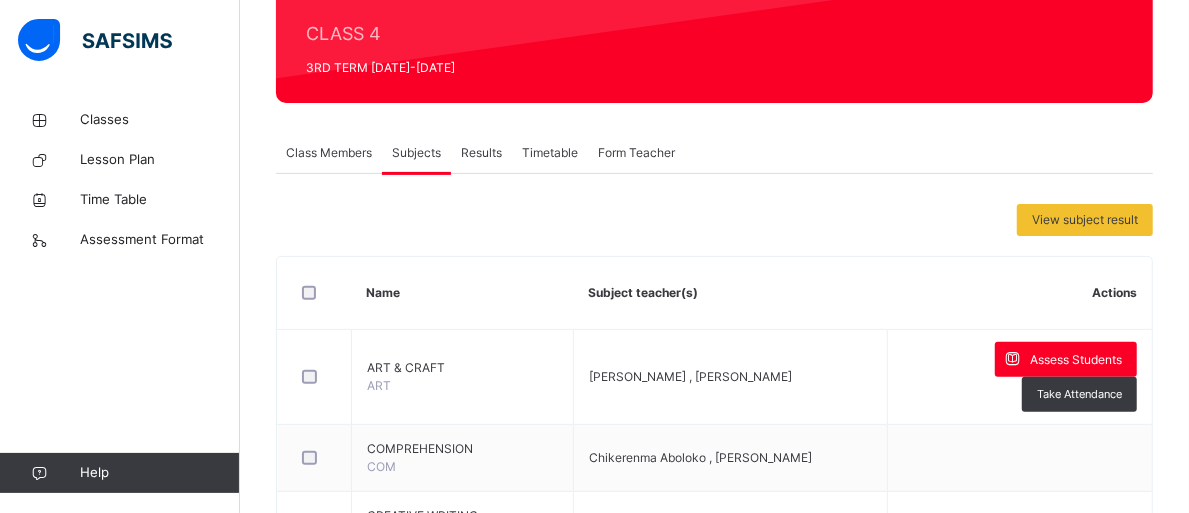 scroll, scrollTop: 250, scrollLeft: 0, axis: vertical 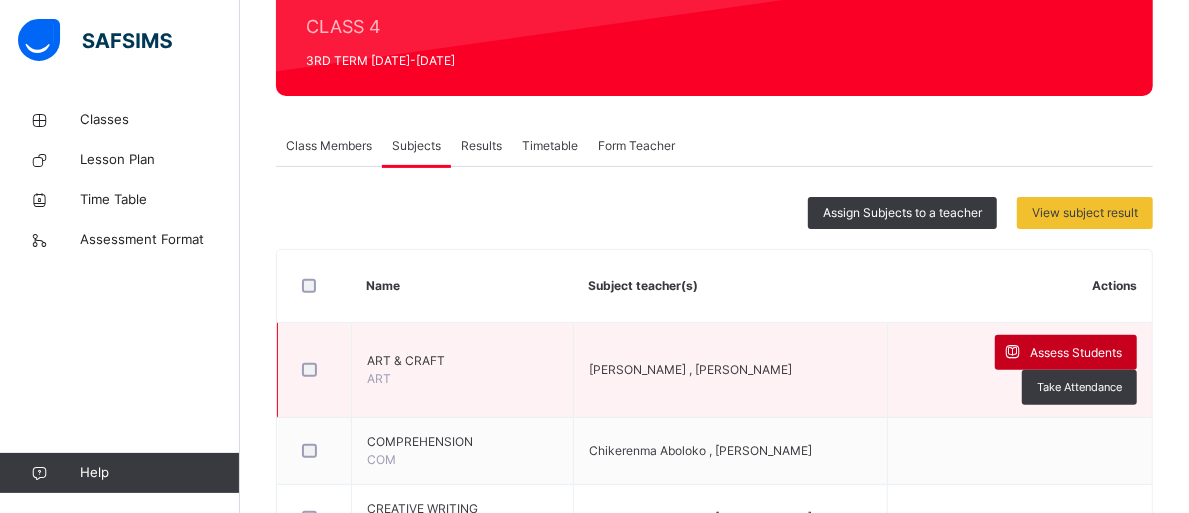 click on "Assess Students" at bounding box center (1076, 353) 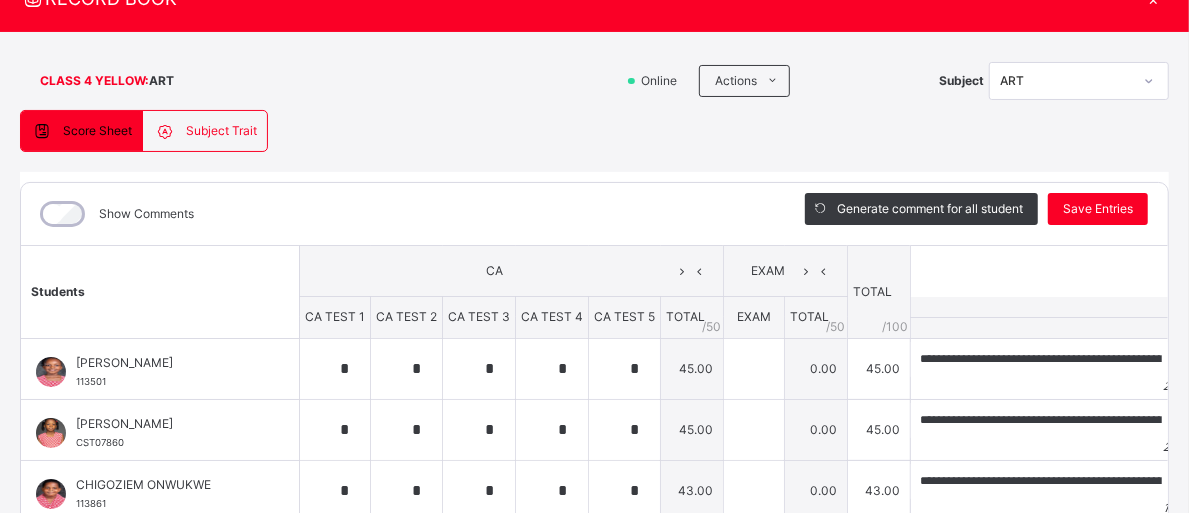 scroll, scrollTop: 22, scrollLeft: 0, axis: vertical 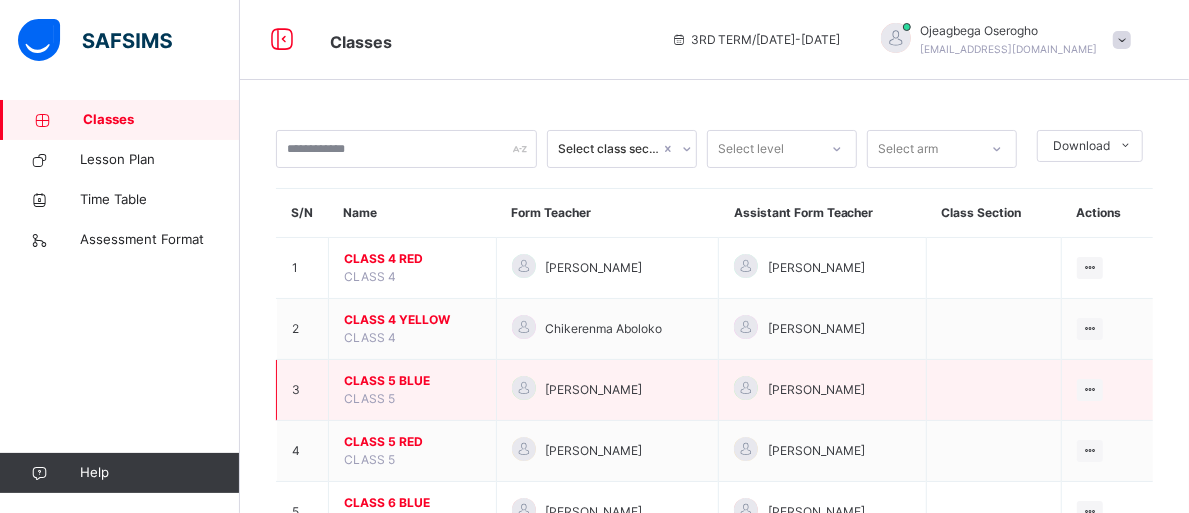 click on "CLASS 5   BLUE   CLASS 5" at bounding box center [413, 390] 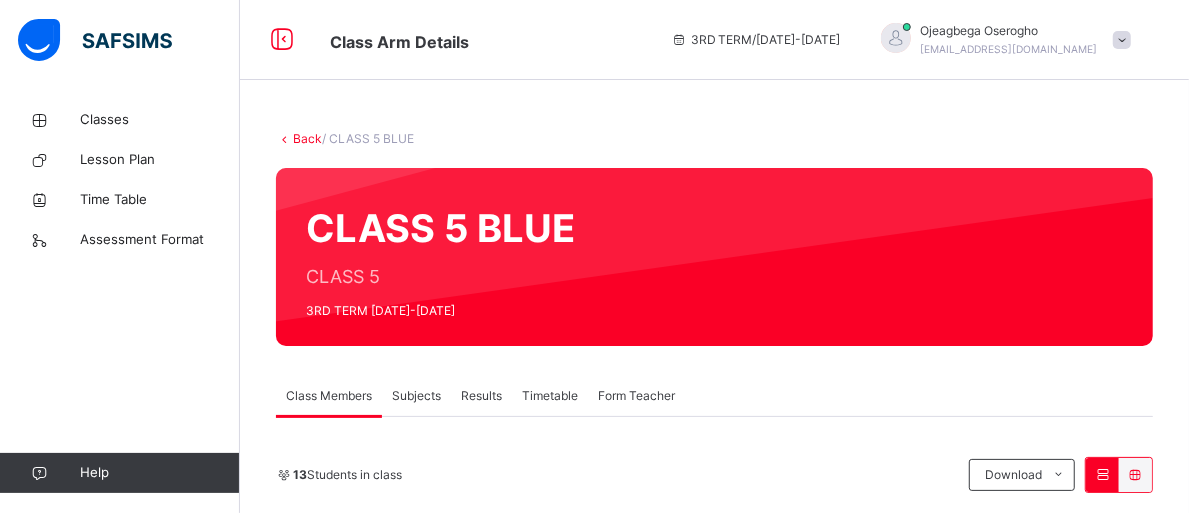 click on "Subjects" at bounding box center [416, 396] 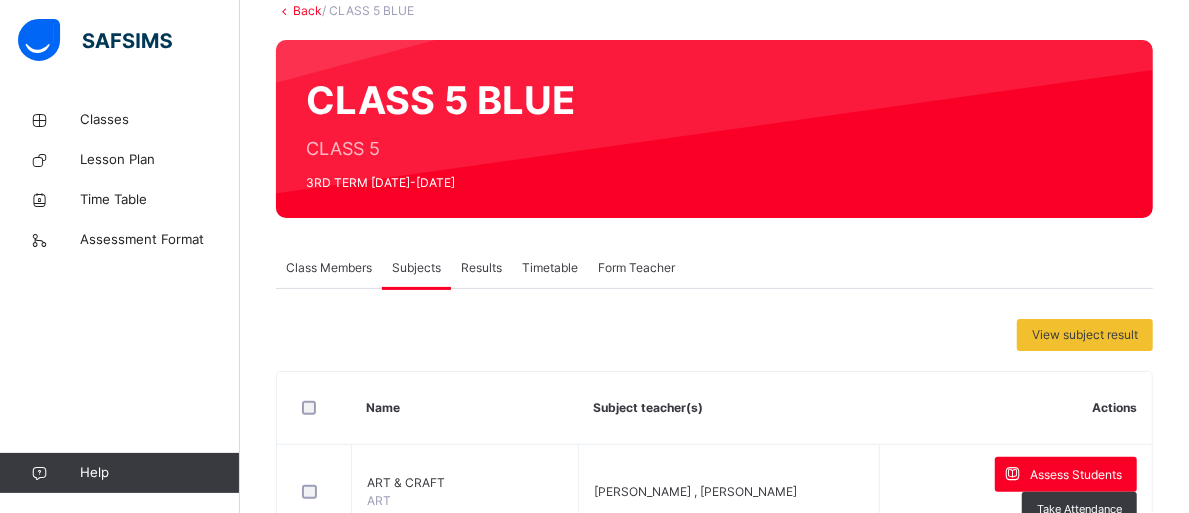 scroll, scrollTop: 175, scrollLeft: 0, axis: vertical 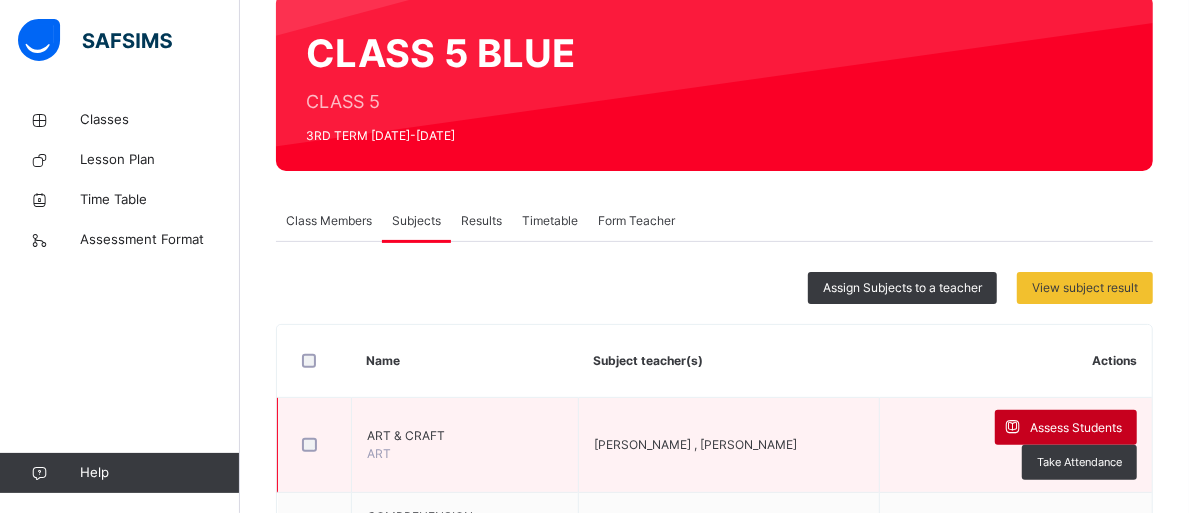 click on "Assess Students" at bounding box center [1076, 428] 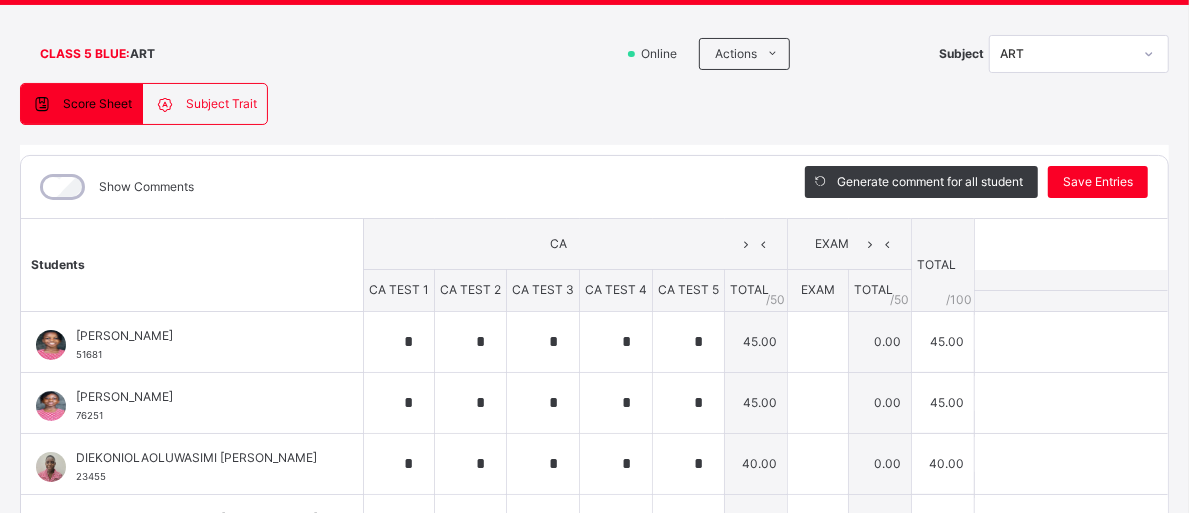 scroll, scrollTop: 110, scrollLeft: 0, axis: vertical 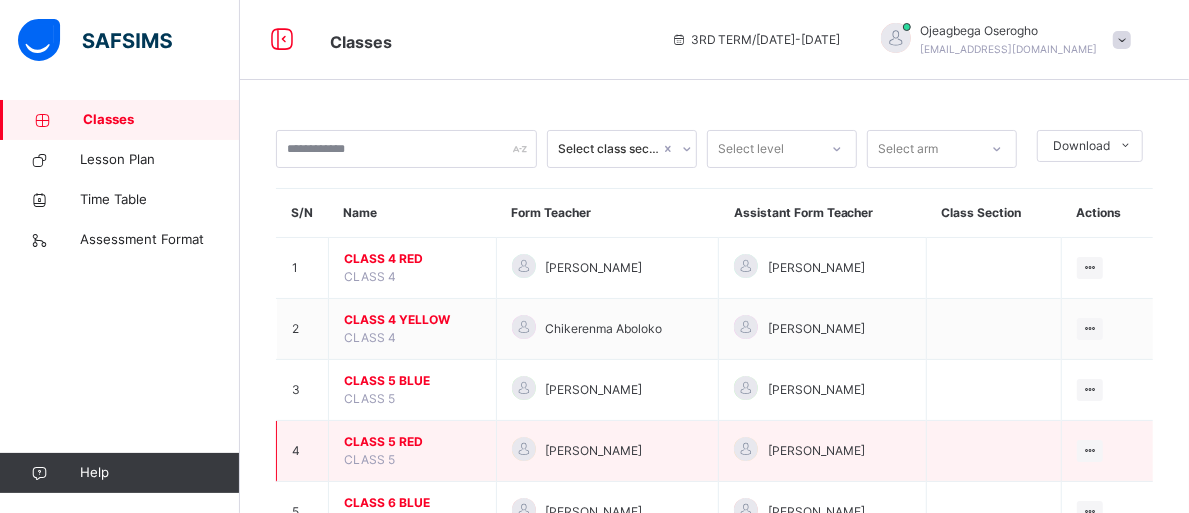 click on "CLASS 5   RED" at bounding box center (412, 442) 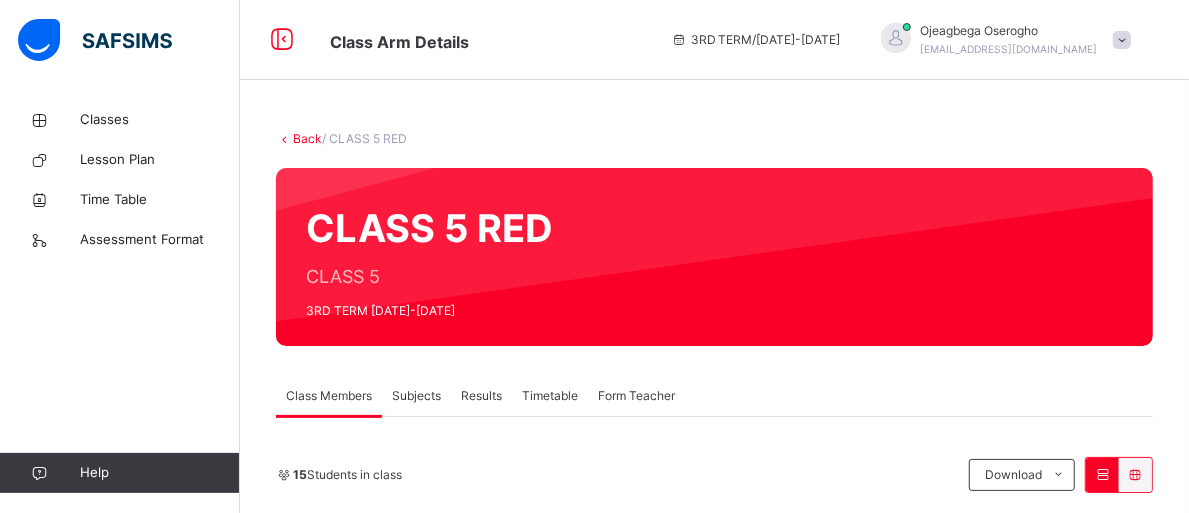 click on "Subjects" at bounding box center [416, 396] 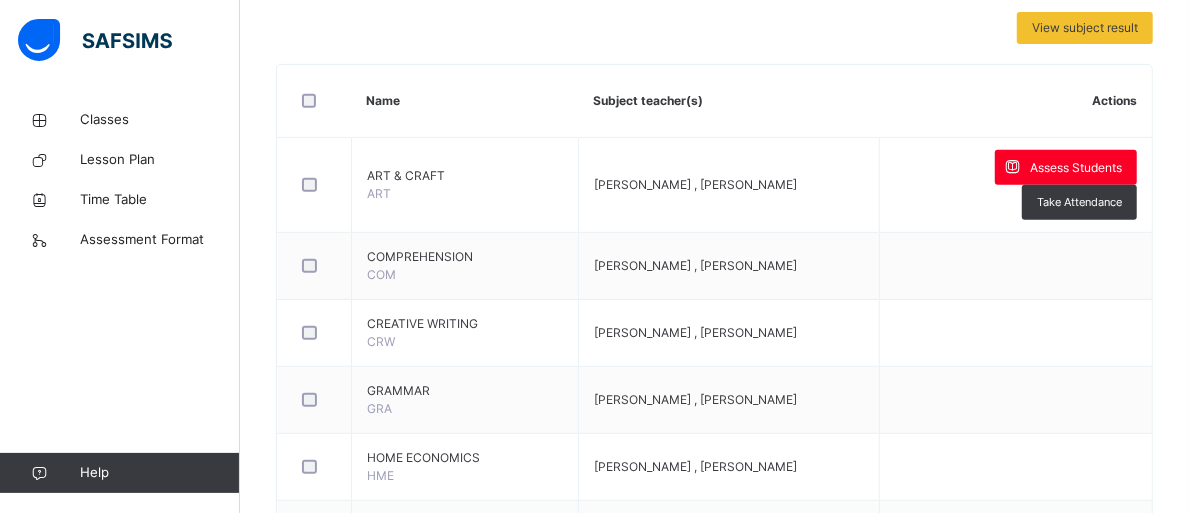 scroll, scrollTop: 453, scrollLeft: 0, axis: vertical 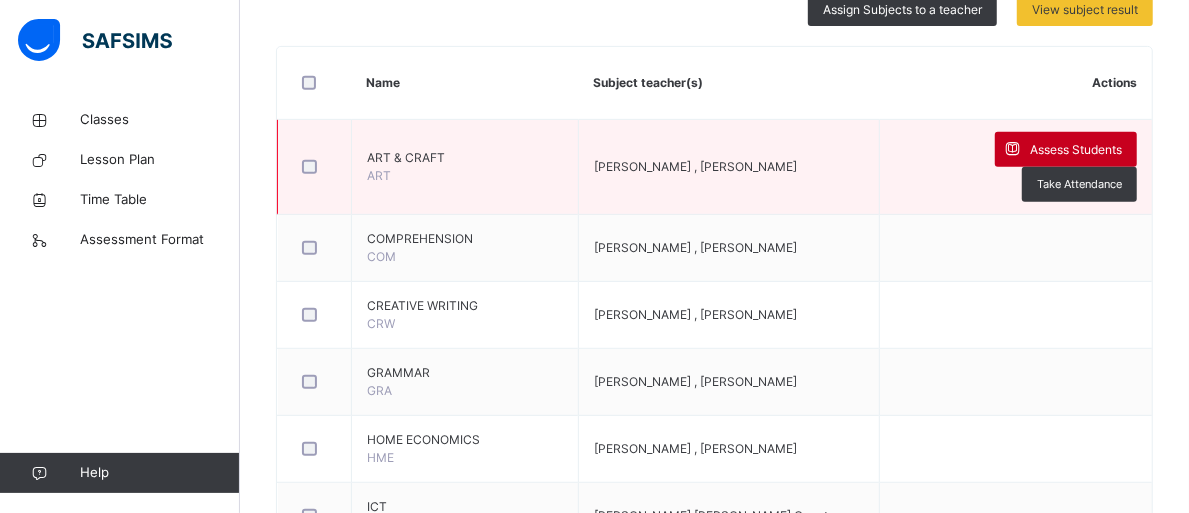 click on "Assess Students" at bounding box center [1076, 150] 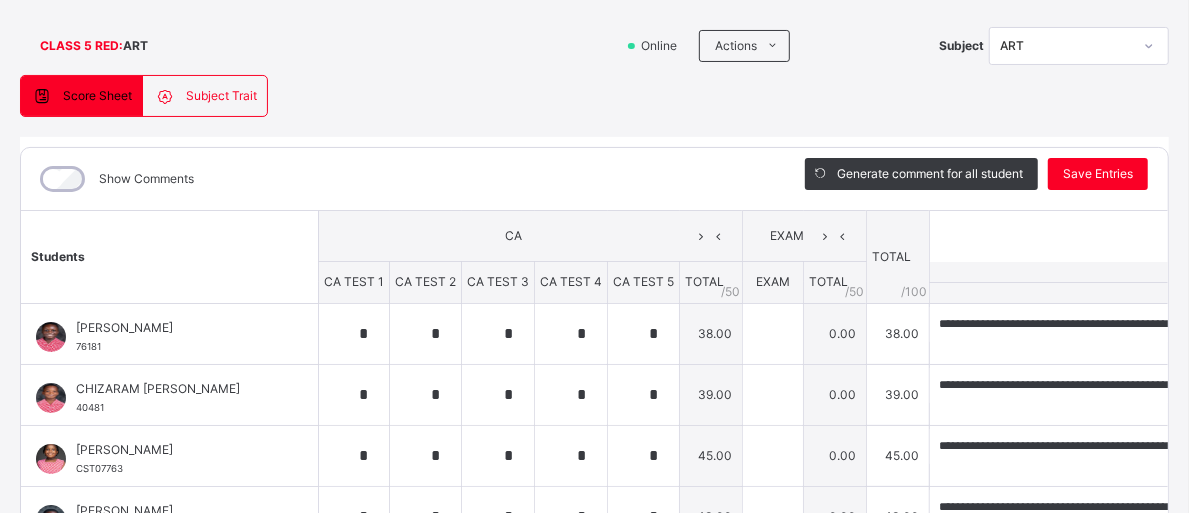 scroll, scrollTop: 0, scrollLeft: 0, axis: both 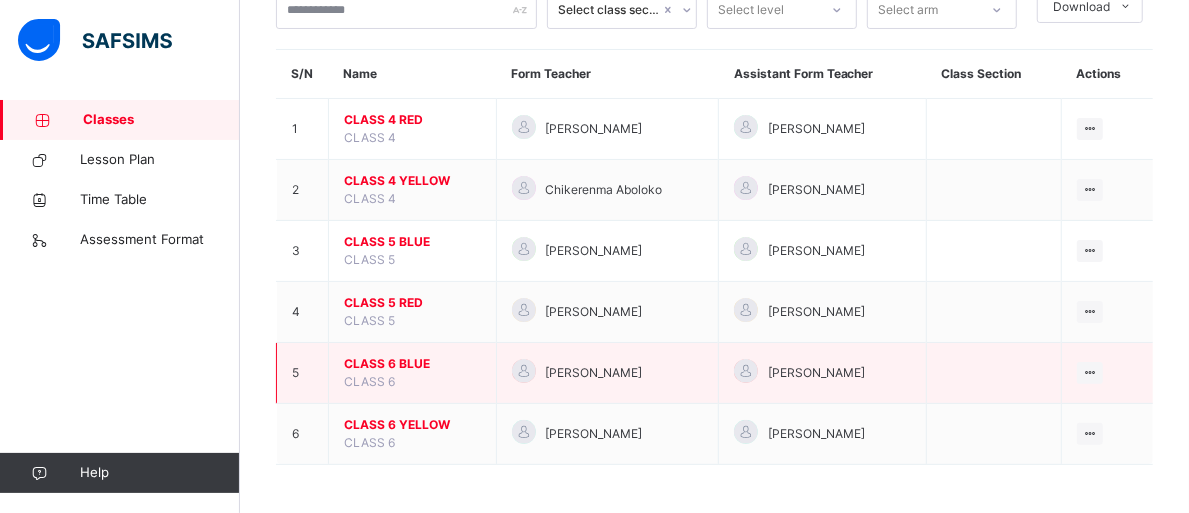 click on "CLASS 6   BLUE" at bounding box center [412, 364] 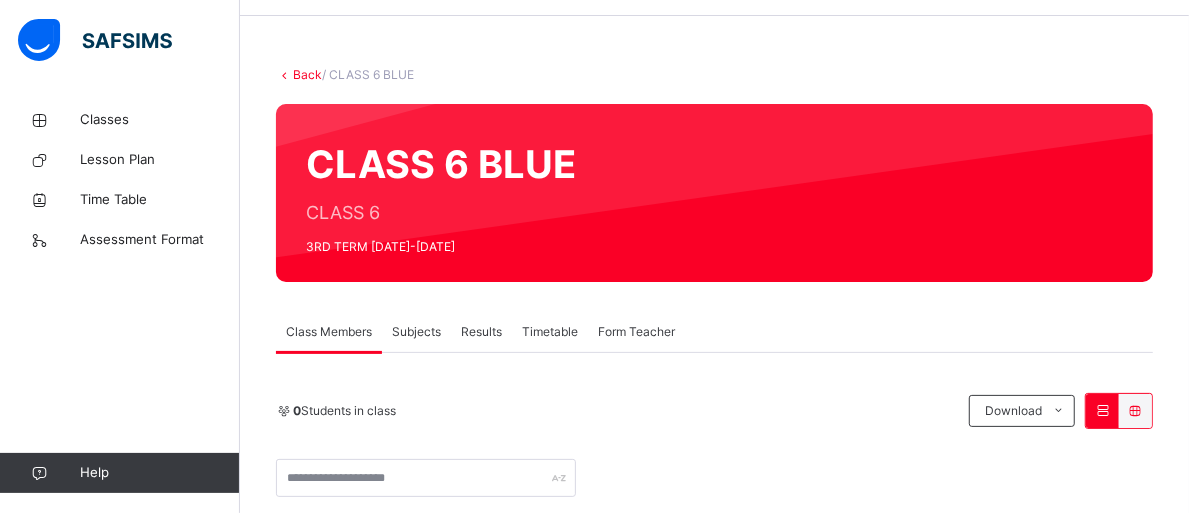 scroll, scrollTop: 139, scrollLeft: 0, axis: vertical 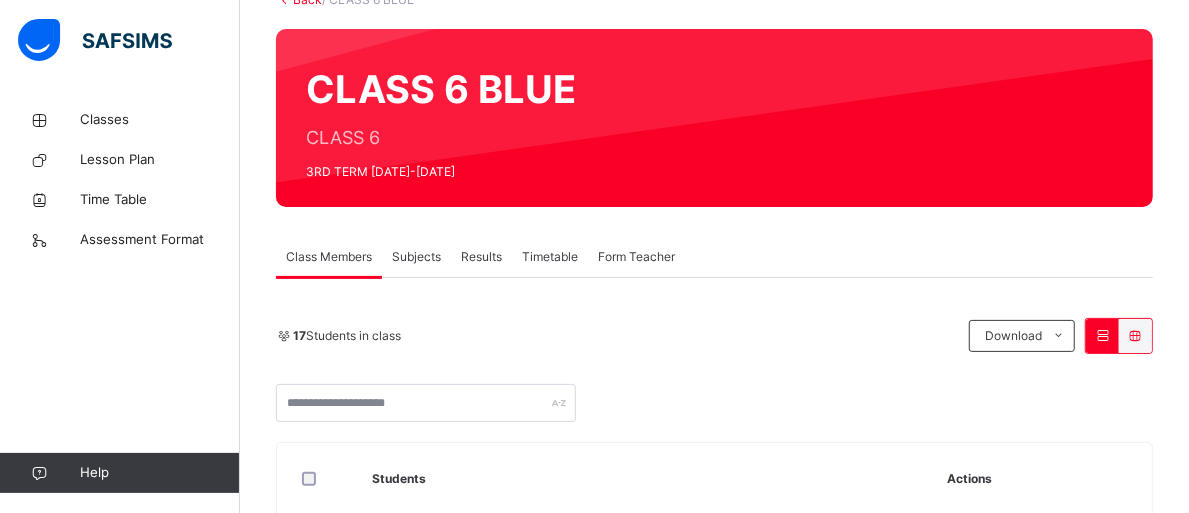 click on "Subjects" at bounding box center [416, 257] 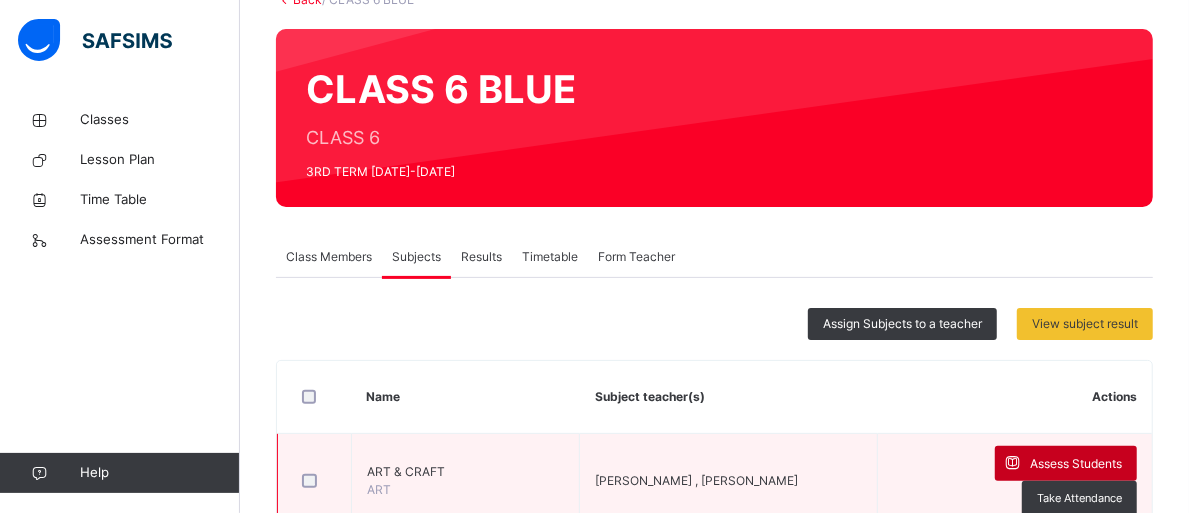 click on "Assess Students" at bounding box center (1076, 464) 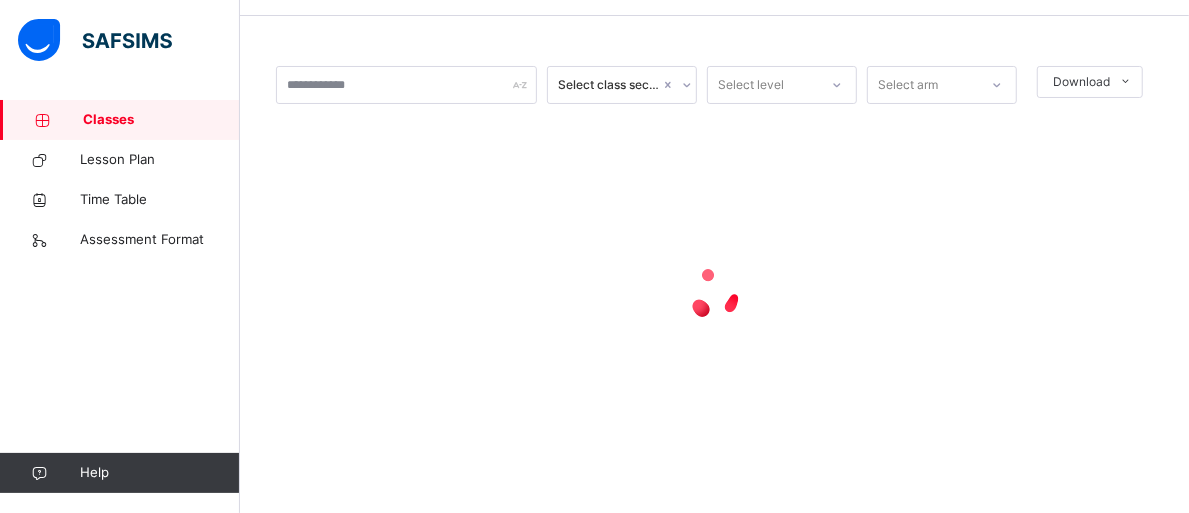 scroll, scrollTop: 139, scrollLeft: 0, axis: vertical 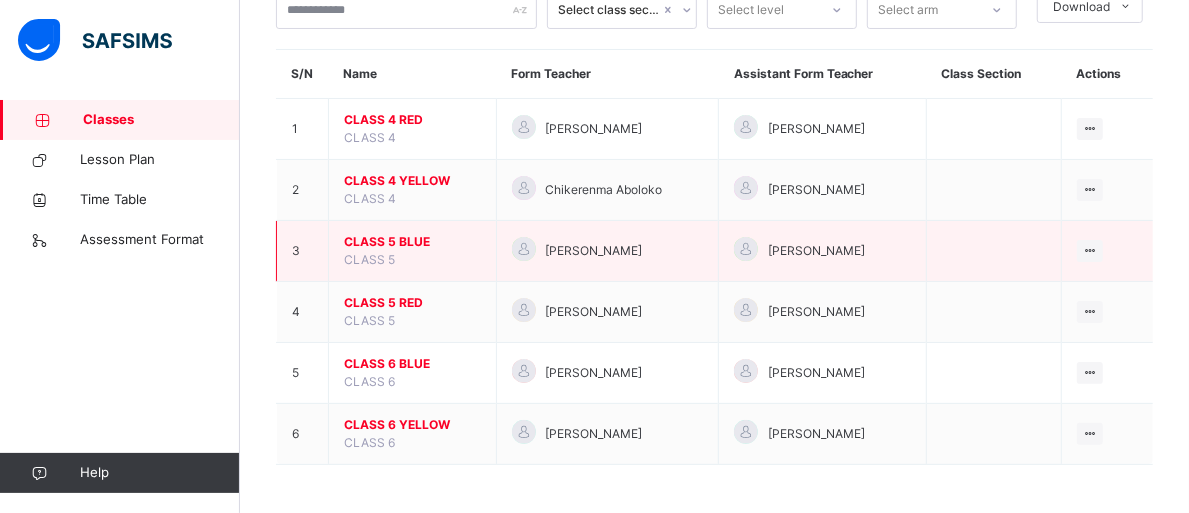 click on "CLASS 5   BLUE" at bounding box center (412, 242) 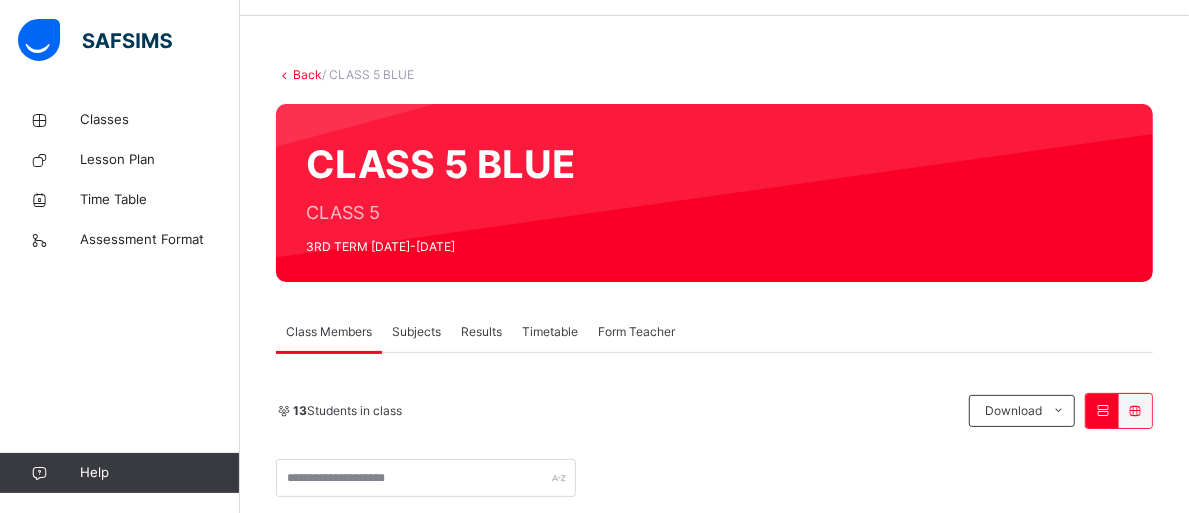 scroll, scrollTop: 139, scrollLeft: 0, axis: vertical 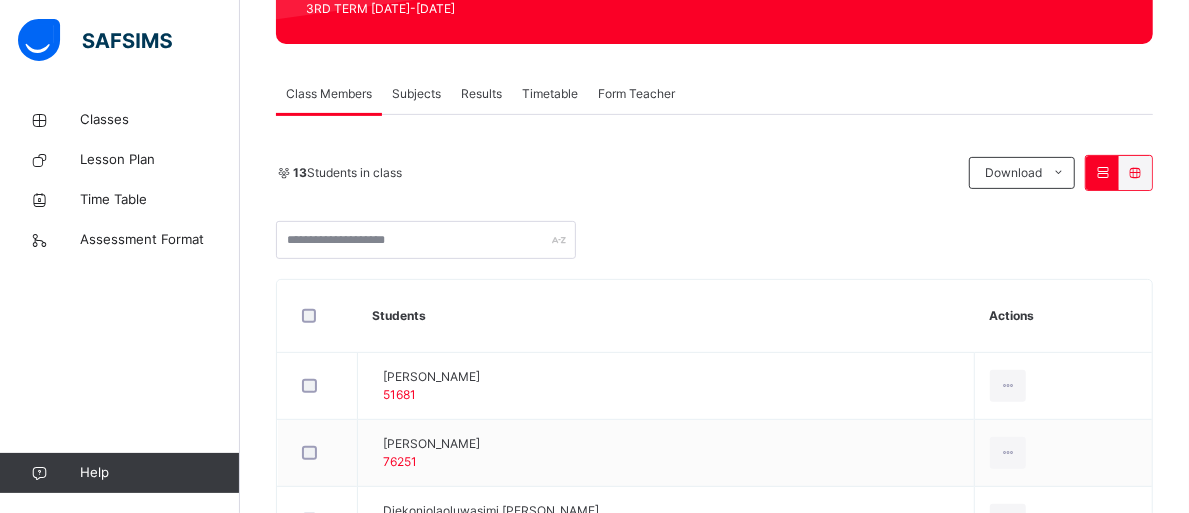 click on "Subjects" at bounding box center [416, 94] 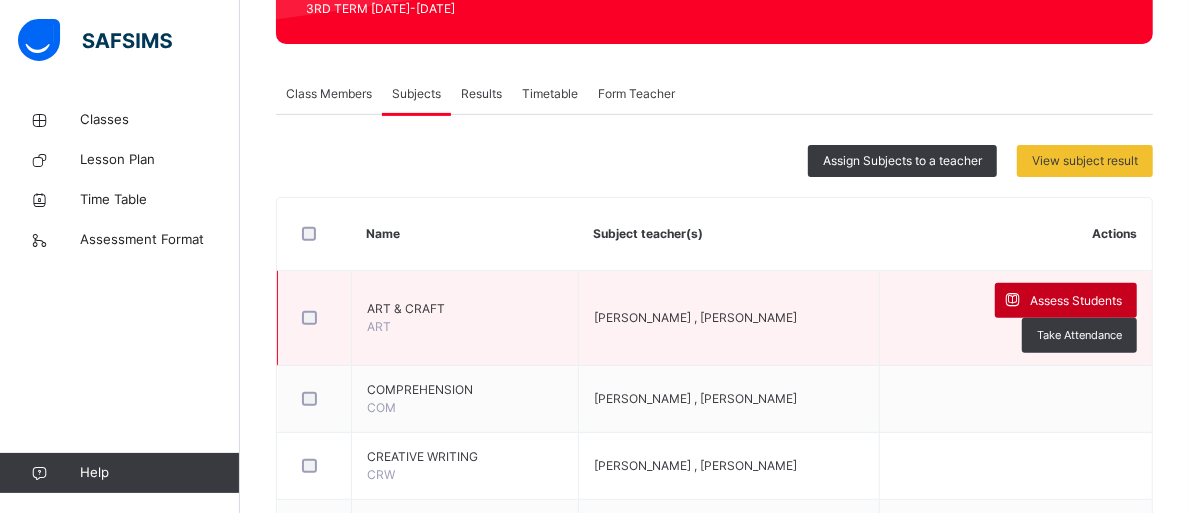 click at bounding box center [1012, 300] 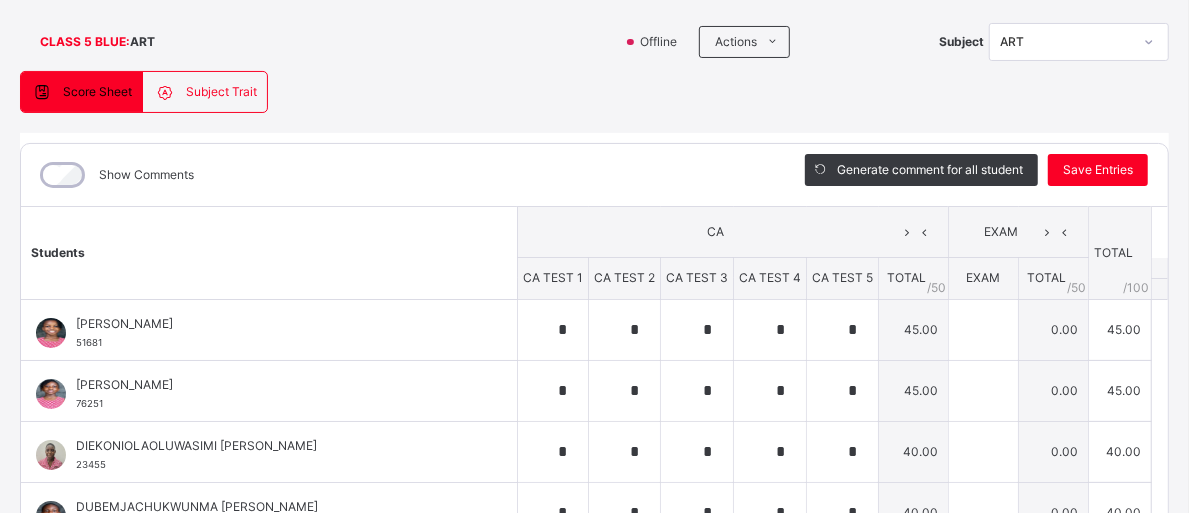 scroll, scrollTop: 140, scrollLeft: 0, axis: vertical 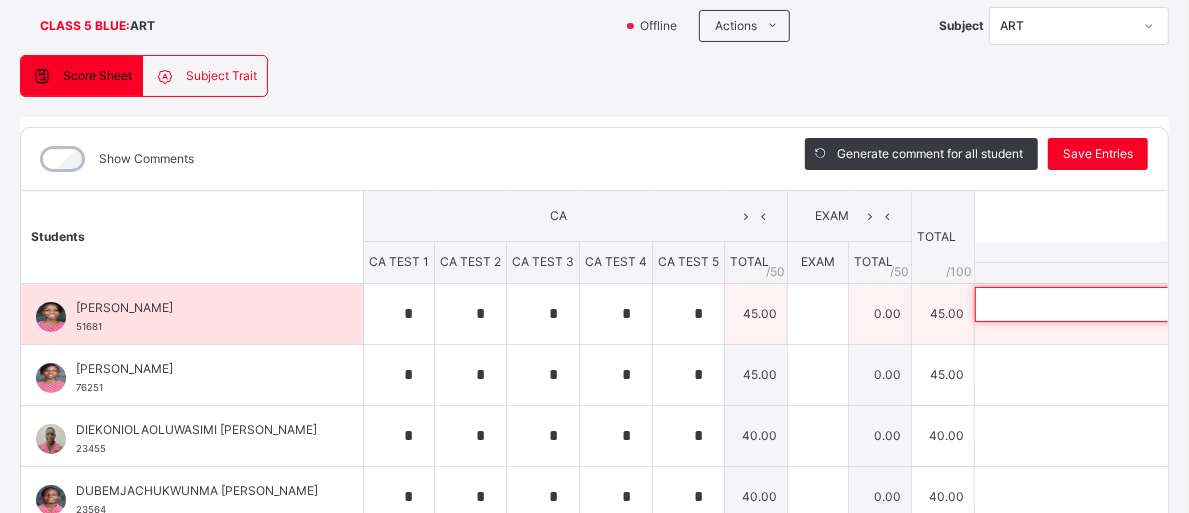 click at bounding box center (1105, 304) 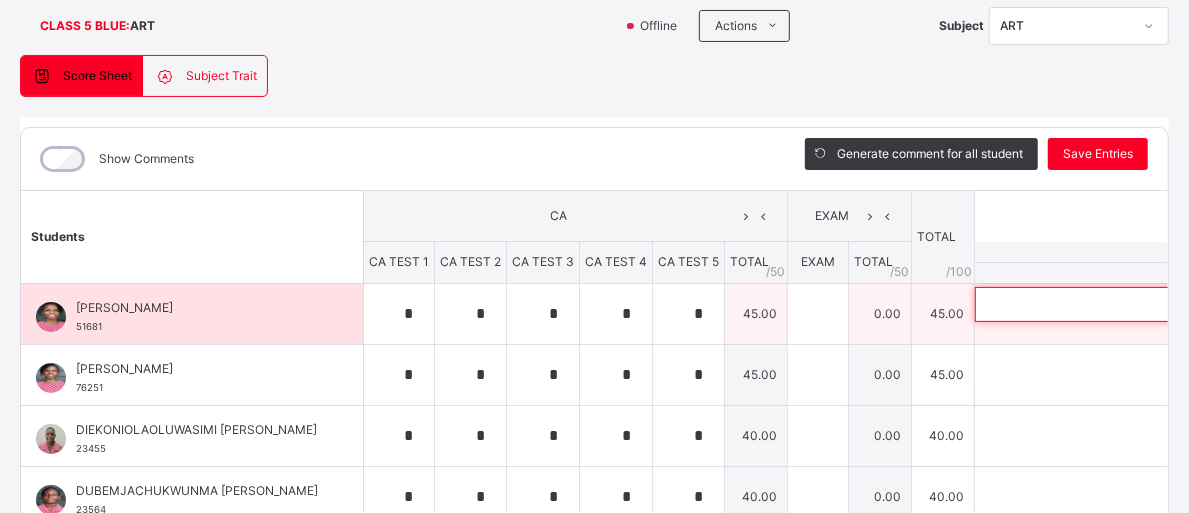 paste on "**********" 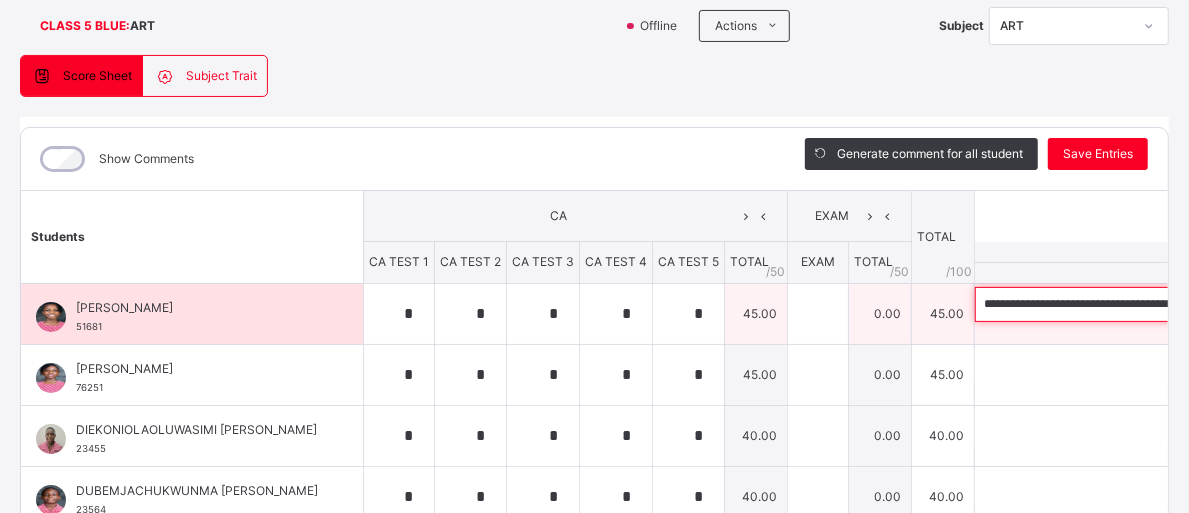 scroll, scrollTop: 0, scrollLeft: 798, axis: horizontal 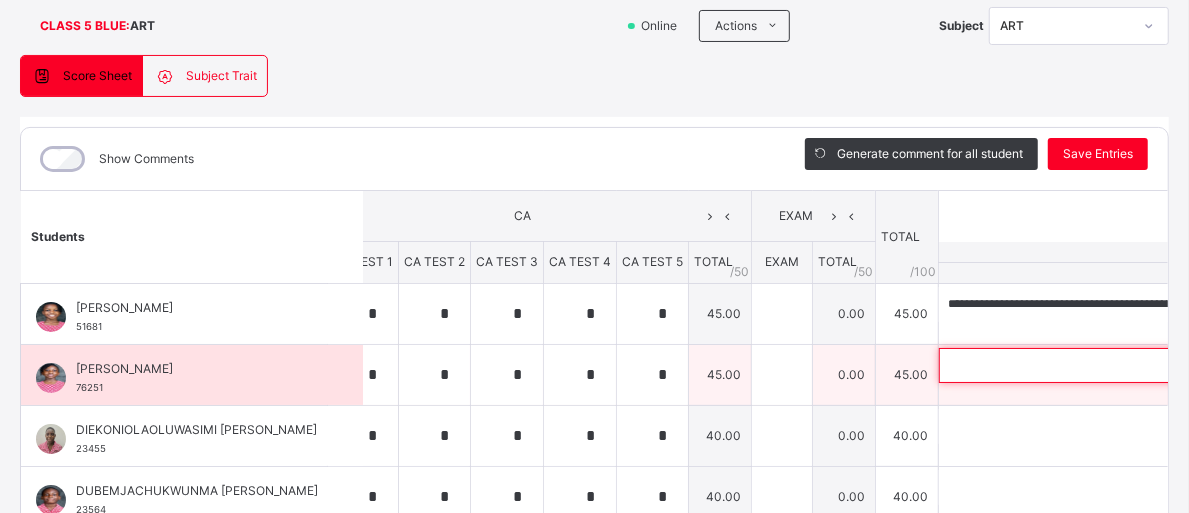 click at bounding box center (1069, 365) 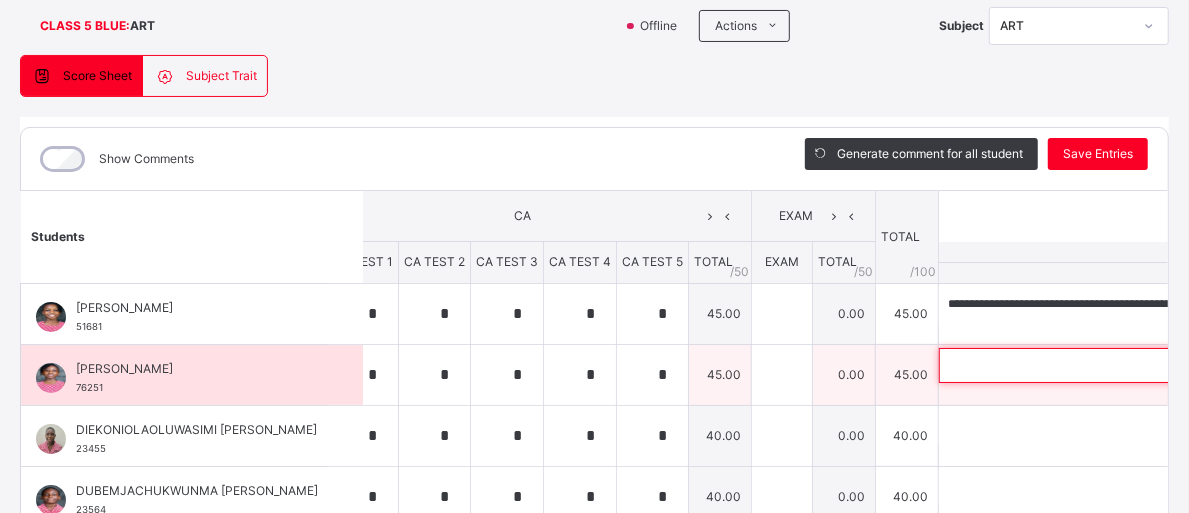 click at bounding box center (1069, 365) 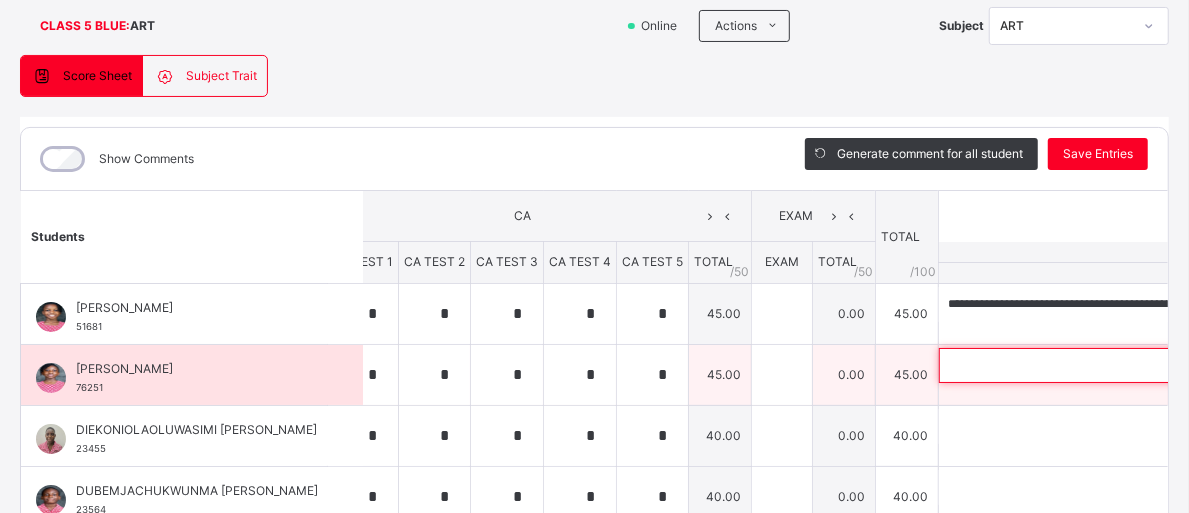 paste on "**********" 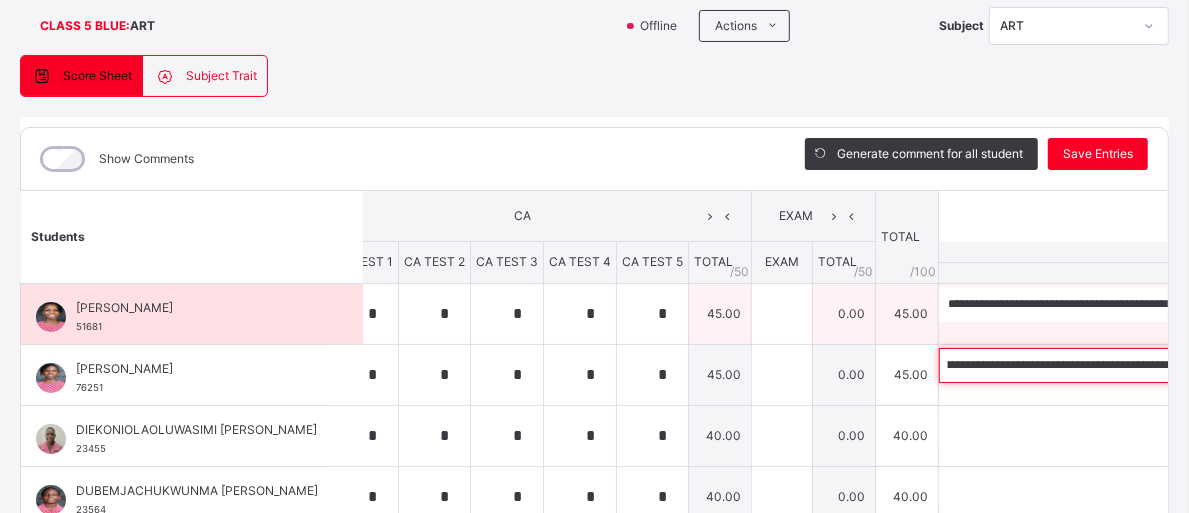 scroll, scrollTop: 0, scrollLeft: 0, axis: both 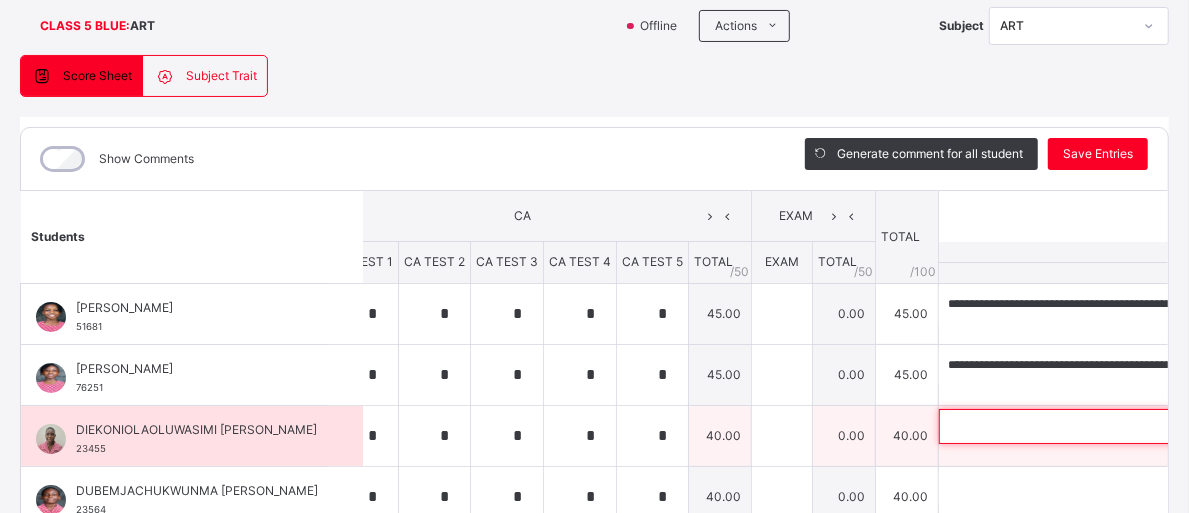 click at bounding box center [1069, 426] 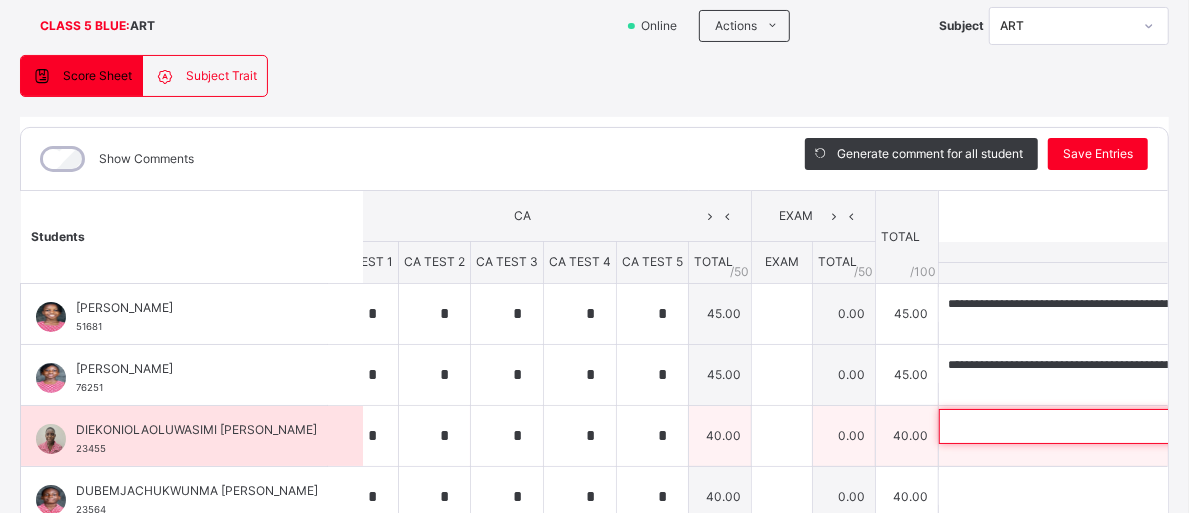 click at bounding box center [1069, 426] 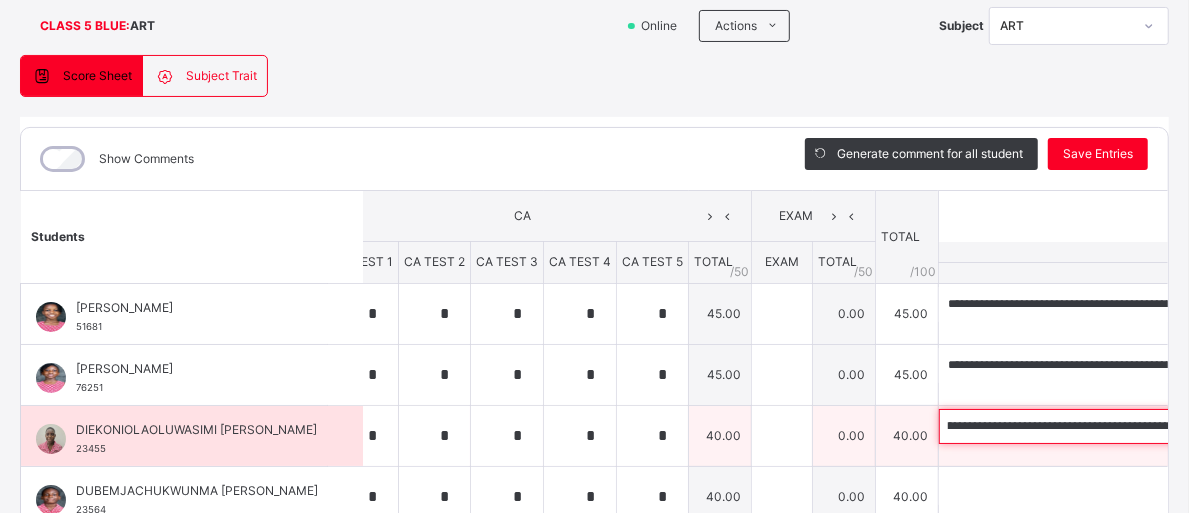 scroll, scrollTop: 0, scrollLeft: 0, axis: both 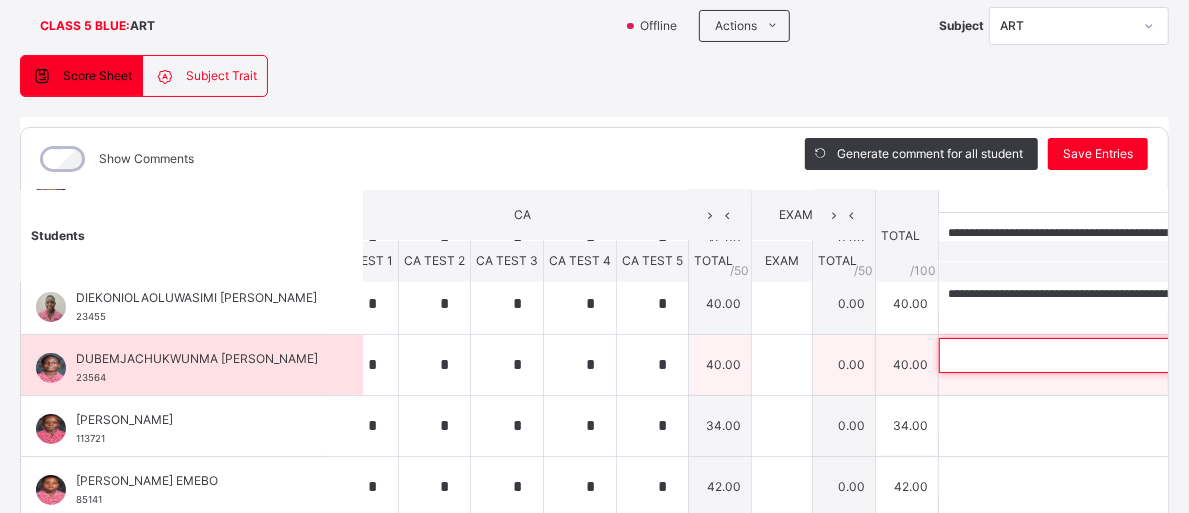 click at bounding box center (1069, 355) 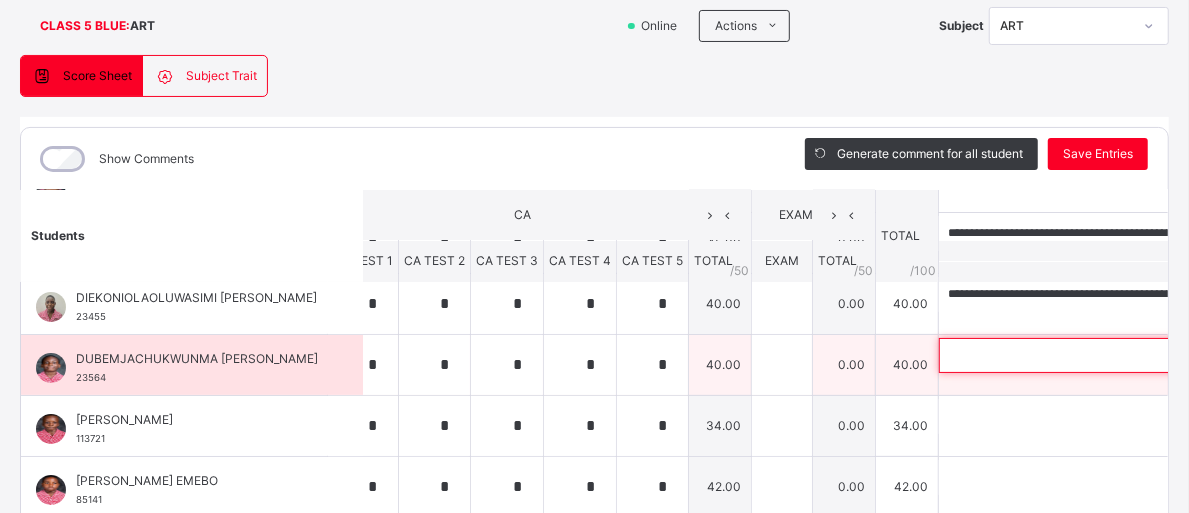 click at bounding box center (1069, 355) 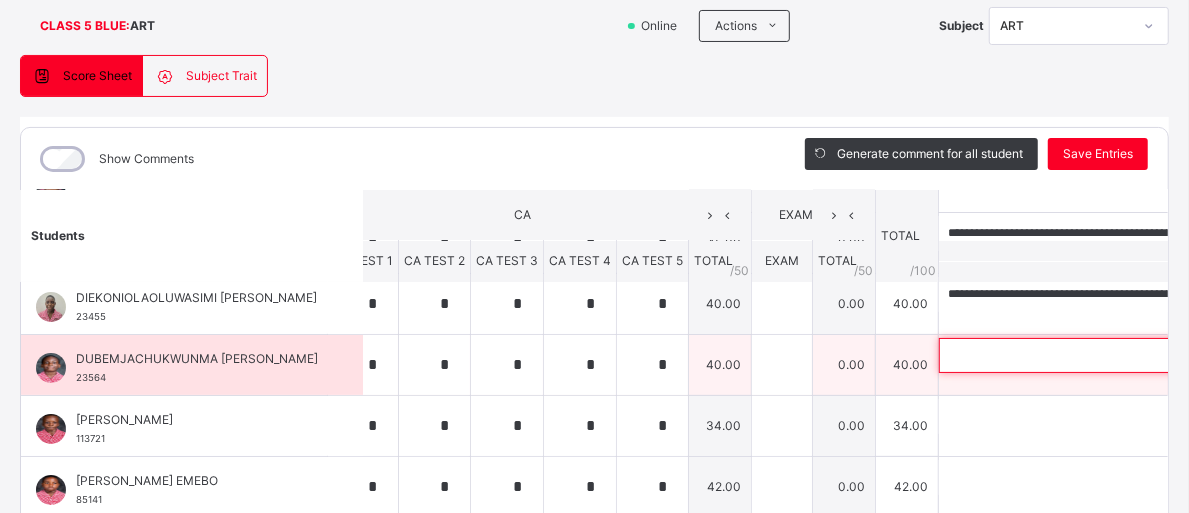 paste on "**********" 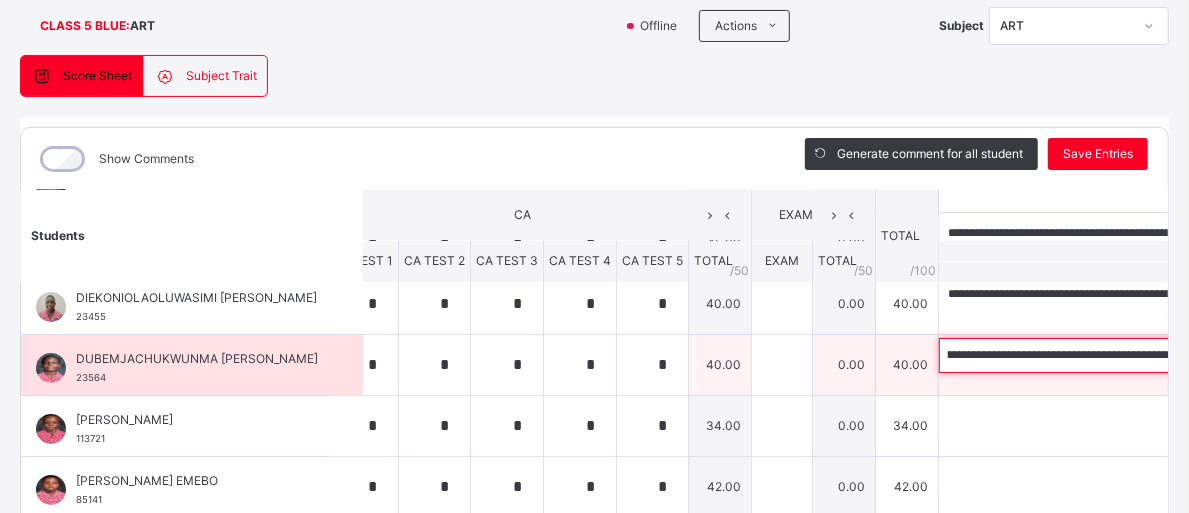 scroll, scrollTop: 0, scrollLeft: 0, axis: both 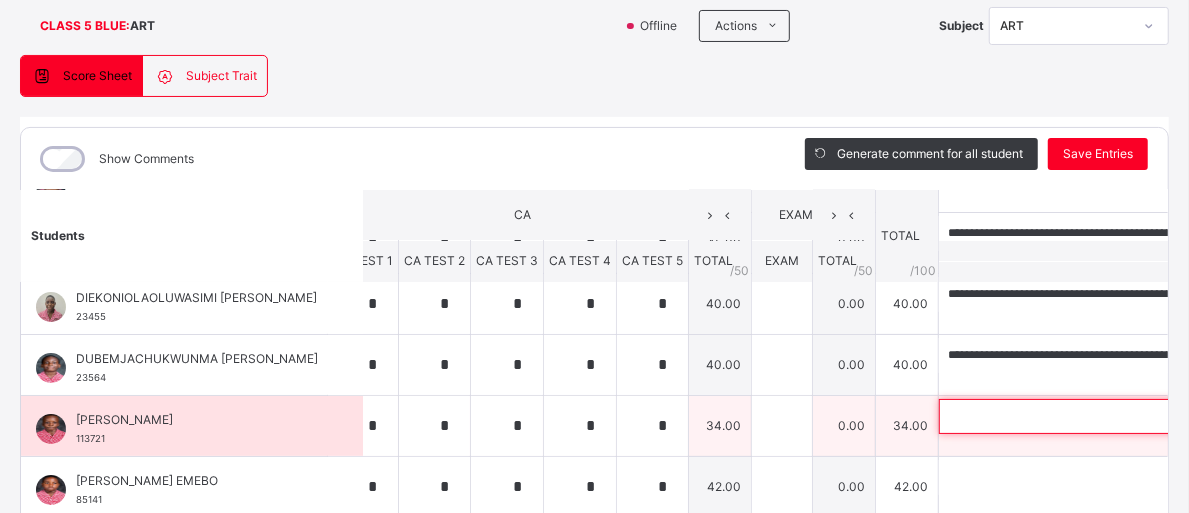 click at bounding box center [1069, 416] 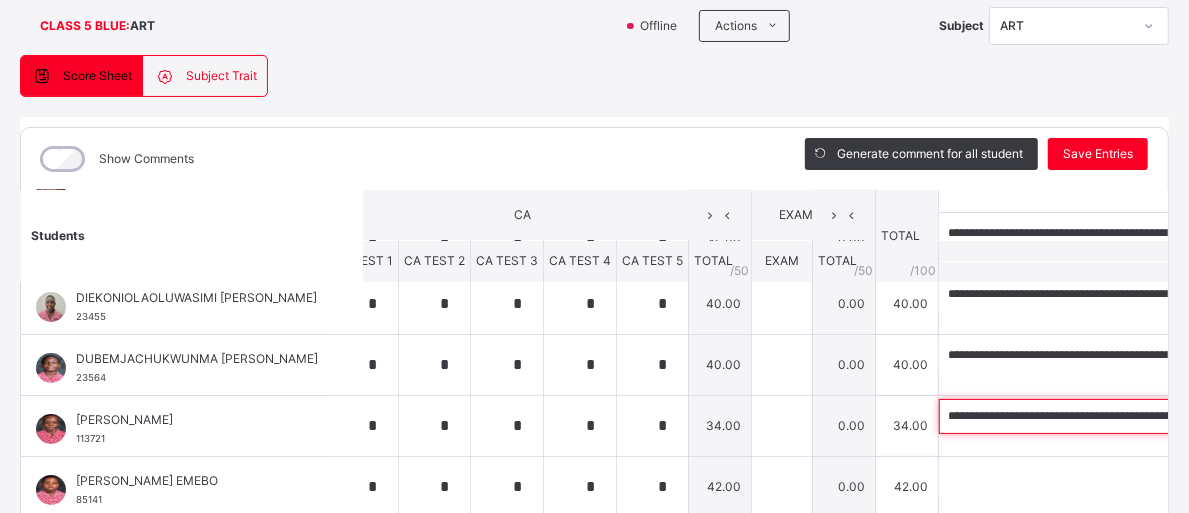 scroll, scrollTop: 0, scrollLeft: 383, axis: horizontal 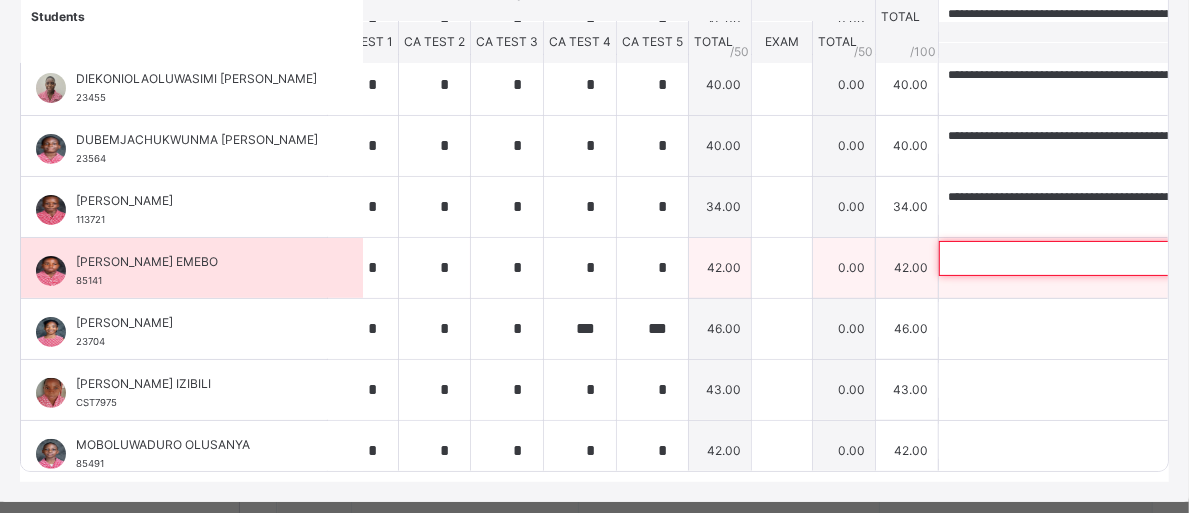 click at bounding box center (1069, 258) 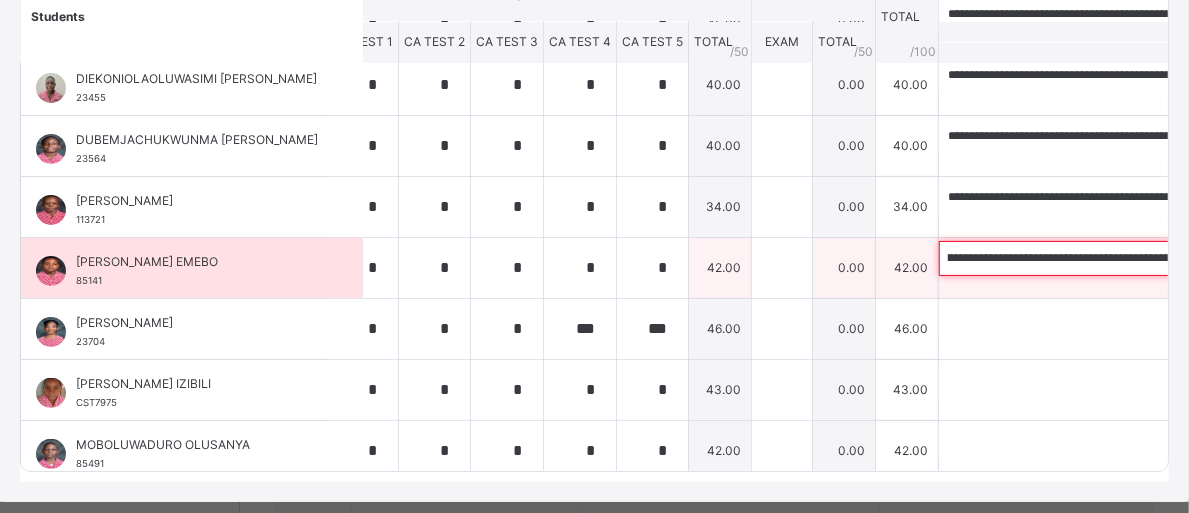 scroll, scrollTop: 0, scrollLeft: 0, axis: both 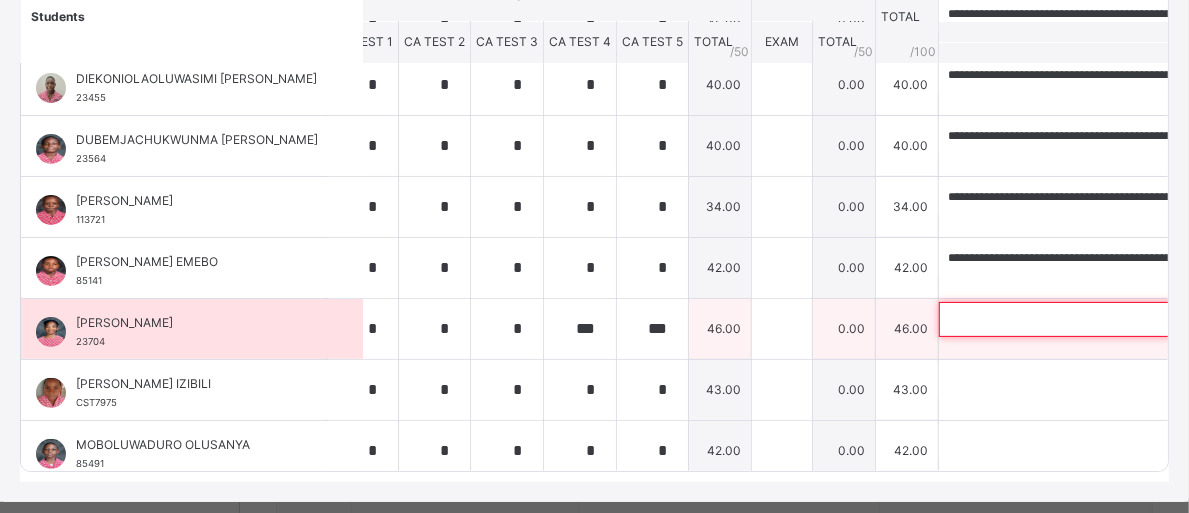 click at bounding box center [1069, 319] 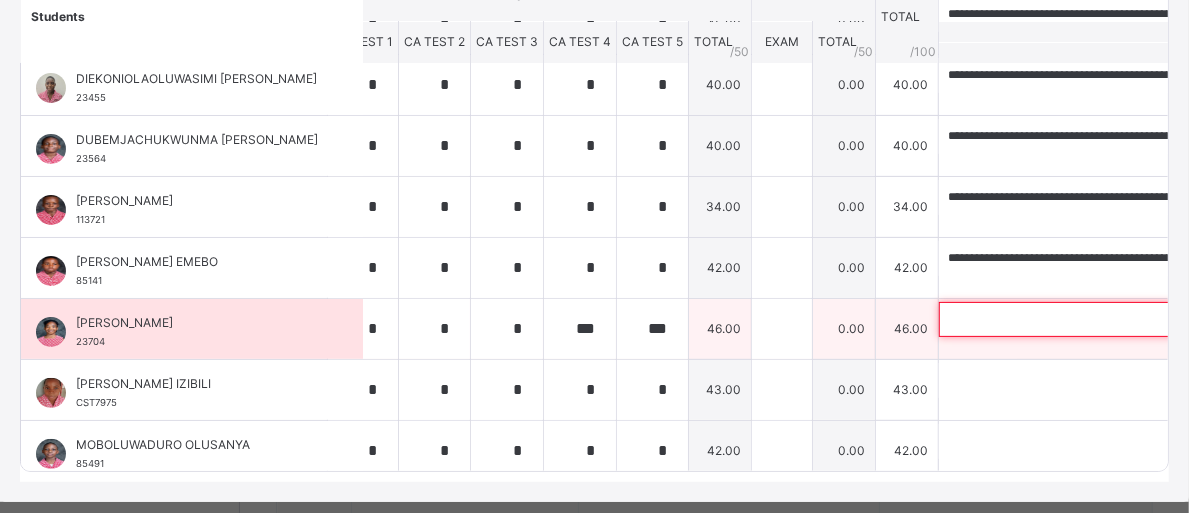 click at bounding box center (1069, 319) 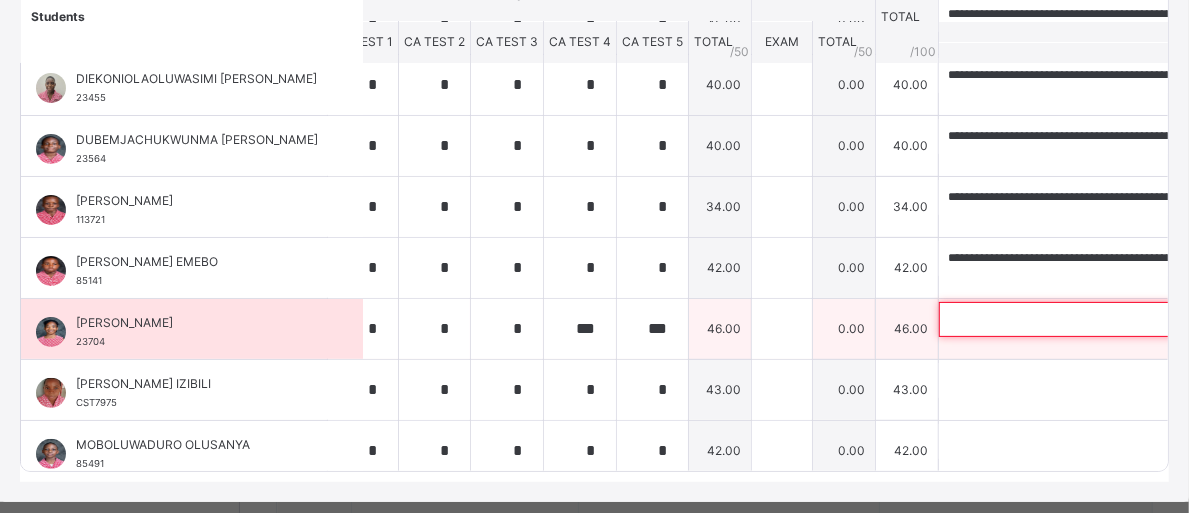 paste on "**********" 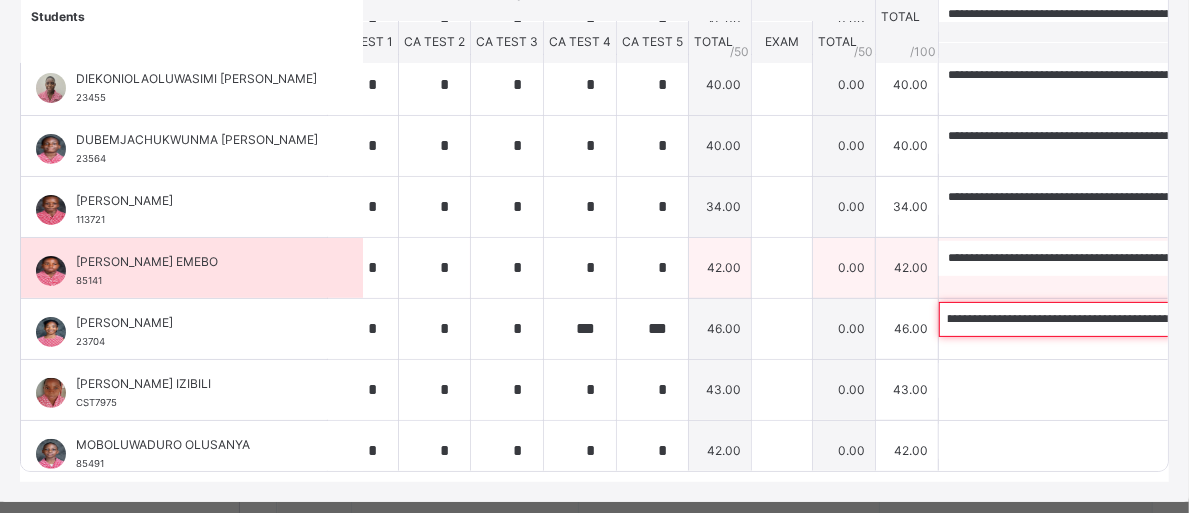 scroll, scrollTop: 0, scrollLeft: 0, axis: both 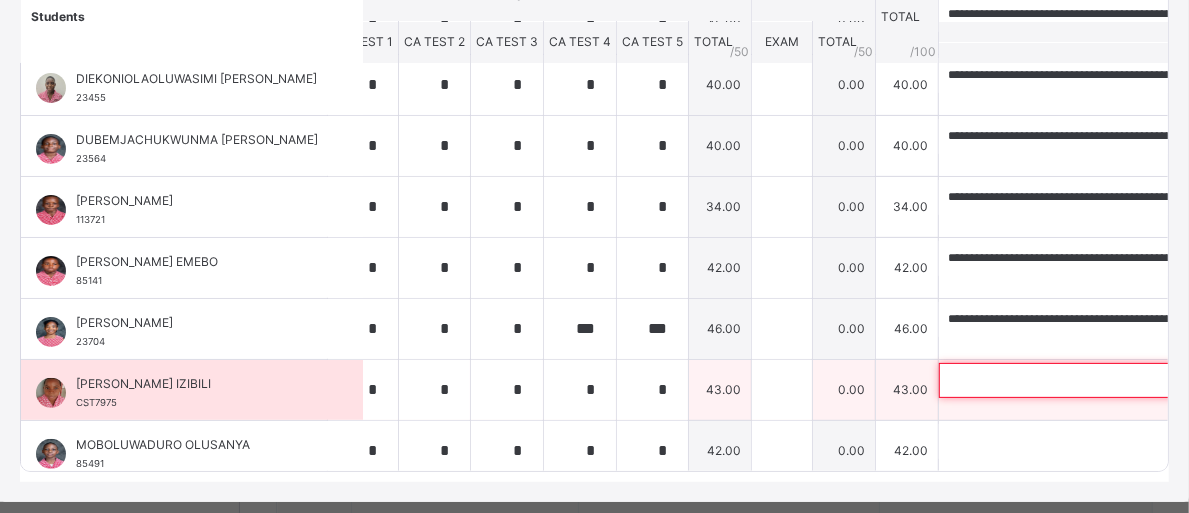 click at bounding box center (1069, 380) 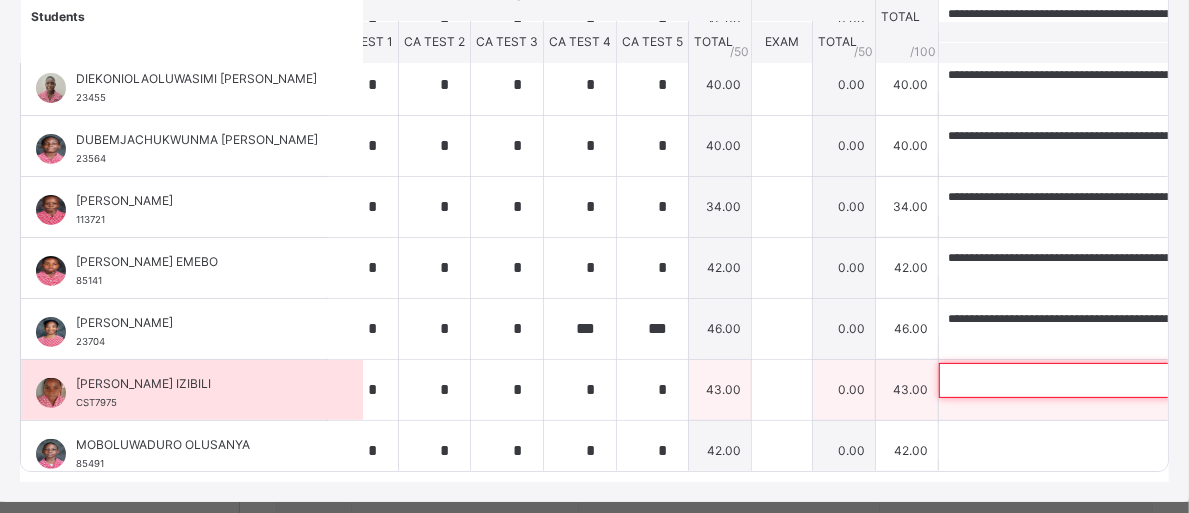 click at bounding box center [1069, 380] 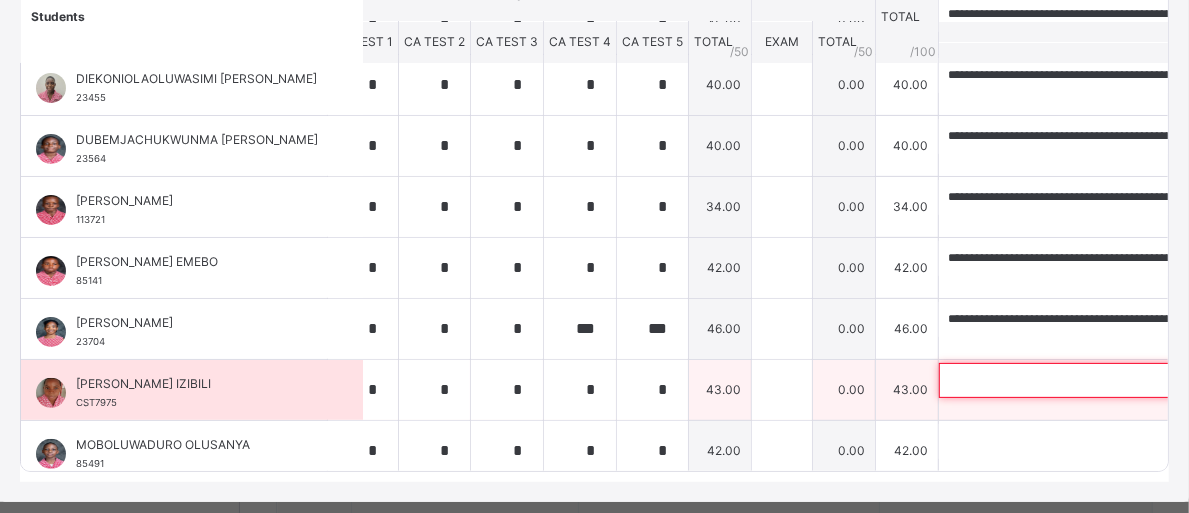 paste on "**********" 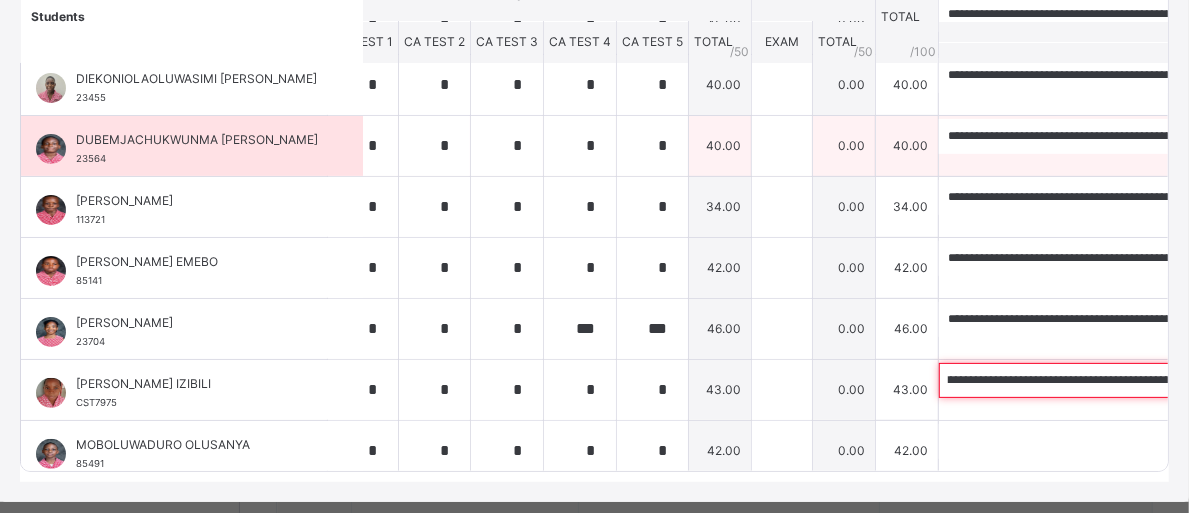 scroll, scrollTop: 0, scrollLeft: 0, axis: both 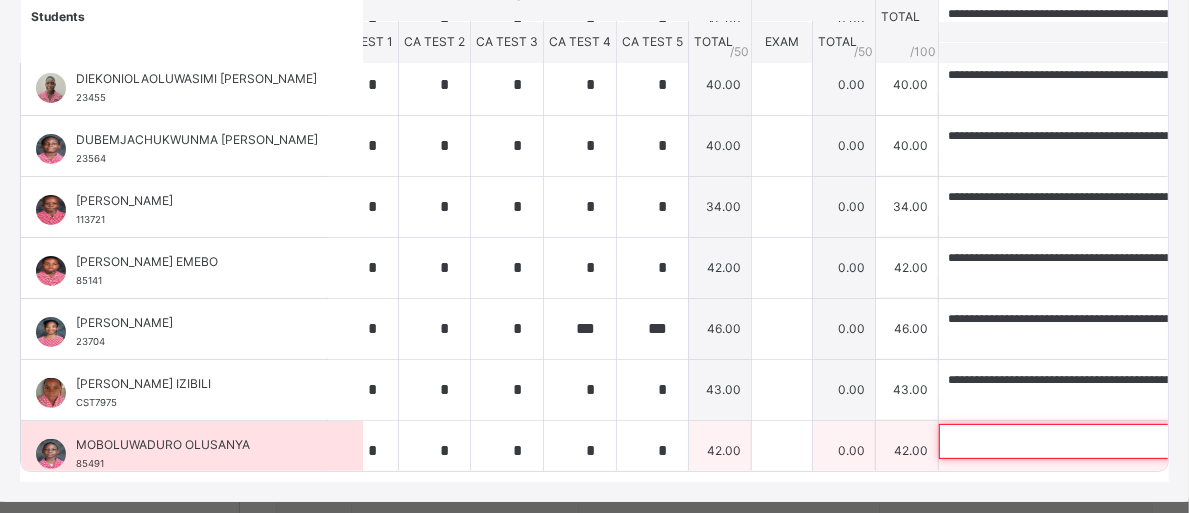 click at bounding box center [1069, 441] 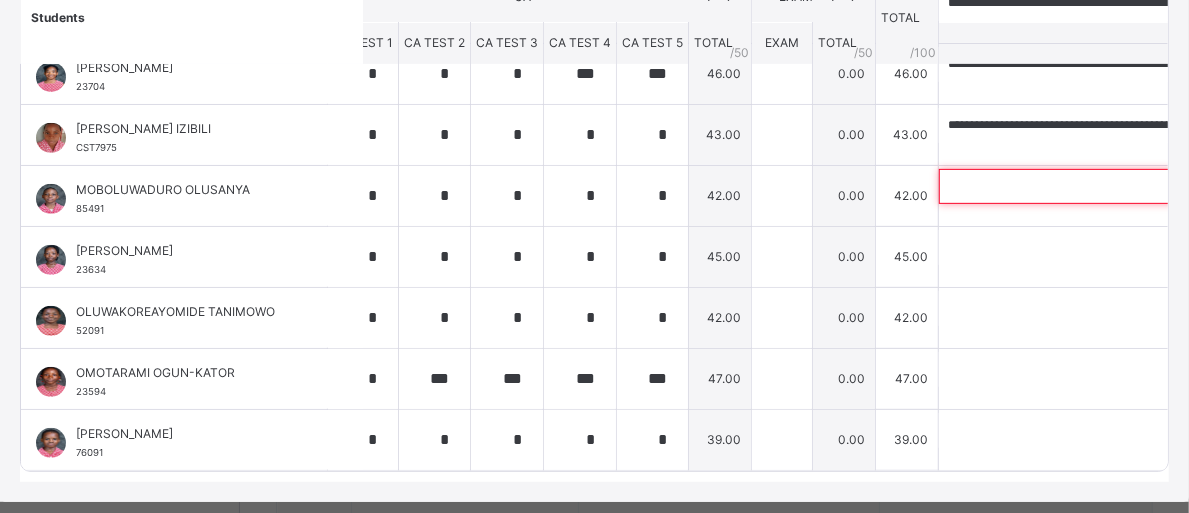 scroll, scrollTop: 400, scrollLeft: 36, axis: both 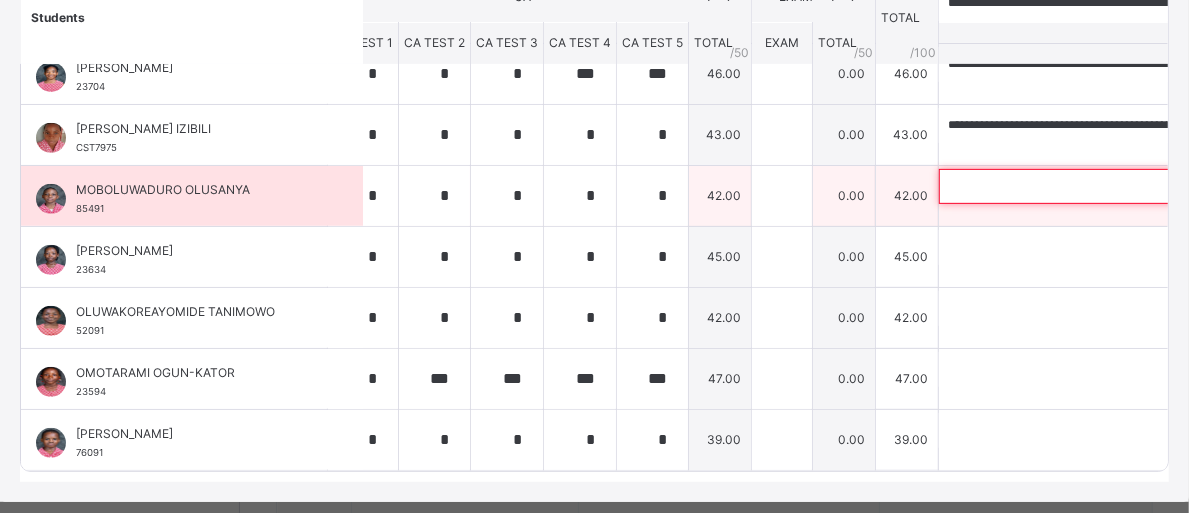click at bounding box center [1069, 186] 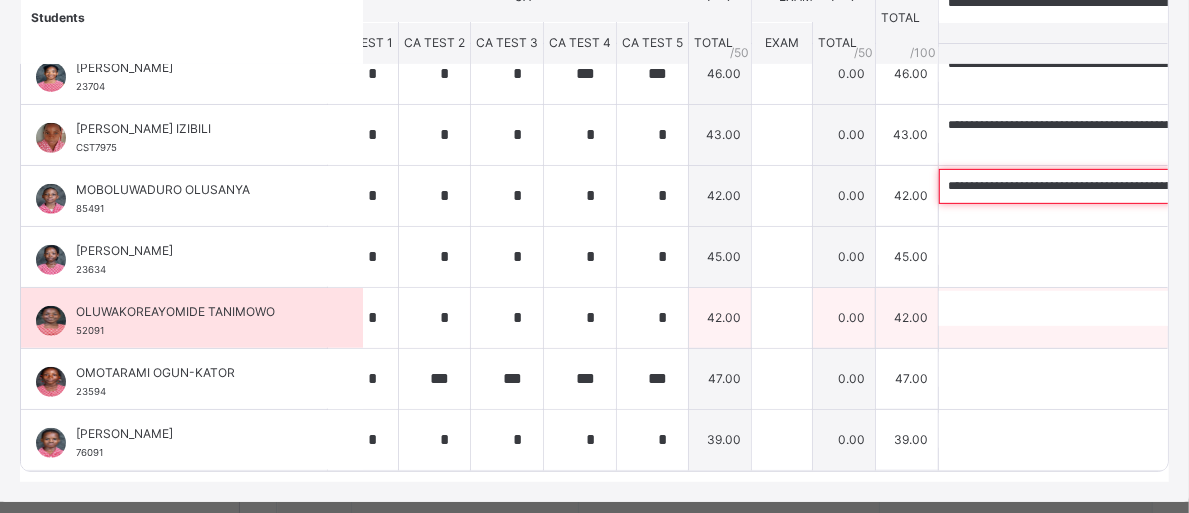 scroll, scrollTop: 0, scrollLeft: 562, axis: horizontal 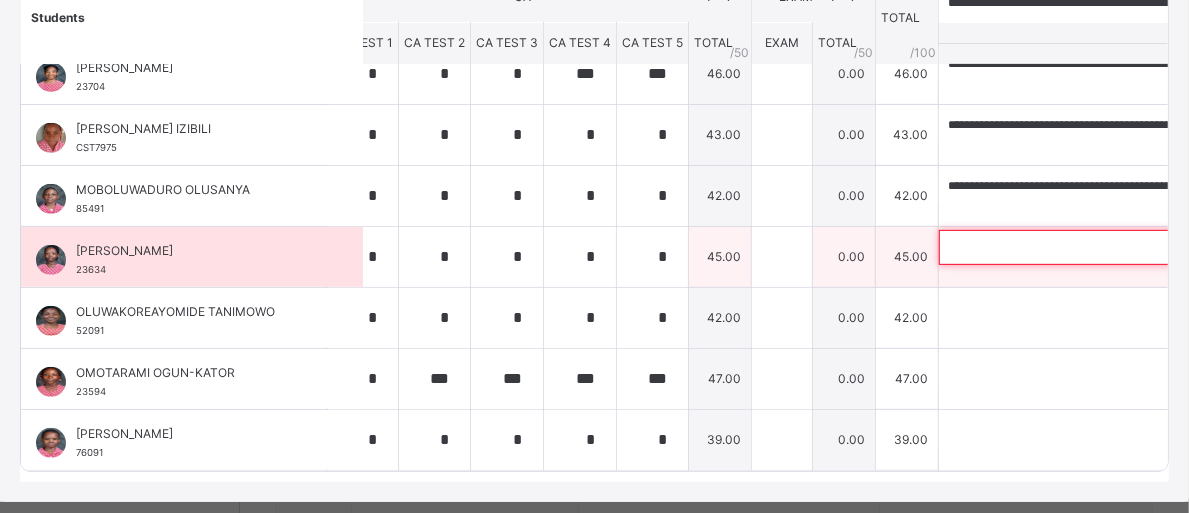 click at bounding box center [1069, 247] 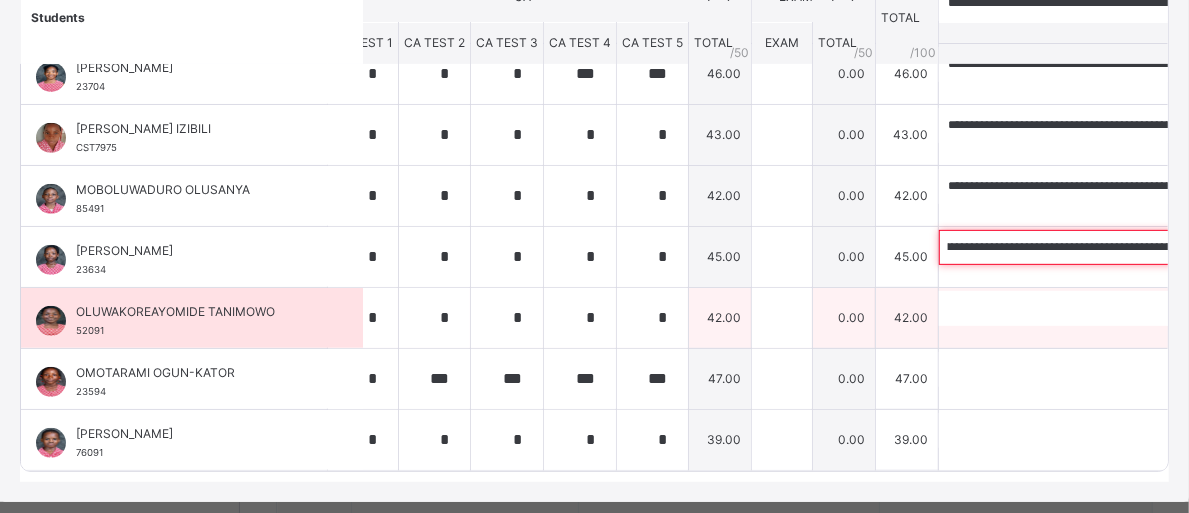 scroll, scrollTop: 0, scrollLeft: 0, axis: both 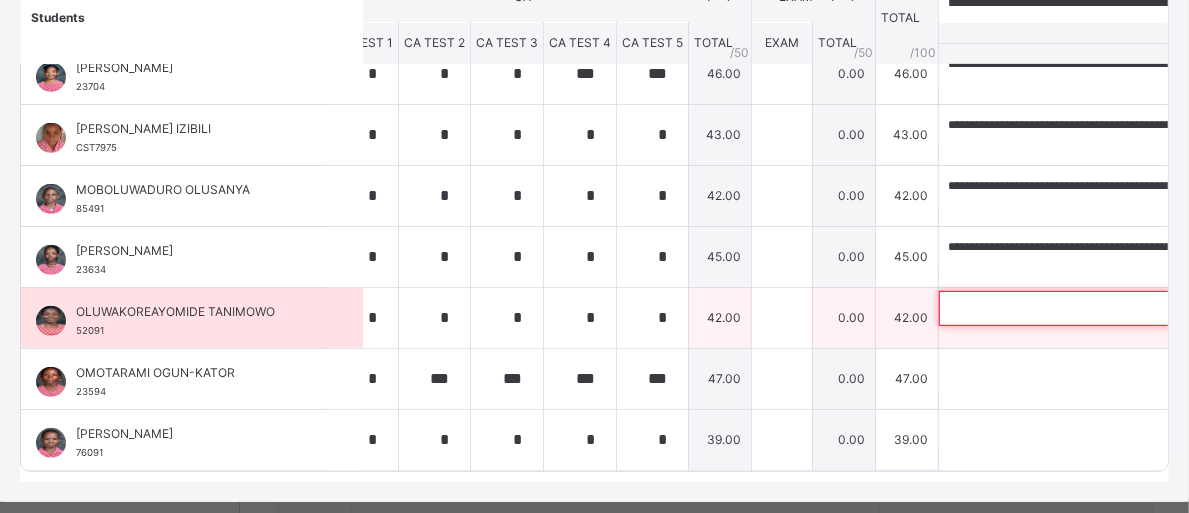 click at bounding box center (1069, 308) 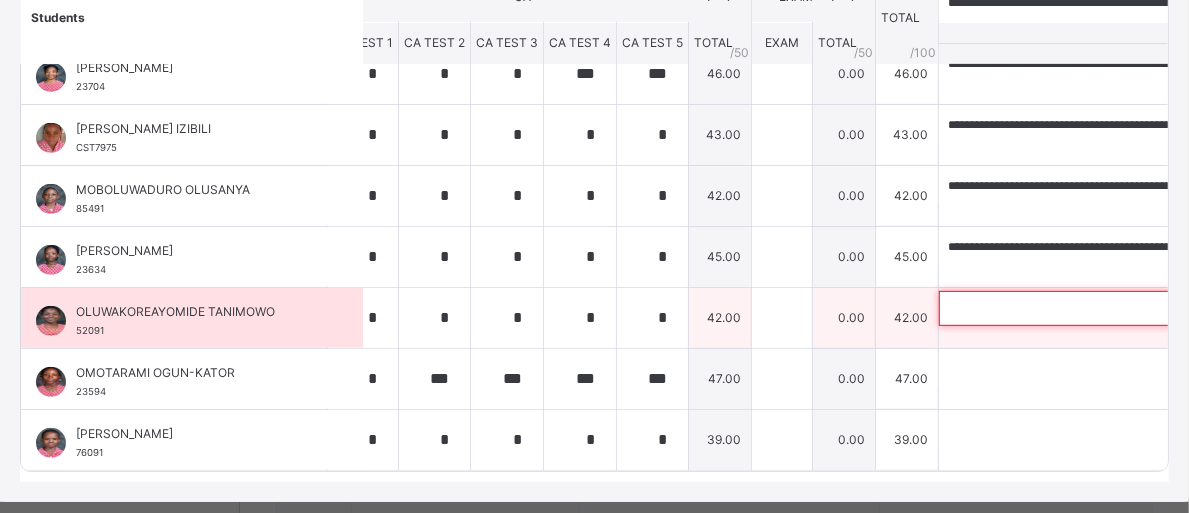 click at bounding box center [1069, 308] 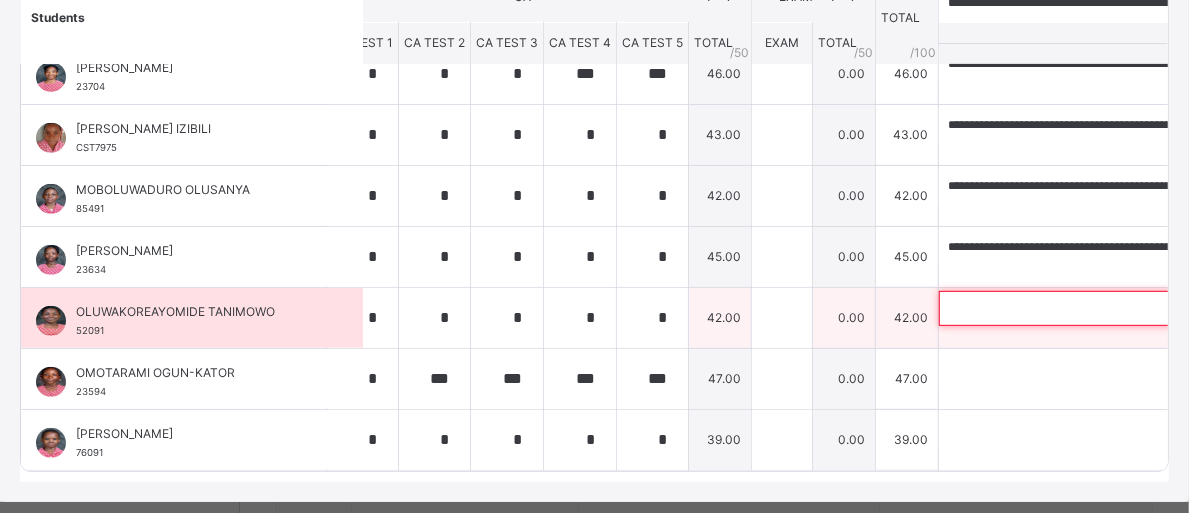 paste on "**********" 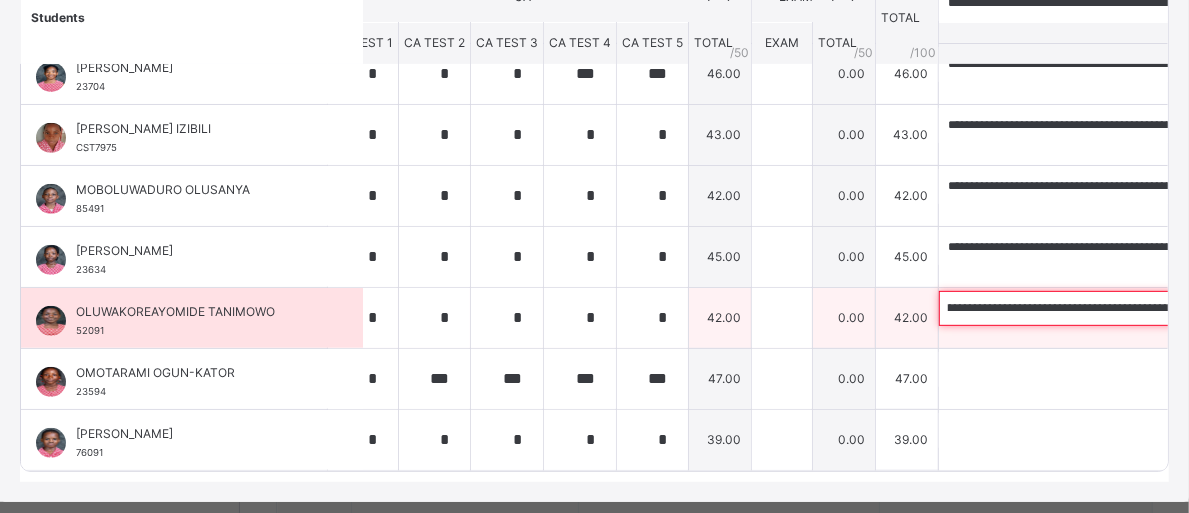 scroll, scrollTop: 0, scrollLeft: 0, axis: both 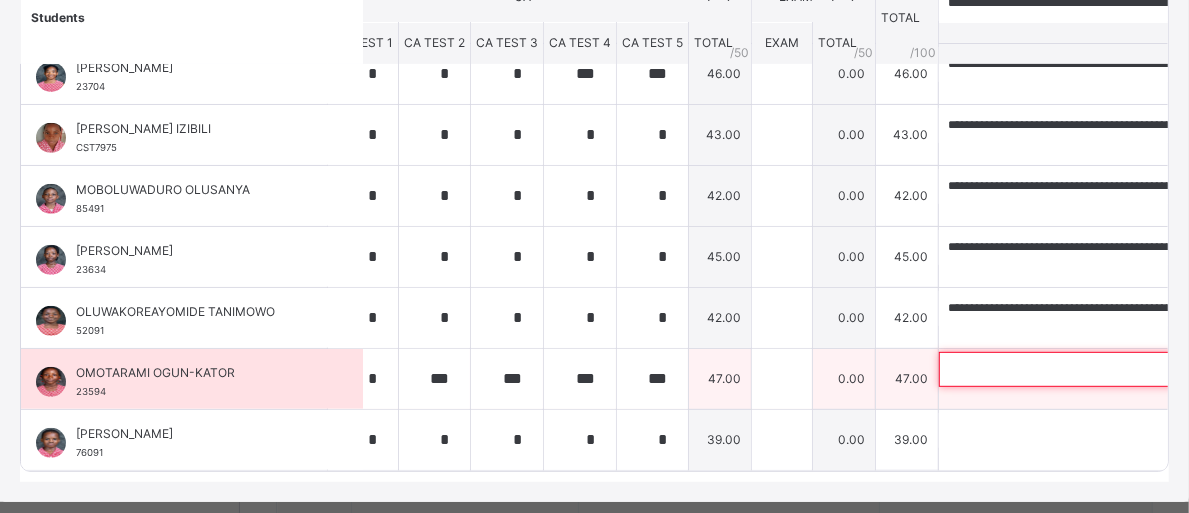 click at bounding box center [1069, 369] 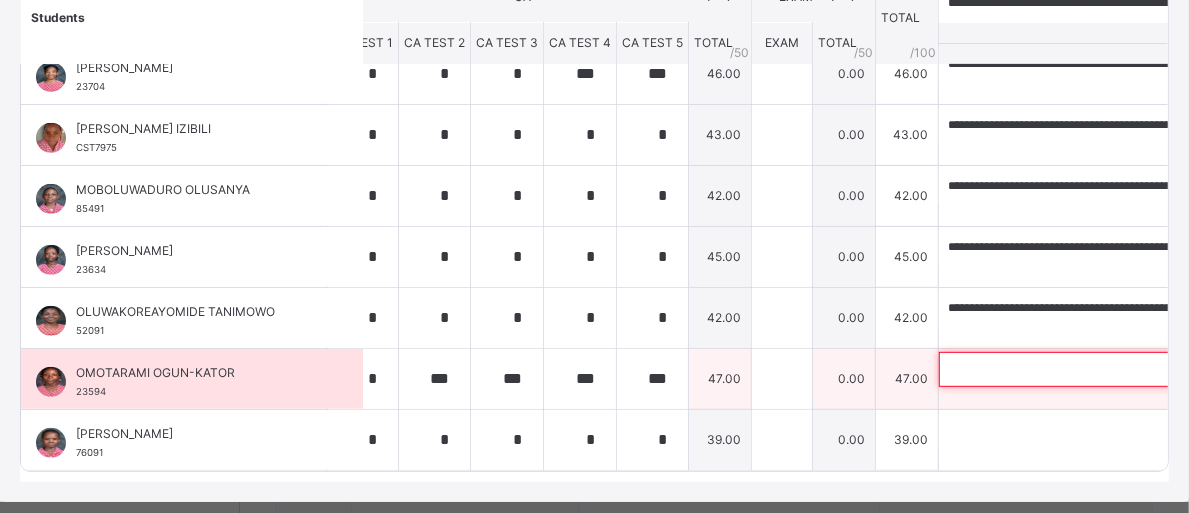 click at bounding box center (1069, 369) 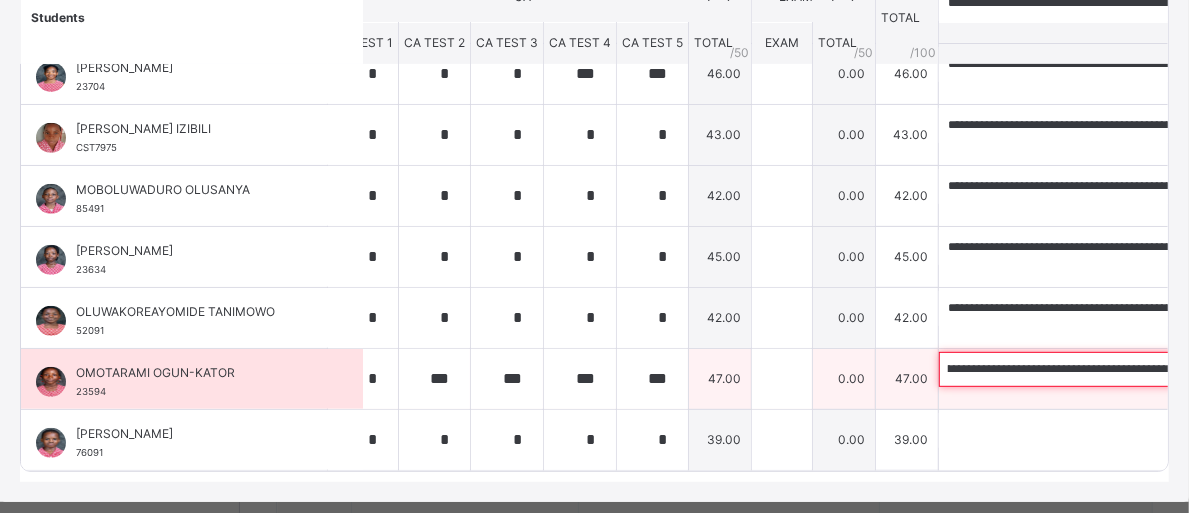 scroll, scrollTop: 0, scrollLeft: 0, axis: both 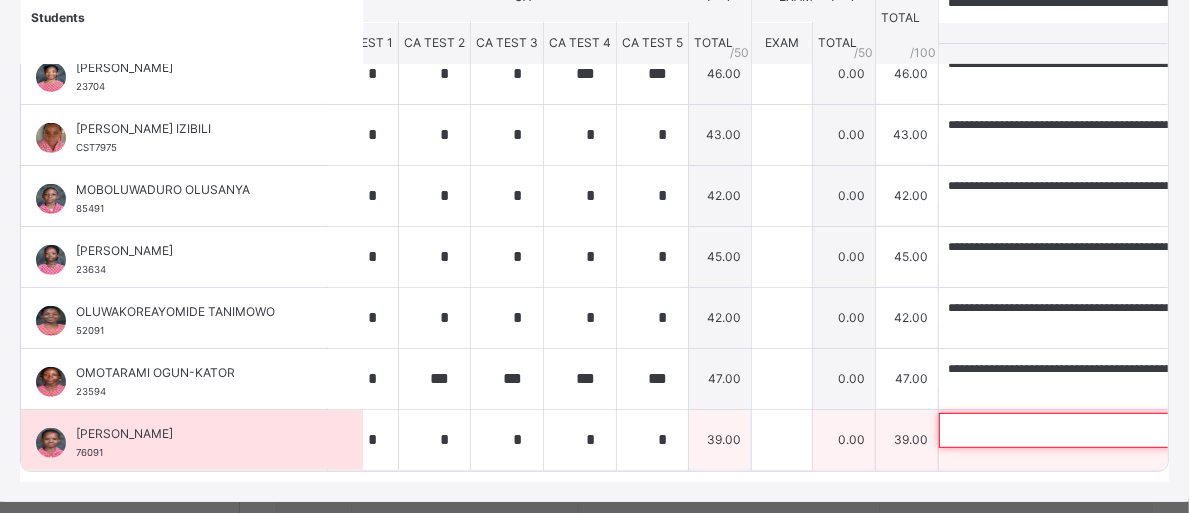 click at bounding box center (1069, 430) 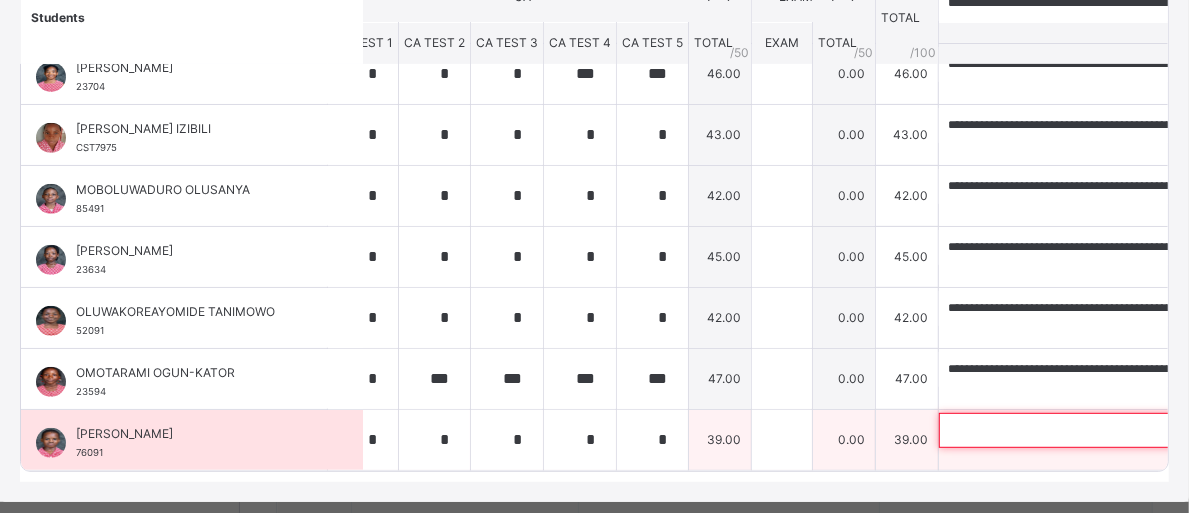 click at bounding box center (1069, 430) 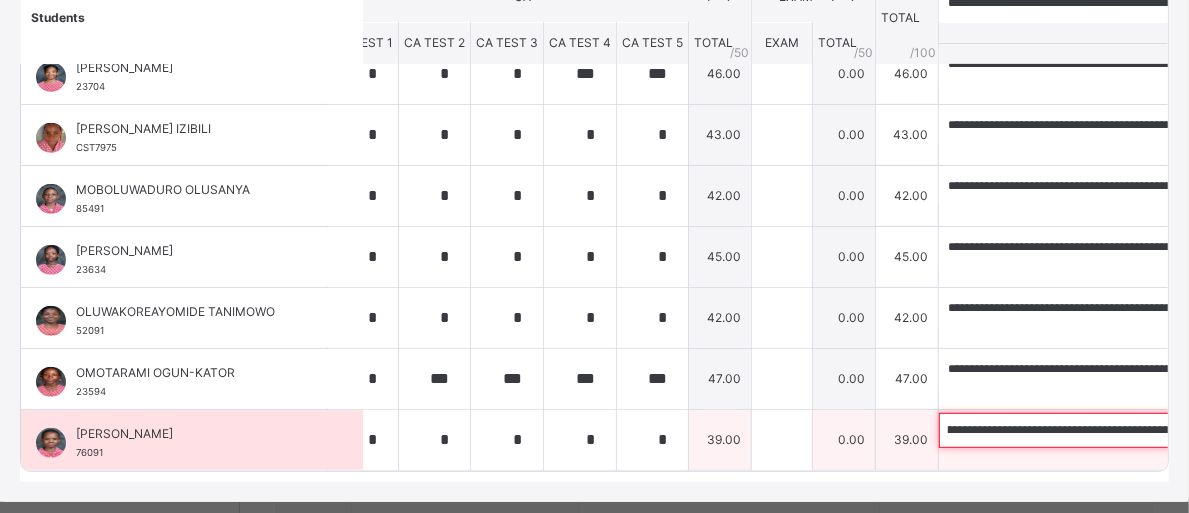 scroll, scrollTop: 0, scrollLeft: 0, axis: both 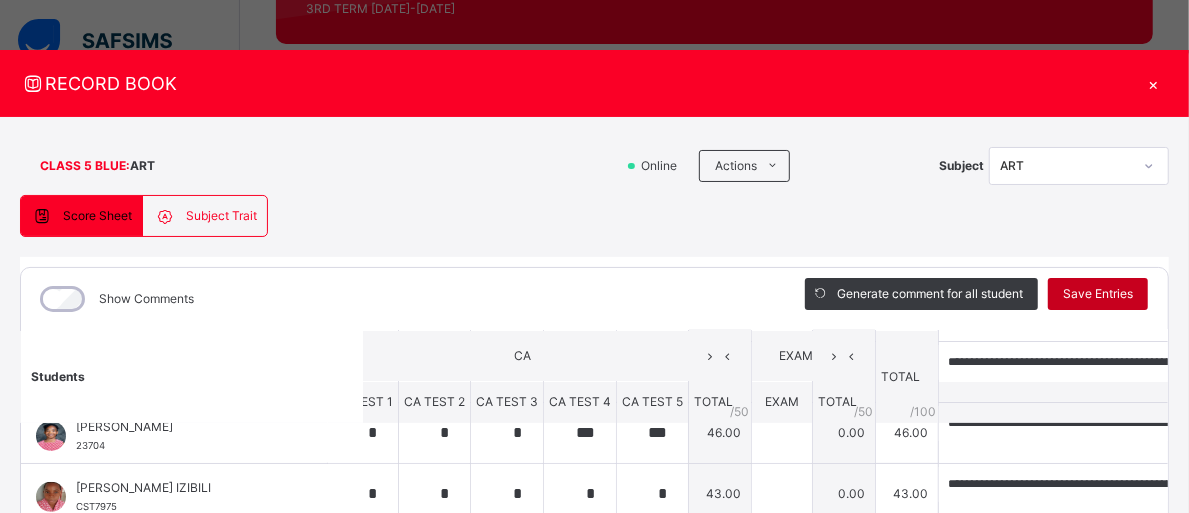 click on "Save Entries" at bounding box center [1098, 294] 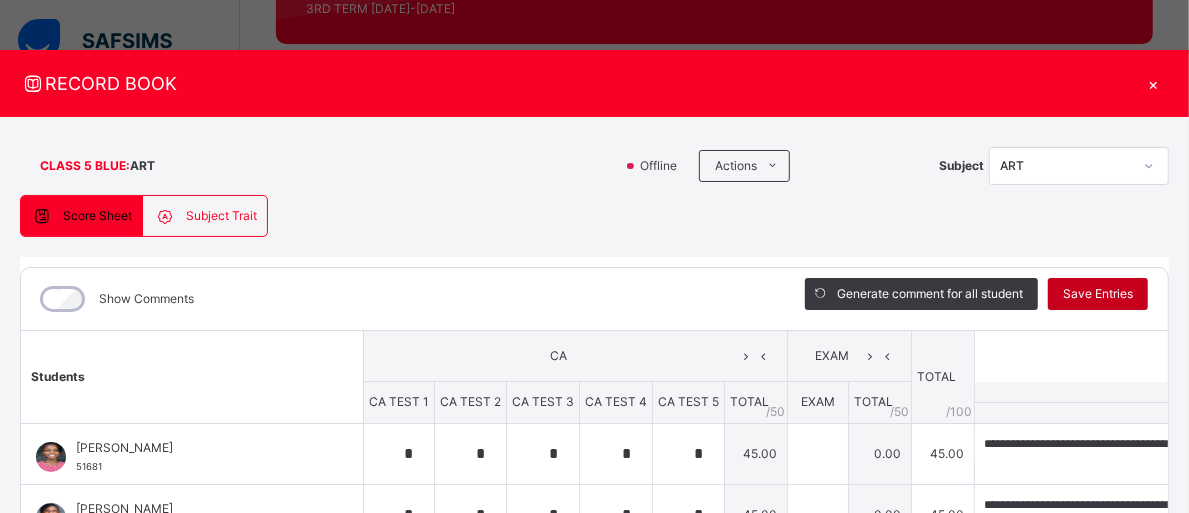 click on "Save Entries" at bounding box center [1098, 294] 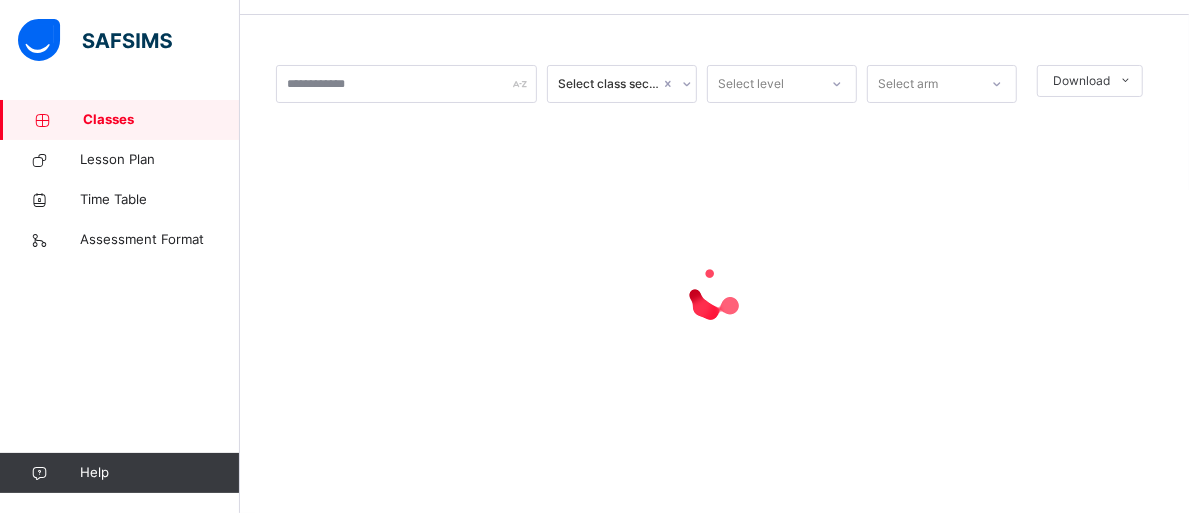 scroll, scrollTop: 64, scrollLeft: 0, axis: vertical 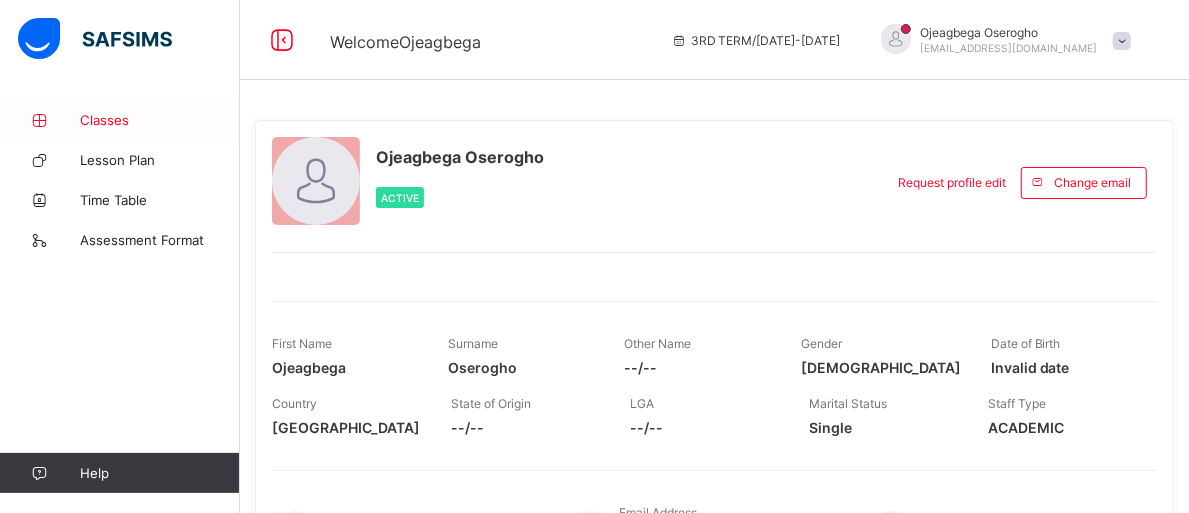 click on "Classes" at bounding box center [160, 120] 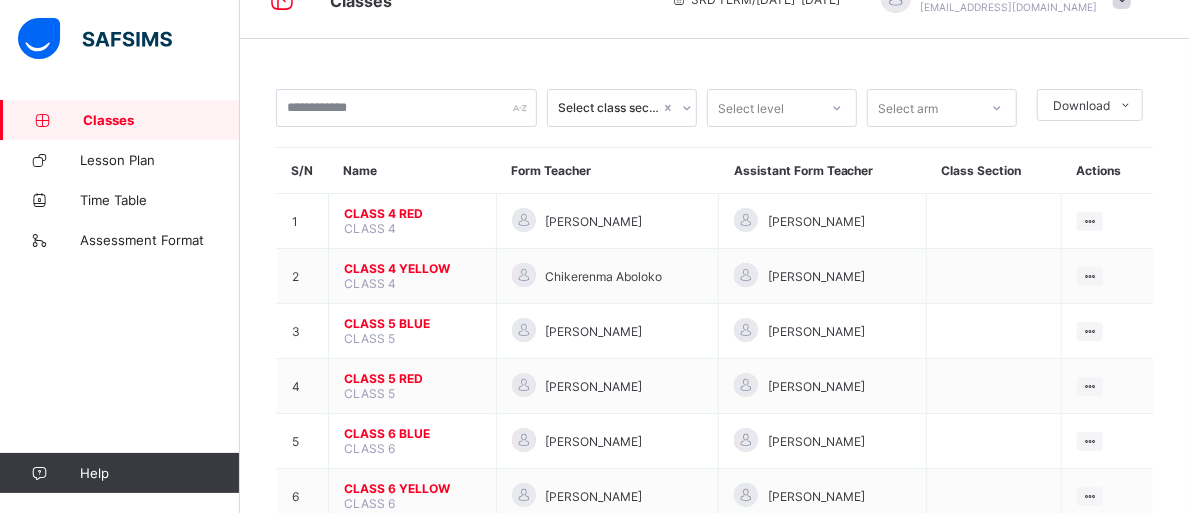 scroll, scrollTop: 91, scrollLeft: 0, axis: vertical 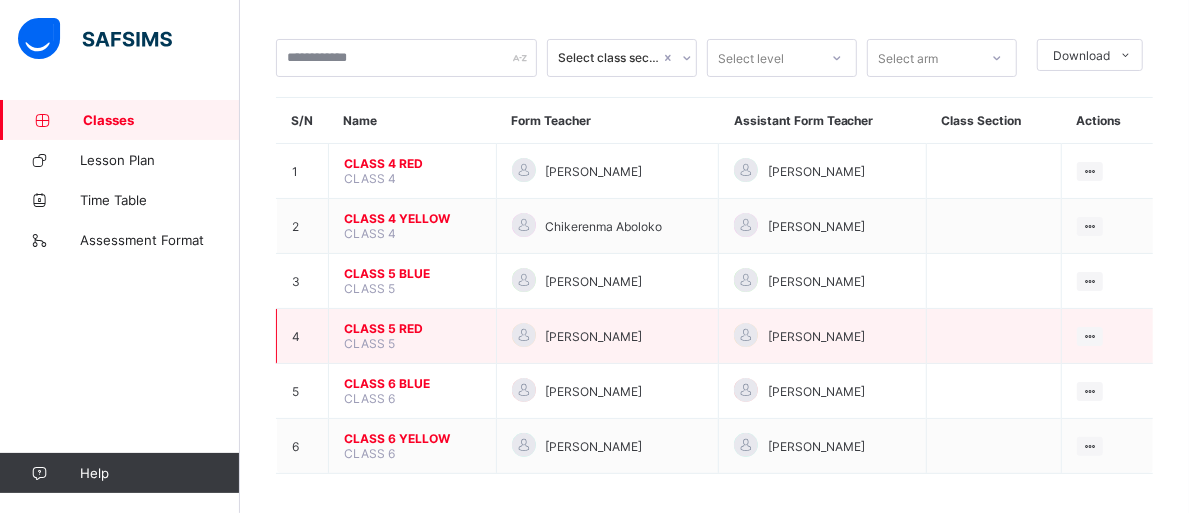 click on "CLASS 5   RED" at bounding box center [412, 328] 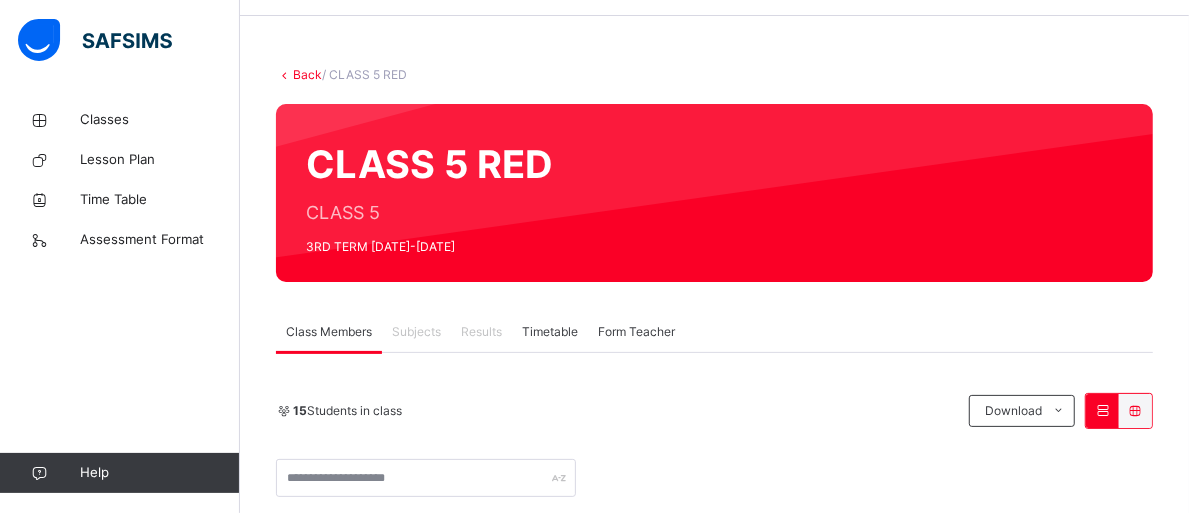 scroll, scrollTop: 91, scrollLeft: 0, axis: vertical 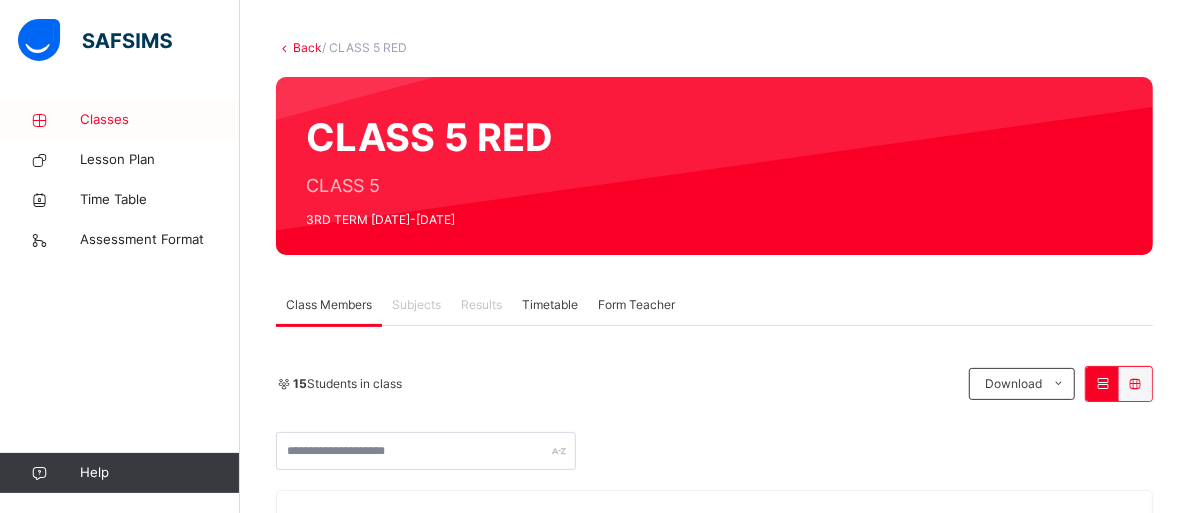 click on "Classes" at bounding box center (160, 120) 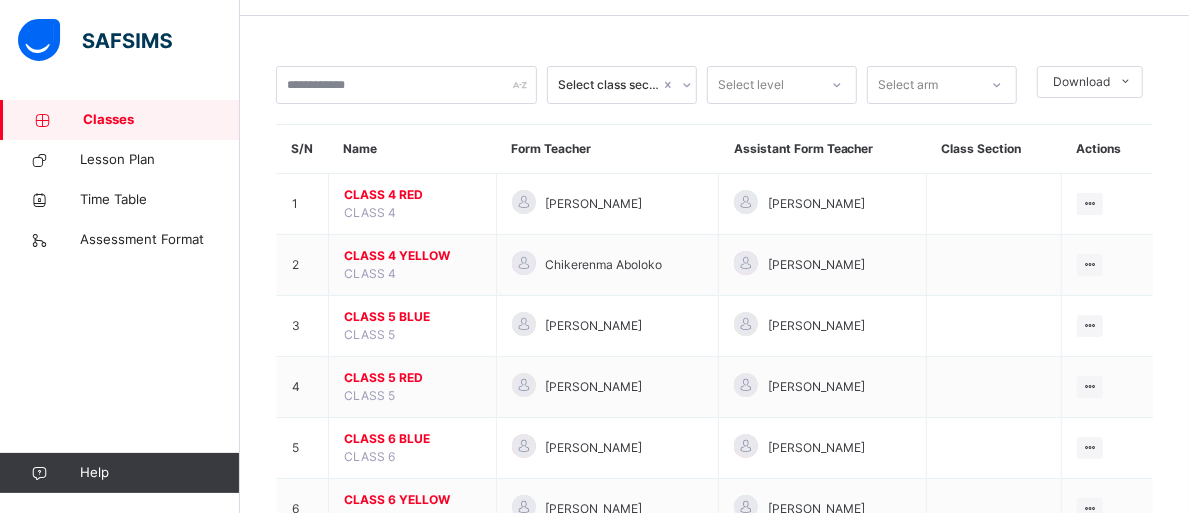 scroll, scrollTop: 91, scrollLeft: 0, axis: vertical 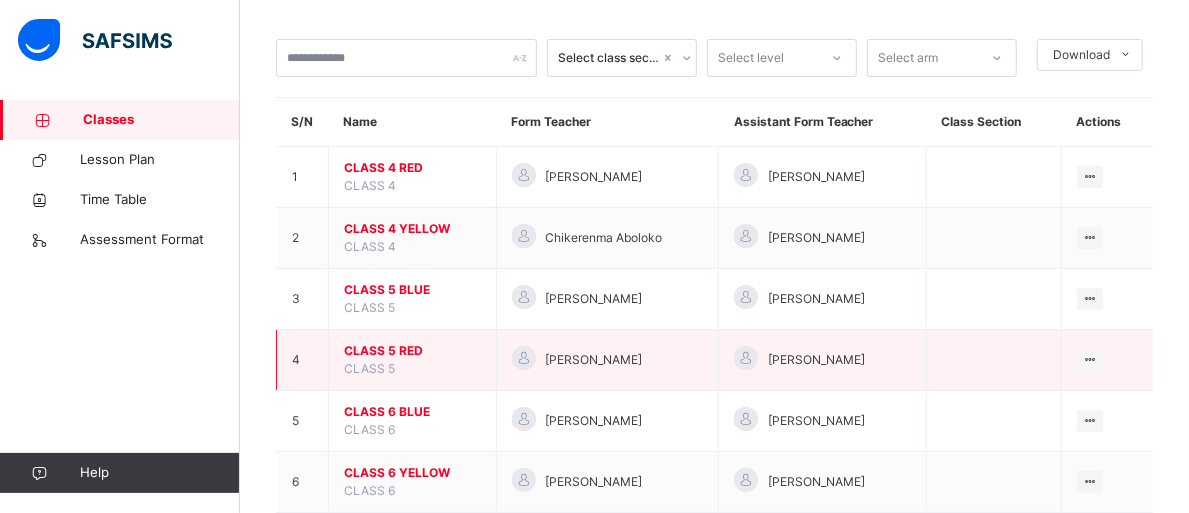 click on "CLASS 5   RED" at bounding box center [412, 351] 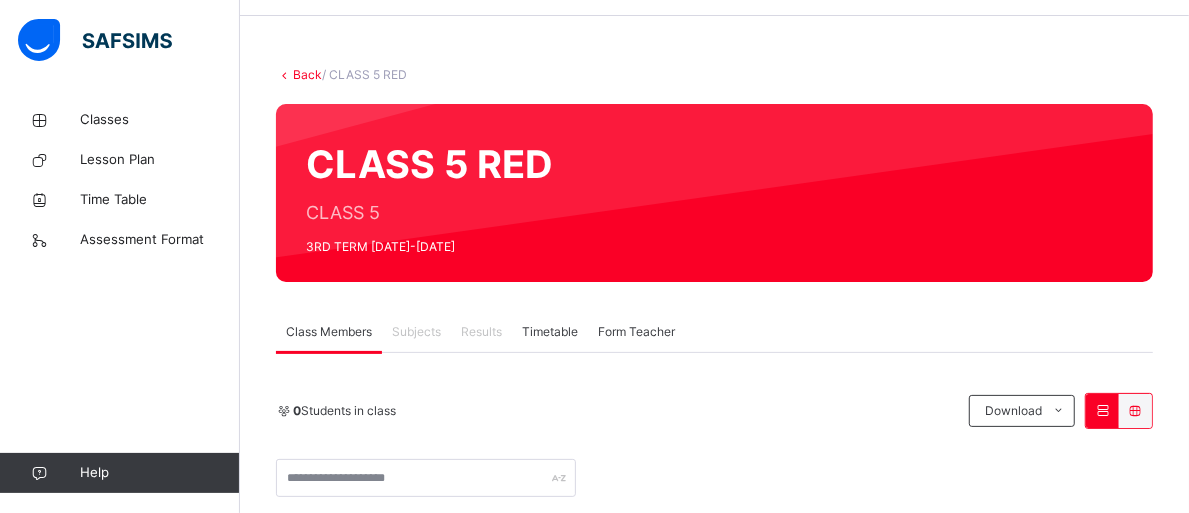 scroll, scrollTop: 91, scrollLeft: 0, axis: vertical 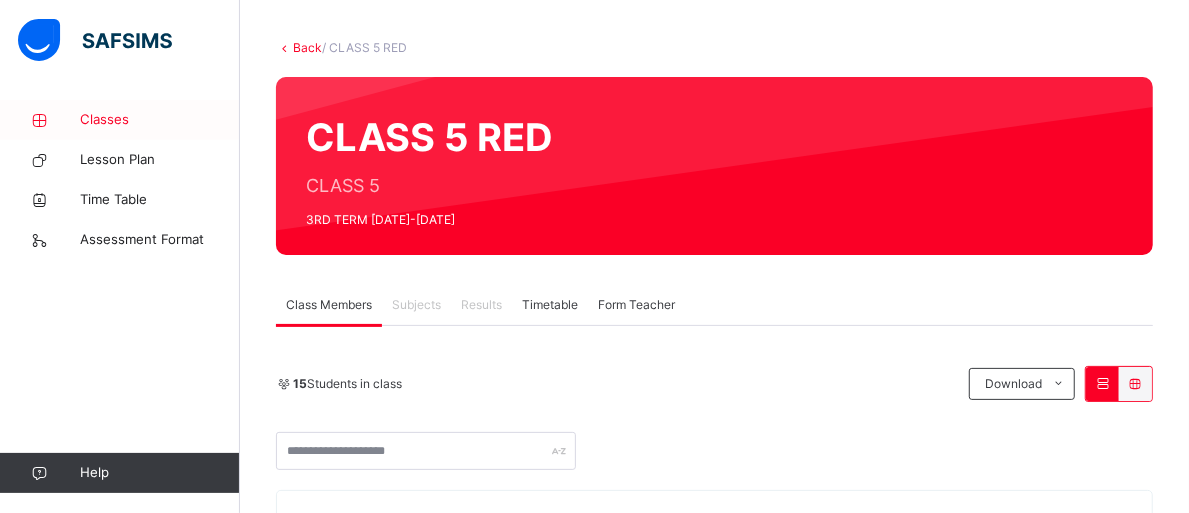 click on "Classes" at bounding box center [160, 120] 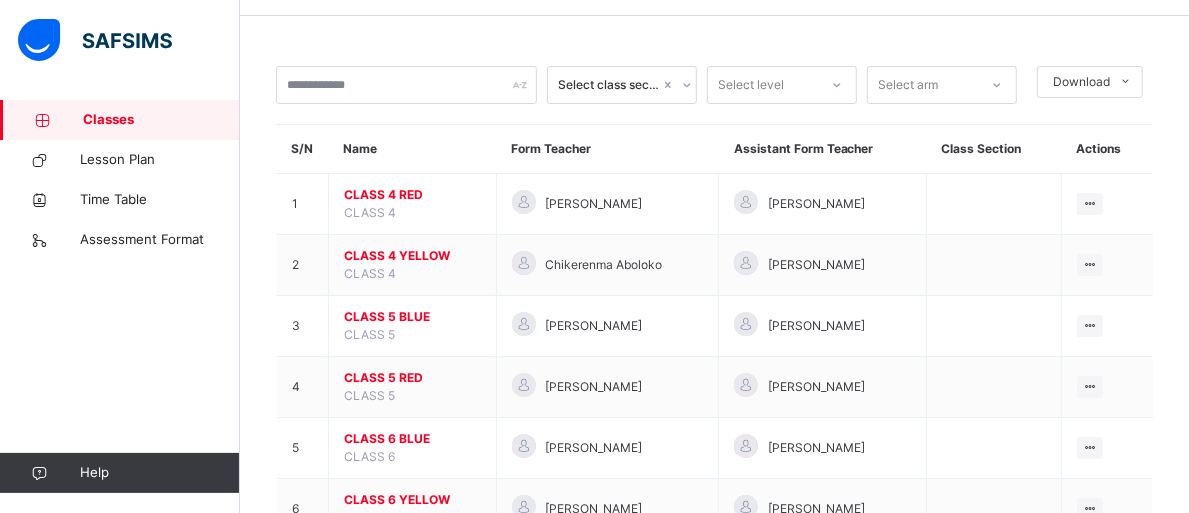 scroll, scrollTop: 91, scrollLeft: 0, axis: vertical 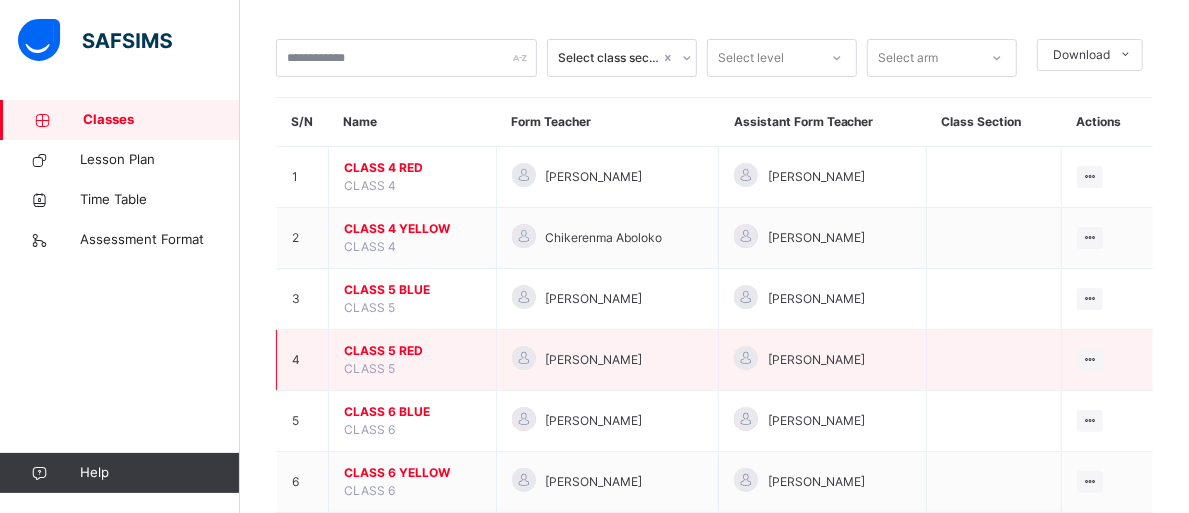 click on "CLASS 5   RED" at bounding box center (412, 351) 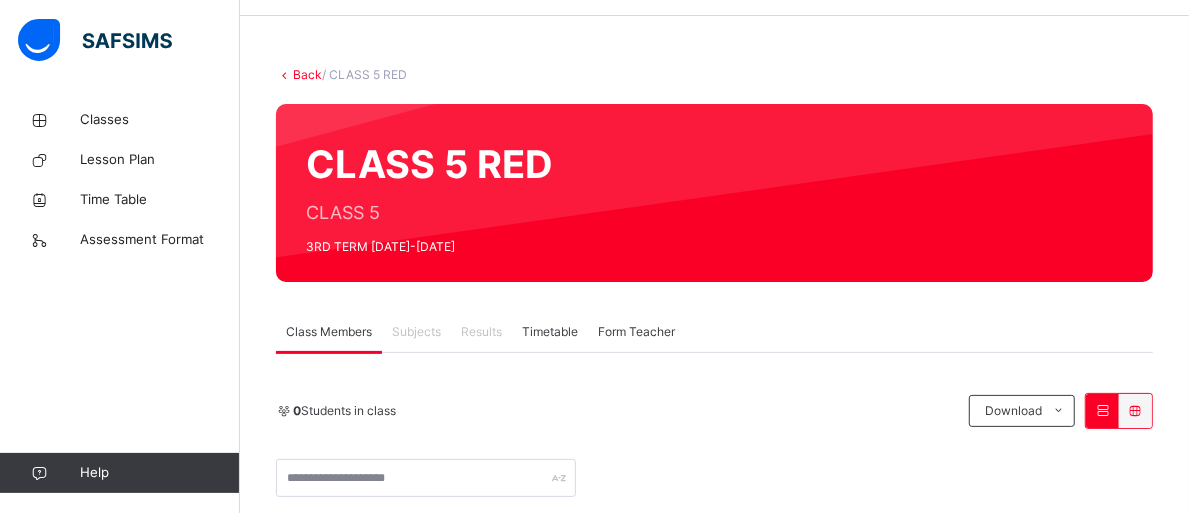 scroll, scrollTop: 91, scrollLeft: 0, axis: vertical 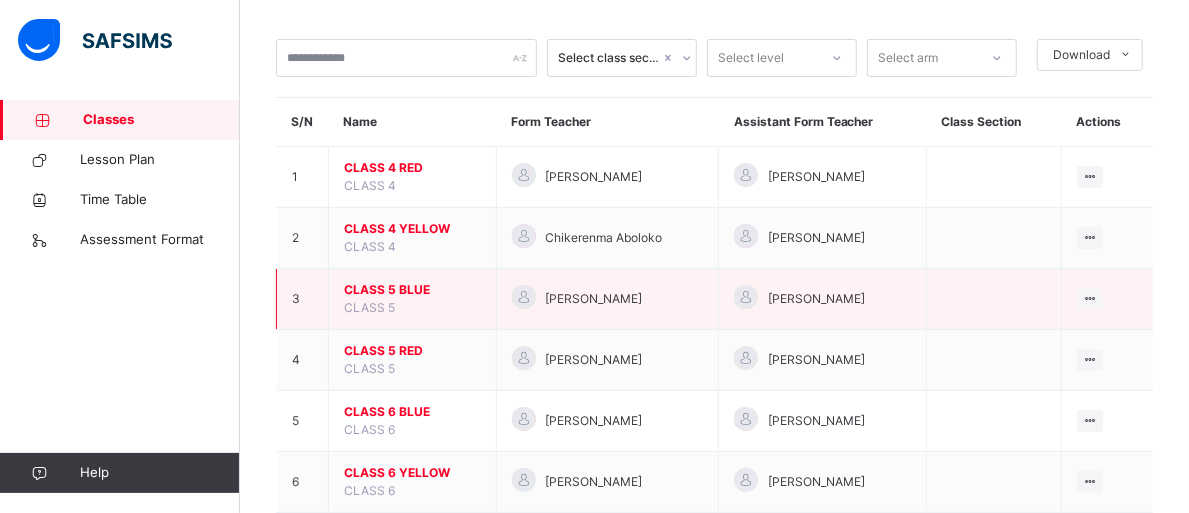 click on "CLASS 5   BLUE" at bounding box center [412, 290] 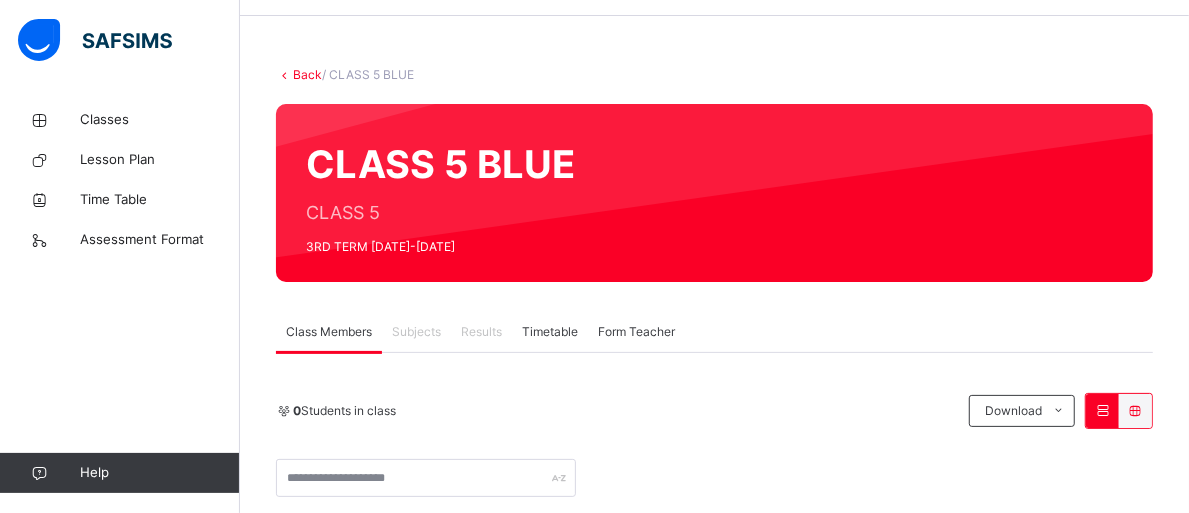 scroll, scrollTop: 91, scrollLeft: 0, axis: vertical 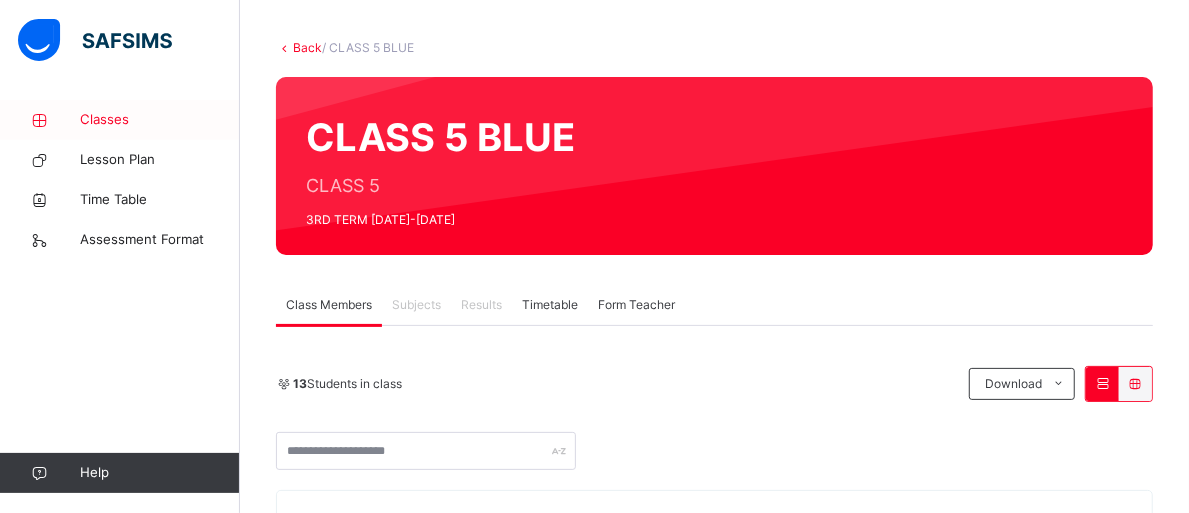 click on "Classes" at bounding box center (120, 120) 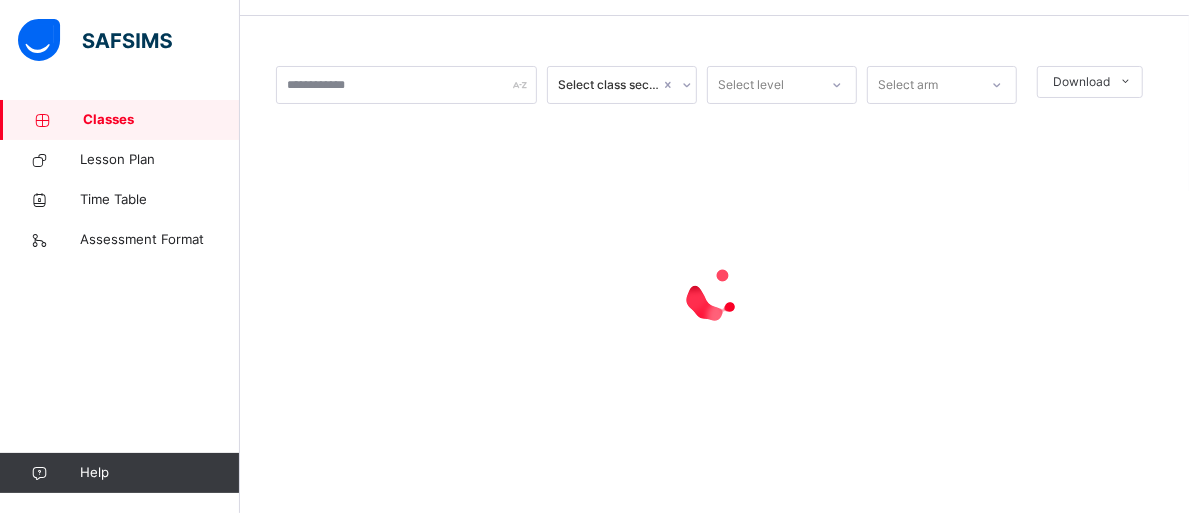click on "Classes" at bounding box center (120, 120) 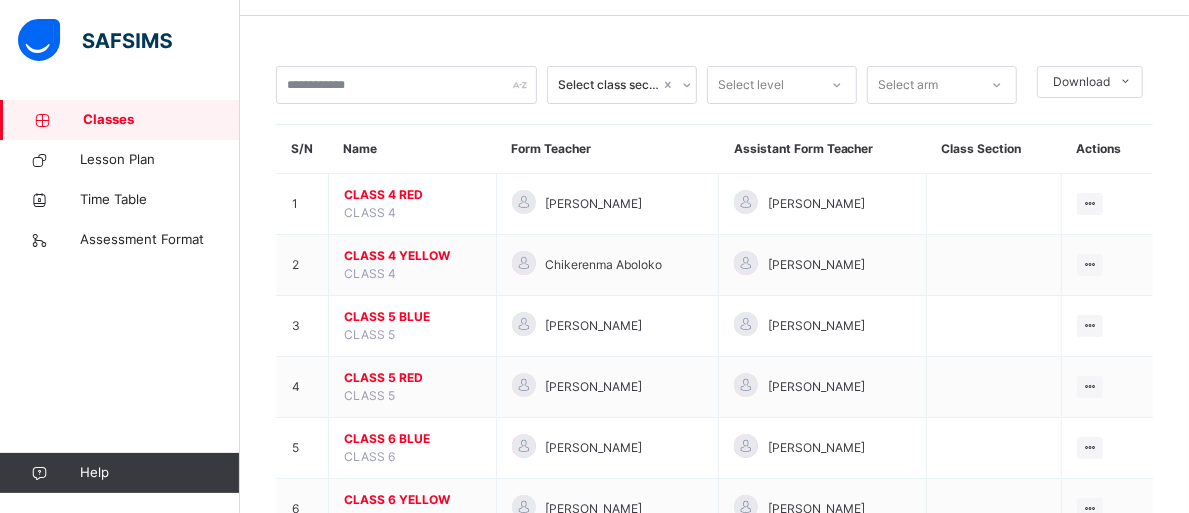 scroll, scrollTop: 91, scrollLeft: 0, axis: vertical 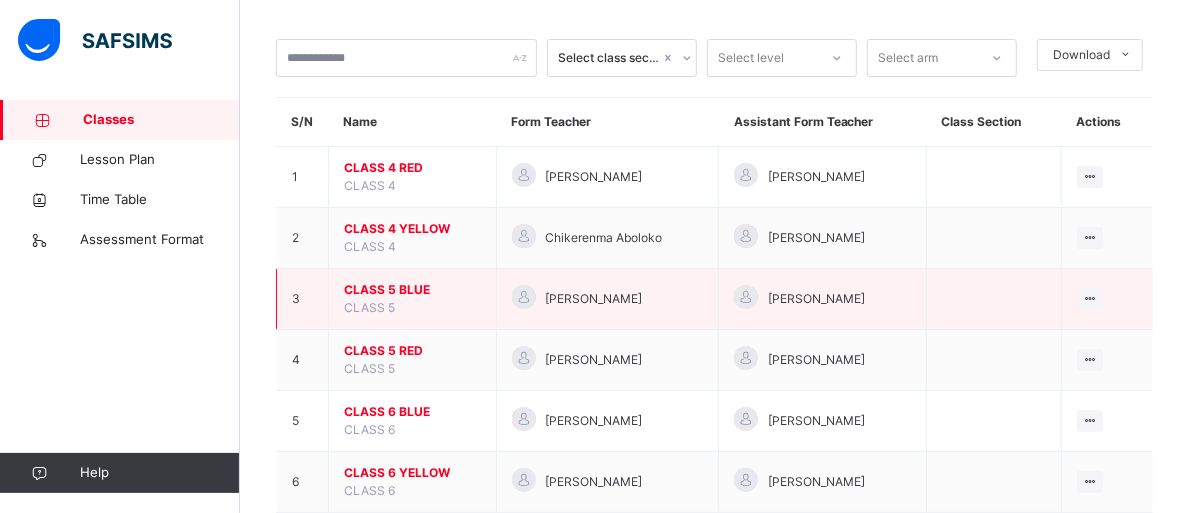 click on "CLASS 5   BLUE" at bounding box center (412, 290) 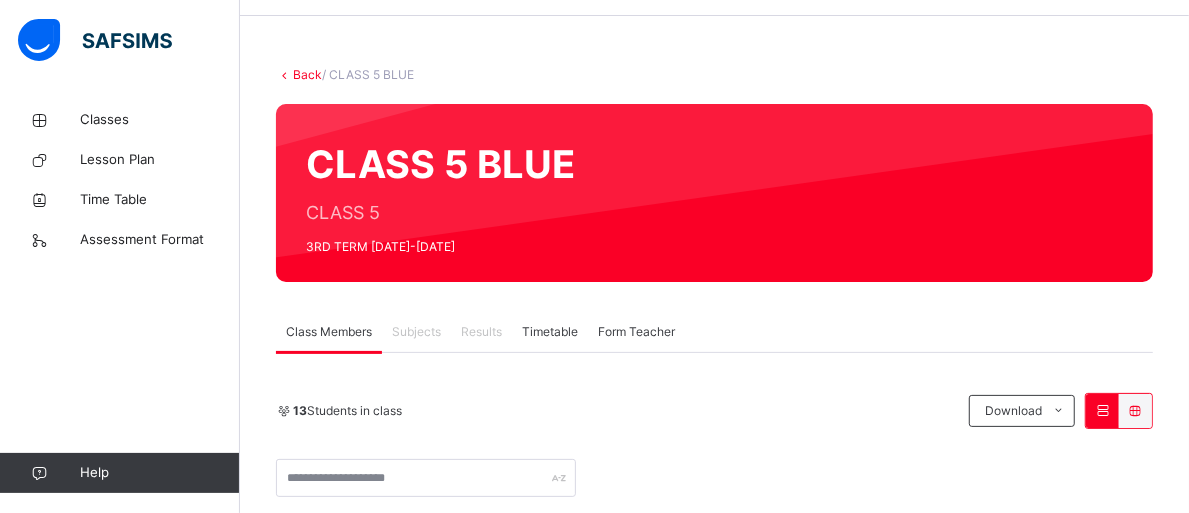 scroll, scrollTop: 91, scrollLeft: 0, axis: vertical 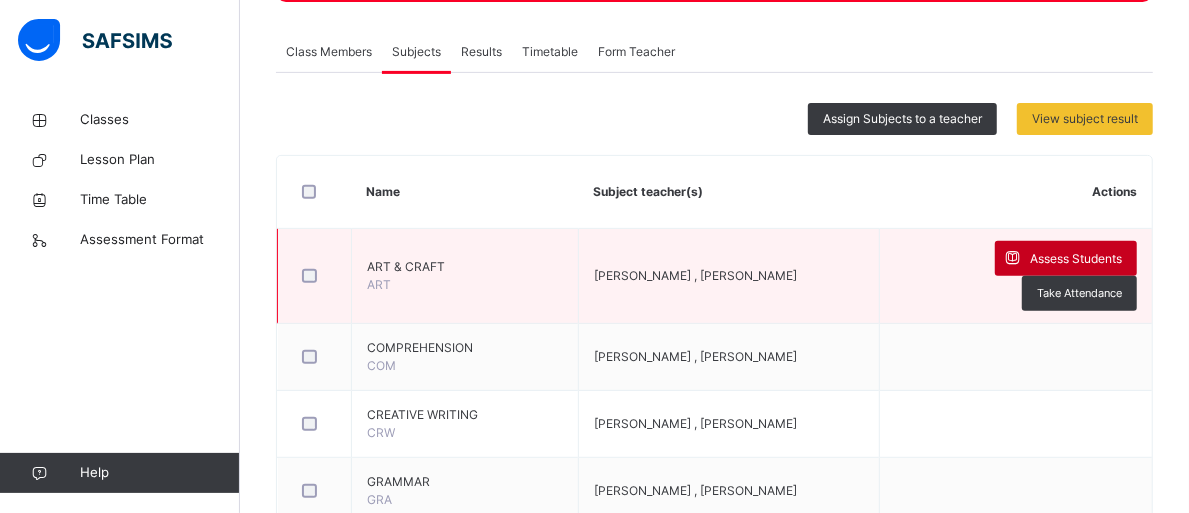 click on "Assess Students" at bounding box center [1076, 259] 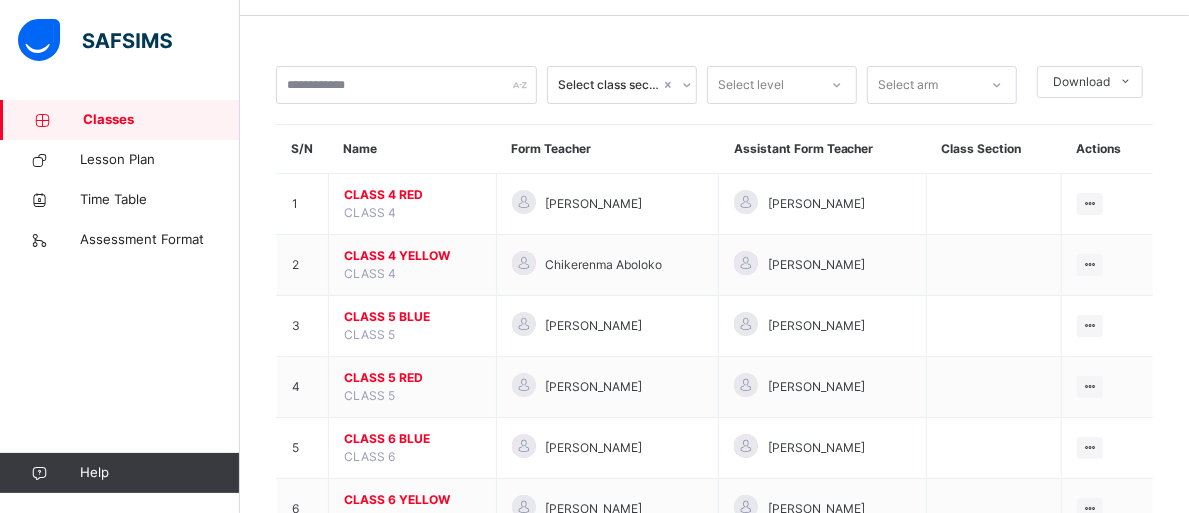 scroll, scrollTop: 91, scrollLeft: 0, axis: vertical 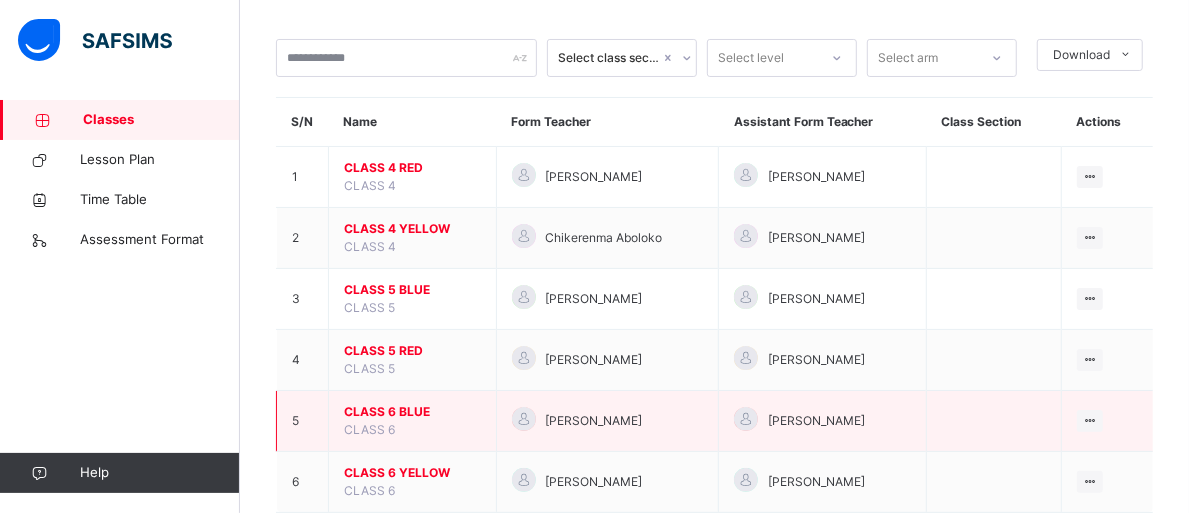 click on "CLASS 6   BLUE" at bounding box center [412, 412] 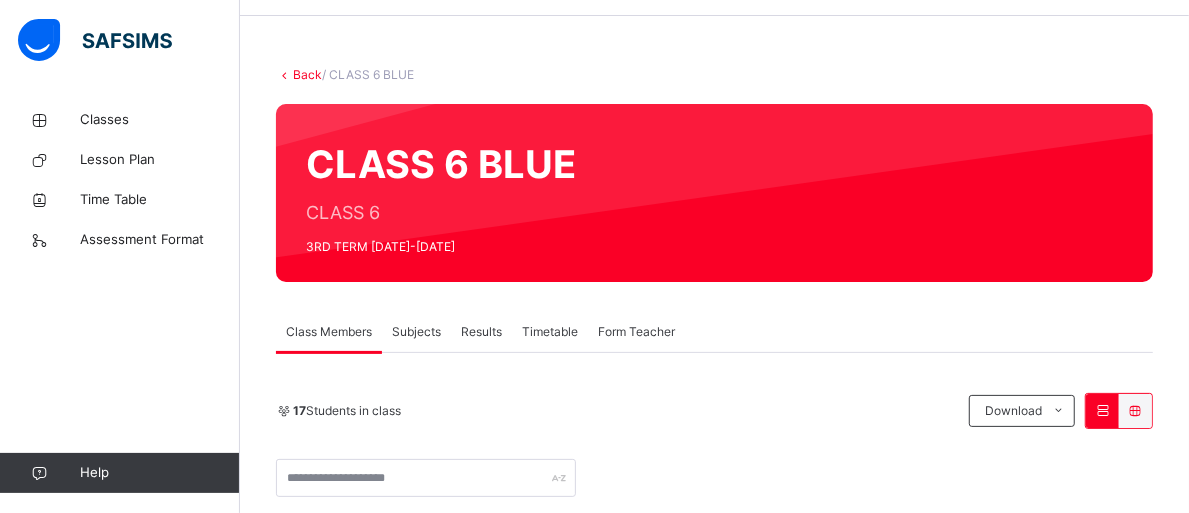 scroll, scrollTop: 91, scrollLeft: 0, axis: vertical 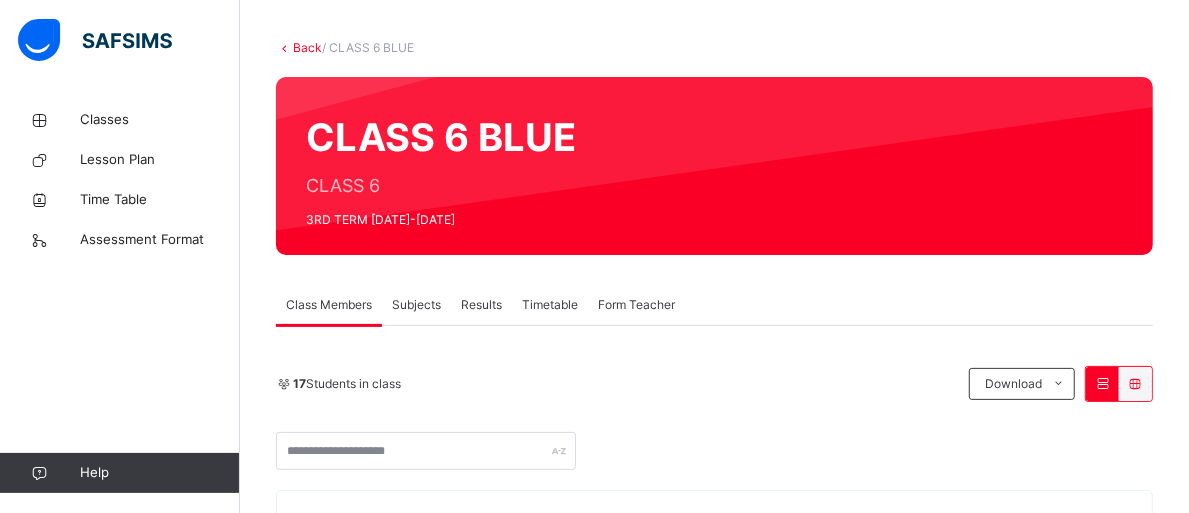 click on "Subjects" at bounding box center [416, 305] 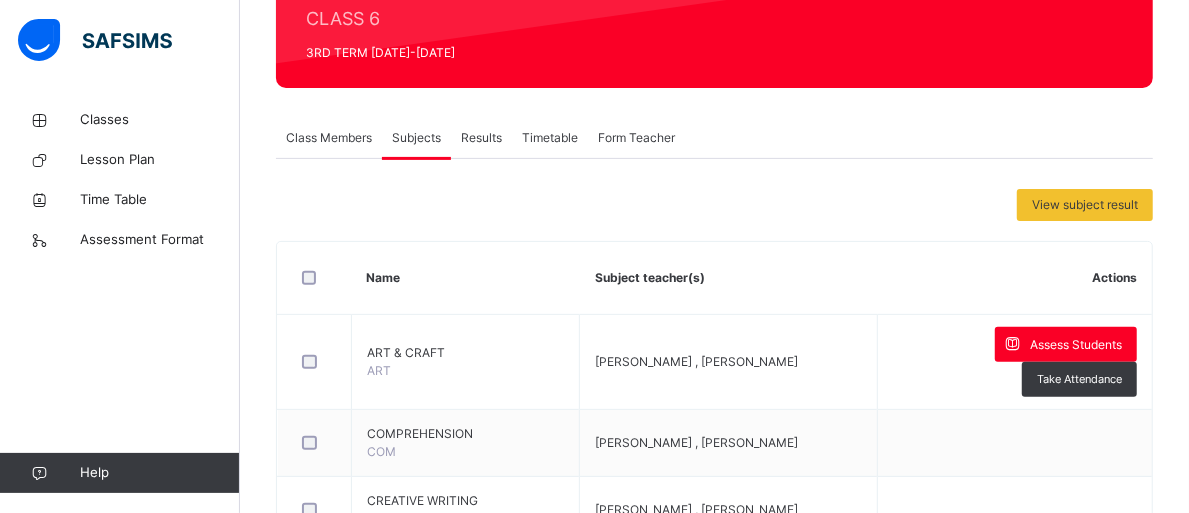 scroll, scrollTop: 276, scrollLeft: 0, axis: vertical 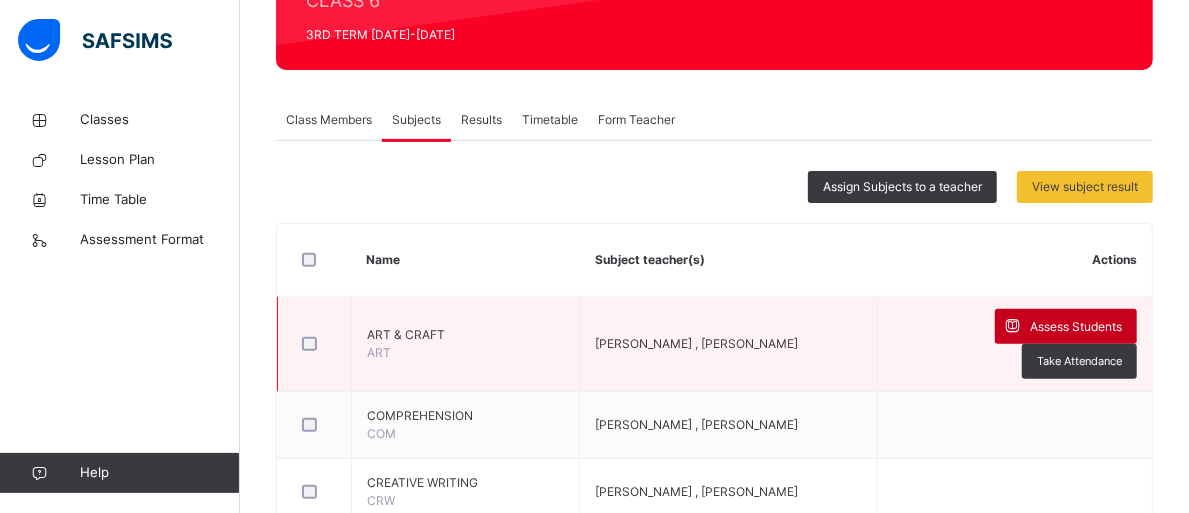 click on "Assess Students" at bounding box center (1076, 327) 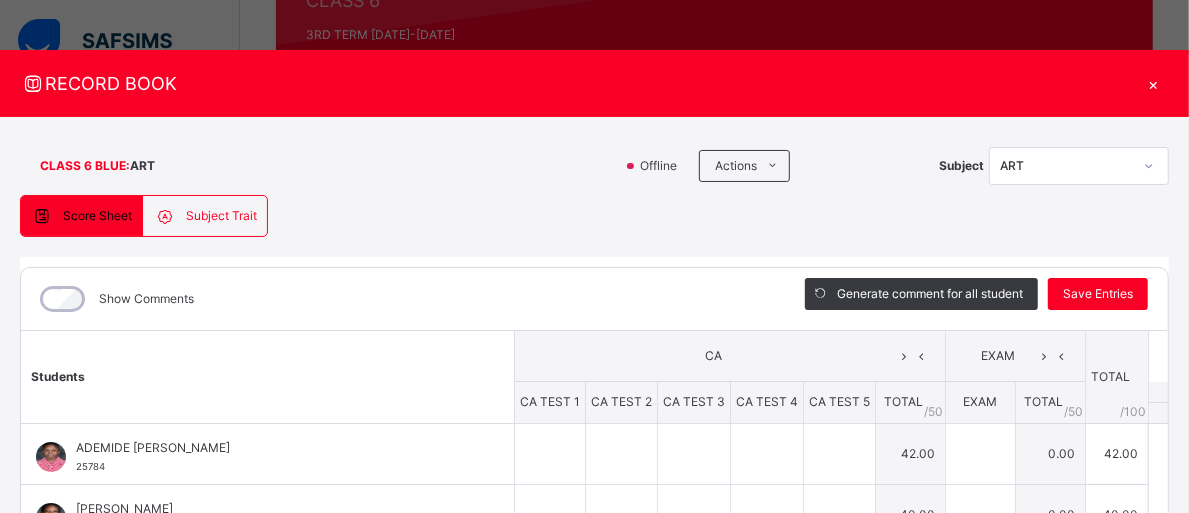 type on "*" 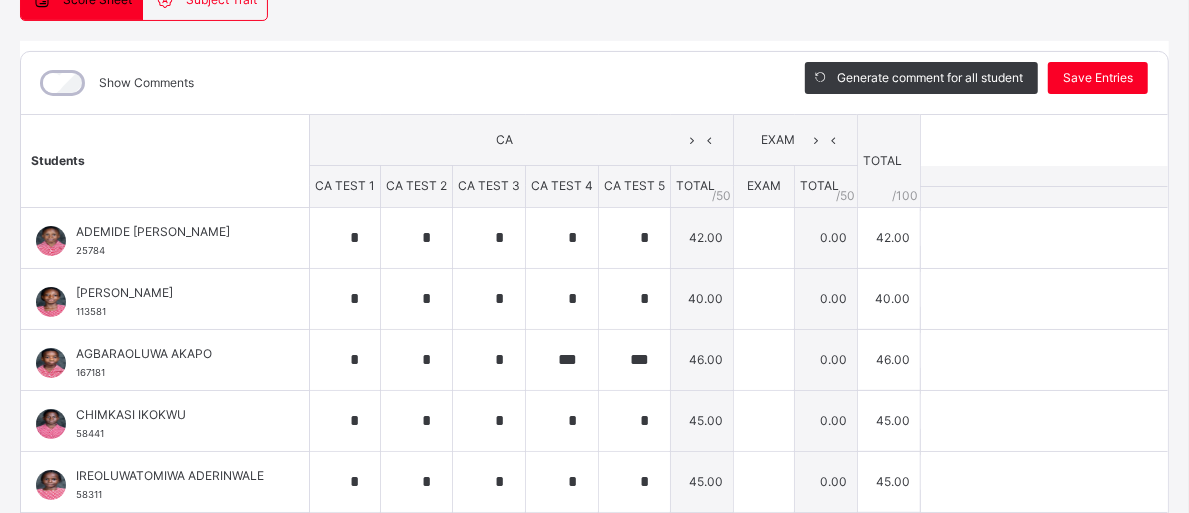 scroll, scrollTop: 244, scrollLeft: 0, axis: vertical 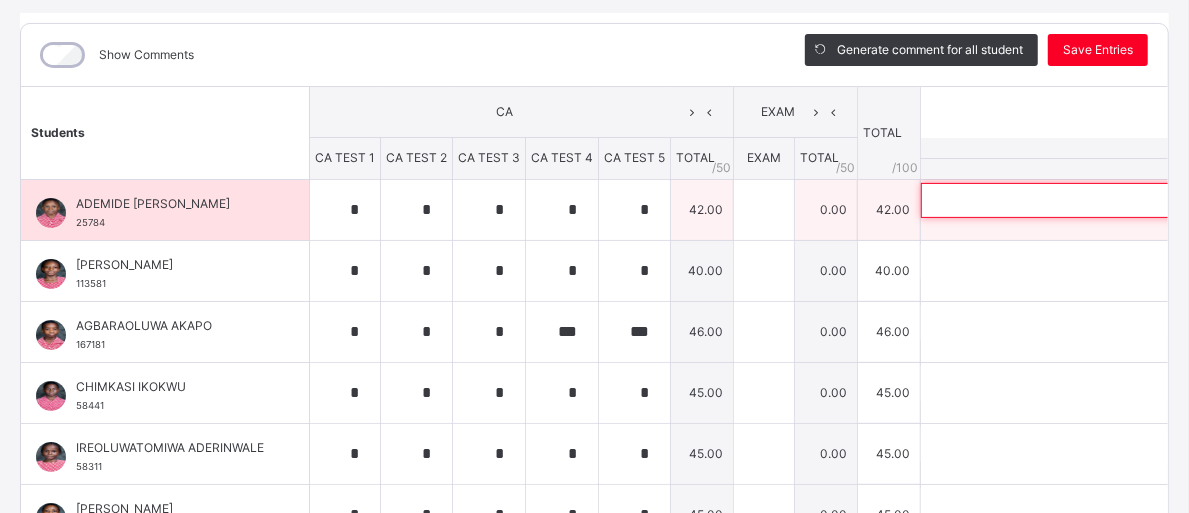 click at bounding box center (1051, 200) 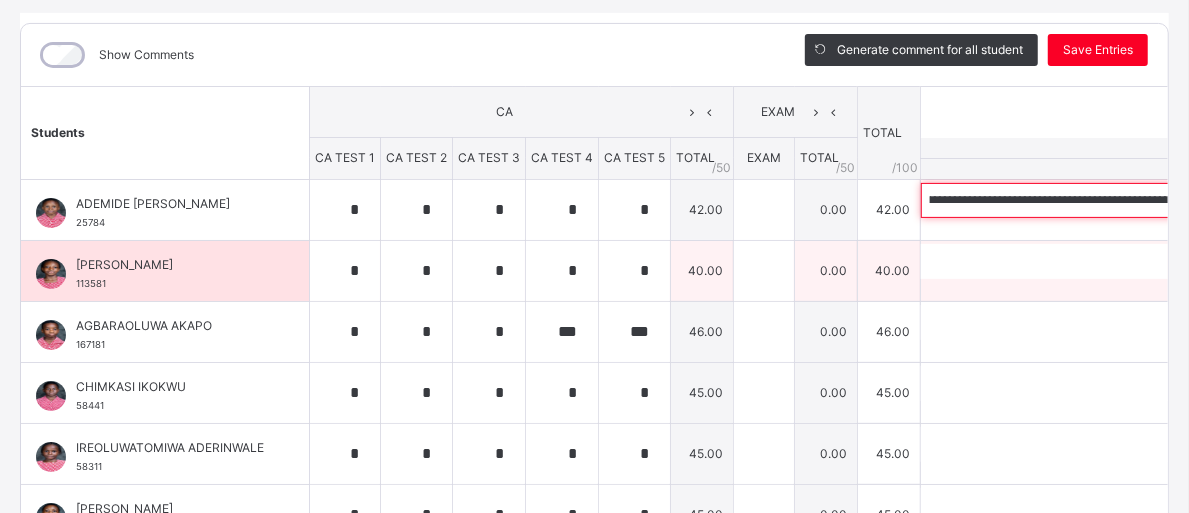 scroll, scrollTop: 0, scrollLeft: 0, axis: both 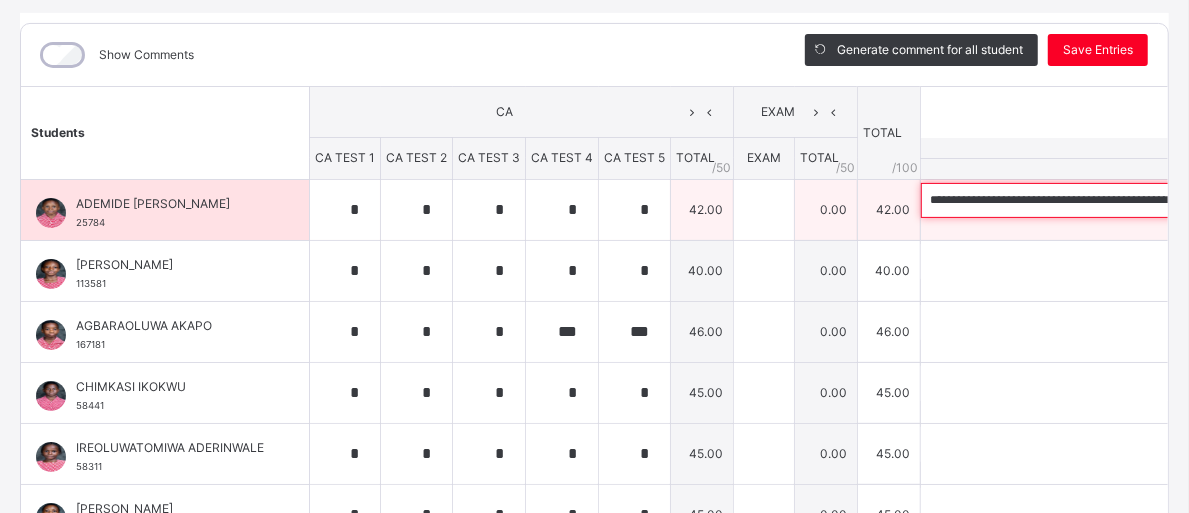 click on "**********" at bounding box center (1051, 200) 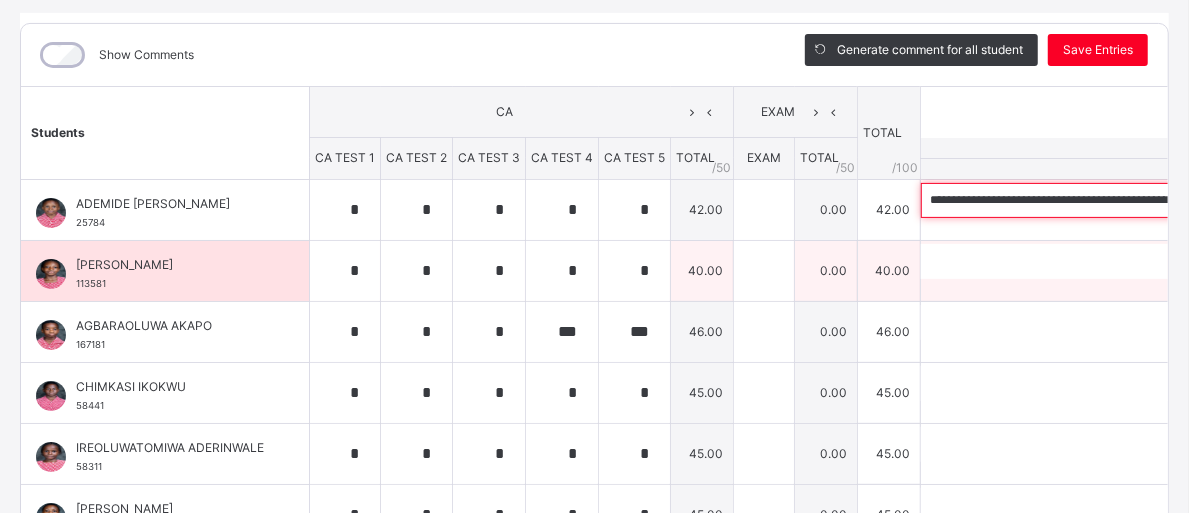 type on "**********" 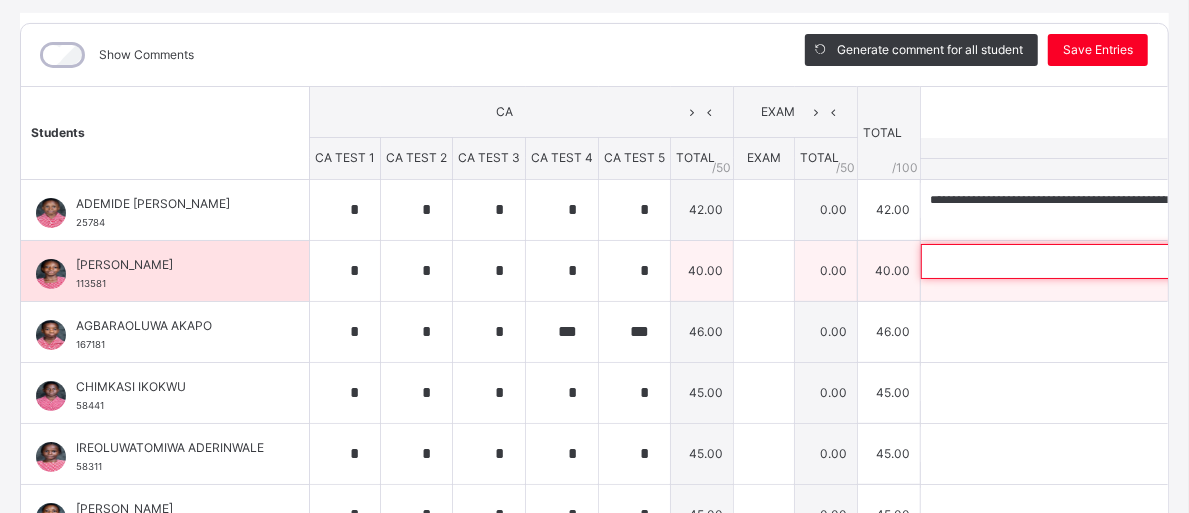 click at bounding box center [1051, 261] 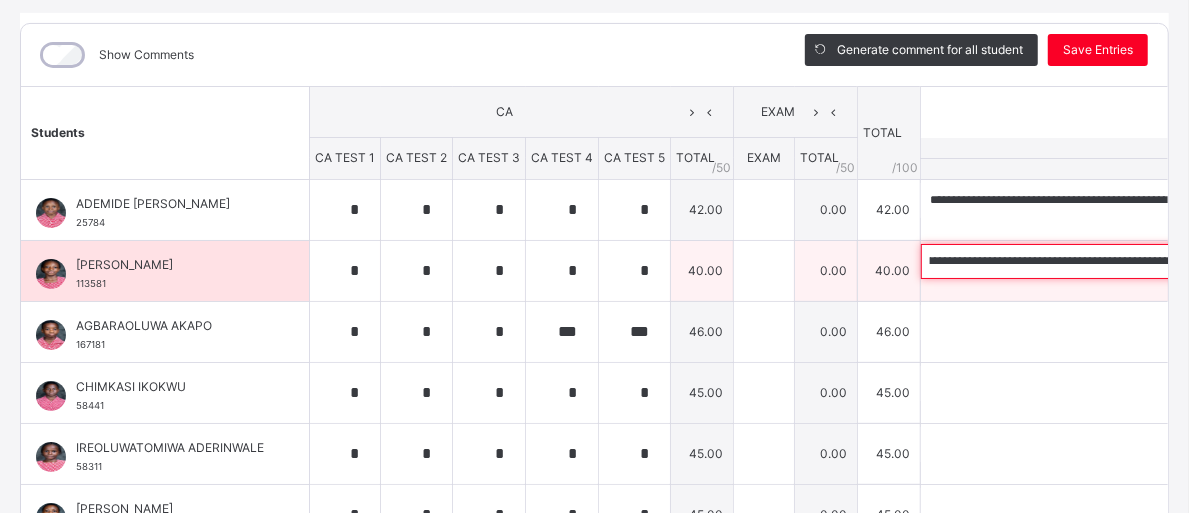 scroll, scrollTop: 0, scrollLeft: 48, axis: horizontal 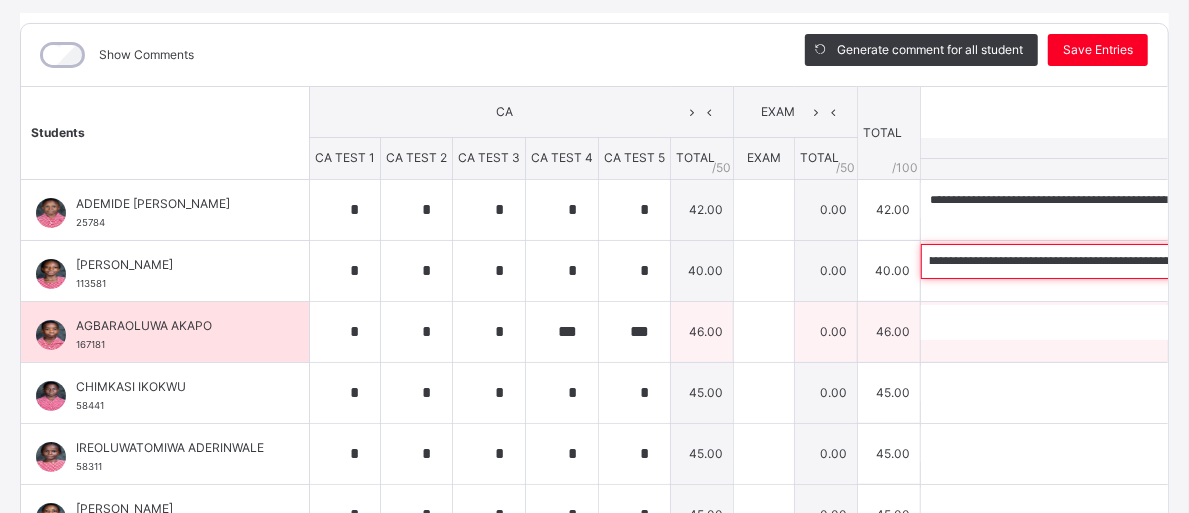 type on "**********" 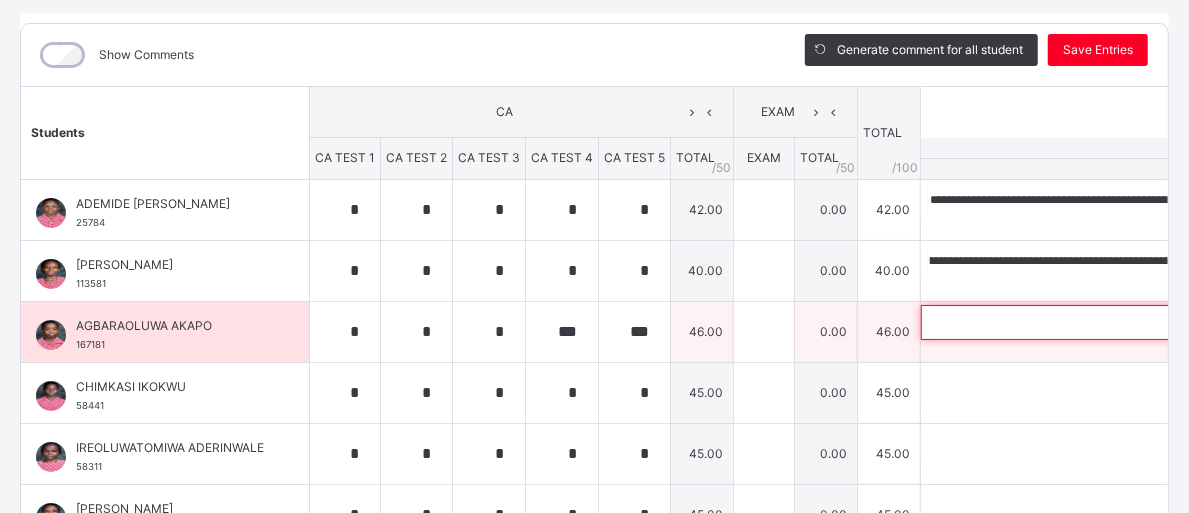 scroll, scrollTop: 0, scrollLeft: 0, axis: both 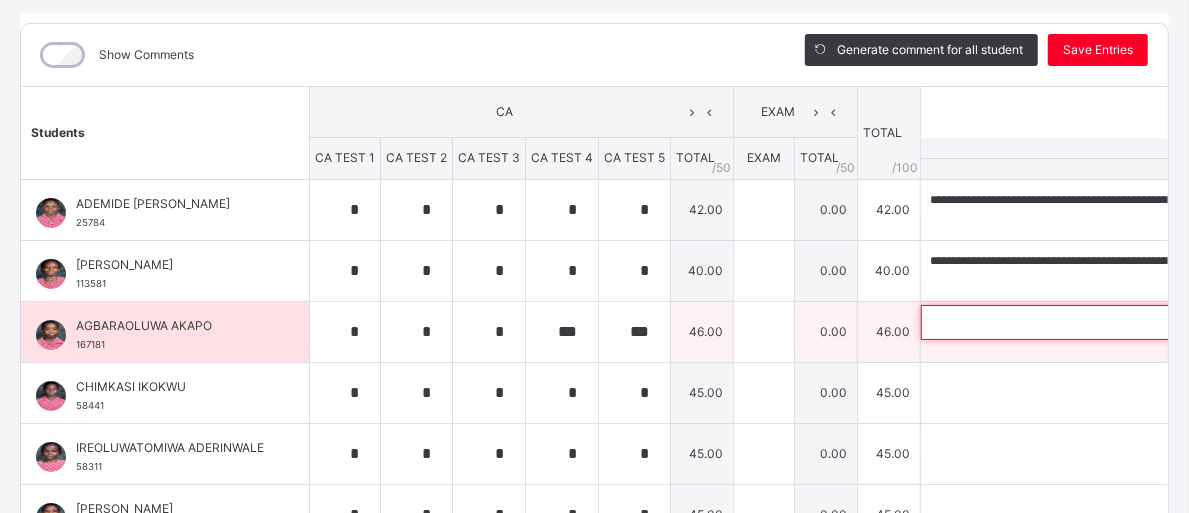 click at bounding box center [1051, 322] 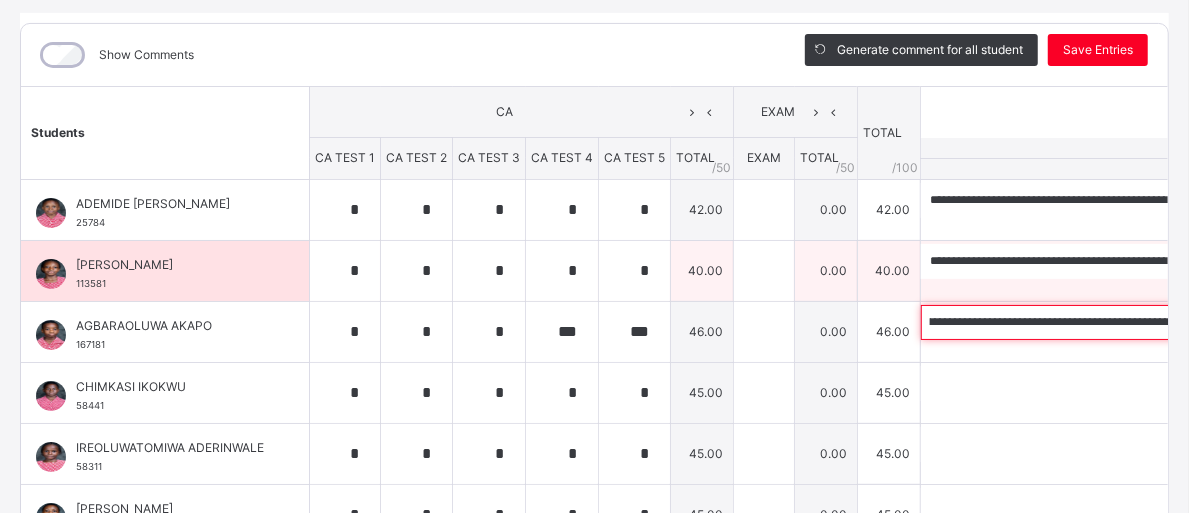 scroll, scrollTop: 0, scrollLeft: 0, axis: both 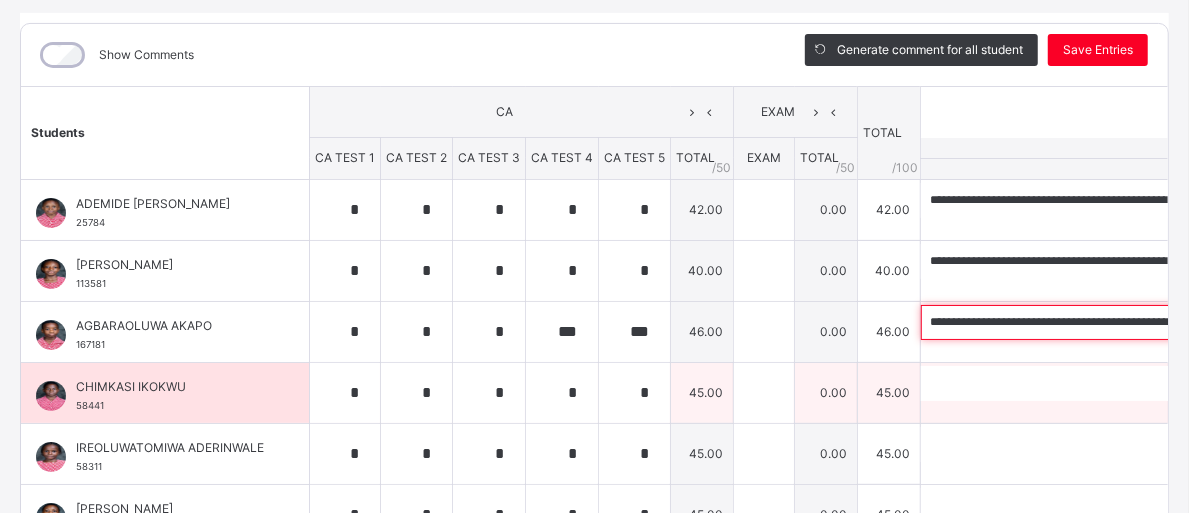 type on "**********" 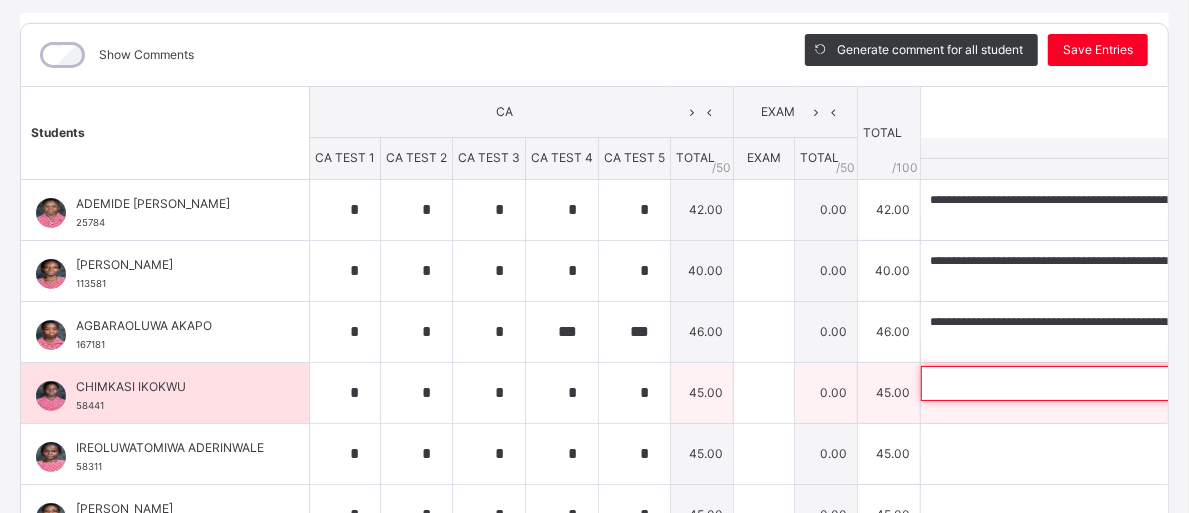click at bounding box center (1051, 383) 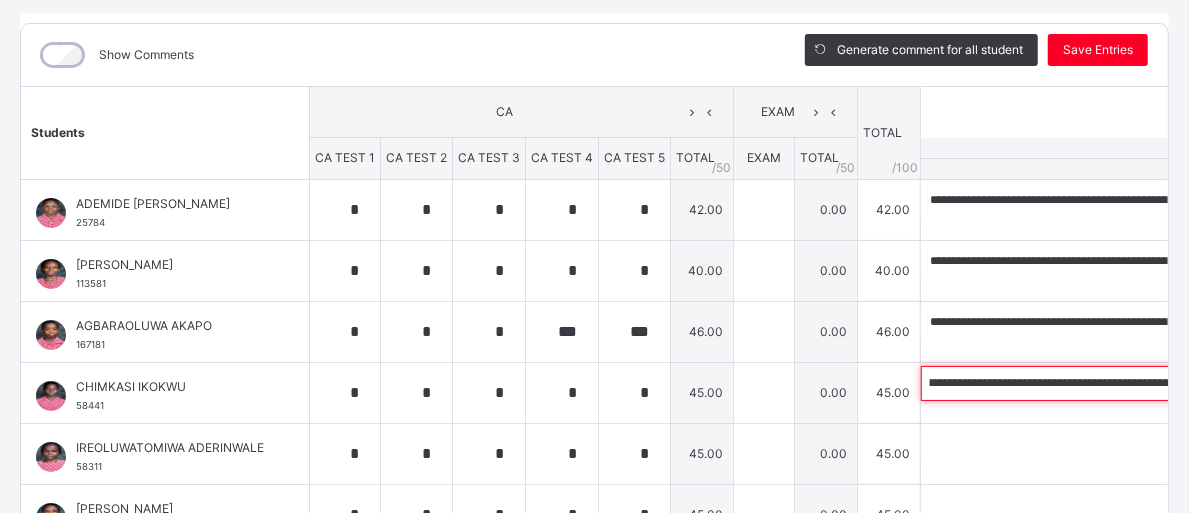 scroll, scrollTop: 0, scrollLeft: 0, axis: both 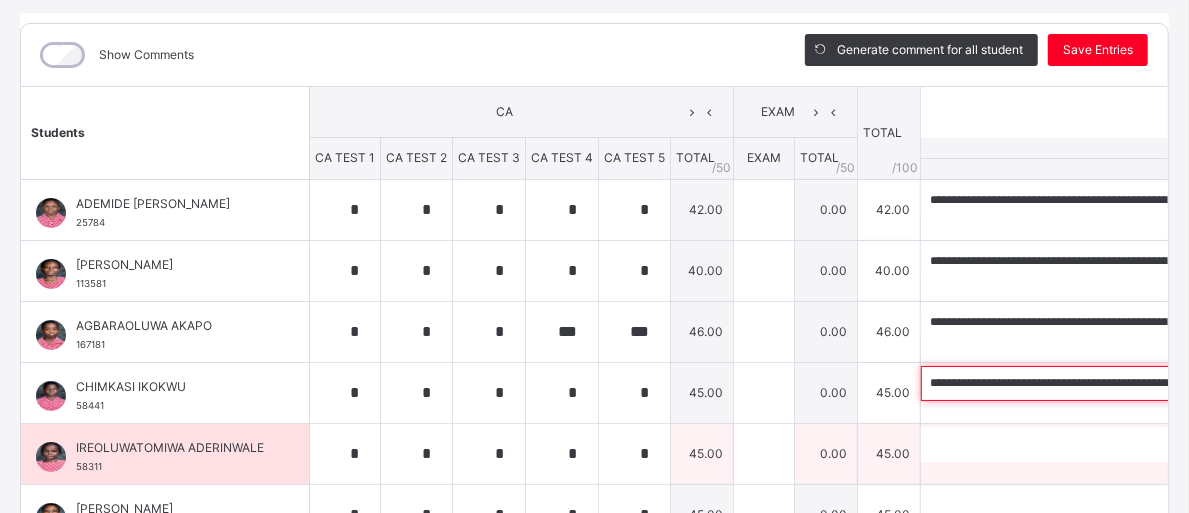 type on "**********" 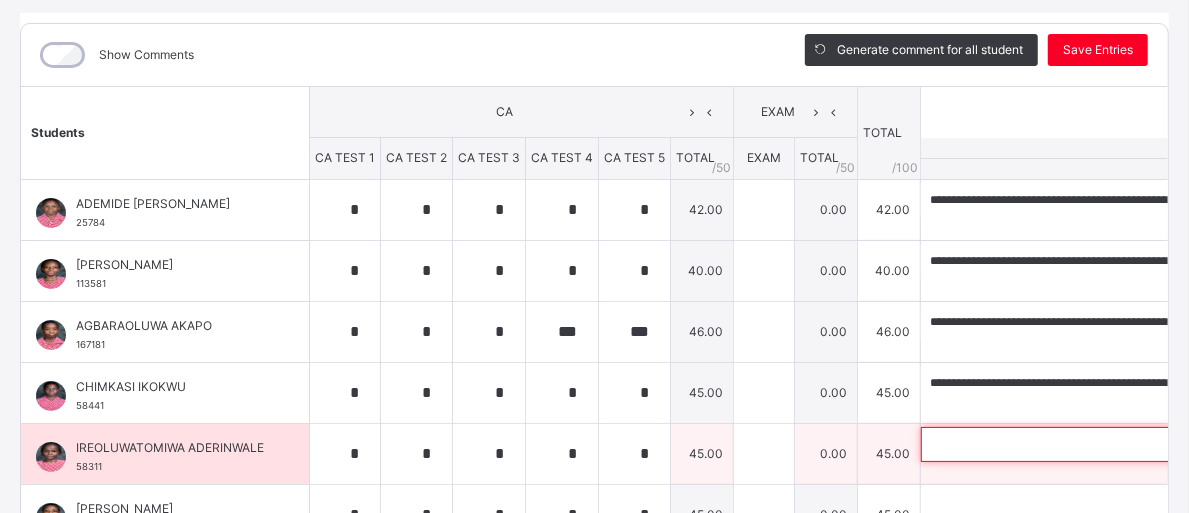 click at bounding box center [1051, 444] 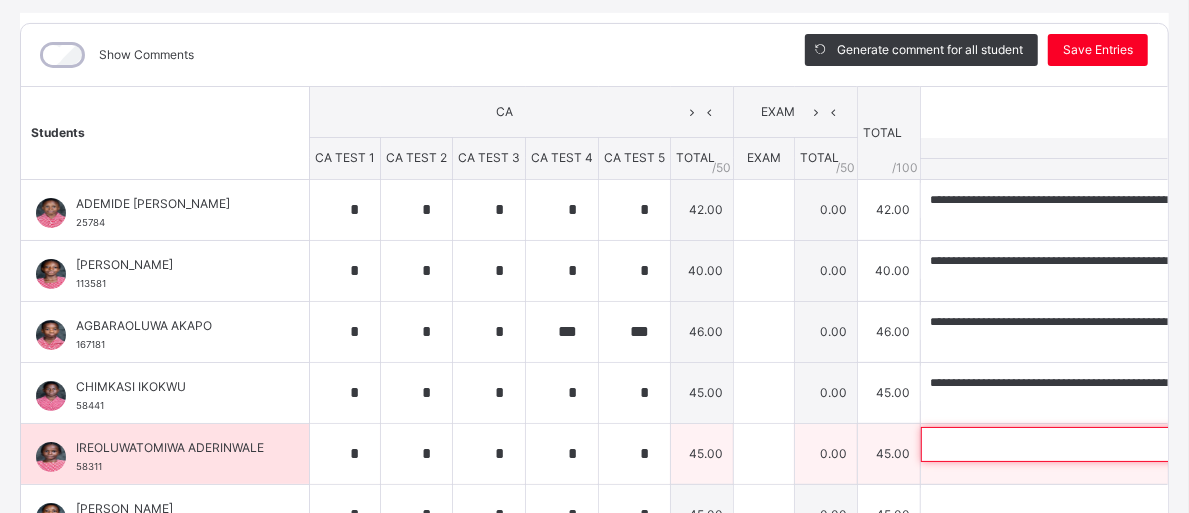 click at bounding box center [1051, 444] 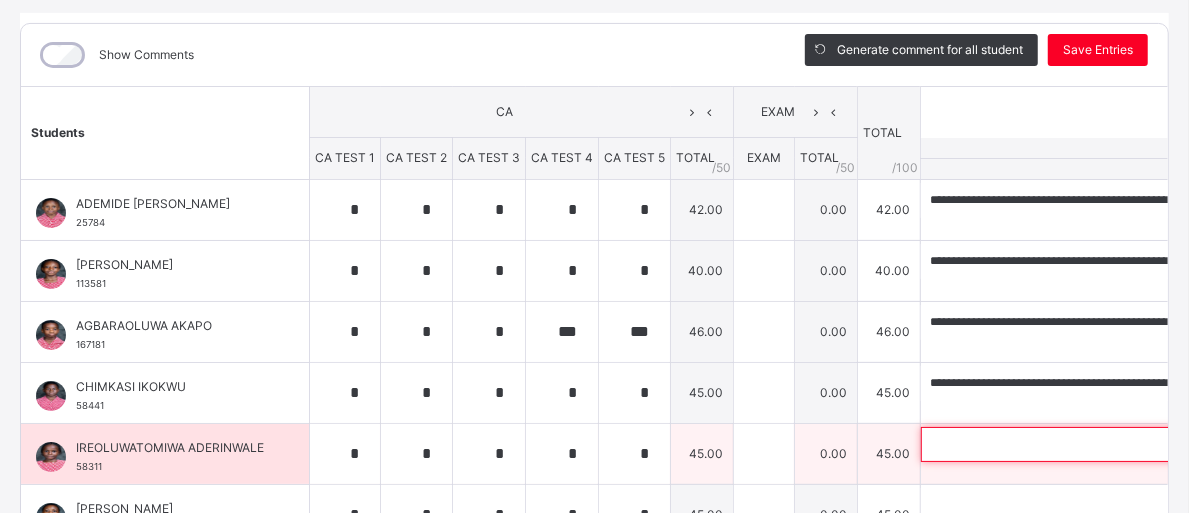 paste on "**********" 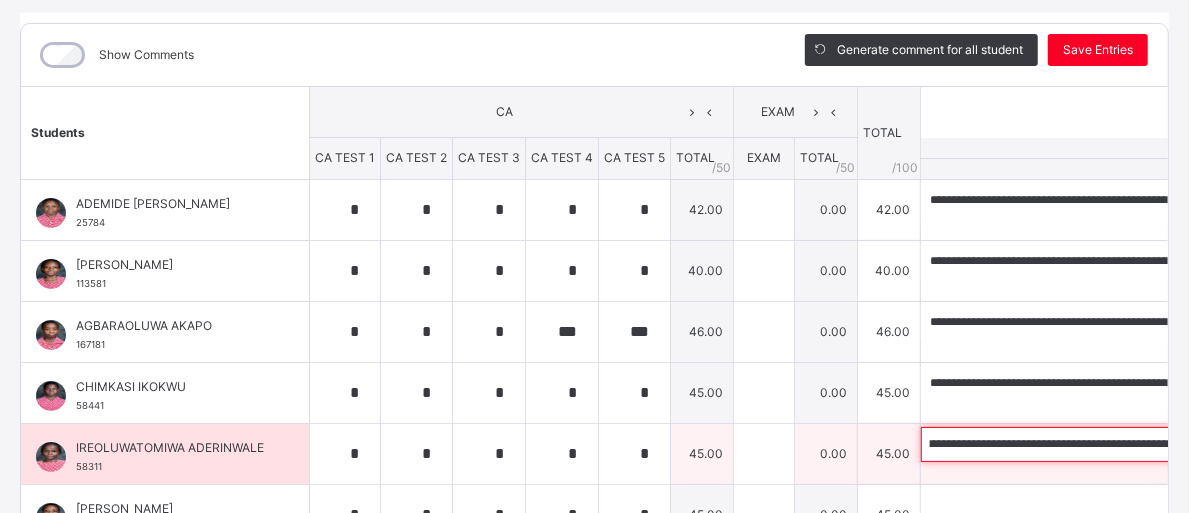 scroll, scrollTop: 0, scrollLeft: 0, axis: both 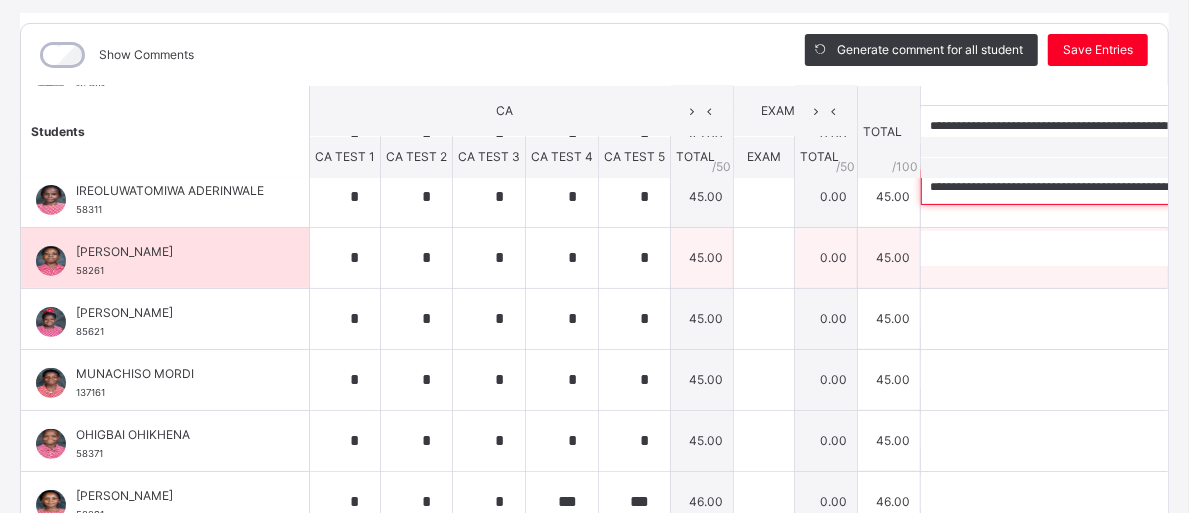 type on "**********" 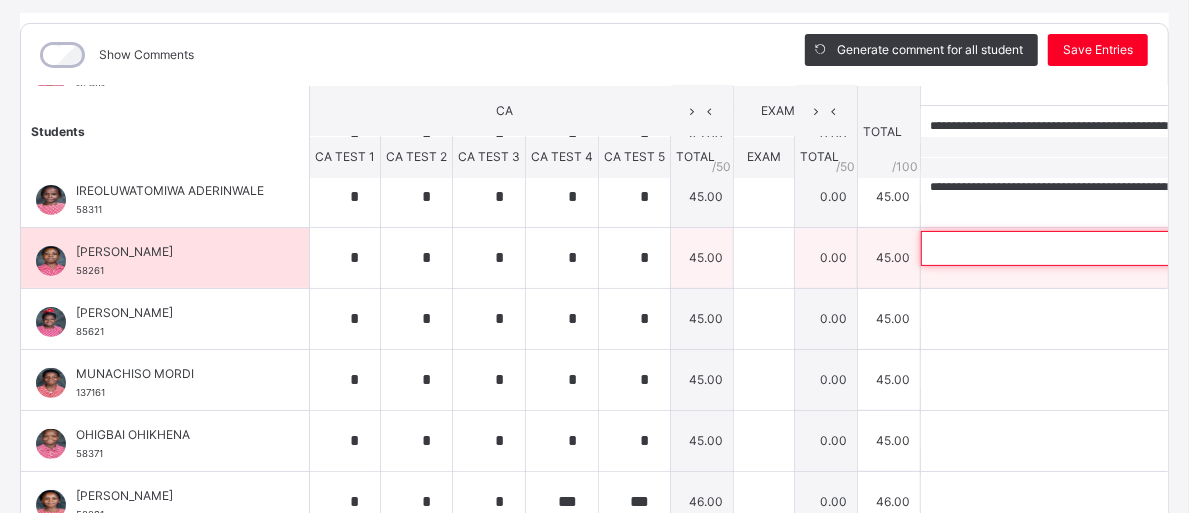 click at bounding box center [1051, 248] 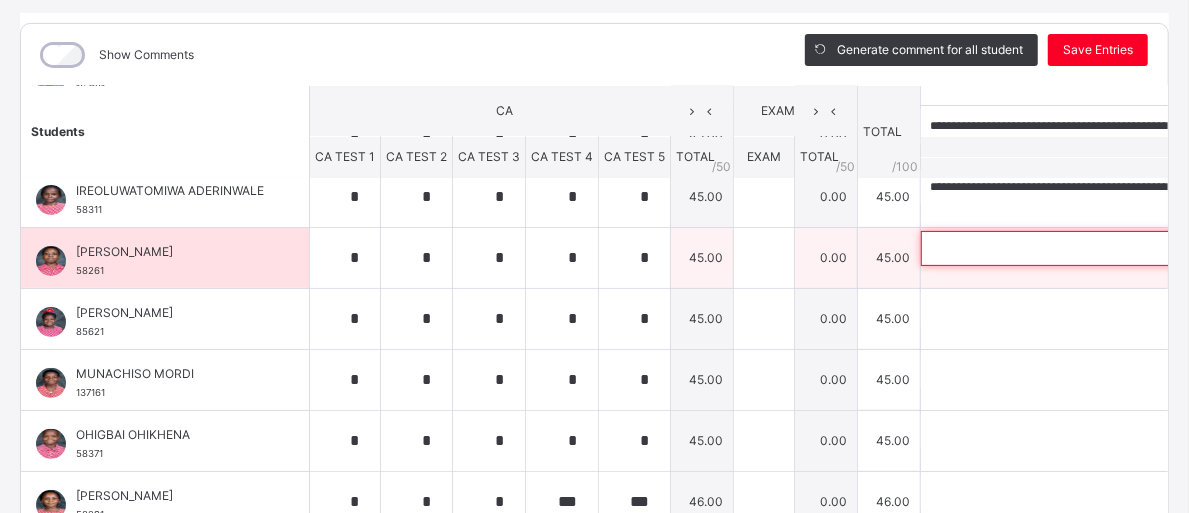click at bounding box center (1051, 248) 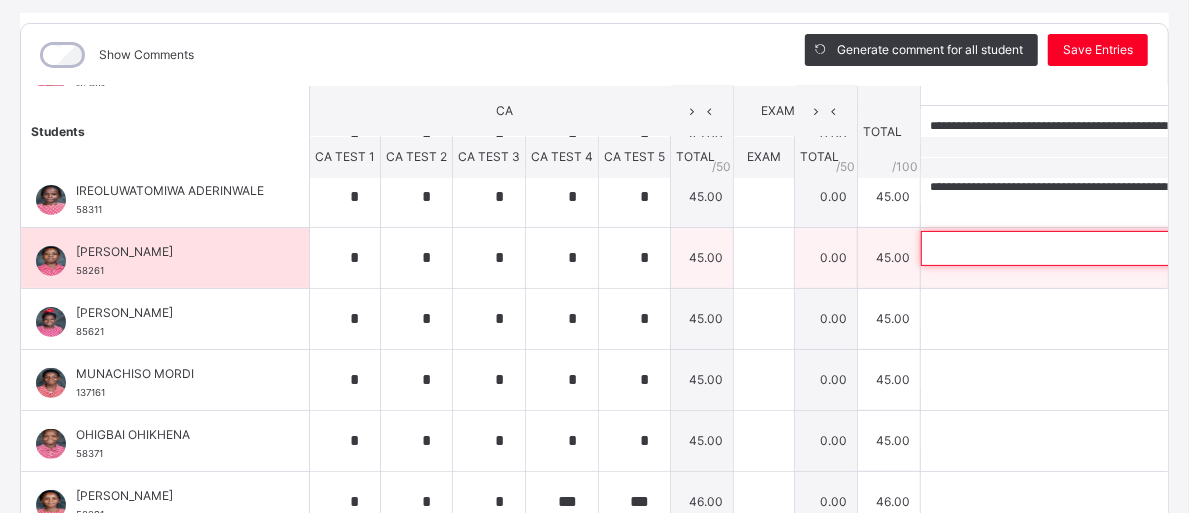 paste on "**********" 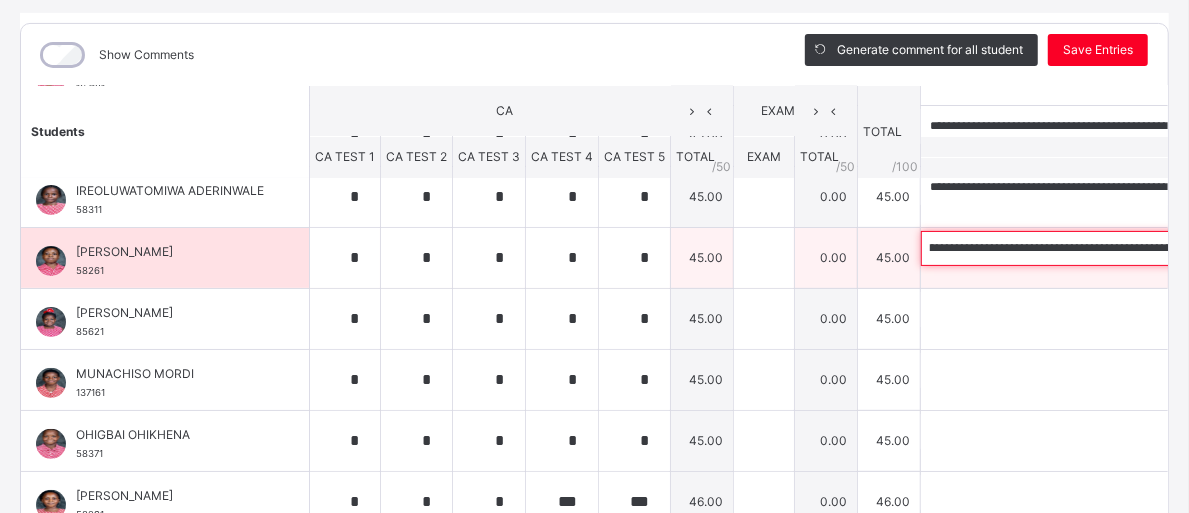 scroll, scrollTop: 0, scrollLeft: 0, axis: both 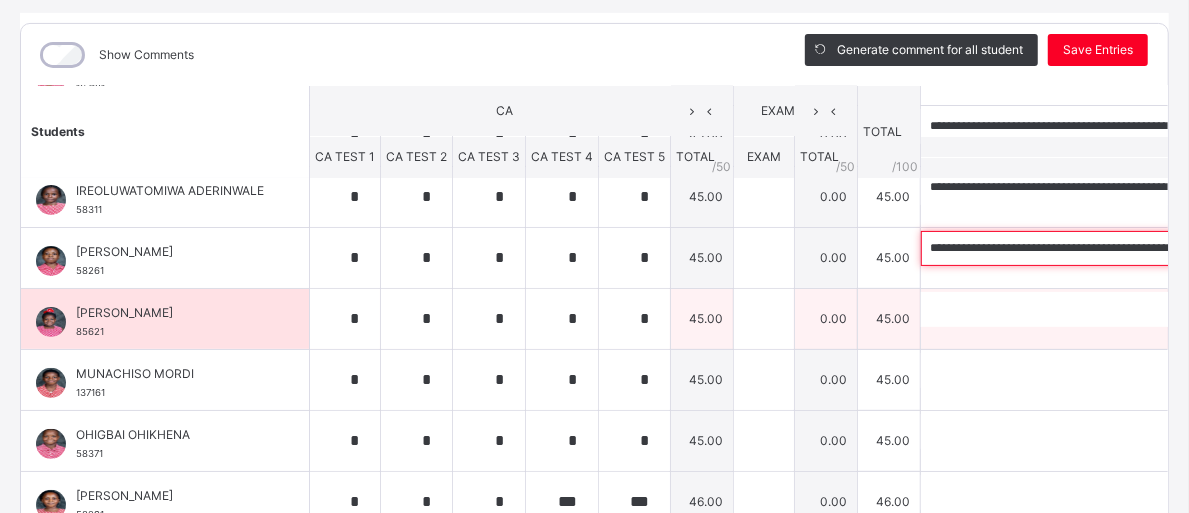 type on "**********" 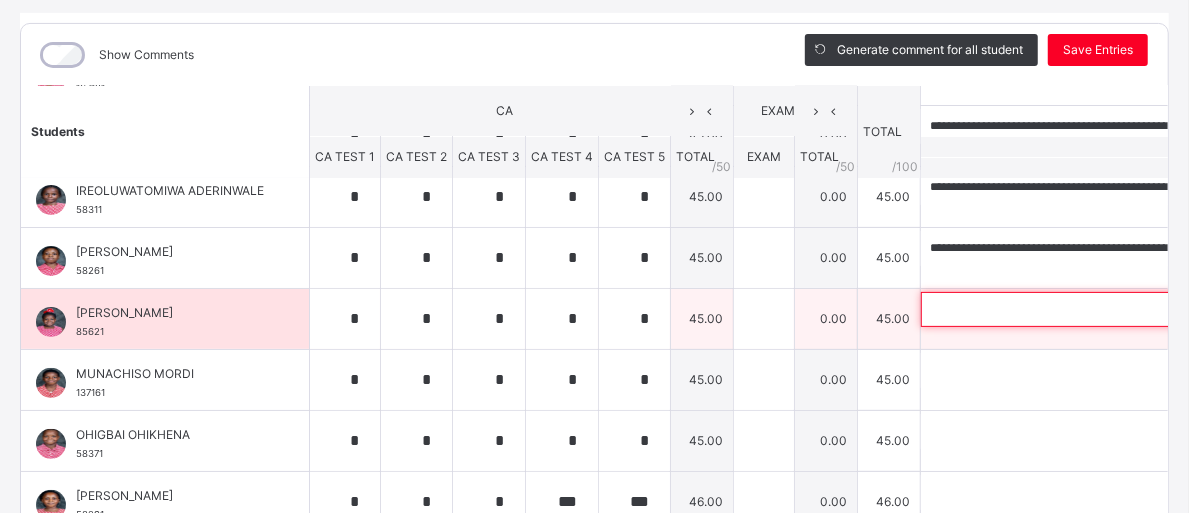 click at bounding box center (1051, 309) 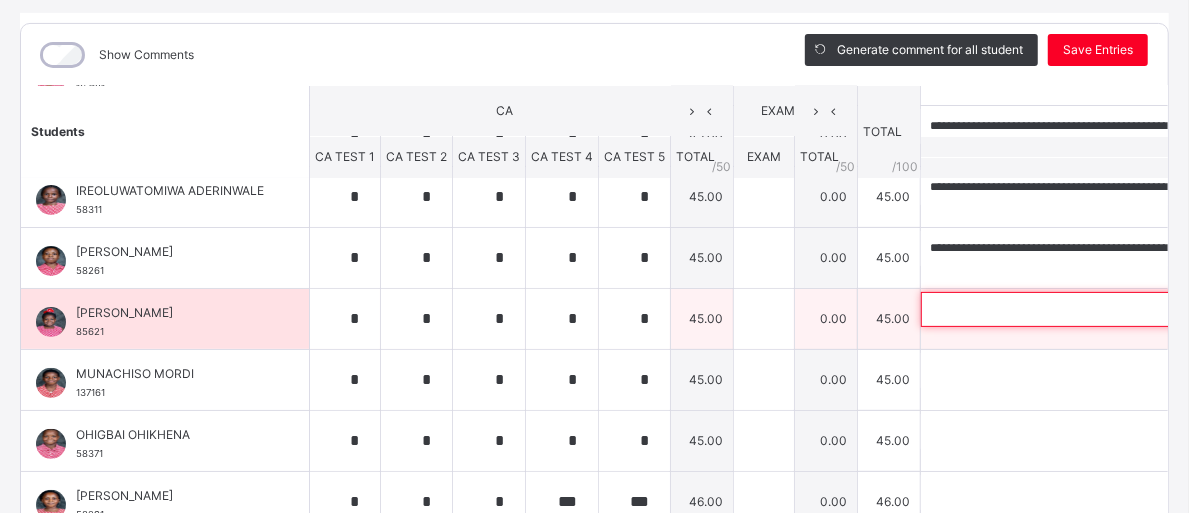 click at bounding box center [1051, 309] 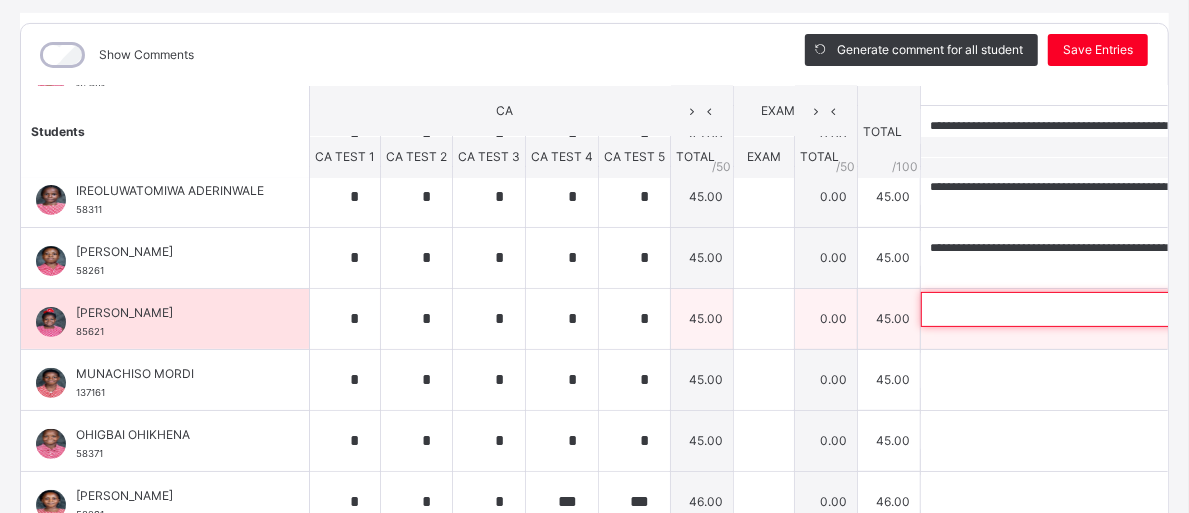 paste on "**********" 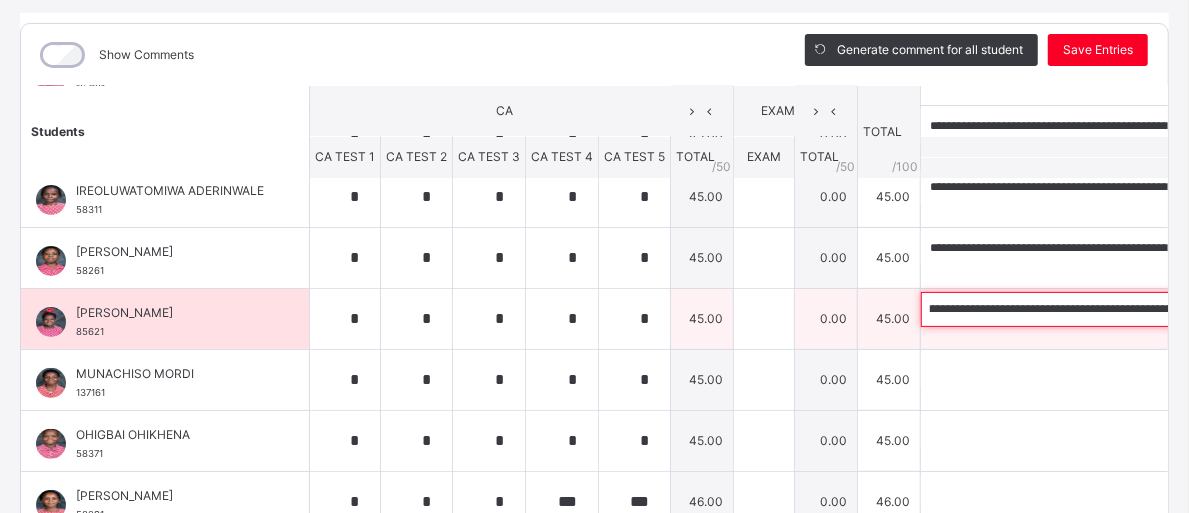 scroll, scrollTop: 0, scrollLeft: 0, axis: both 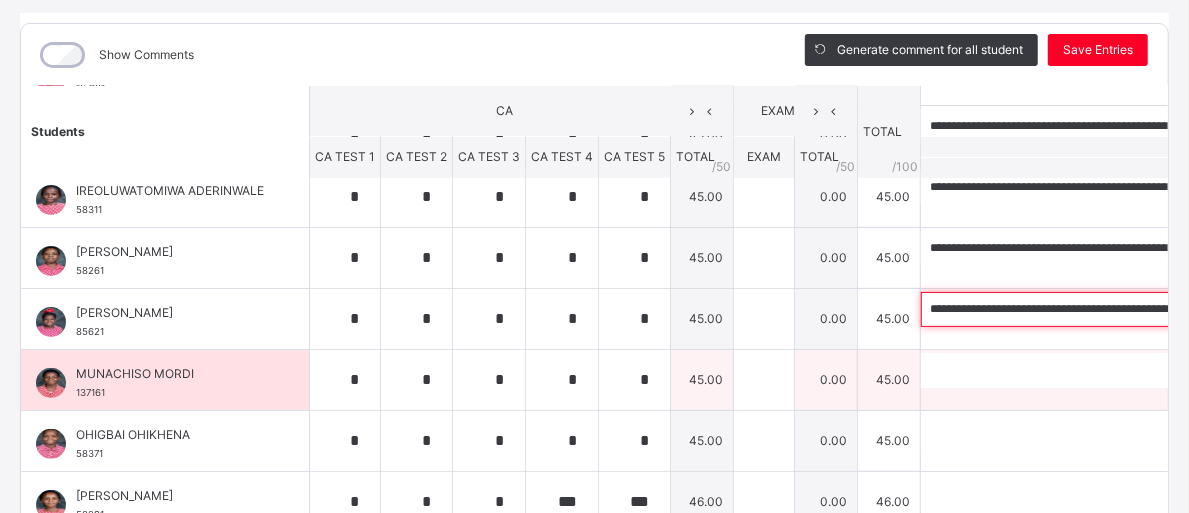 type on "**********" 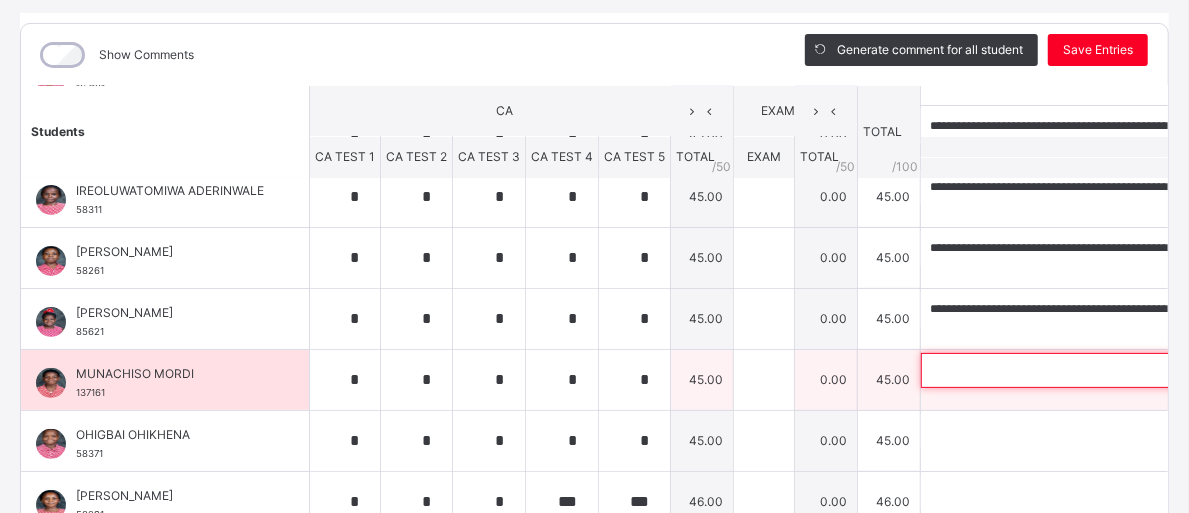 click at bounding box center [1051, 370] 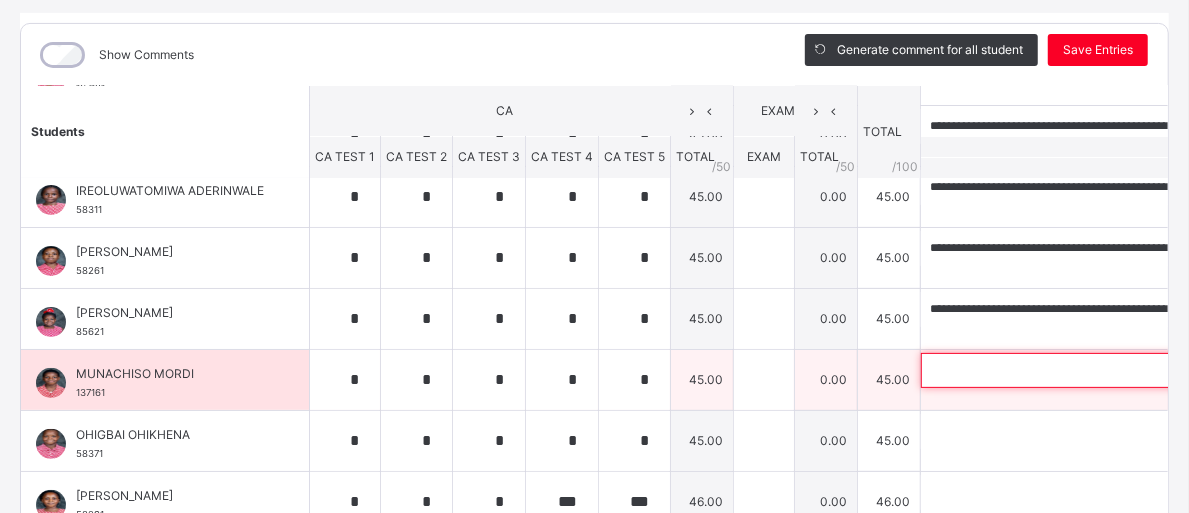 click at bounding box center (1051, 370) 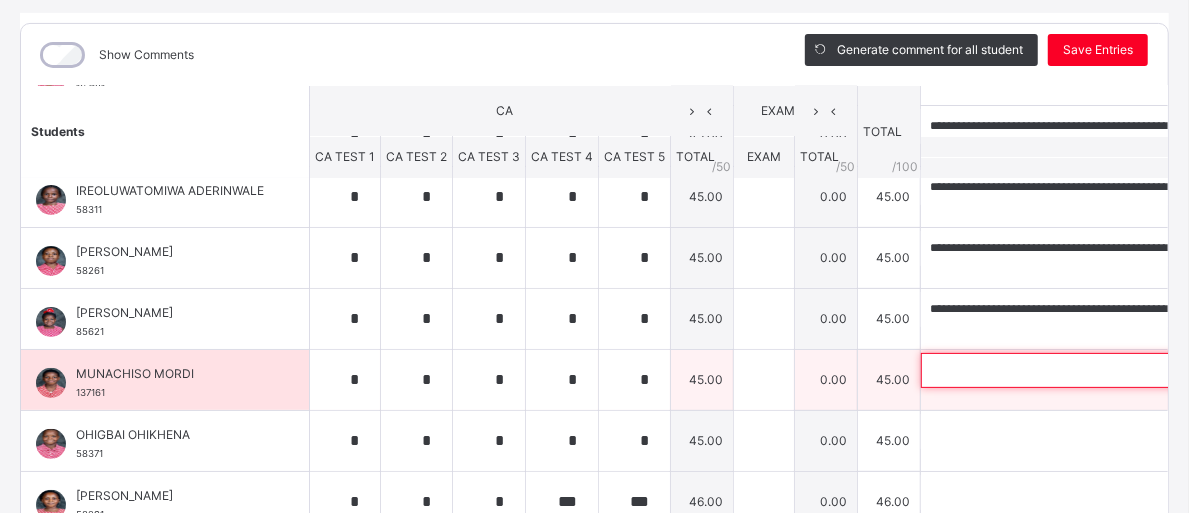 paste on "**********" 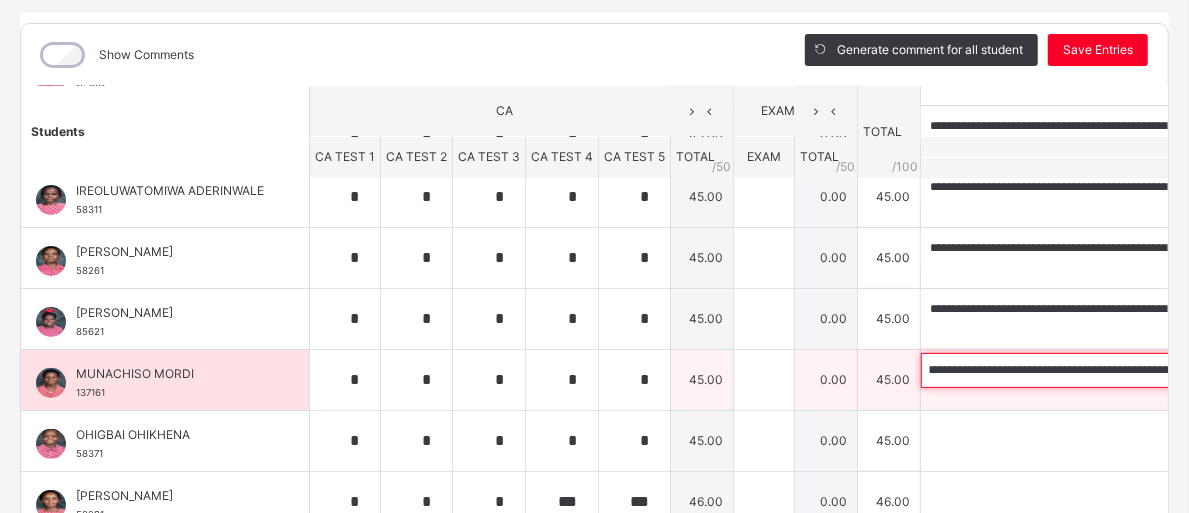 scroll, scrollTop: 0, scrollLeft: 0, axis: both 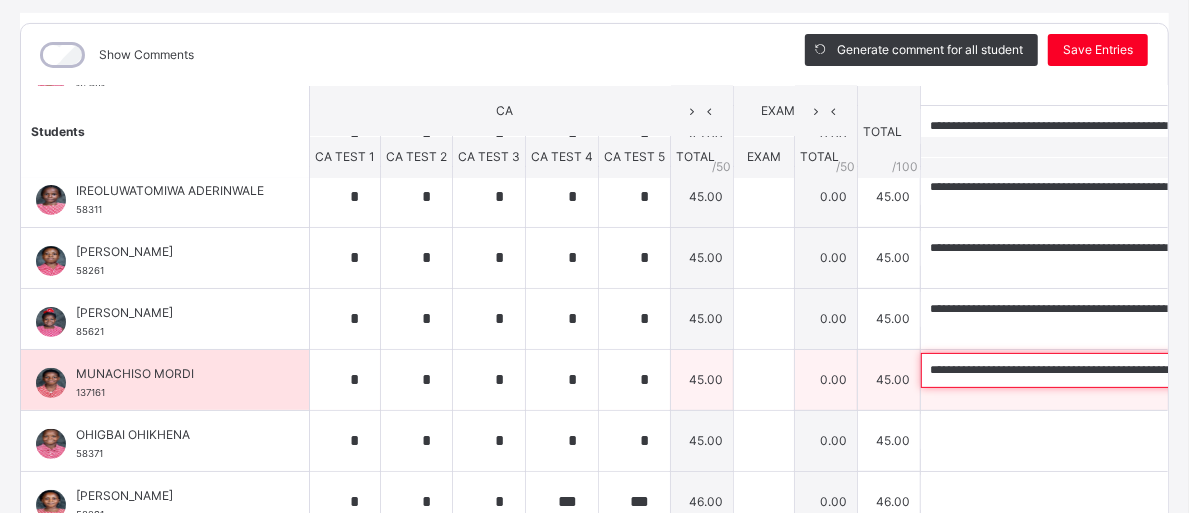click on "**********" at bounding box center (1051, 370) 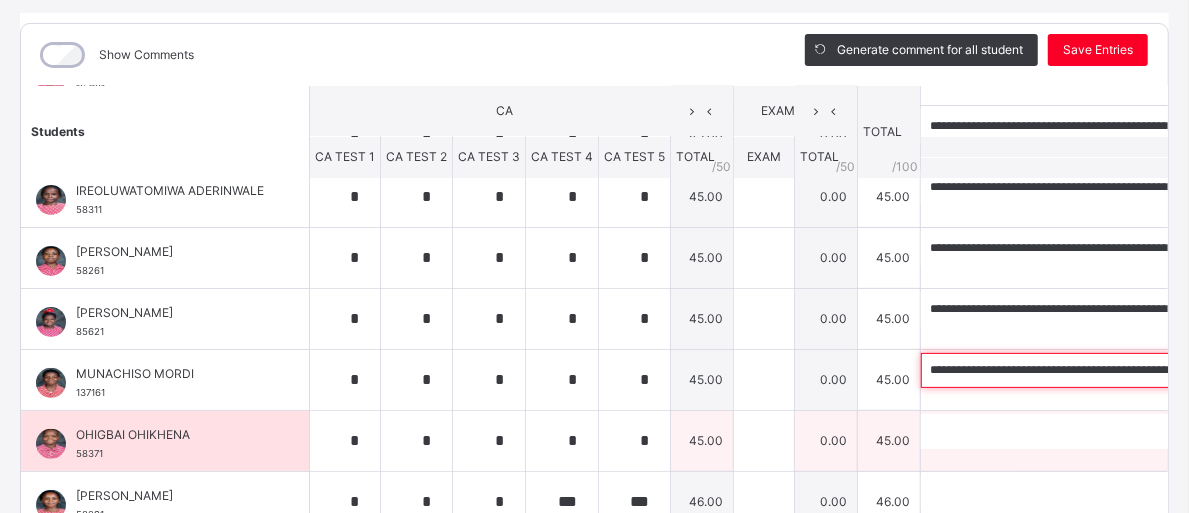 type on "**********" 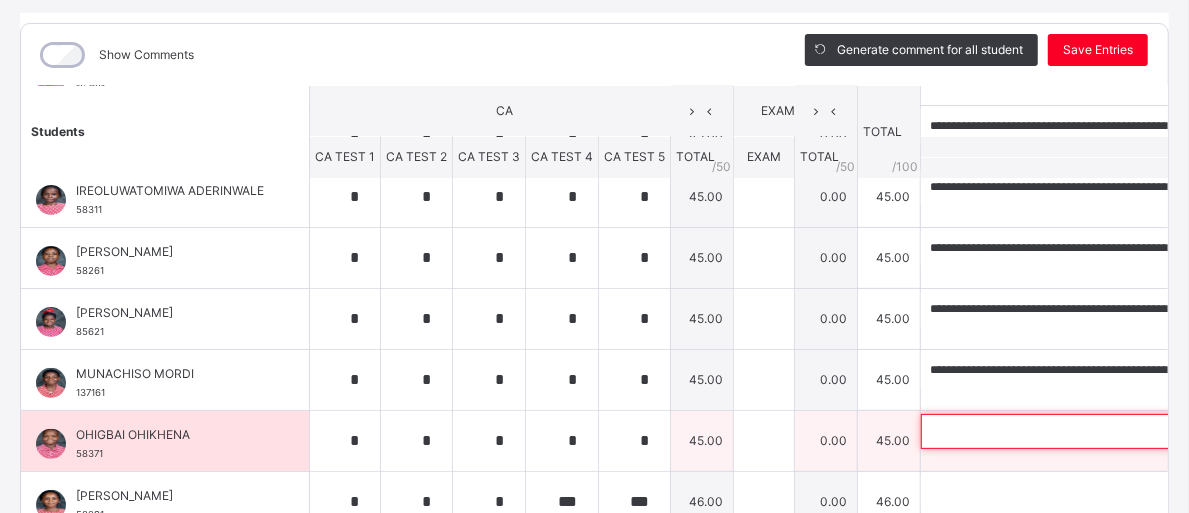 click at bounding box center [1051, 431] 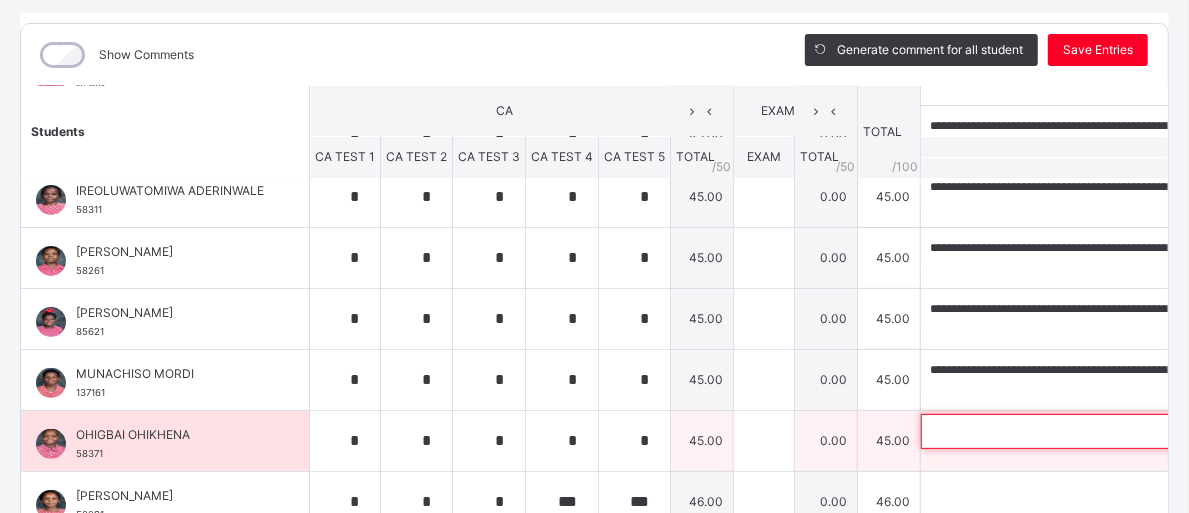 click at bounding box center (1051, 431) 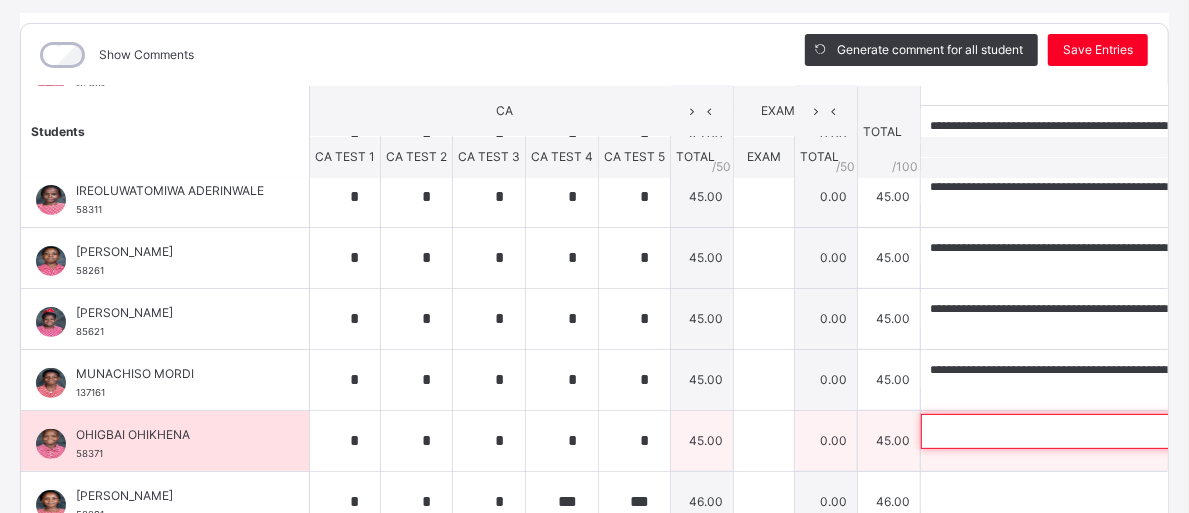 paste on "**********" 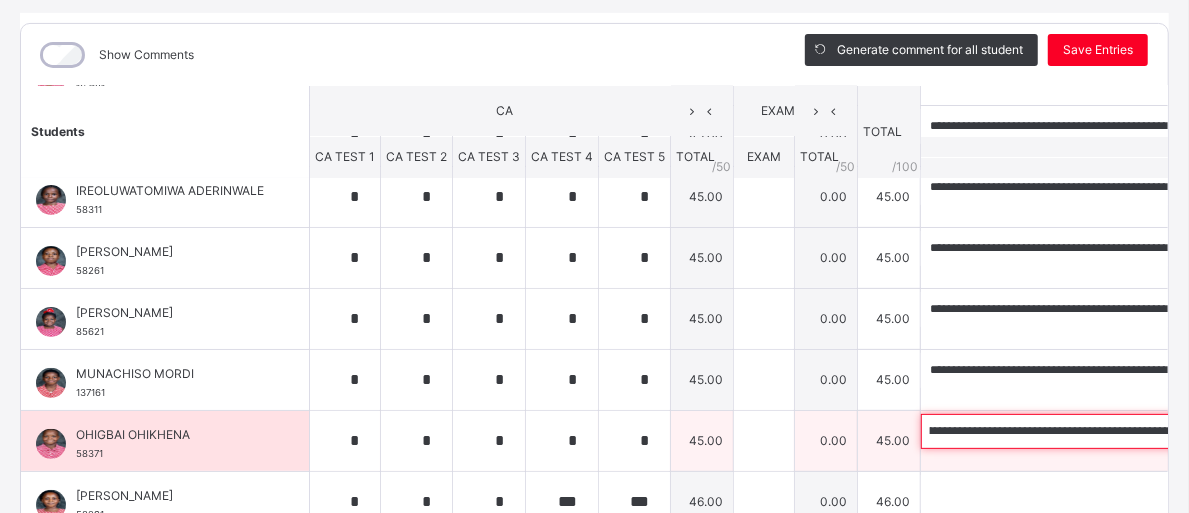scroll, scrollTop: 0, scrollLeft: 0, axis: both 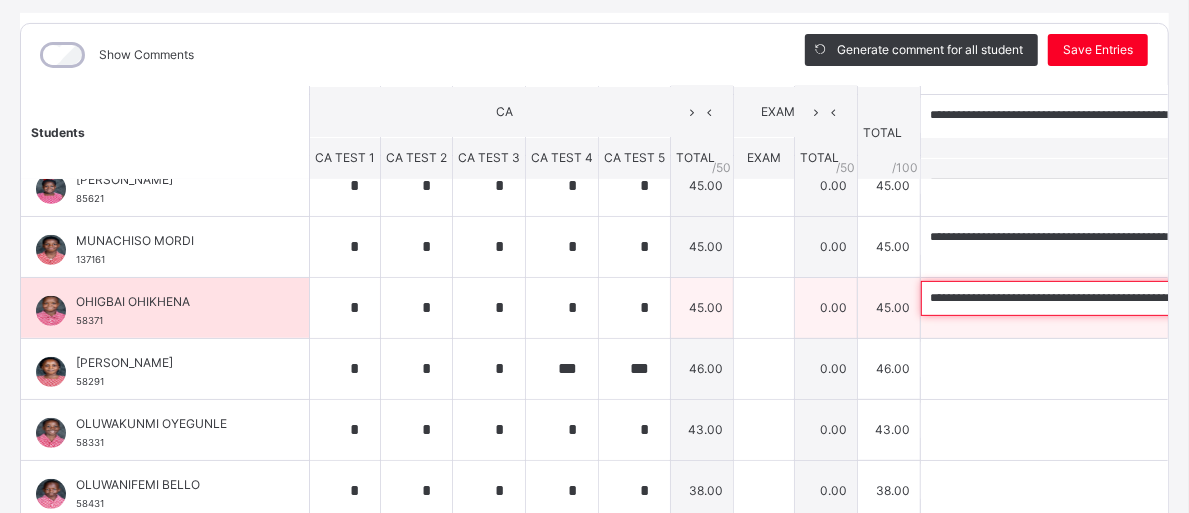 click on "**********" at bounding box center [1051, 298] 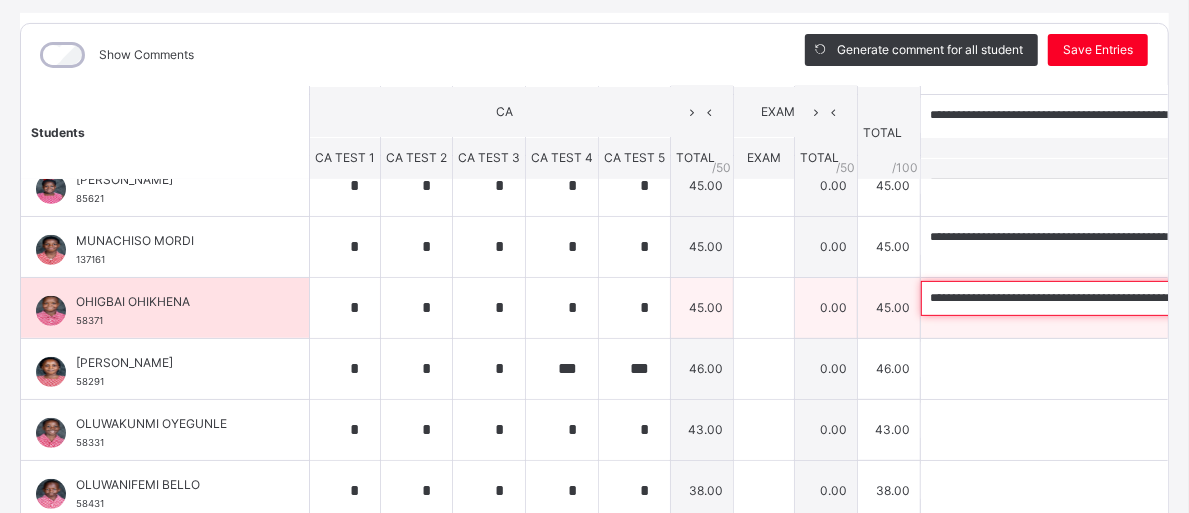 click on "**********" at bounding box center [1051, 298] 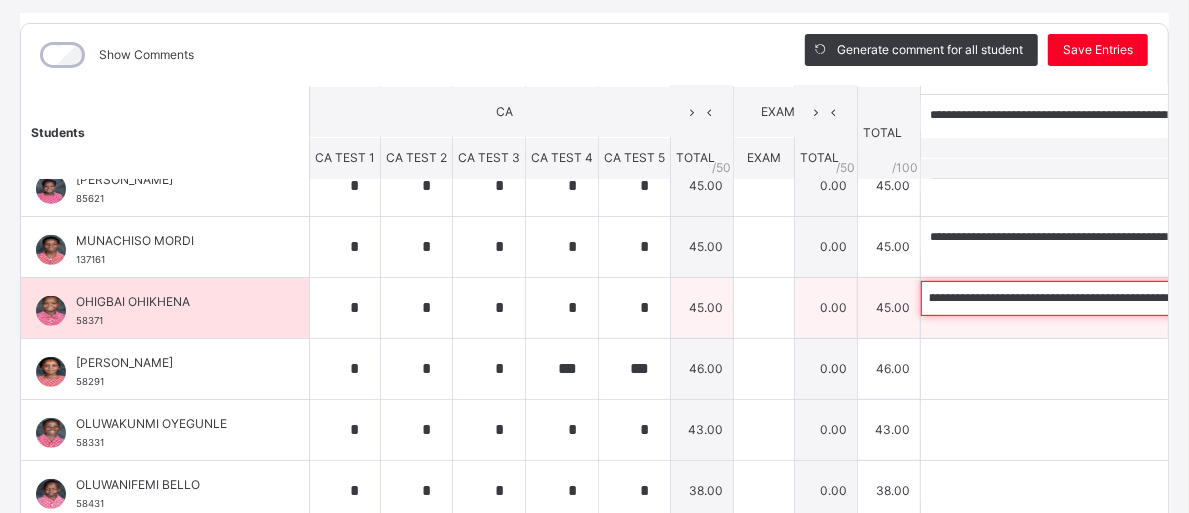 scroll, scrollTop: 0, scrollLeft: 474, axis: horizontal 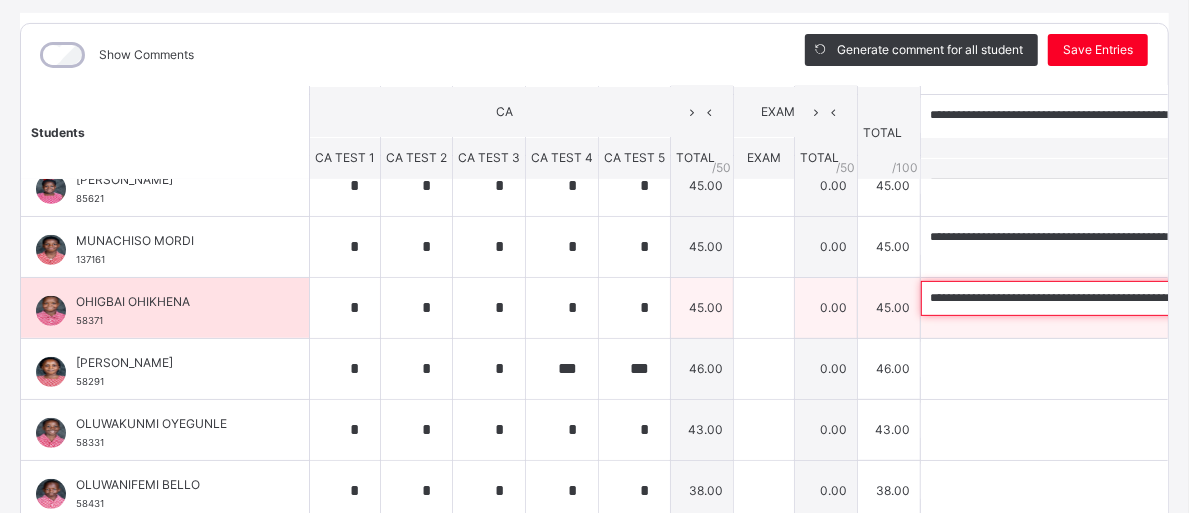 click on "**********" at bounding box center [1051, 298] 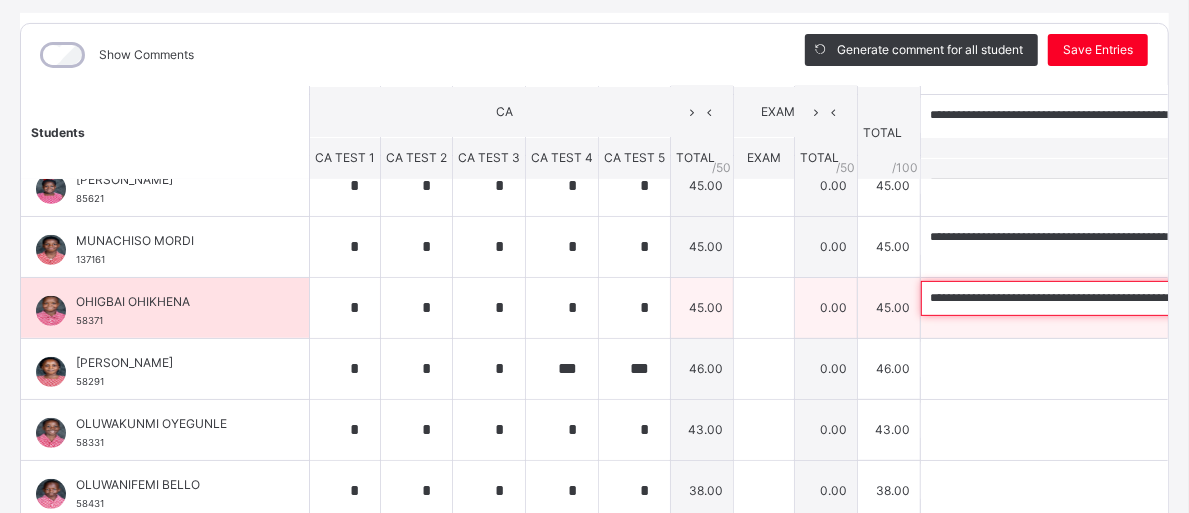 click on "**********" at bounding box center (1051, 298) 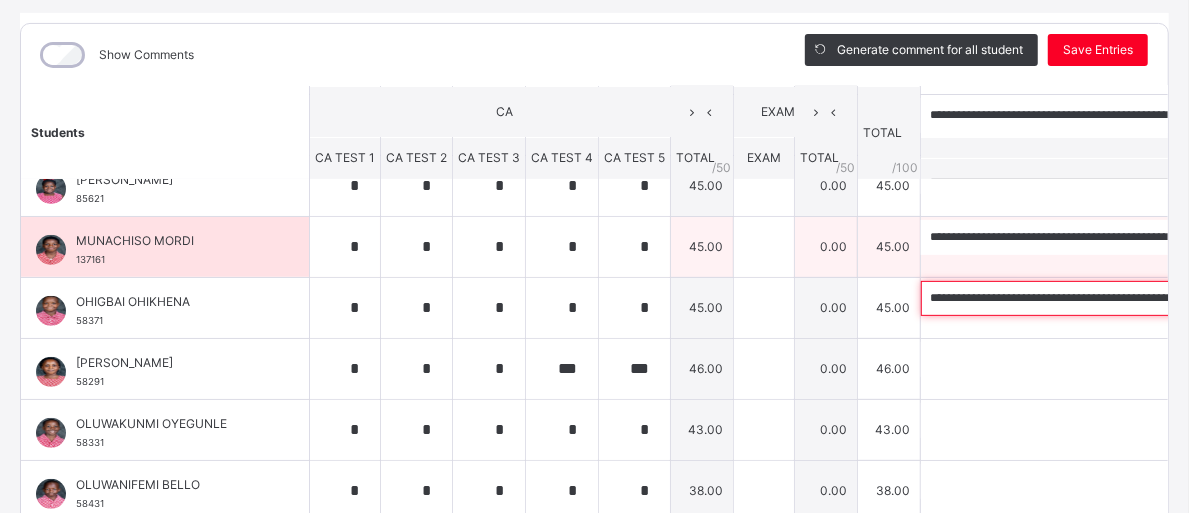 type on "**********" 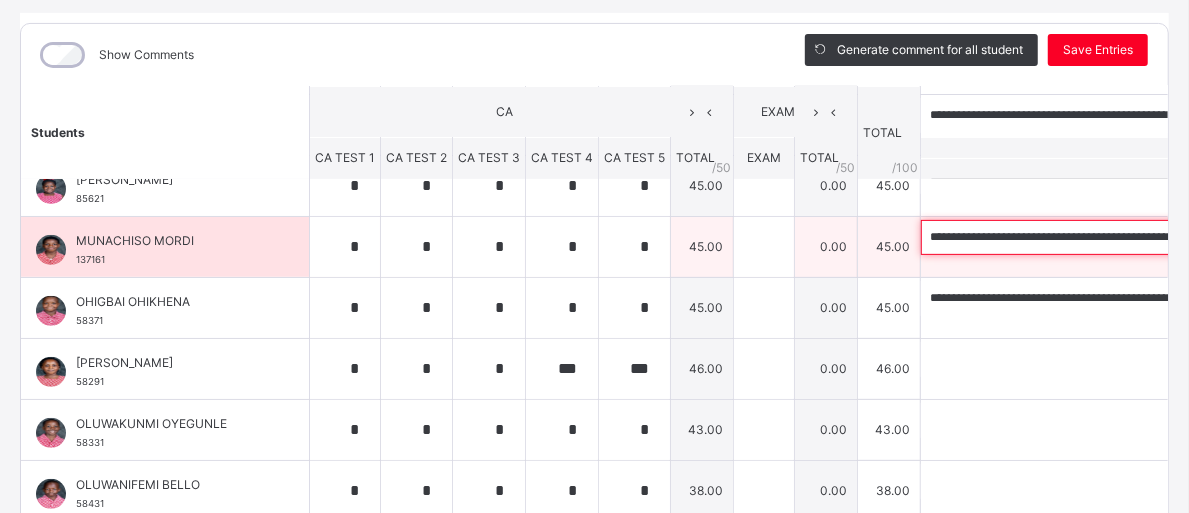 click on "**********" at bounding box center [1051, 237] 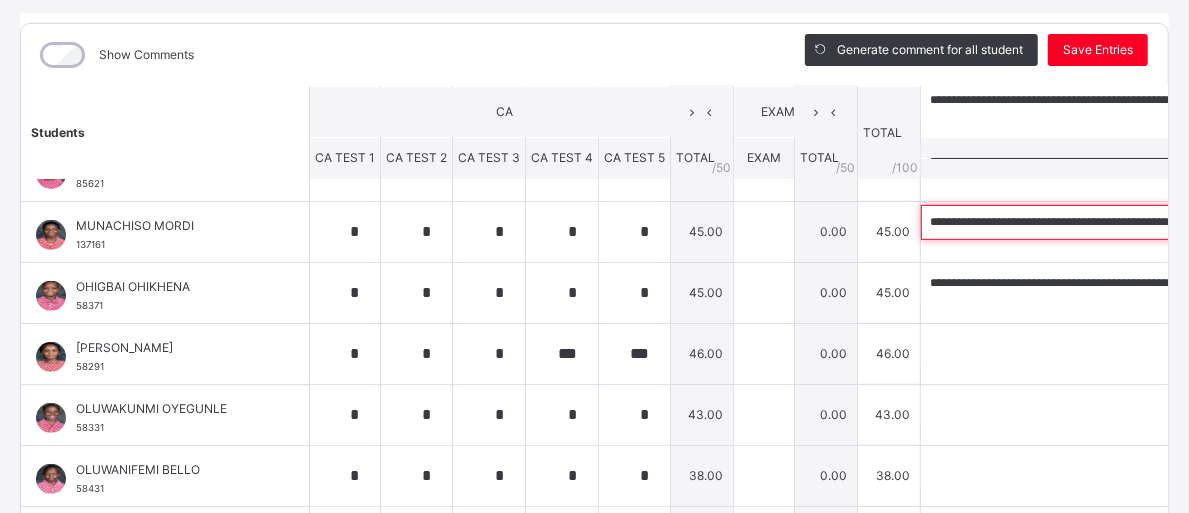 scroll, scrollTop: 409, scrollLeft: 0, axis: vertical 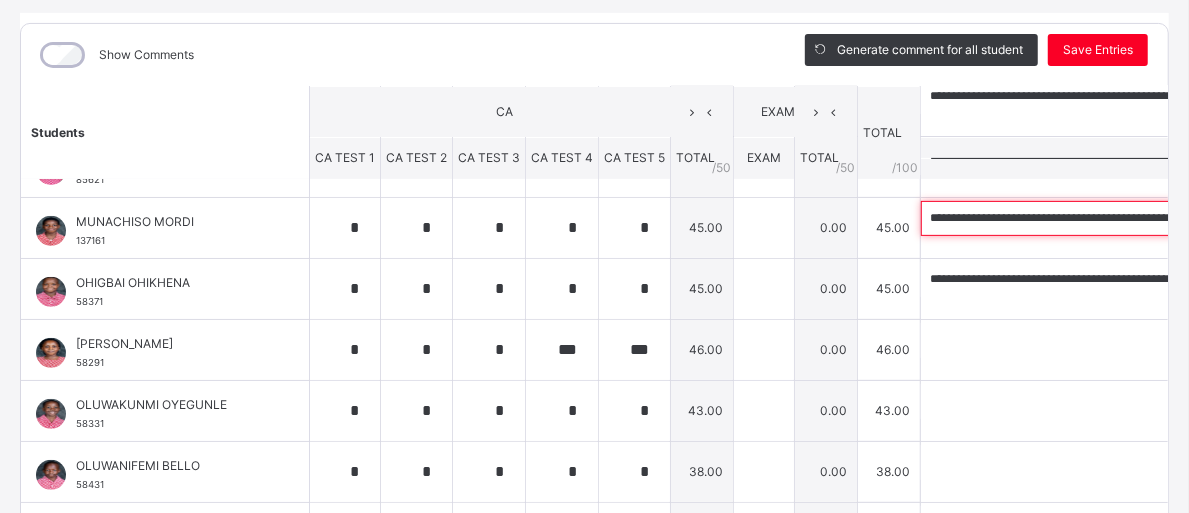 type on "**********" 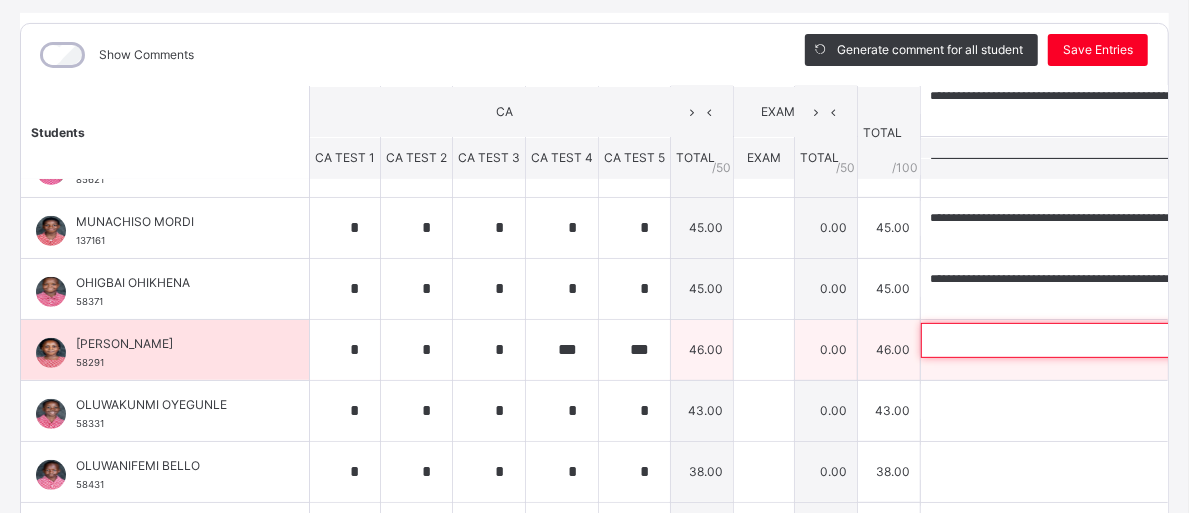 click at bounding box center (1051, 340) 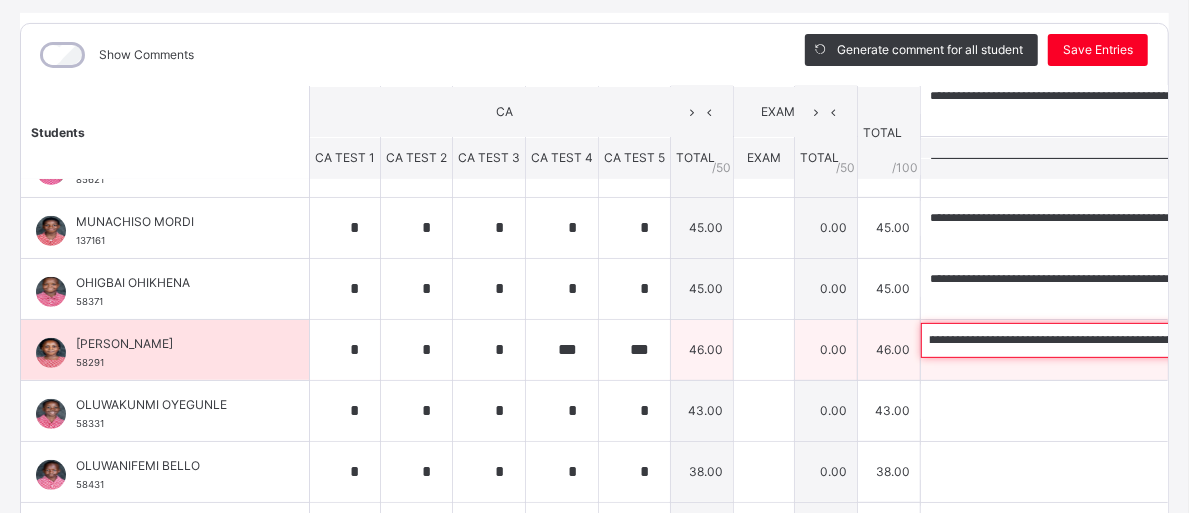 scroll, scrollTop: 0, scrollLeft: 0, axis: both 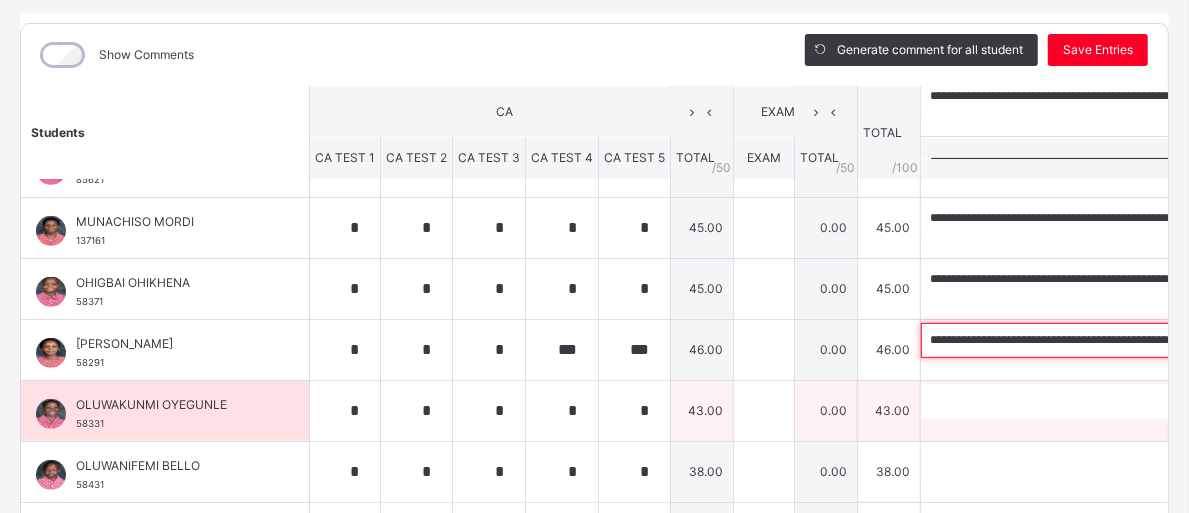 type on "**********" 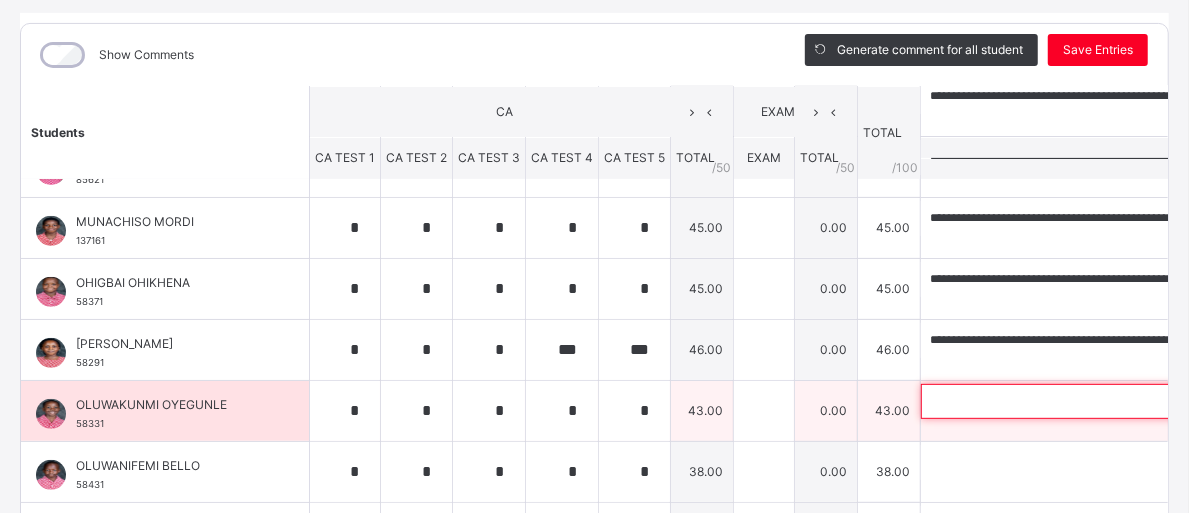 click at bounding box center [1051, 401] 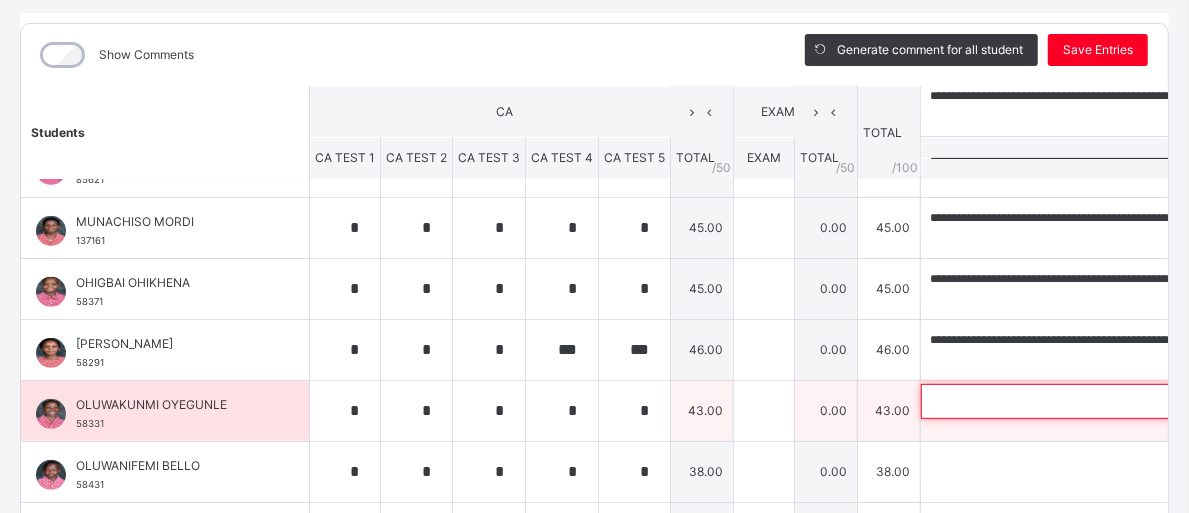 click at bounding box center [1051, 401] 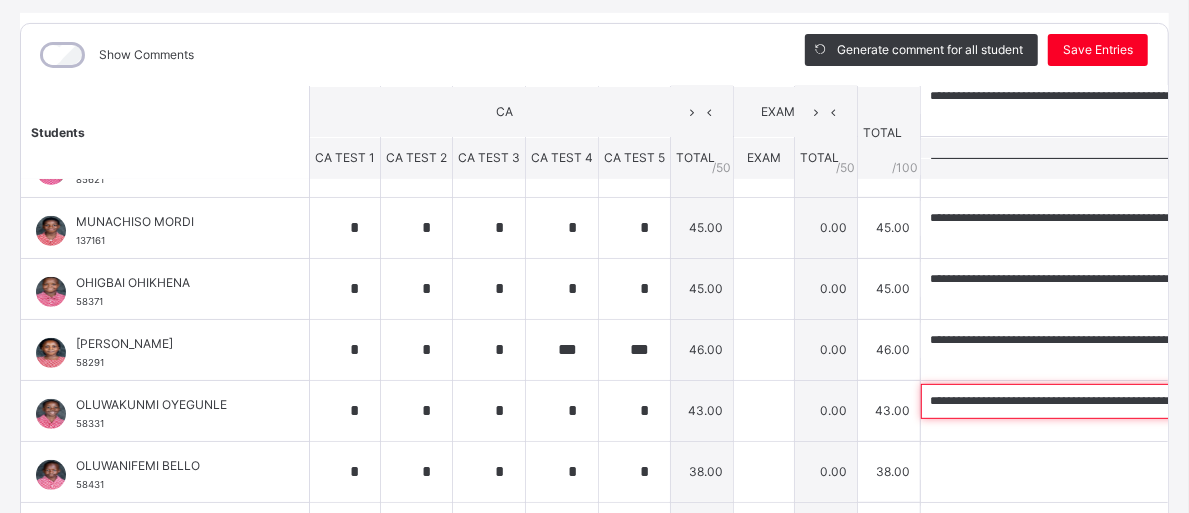 scroll, scrollTop: 0, scrollLeft: 694, axis: horizontal 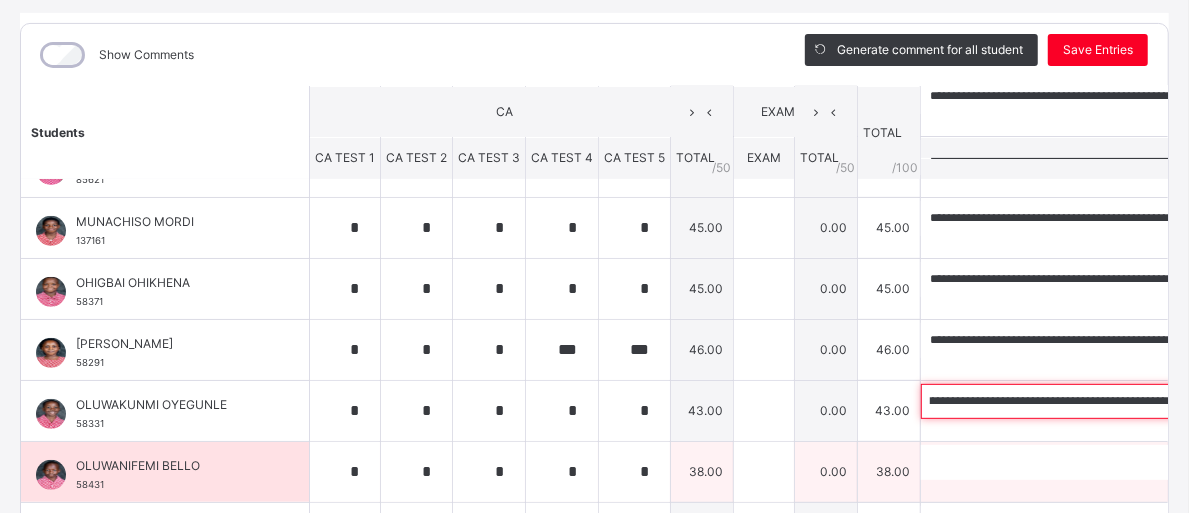 type on "**********" 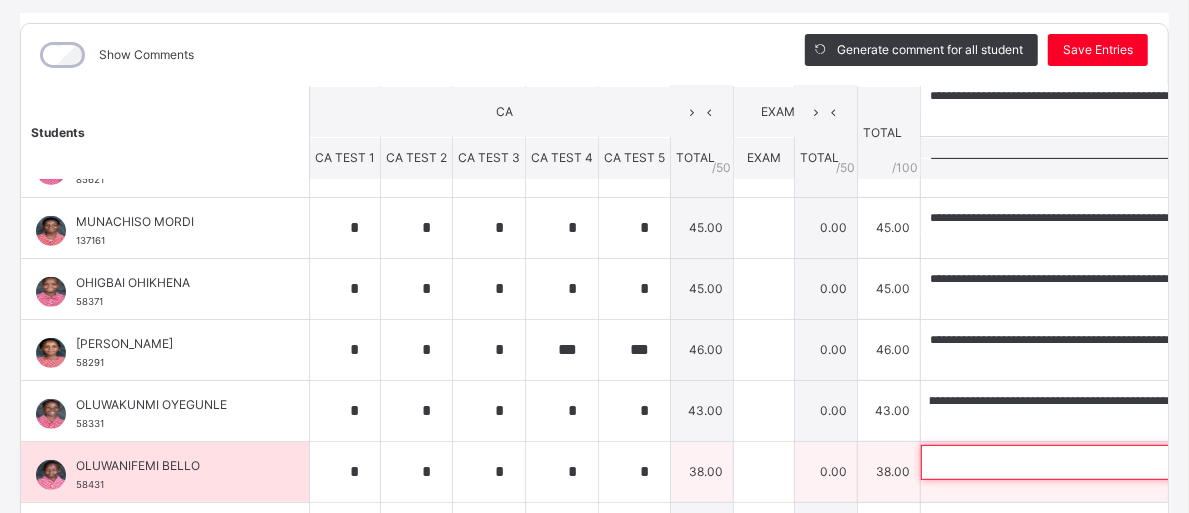 scroll, scrollTop: 0, scrollLeft: 0, axis: both 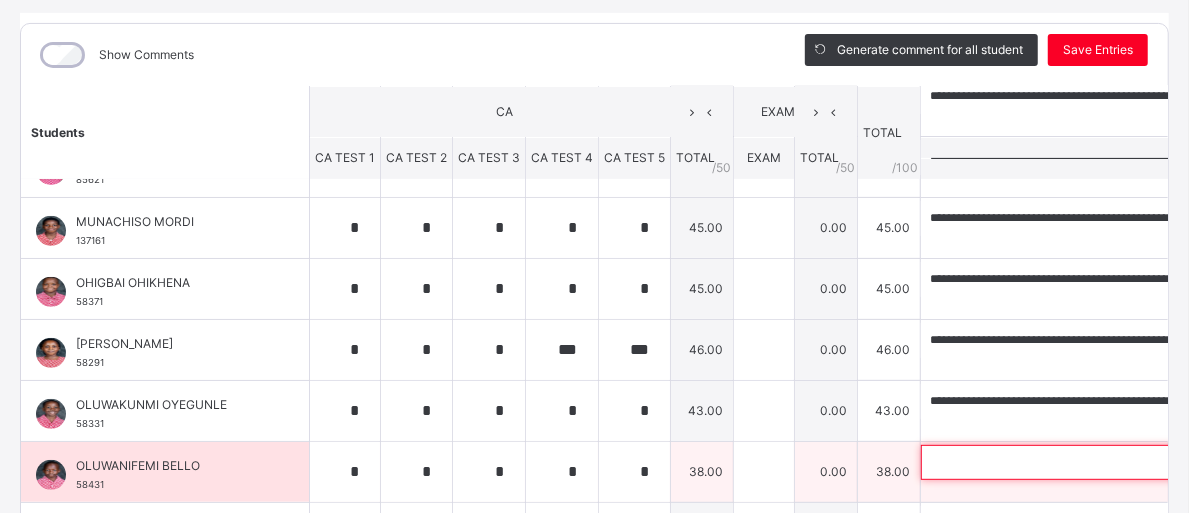 click at bounding box center (1051, 462) 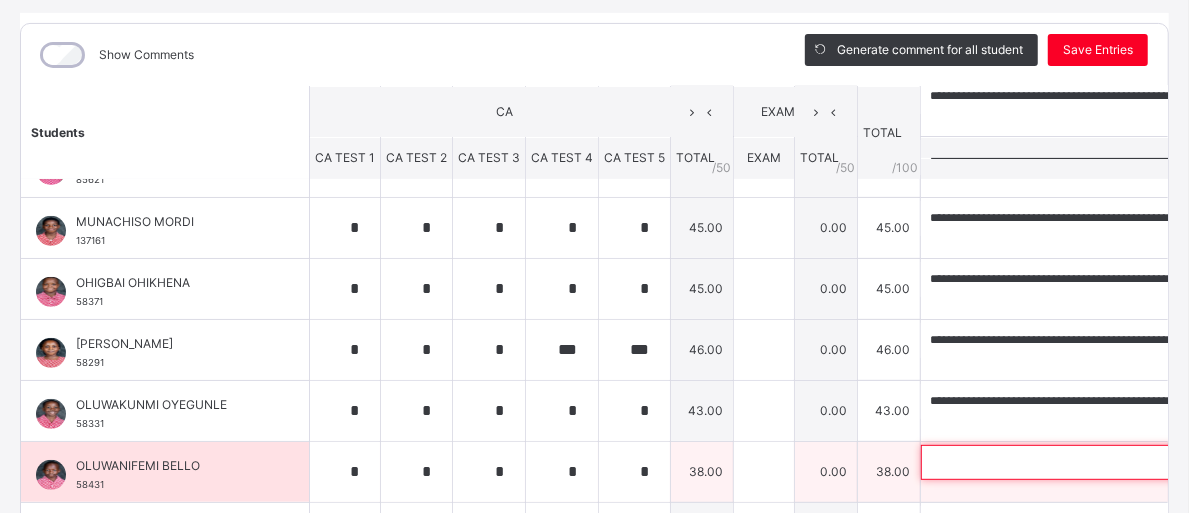 click at bounding box center [1051, 462] 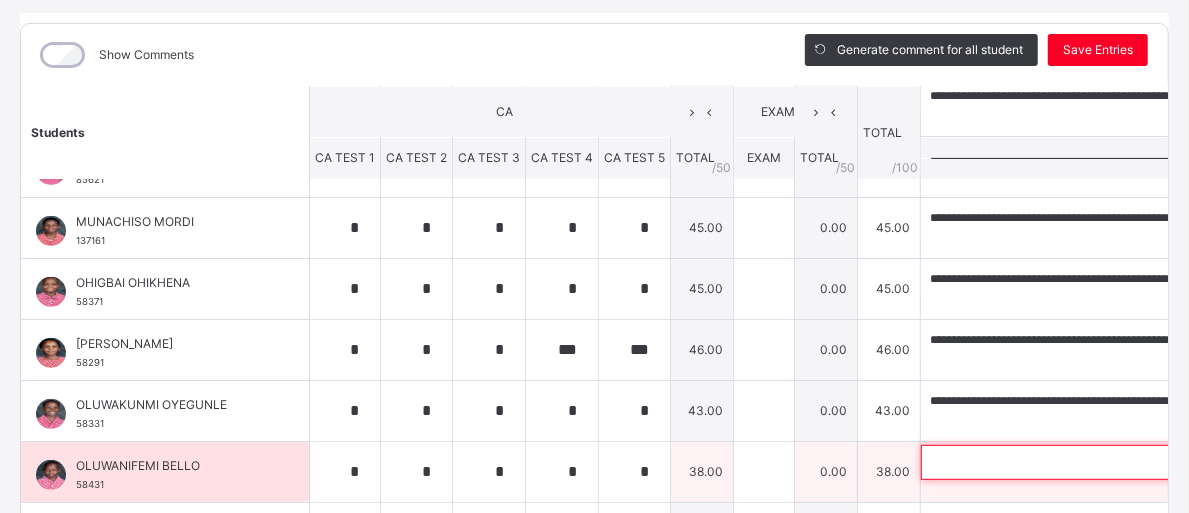 paste on "**********" 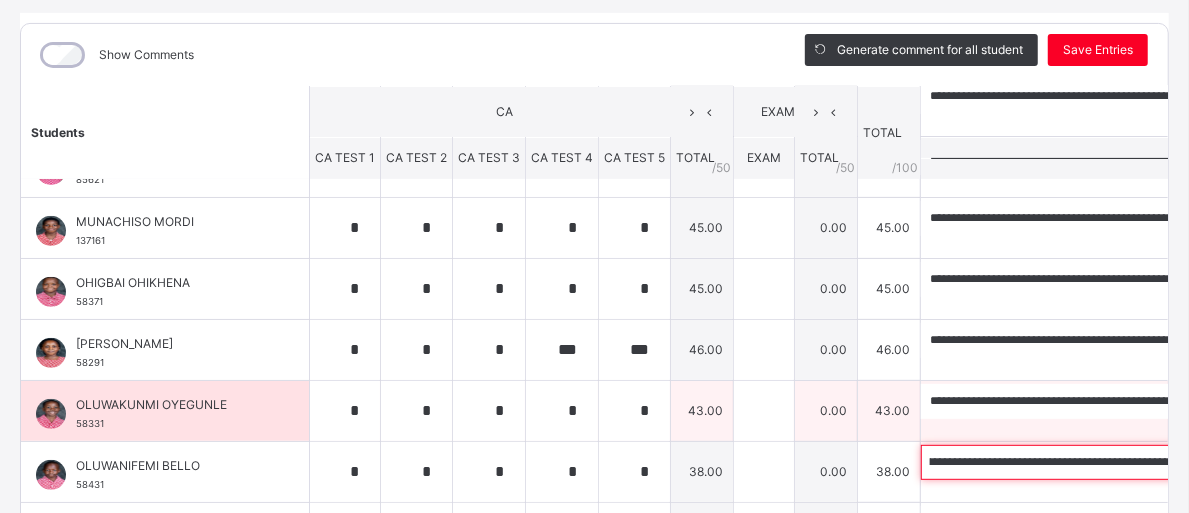scroll, scrollTop: 0, scrollLeft: 17, axis: horizontal 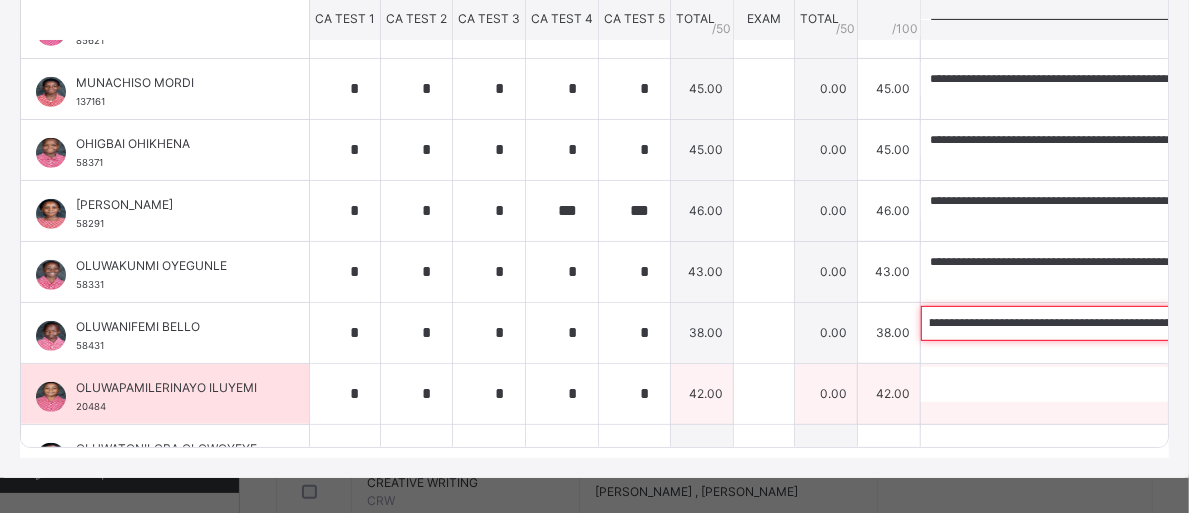 type on "**********" 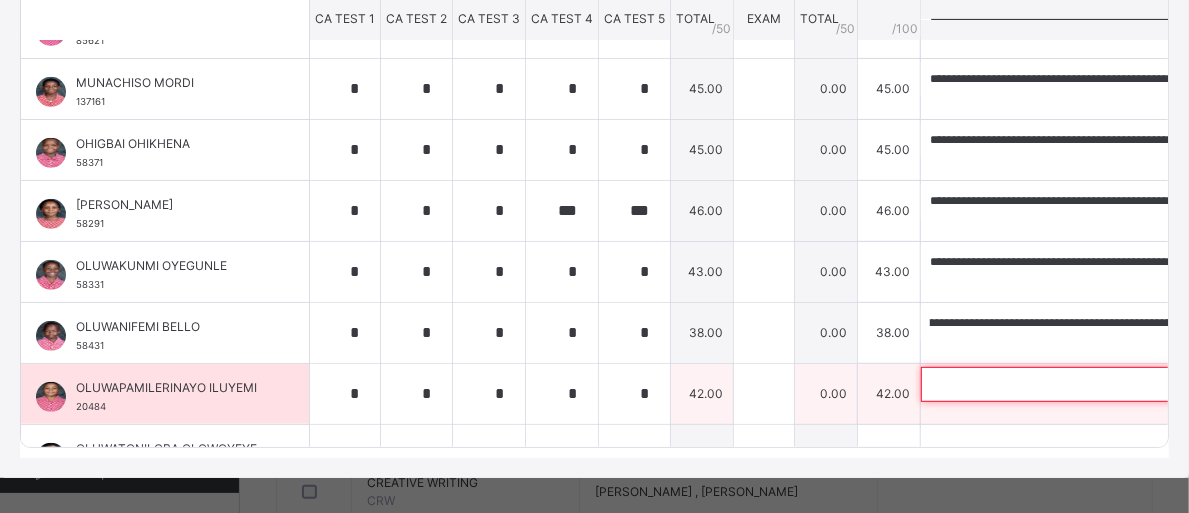 scroll, scrollTop: 0, scrollLeft: 0, axis: both 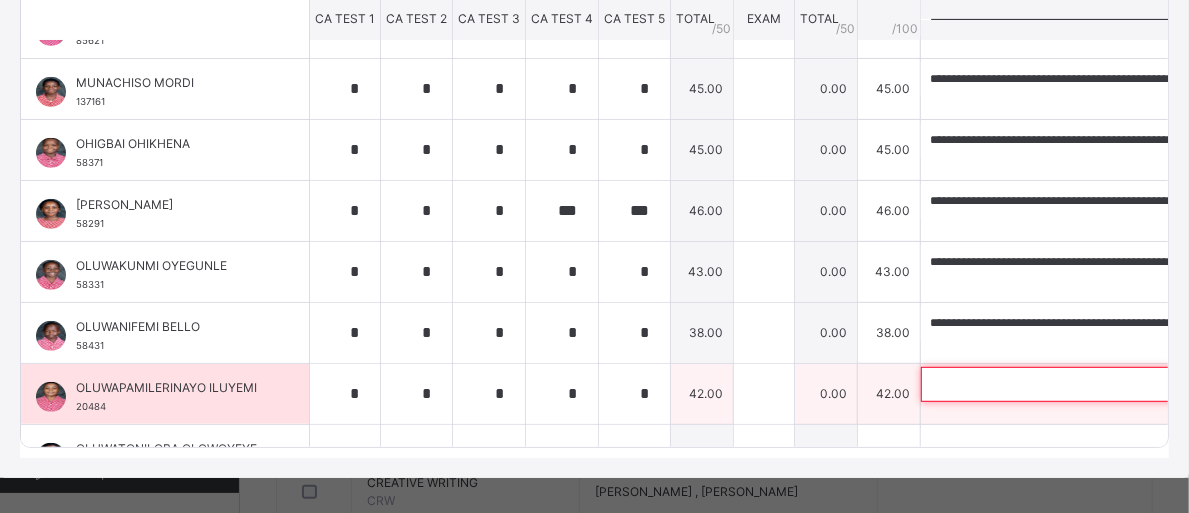 click at bounding box center (1051, 384) 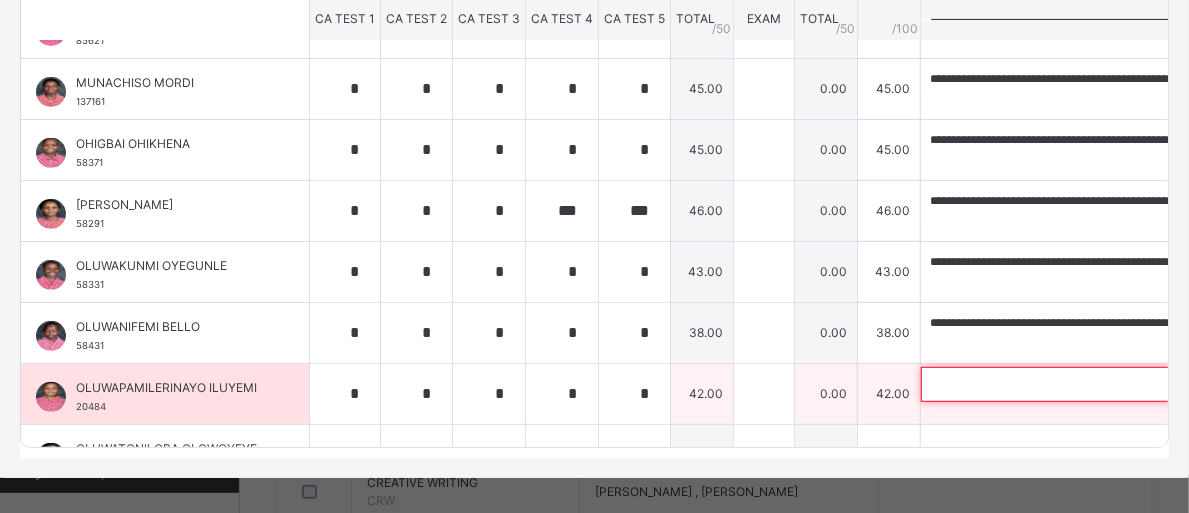 click at bounding box center [1051, 384] 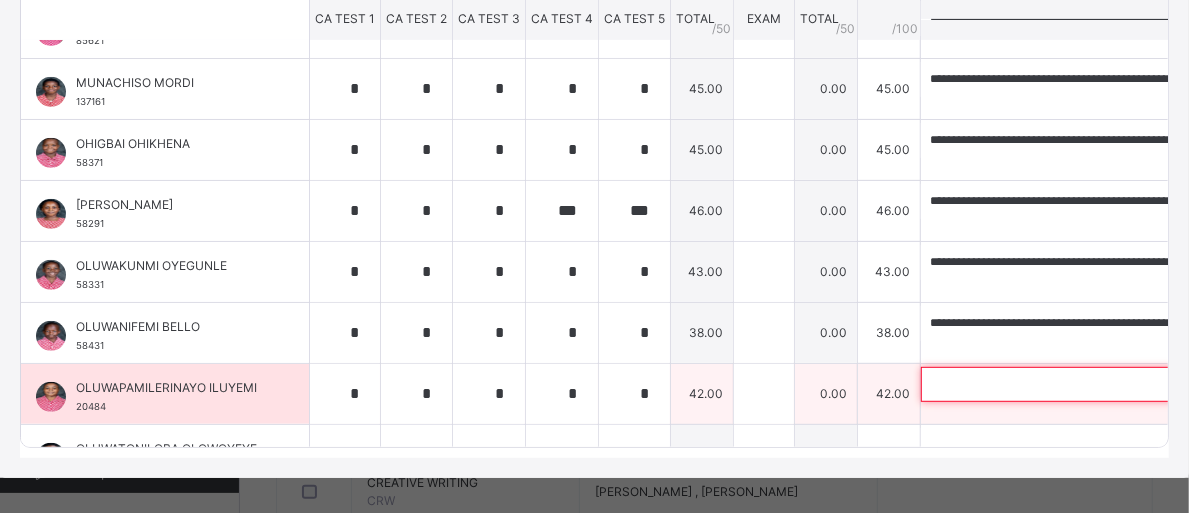 paste on "**********" 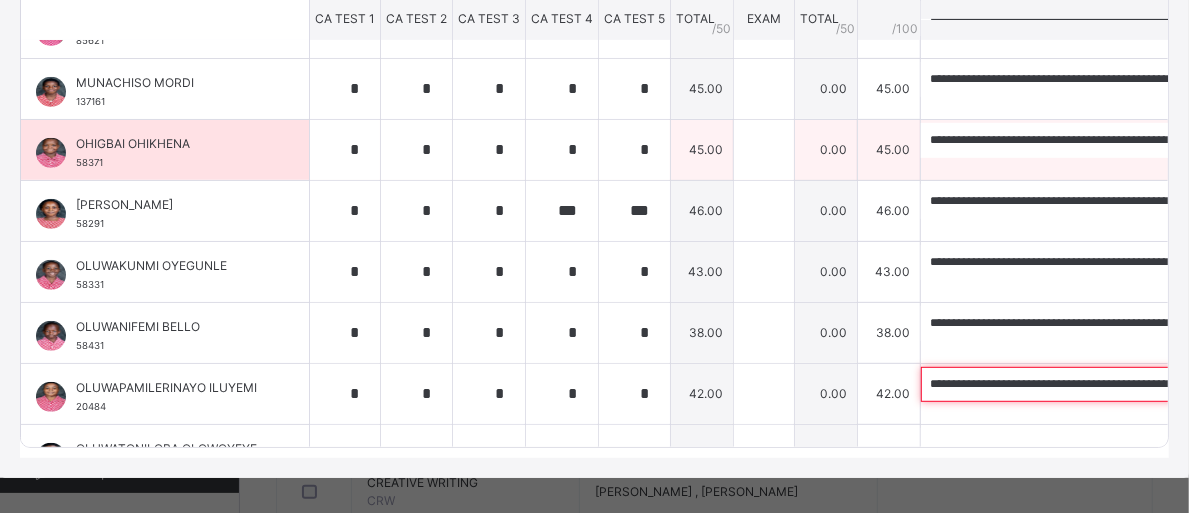 scroll, scrollTop: 0, scrollLeft: 876, axis: horizontal 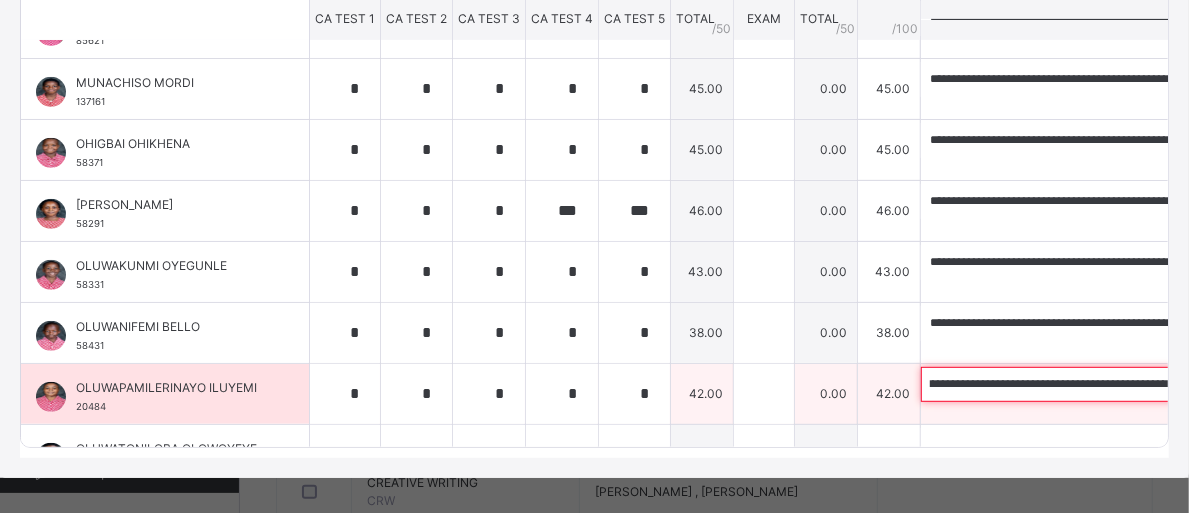 type on "**********" 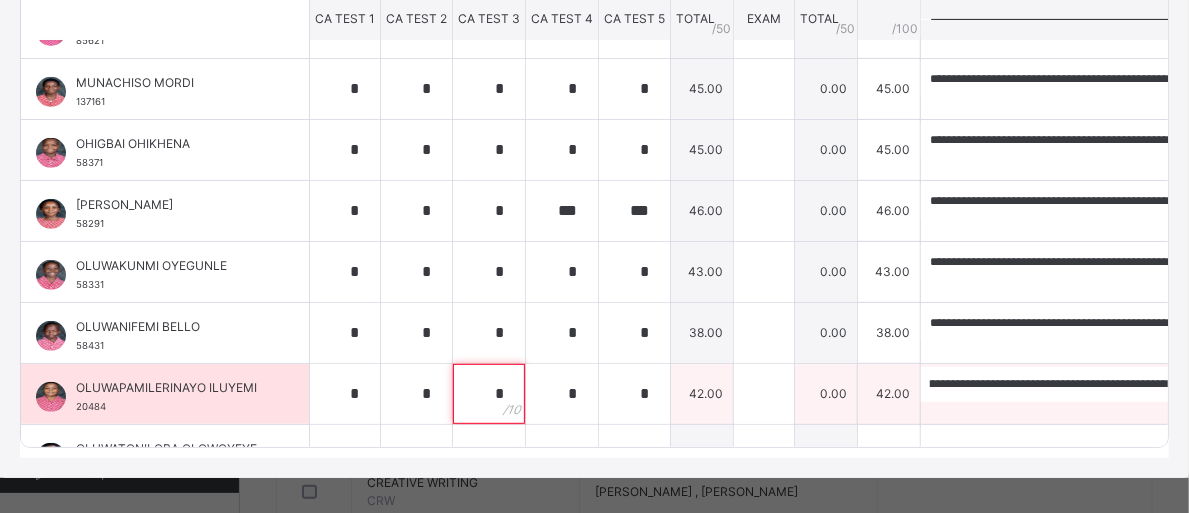 scroll, scrollTop: 0, scrollLeft: 0, axis: both 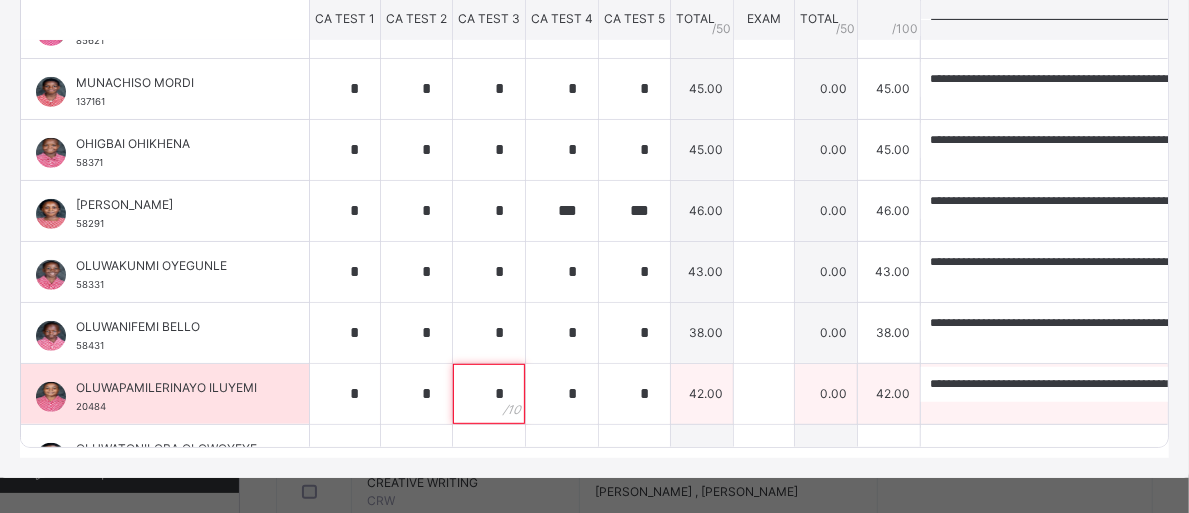 click on "*" at bounding box center (489, 394) 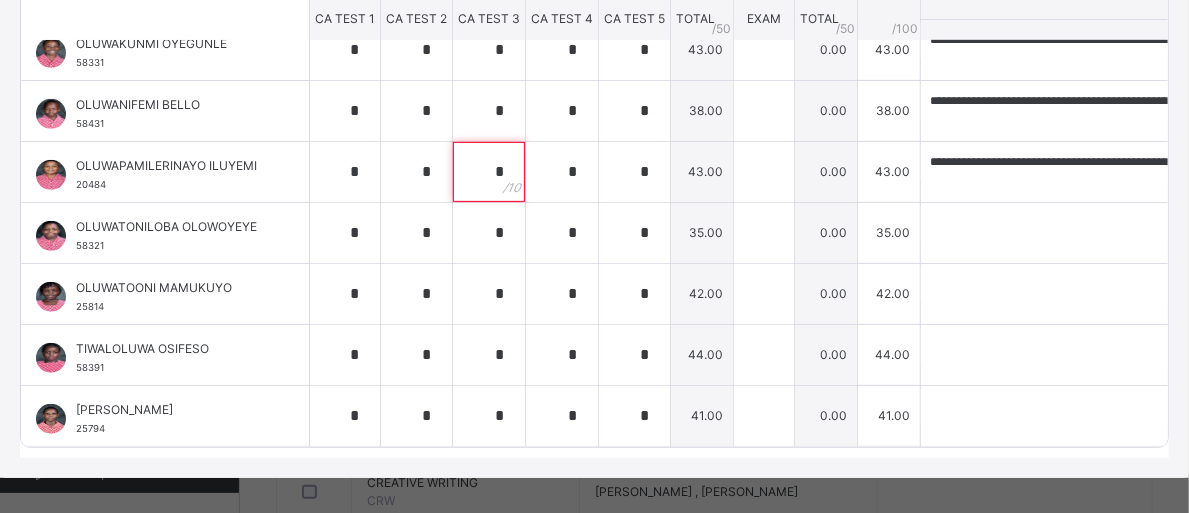 scroll, scrollTop: 642, scrollLeft: 0, axis: vertical 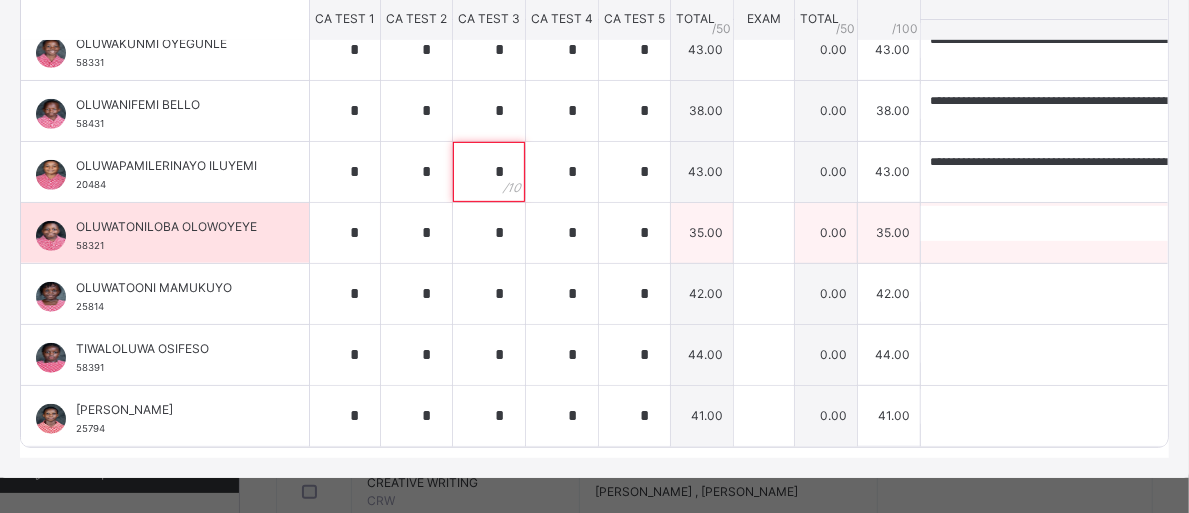 type on "*" 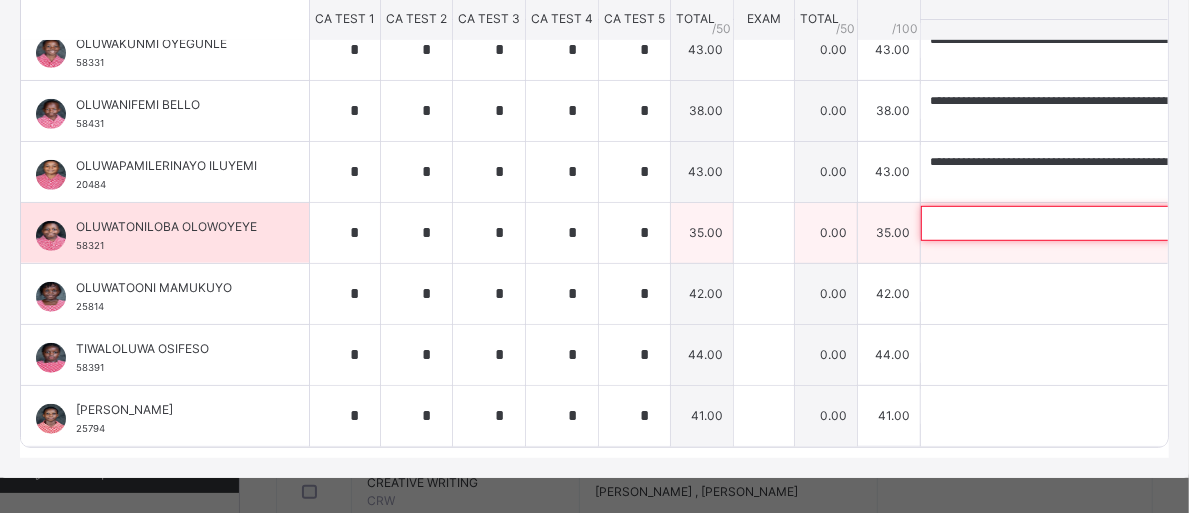 click at bounding box center [1051, 223] 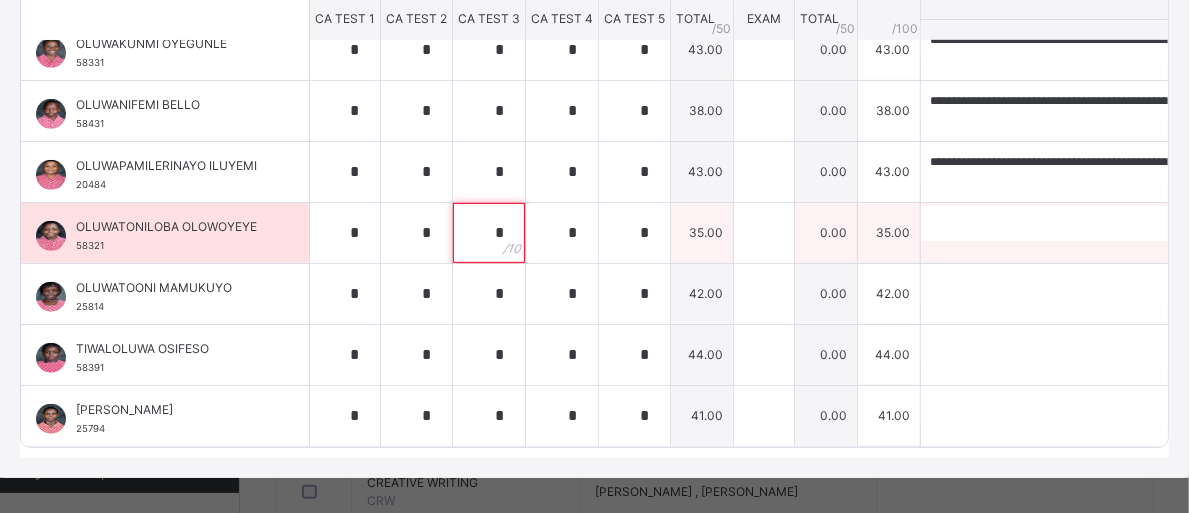 click on "*" at bounding box center [489, 233] 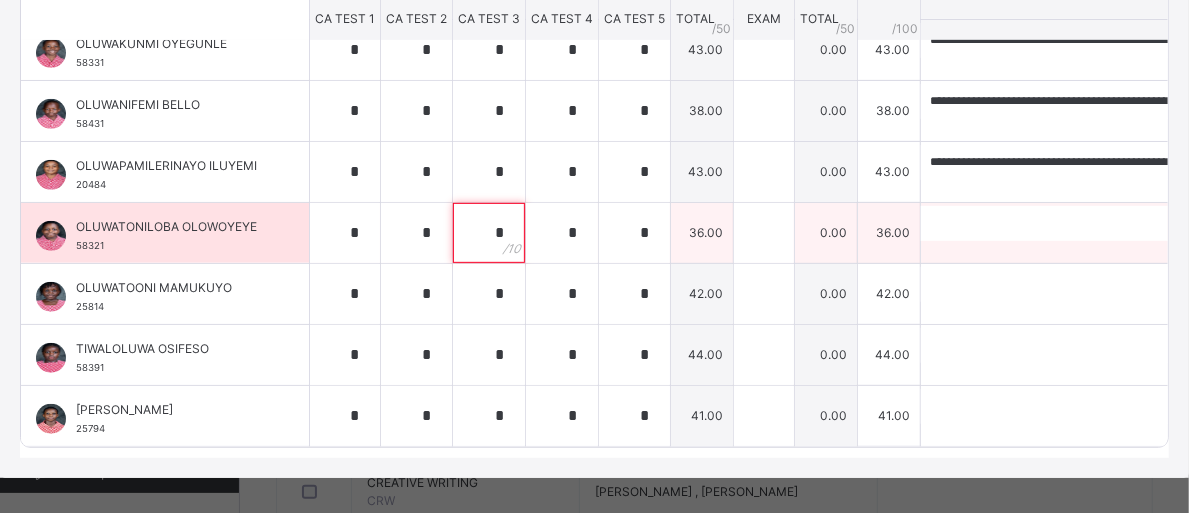 type on "*" 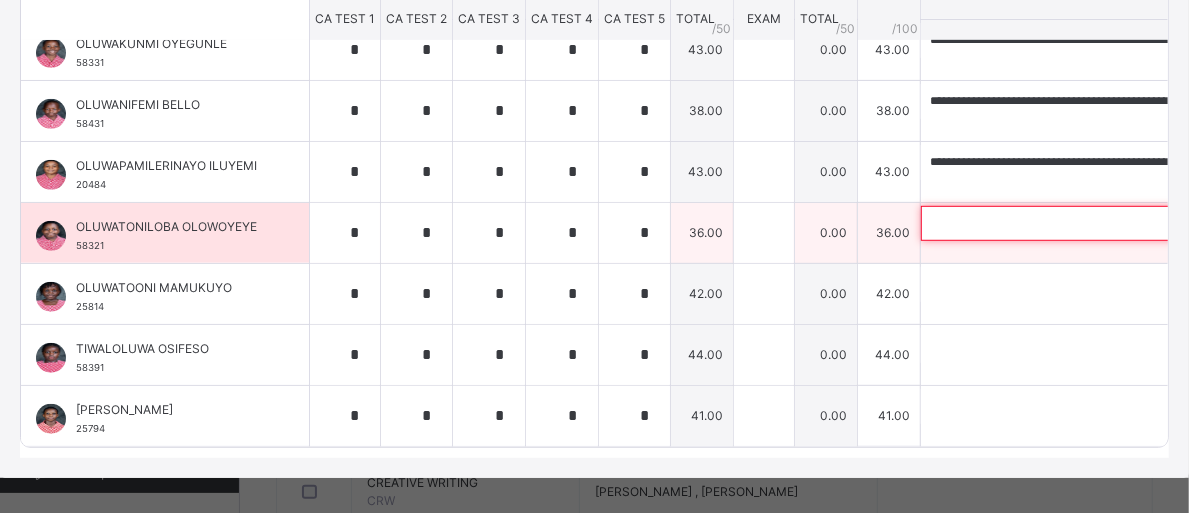 click at bounding box center (1051, 223) 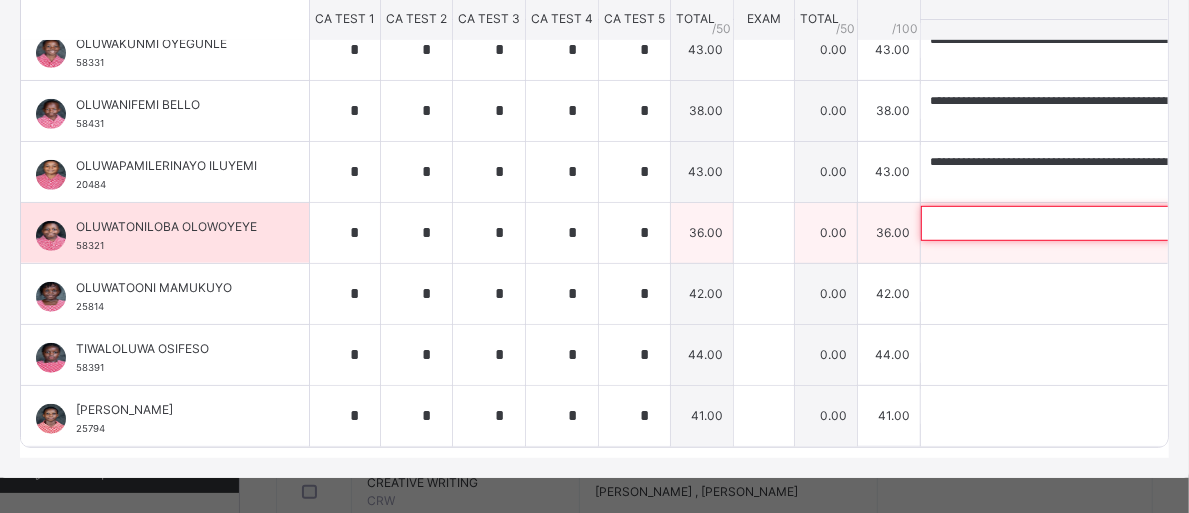paste on "**********" 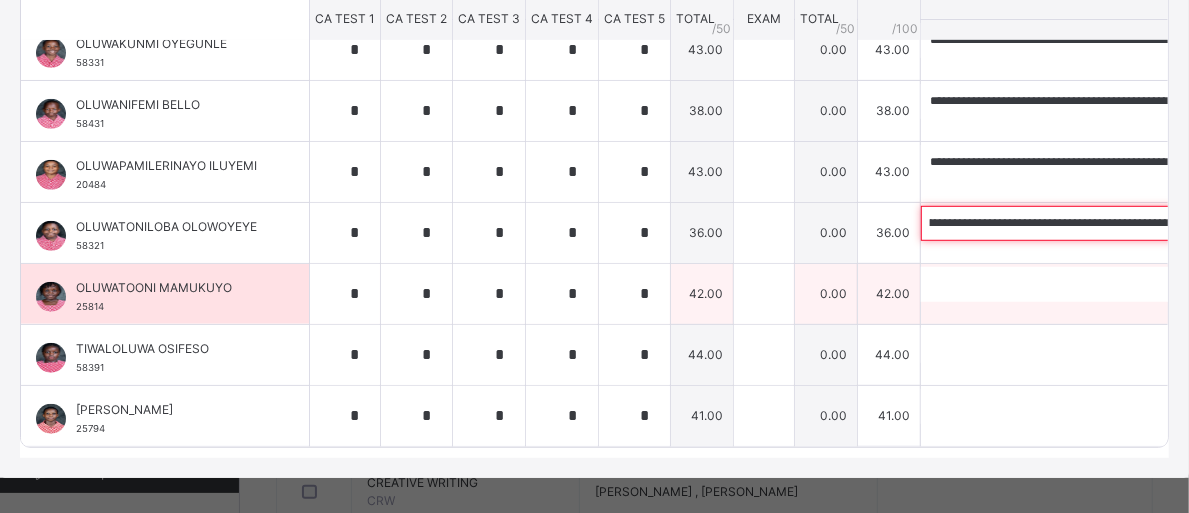 scroll, scrollTop: 0, scrollLeft: 0, axis: both 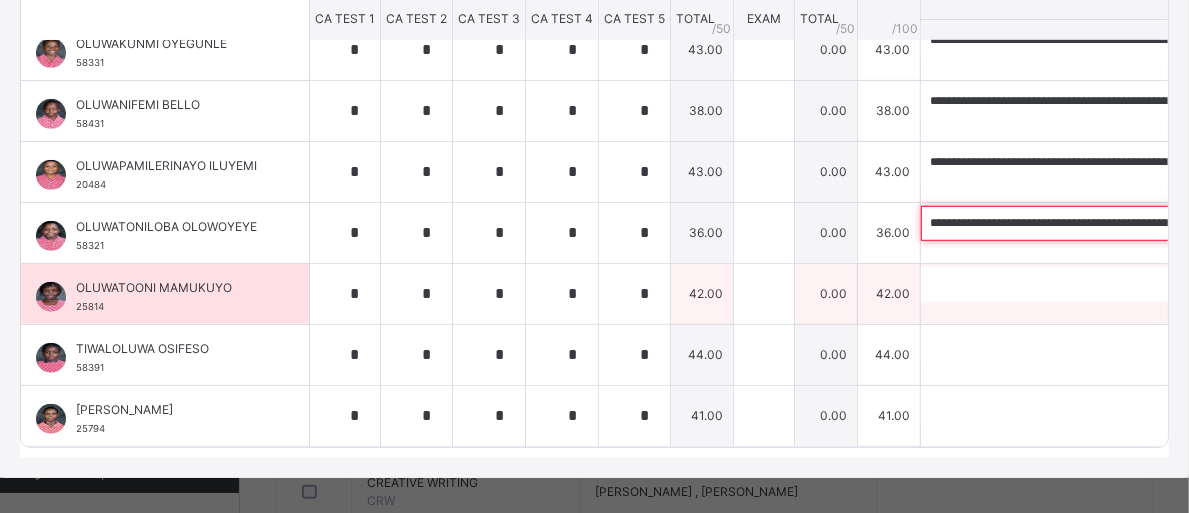 type on "**********" 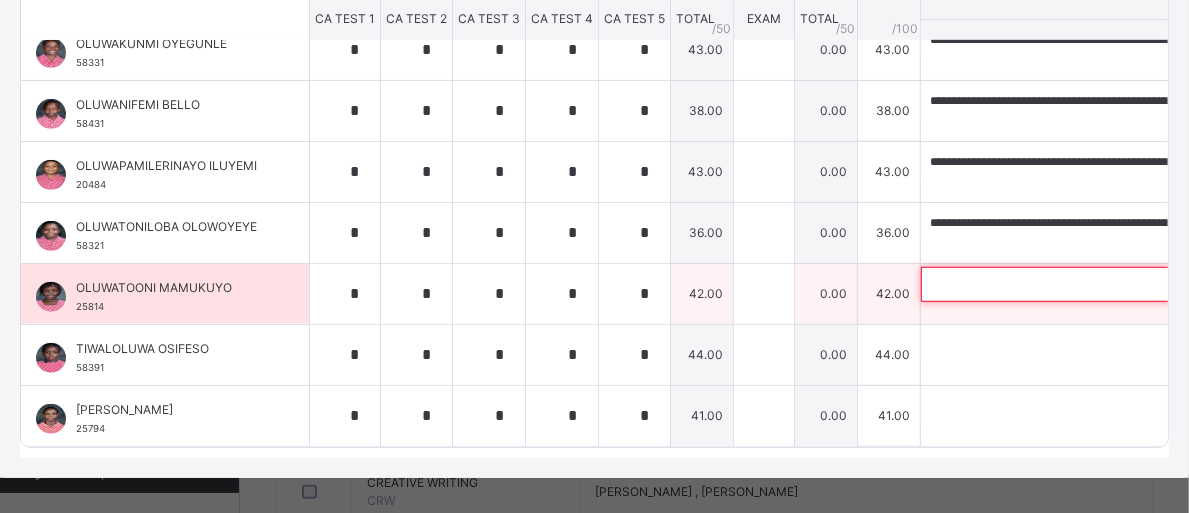 click at bounding box center [1051, 284] 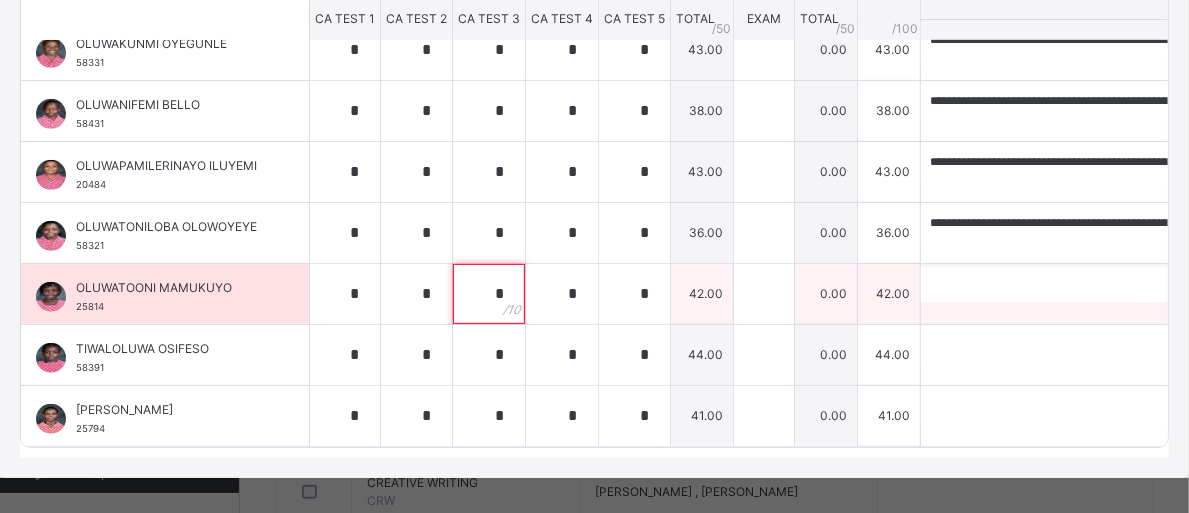 click on "*" at bounding box center (489, 294) 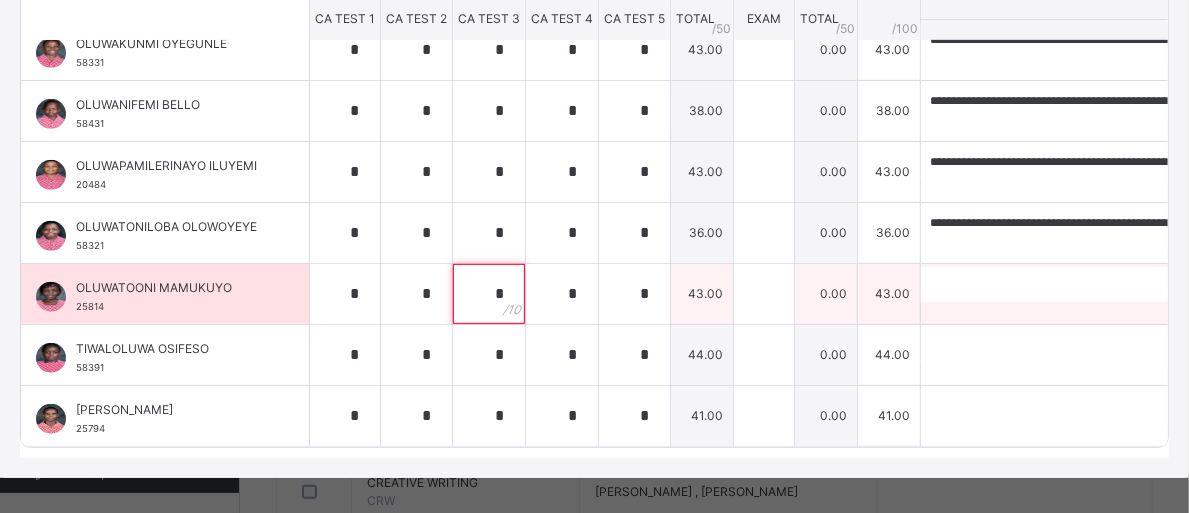 type on "*" 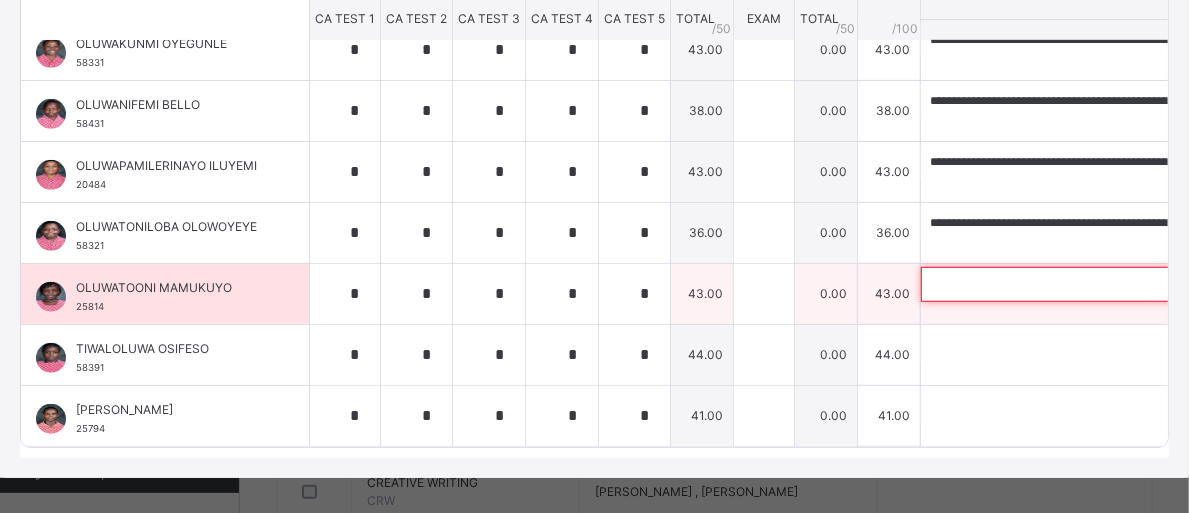 click at bounding box center [1051, 284] 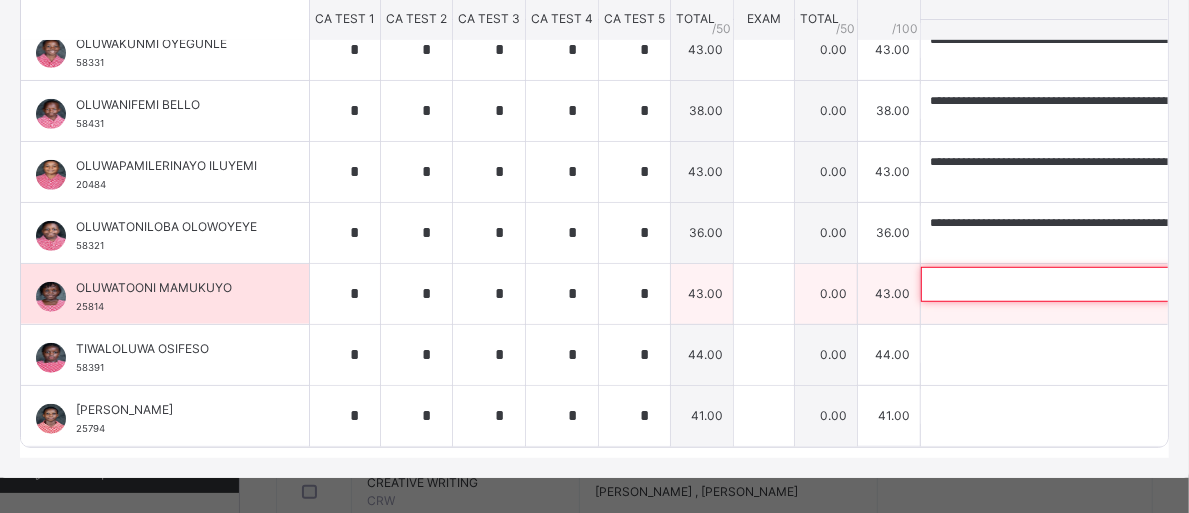paste on "**********" 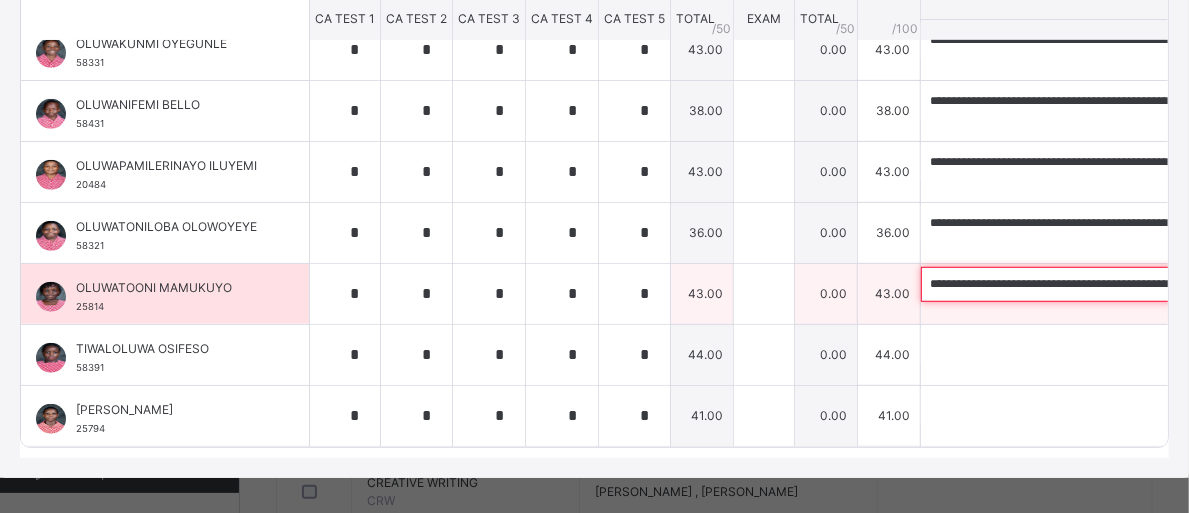 scroll, scrollTop: 0, scrollLeft: 783, axis: horizontal 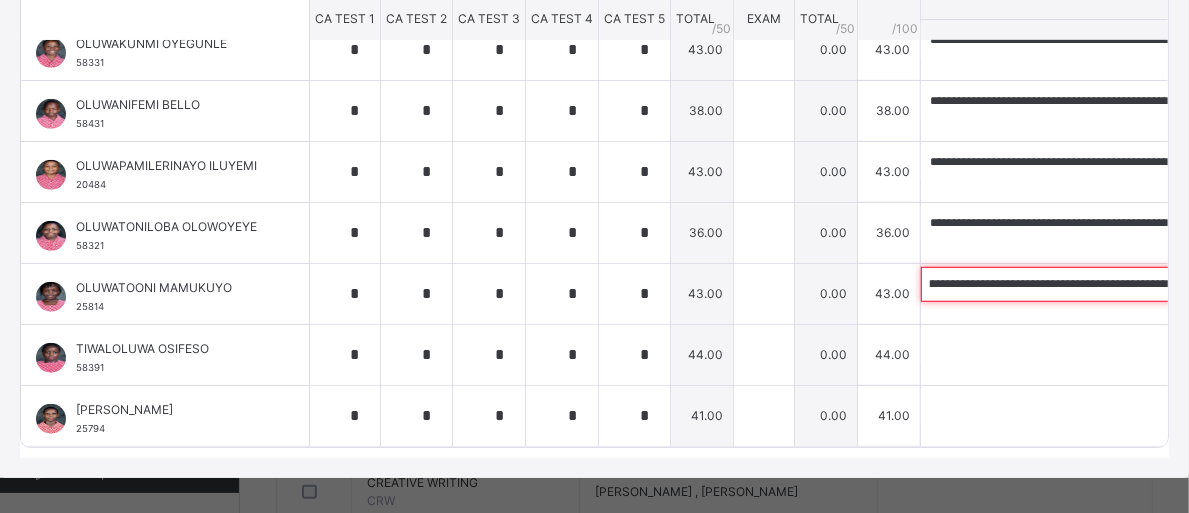 type on "**********" 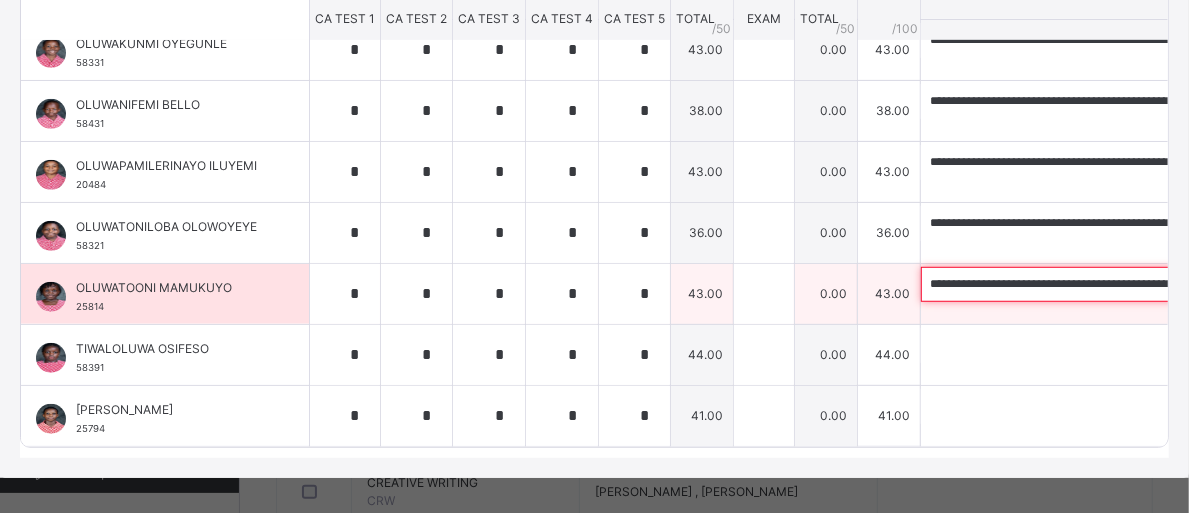 click on "**********" at bounding box center [1051, 284] 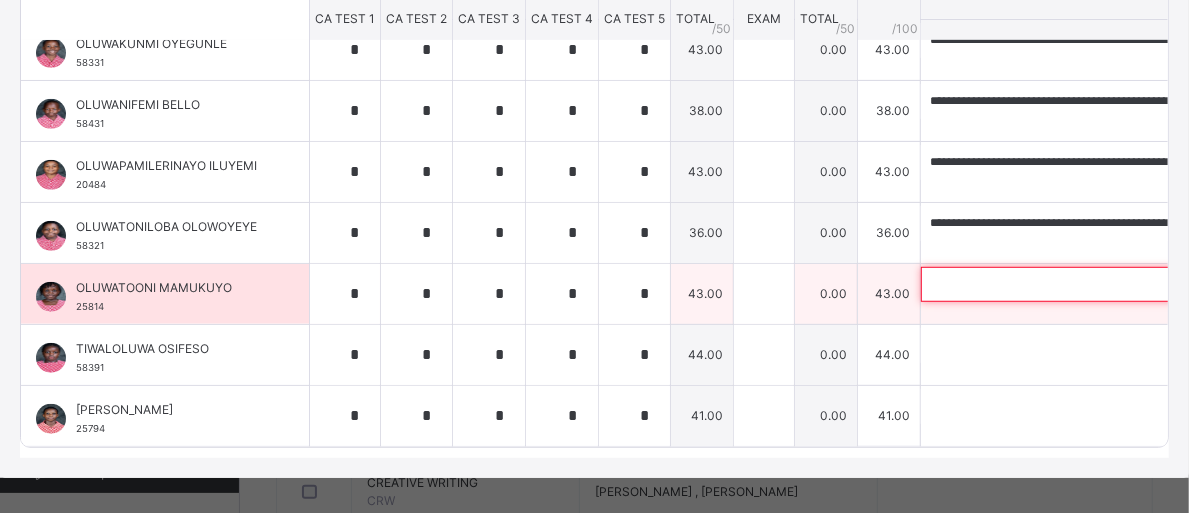 paste on "**********" 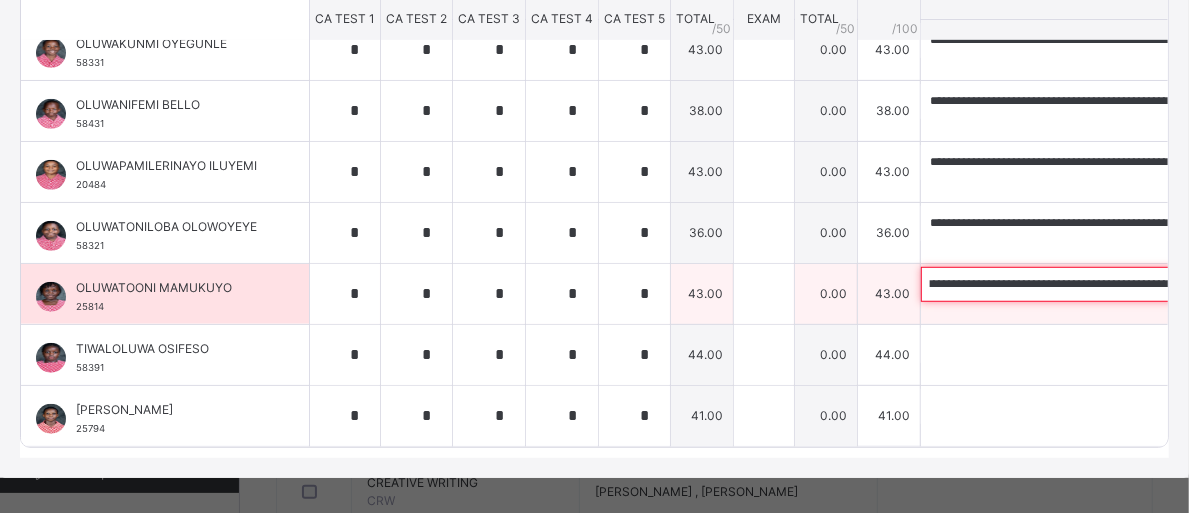 scroll, scrollTop: 0, scrollLeft: 0, axis: both 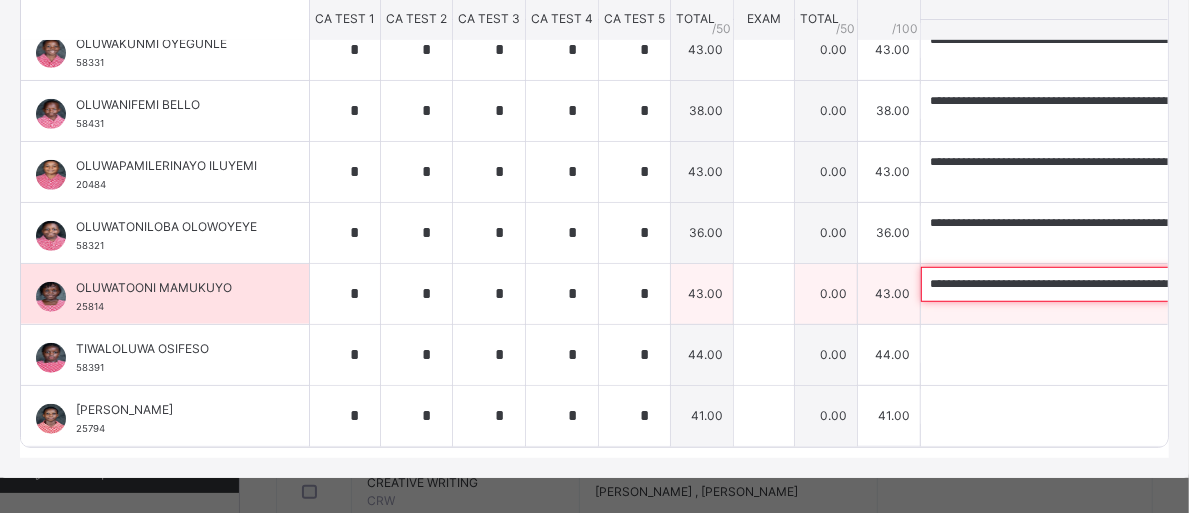 type on "**********" 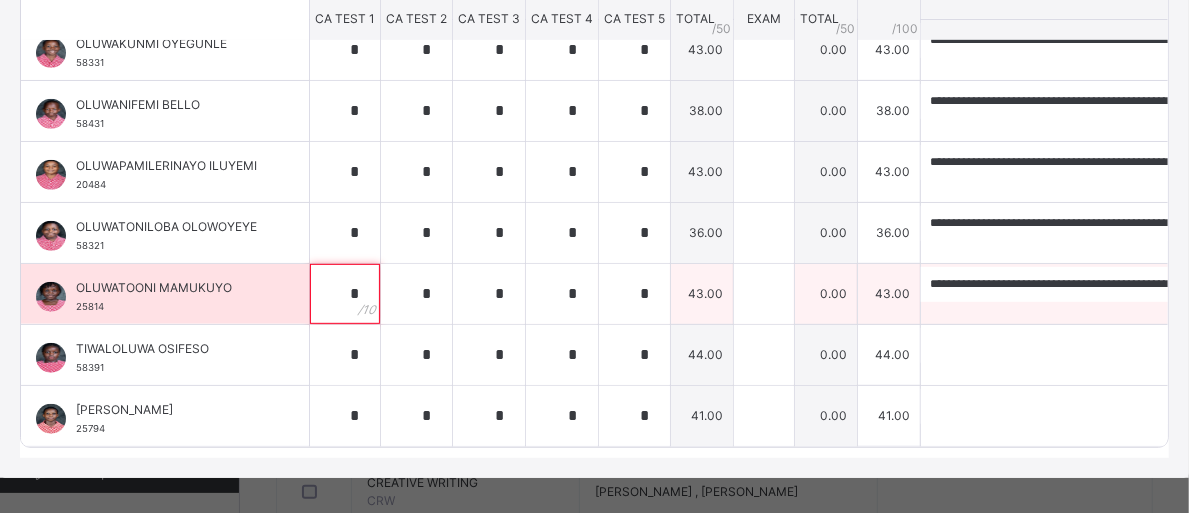 click on "*" at bounding box center [345, 294] 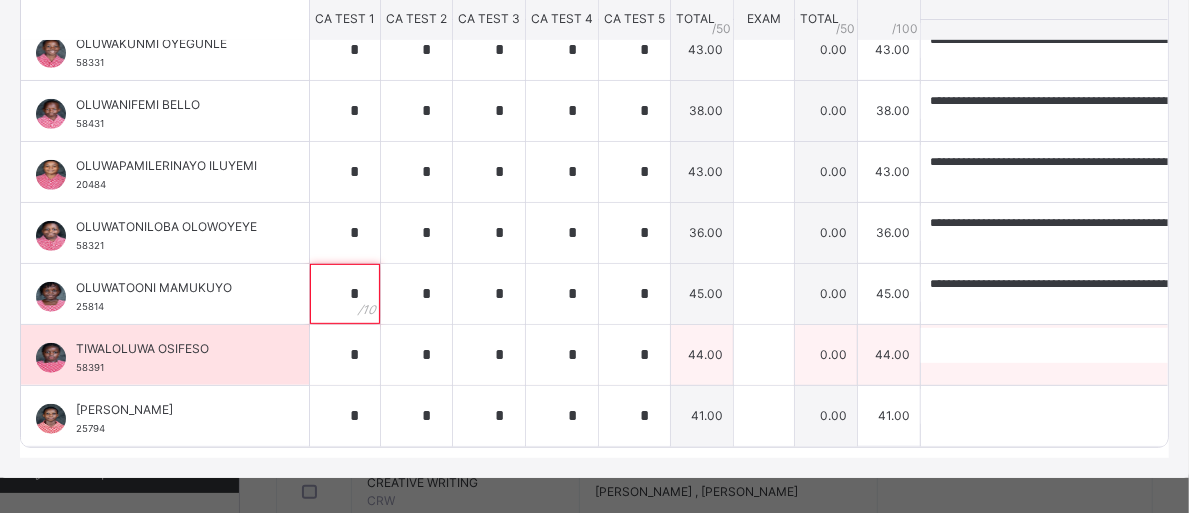 type on "*" 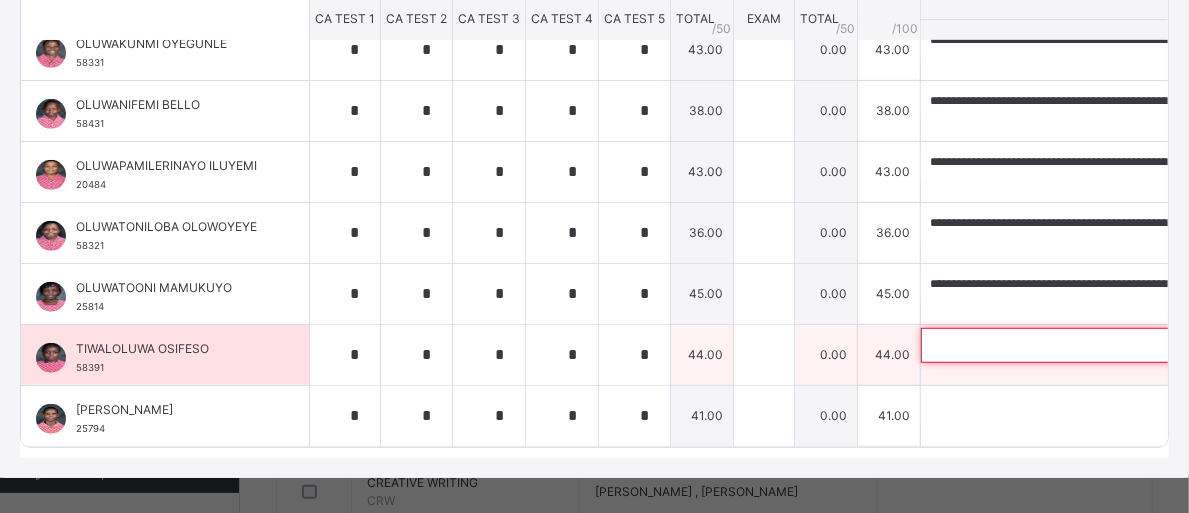 click at bounding box center (1051, 345) 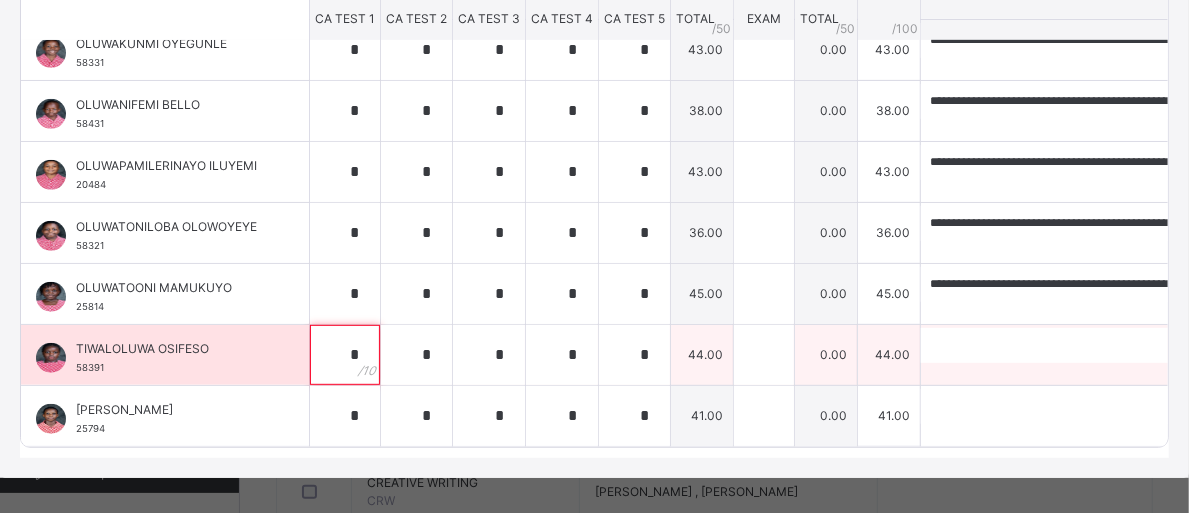click on "*" at bounding box center [345, 355] 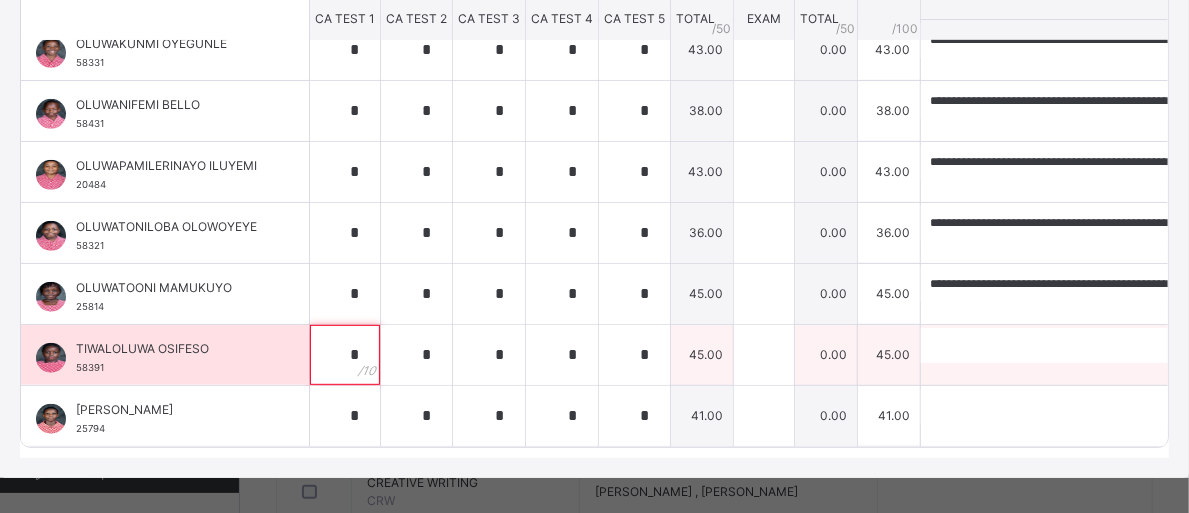 type on "*" 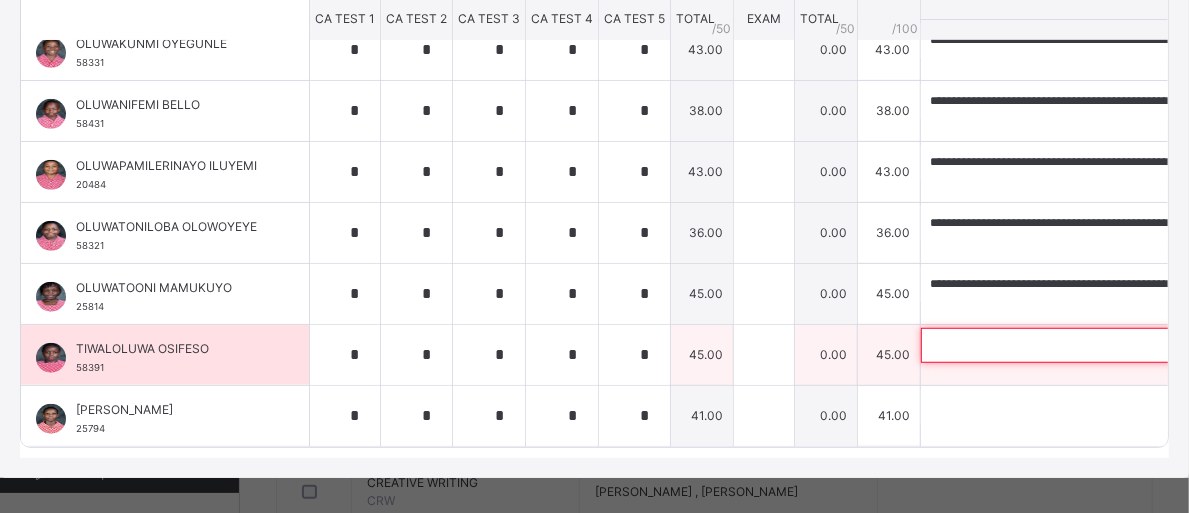 click at bounding box center [1051, 345] 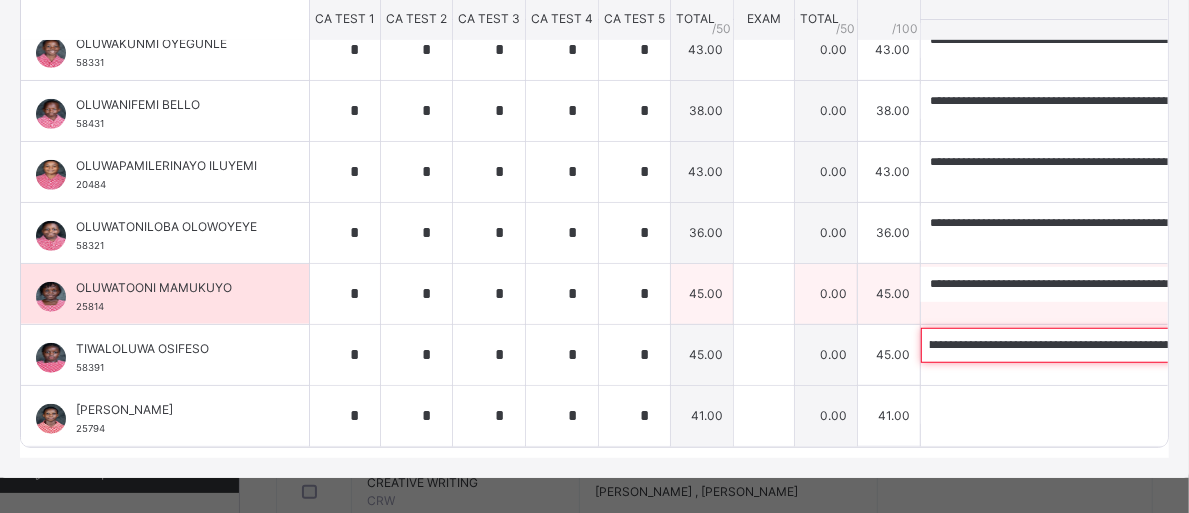scroll, scrollTop: 0, scrollLeft: 0, axis: both 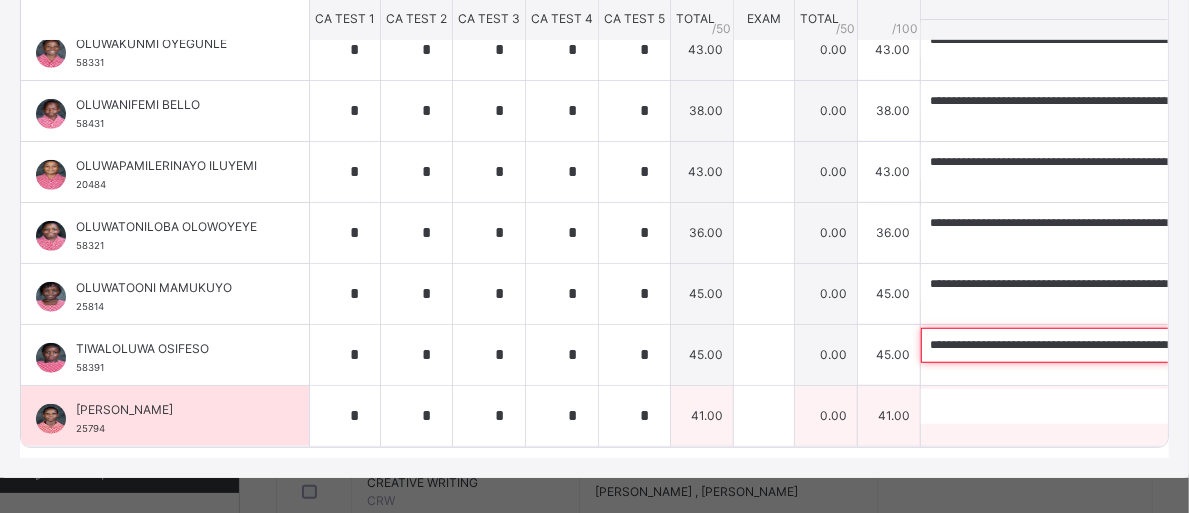 type on "**********" 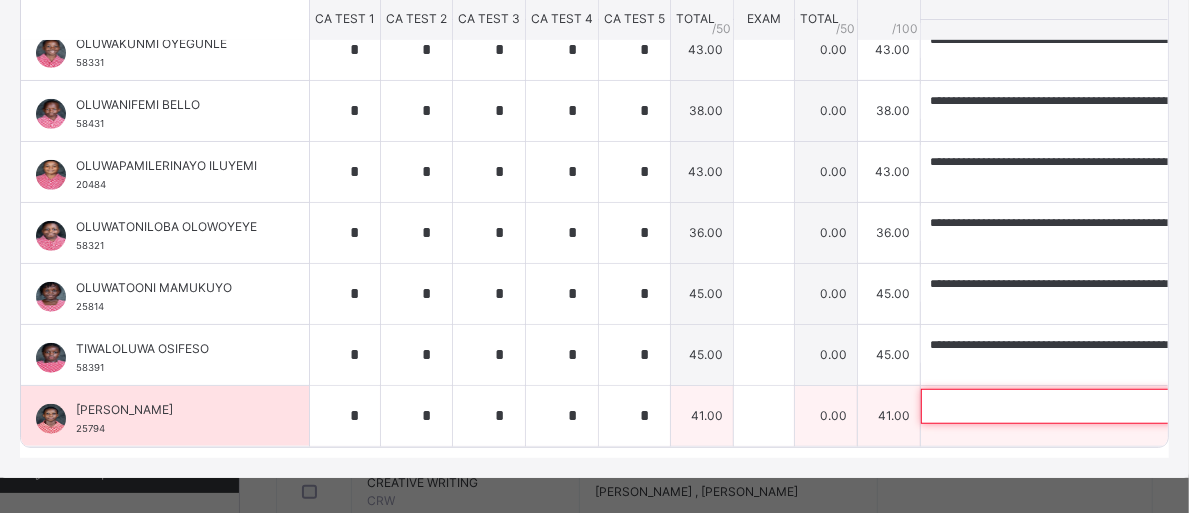 click at bounding box center [1051, 406] 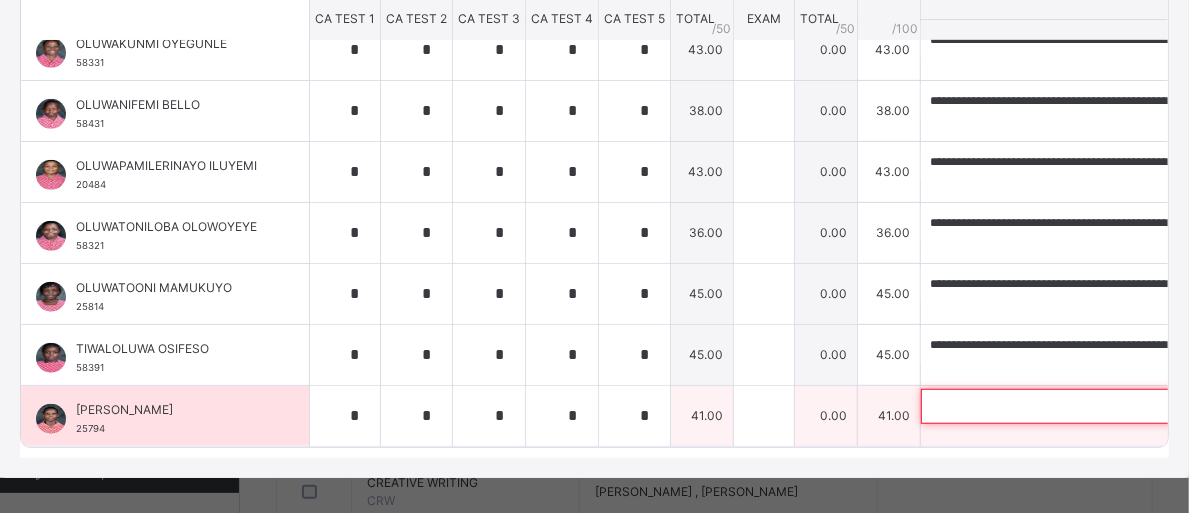 click at bounding box center (1051, 406) 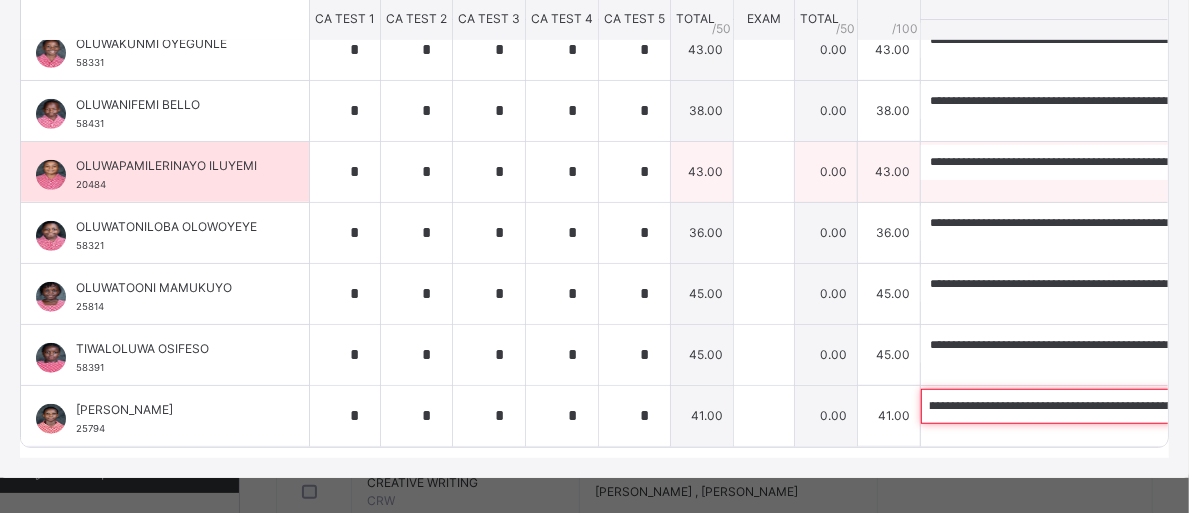 scroll, scrollTop: 0, scrollLeft: 0, axis: both 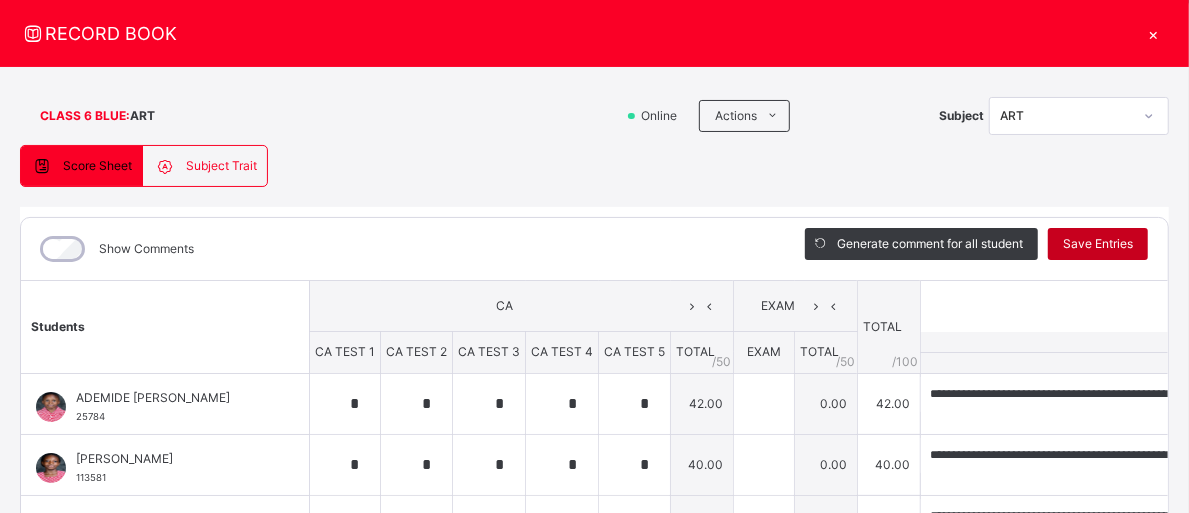 type on "**********" 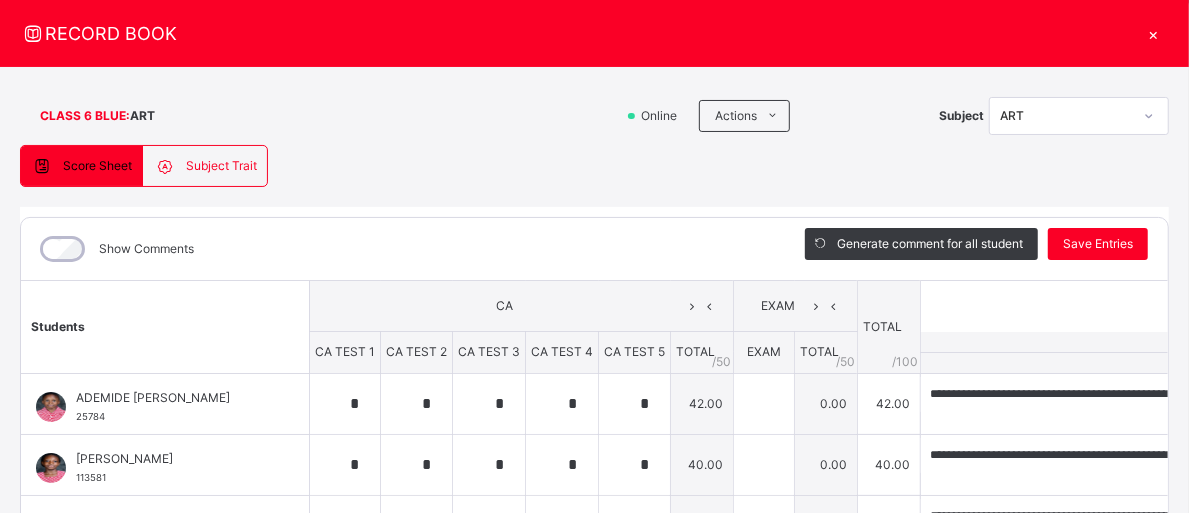 type on "*" 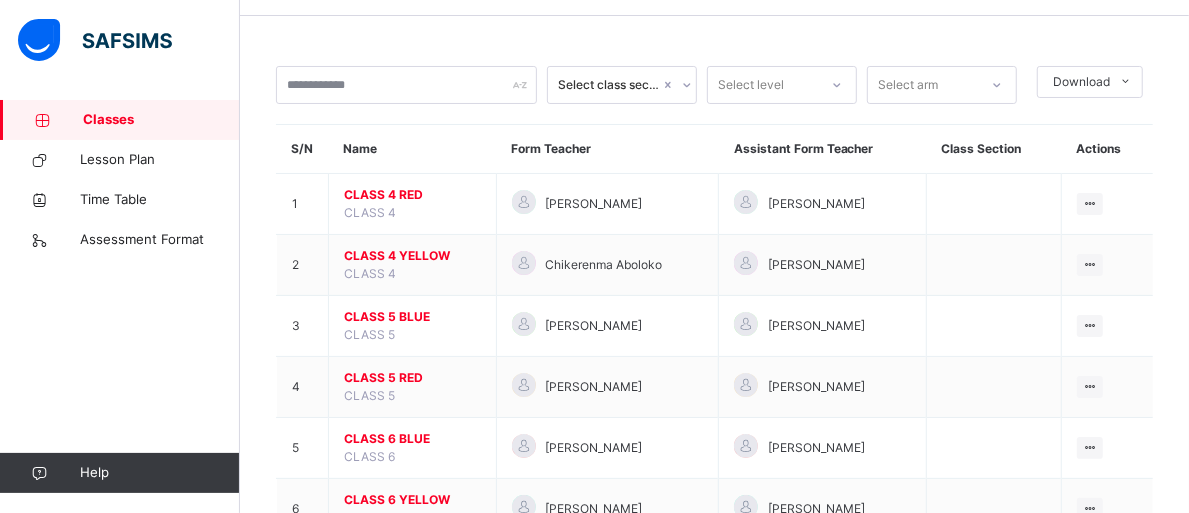 scroll, scrollTop: 139, scrollLeft: 0, axis: vertical 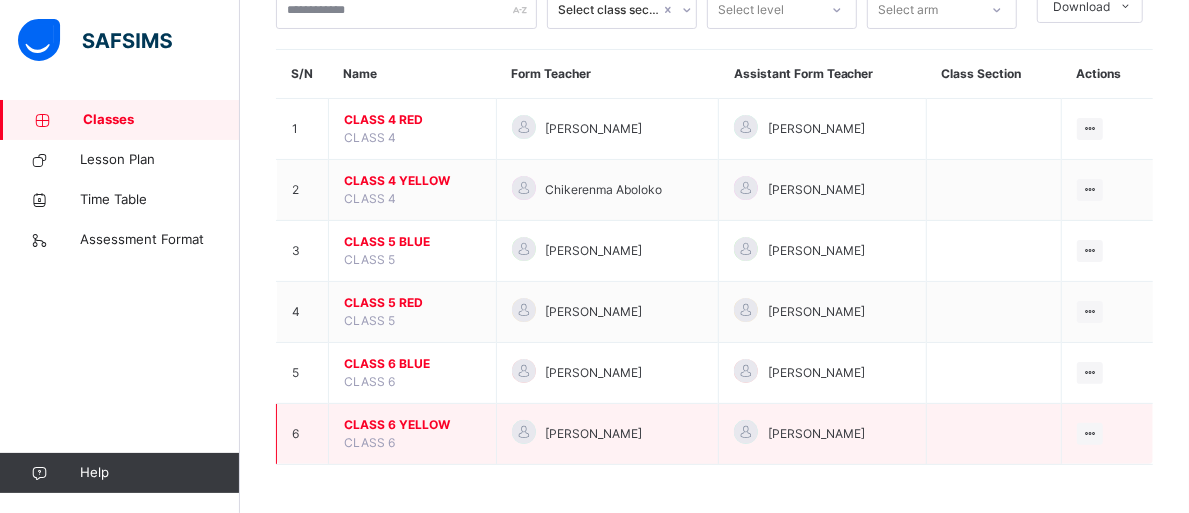 click on "CLASS 6   YELLOW" at bounding box center (412, 425) 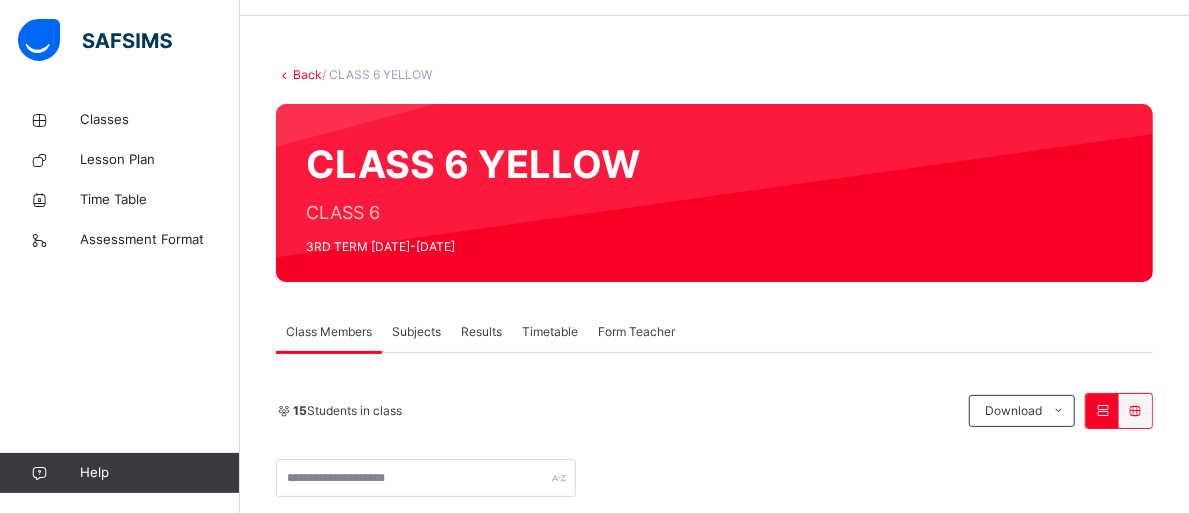 scroll, scrollTop: 276, scrollLeft: 0, axis: vertical 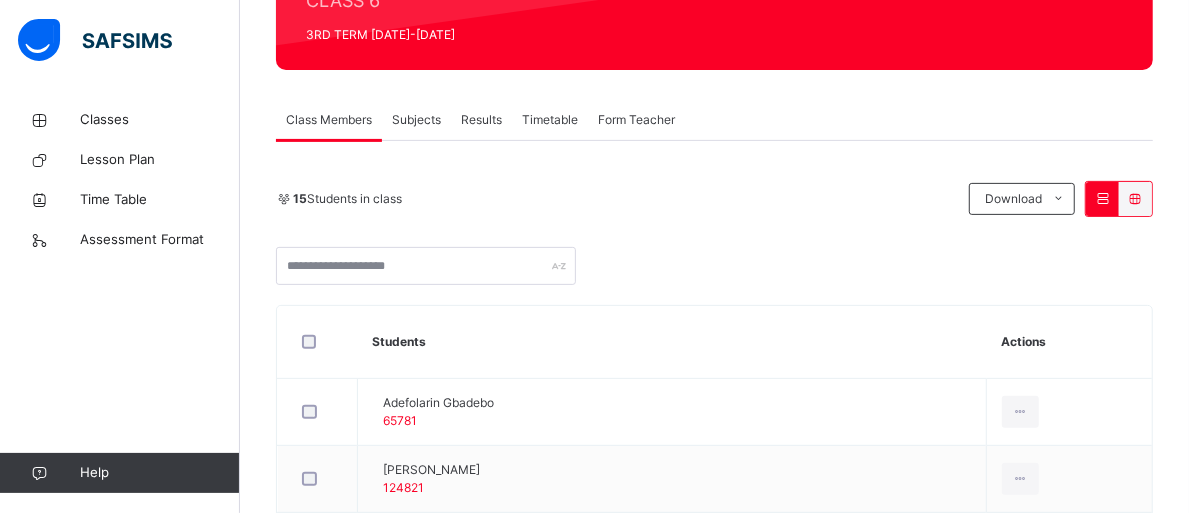 click on "Subjects" at bounding box center [416, 120] 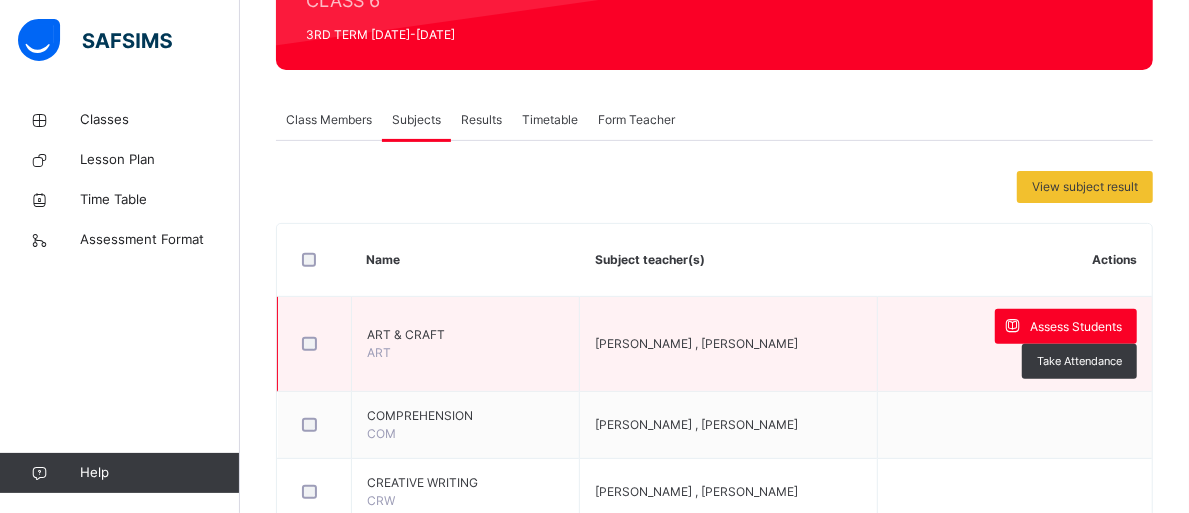 click at bounding box center (314, 344) 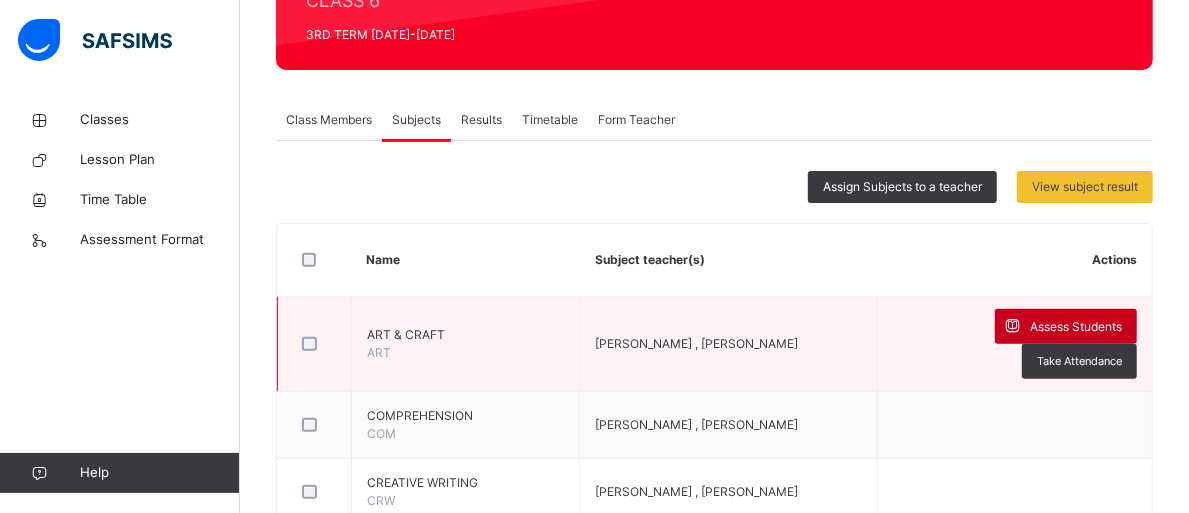 click on "Assess Students" at bounding box center (1076, 327) 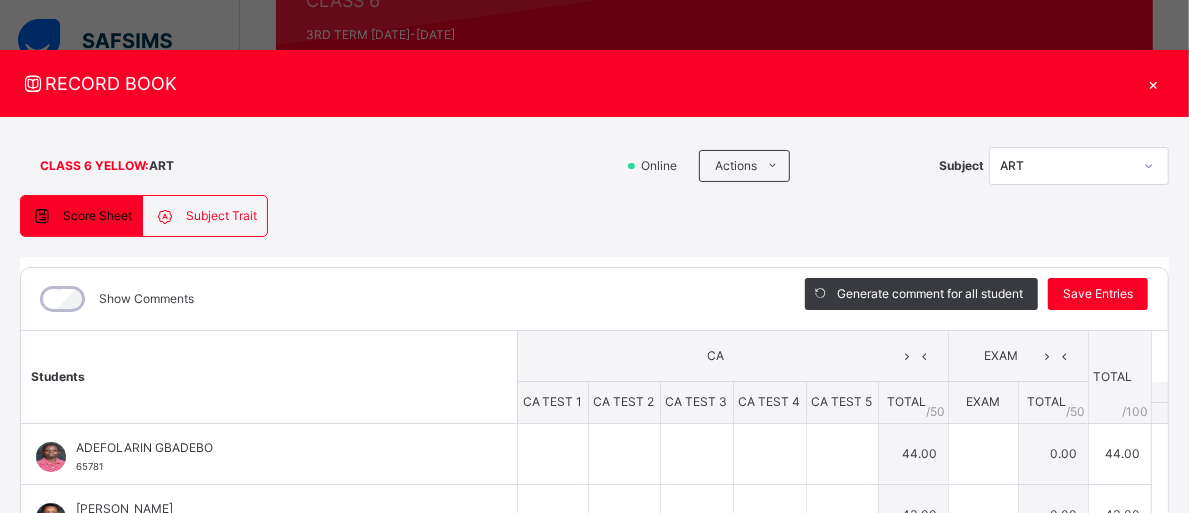 type on "*" 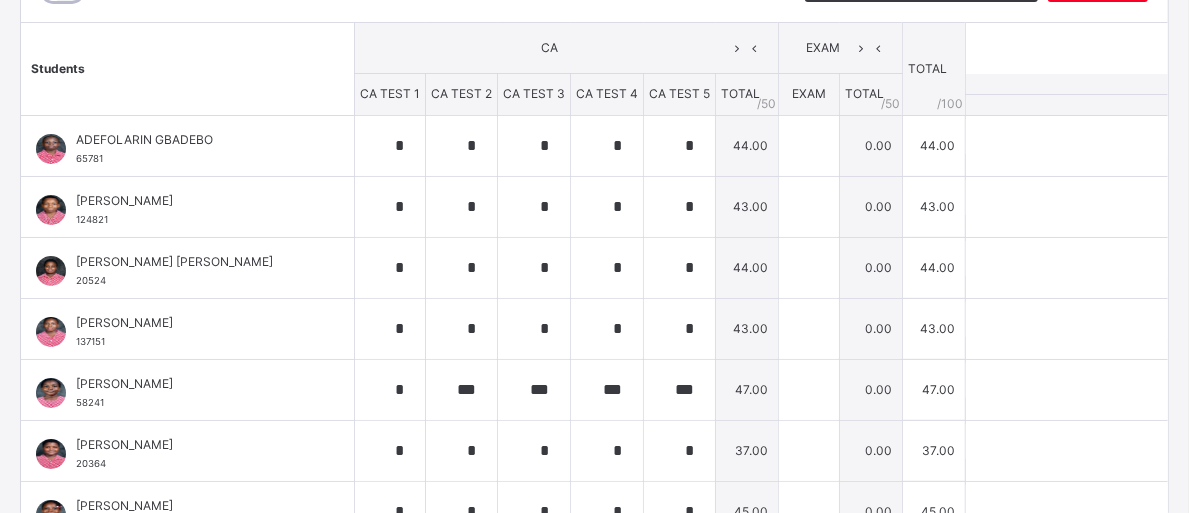 scroll, scrollTop: 316, scrollLeft: 0, axis: vertical 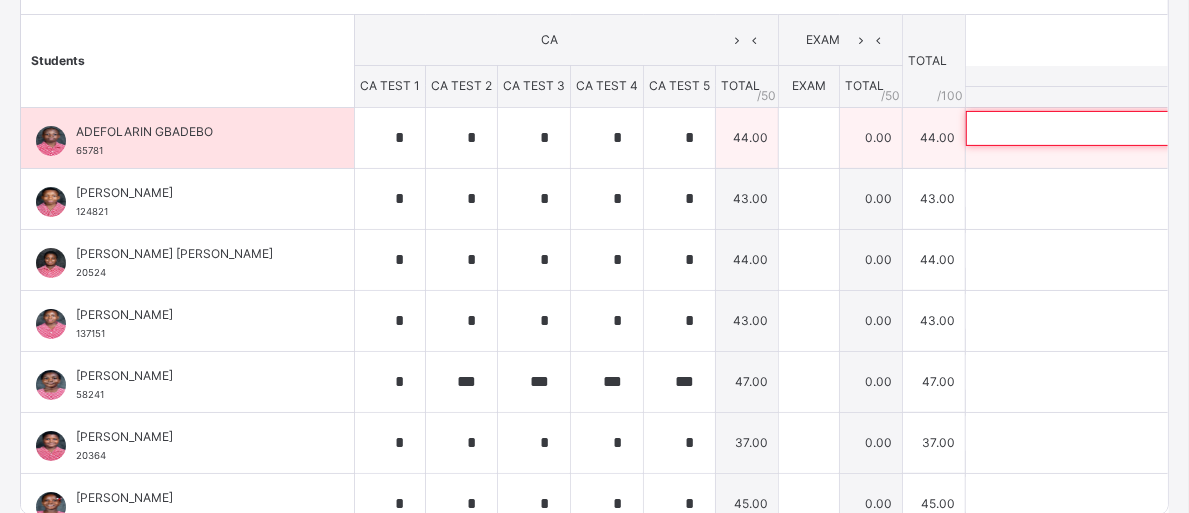 click at bounding box center [1096, 128] 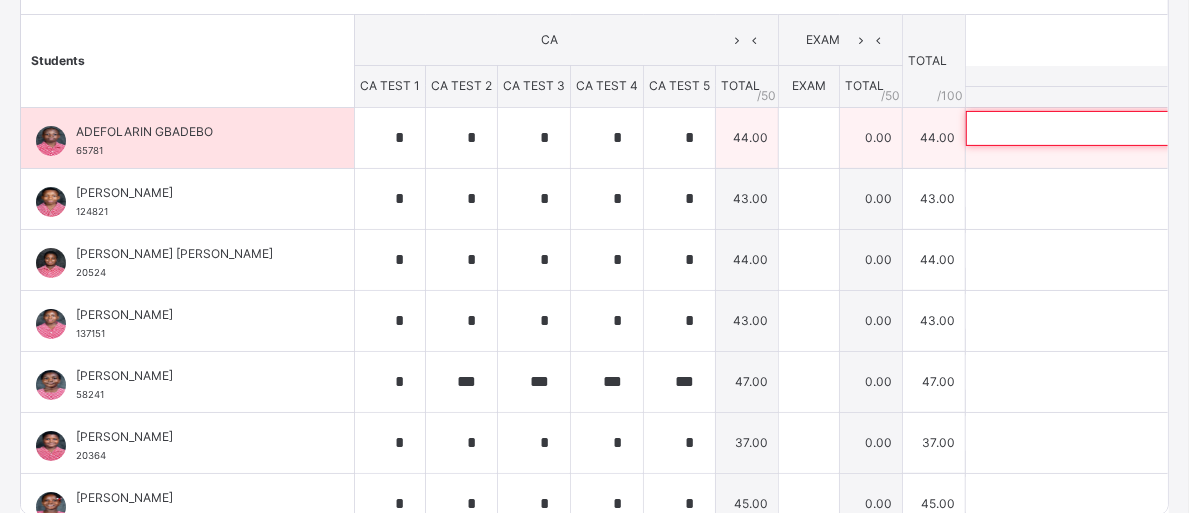 paste on "**********" 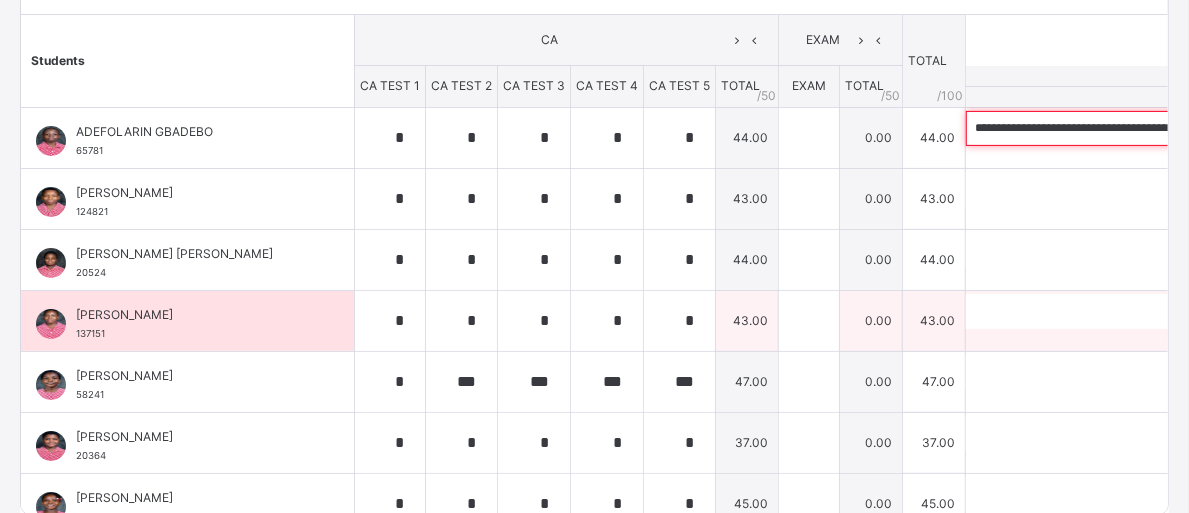 scroll, scrollTop: 0, scrollLeft: 525, axis: horizontal 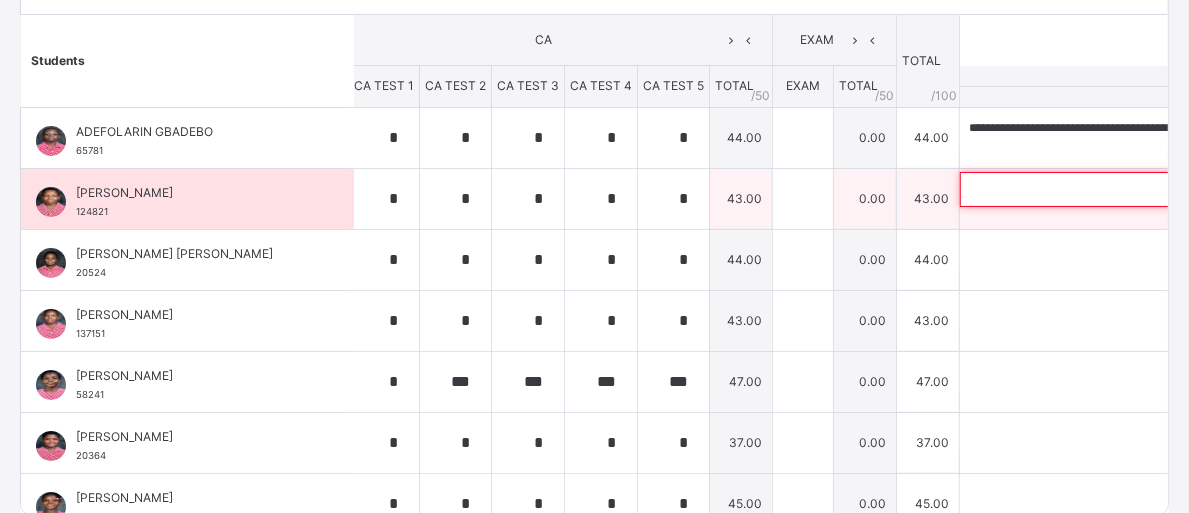 click at bounding box center [1090, 189] 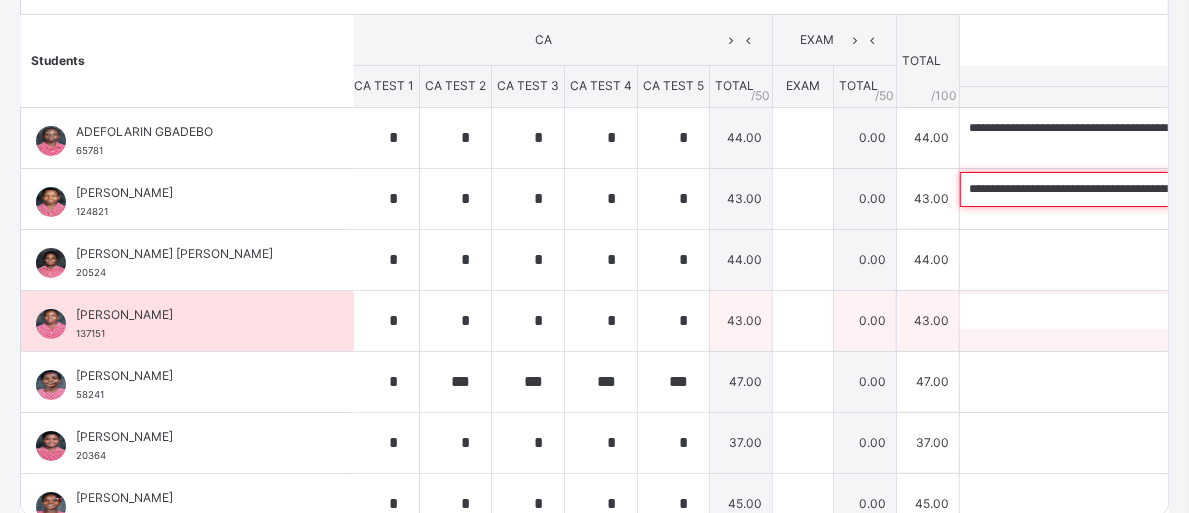 scroll, scrollTop: 0, scrollLeft: 611, axis: horizontal 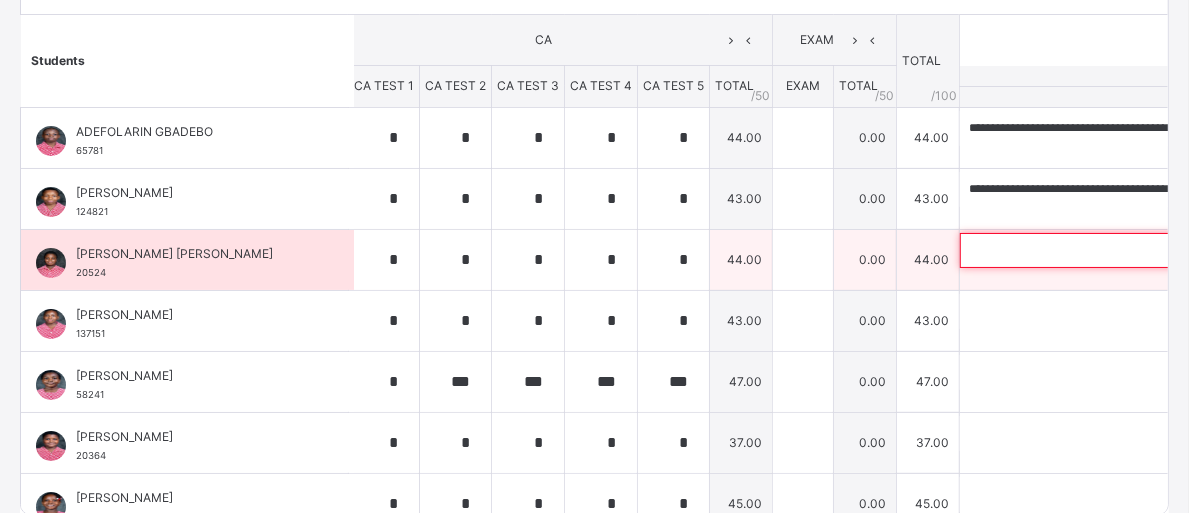 click at bounding box center (1090, 250) 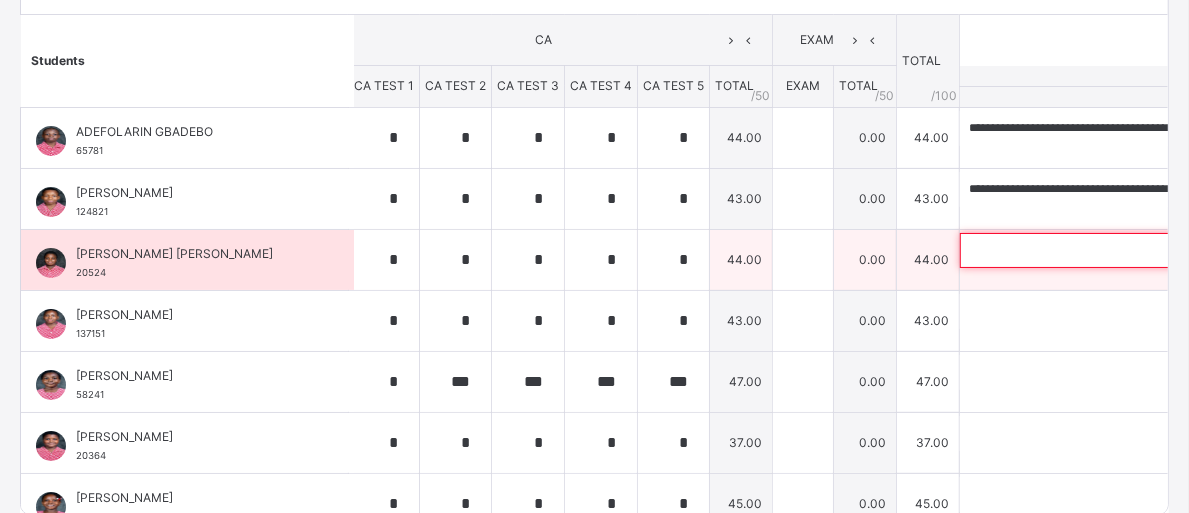 click at bounding box center (1090, 250) 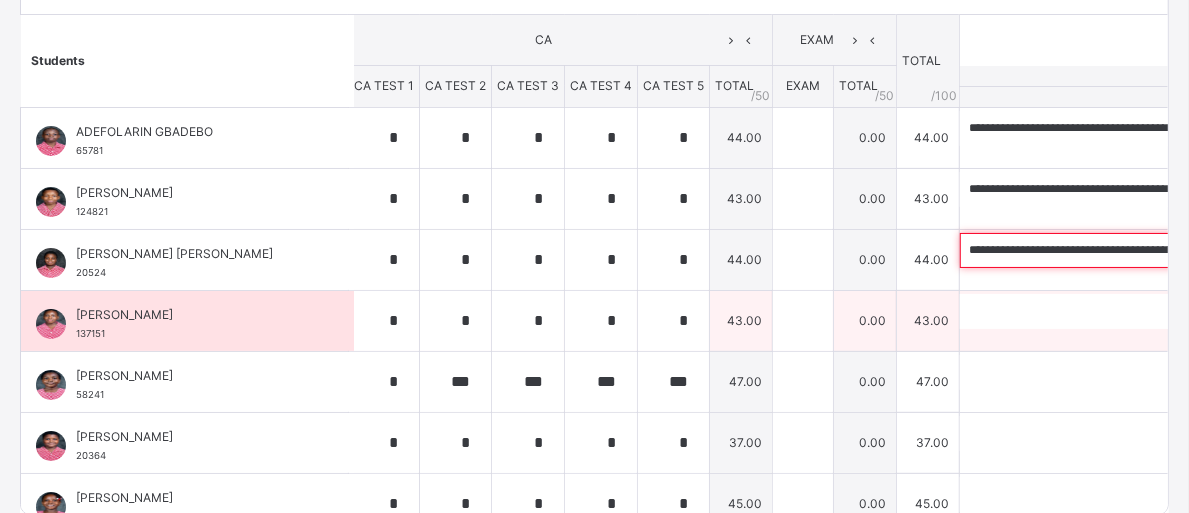 scroll, scrollTop: 0, scrollLeft: 608, axis: horizontal 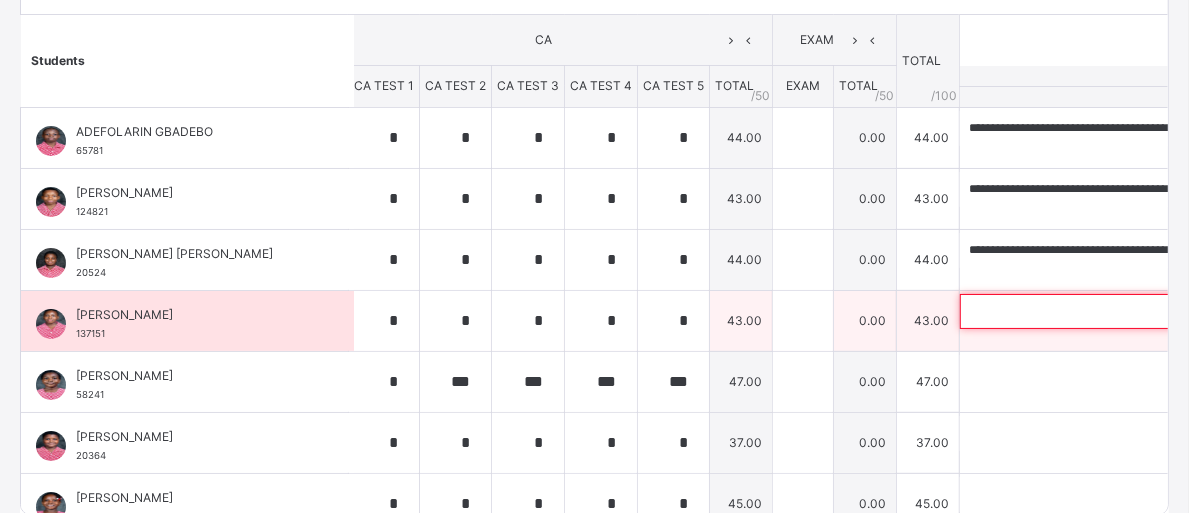click at bounding box center [1090, 311] 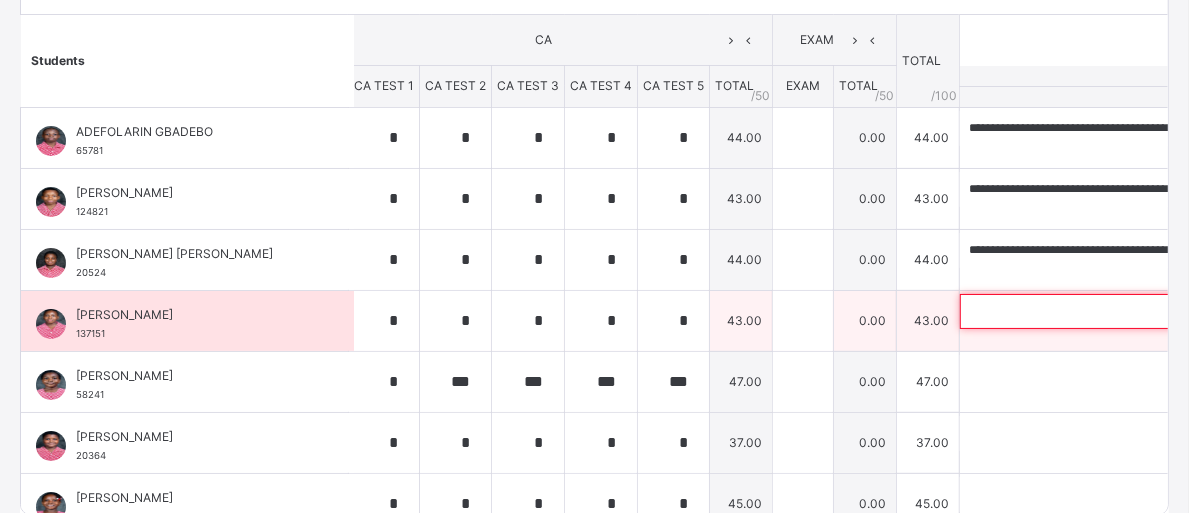 click at bounding box center (1090, 311) 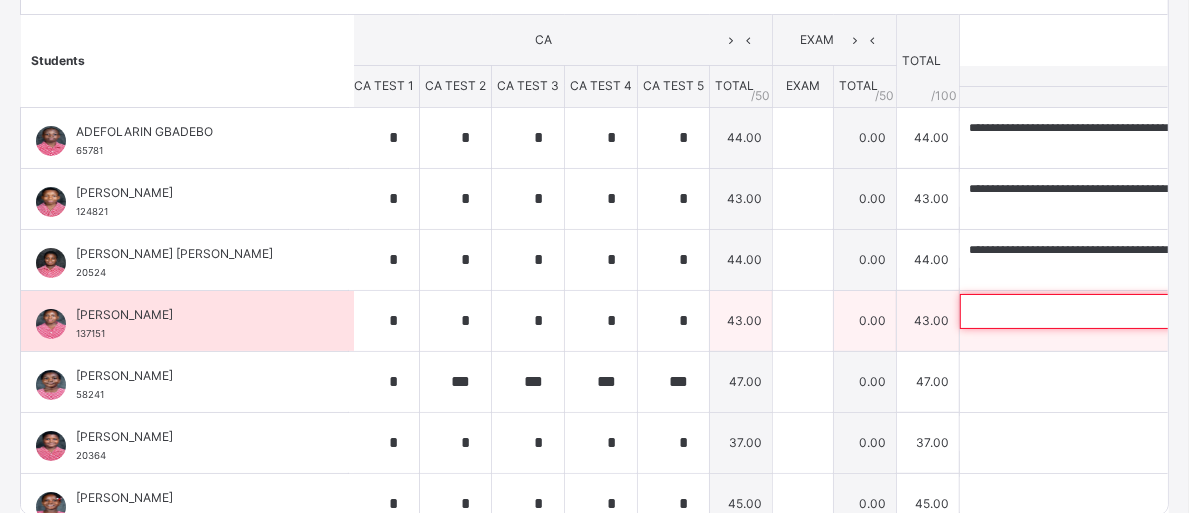 paste on "**********" 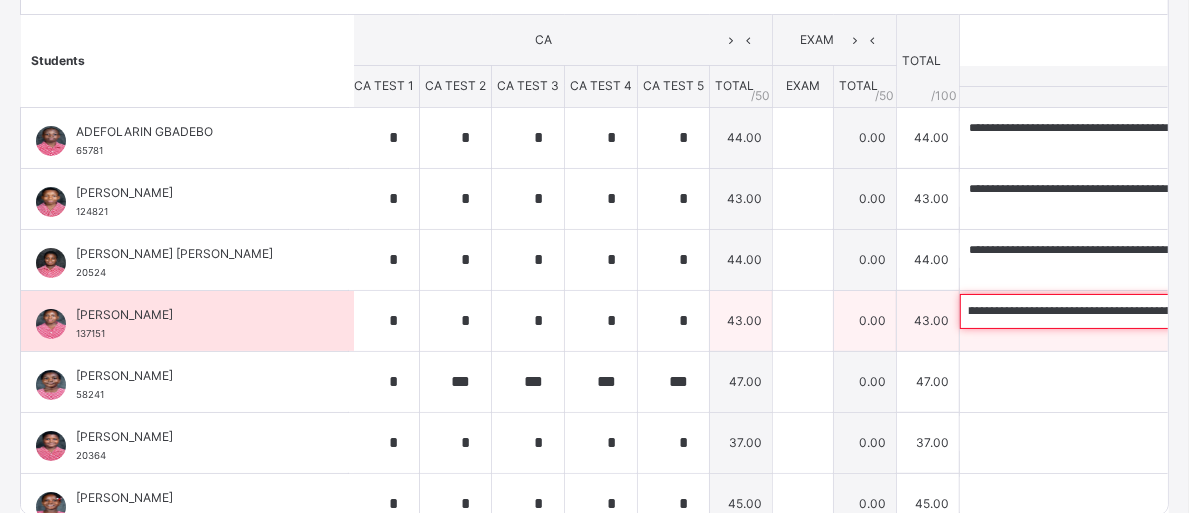 scroll, scrollTop: 0, scrollLeft: 0, axis: both 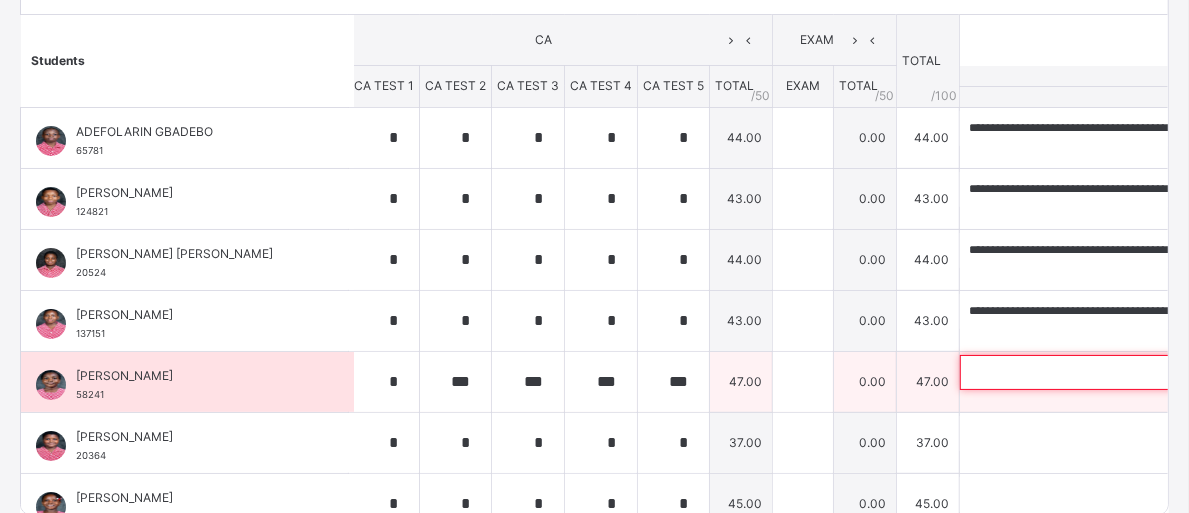 click at bounding box center (1090, 372) 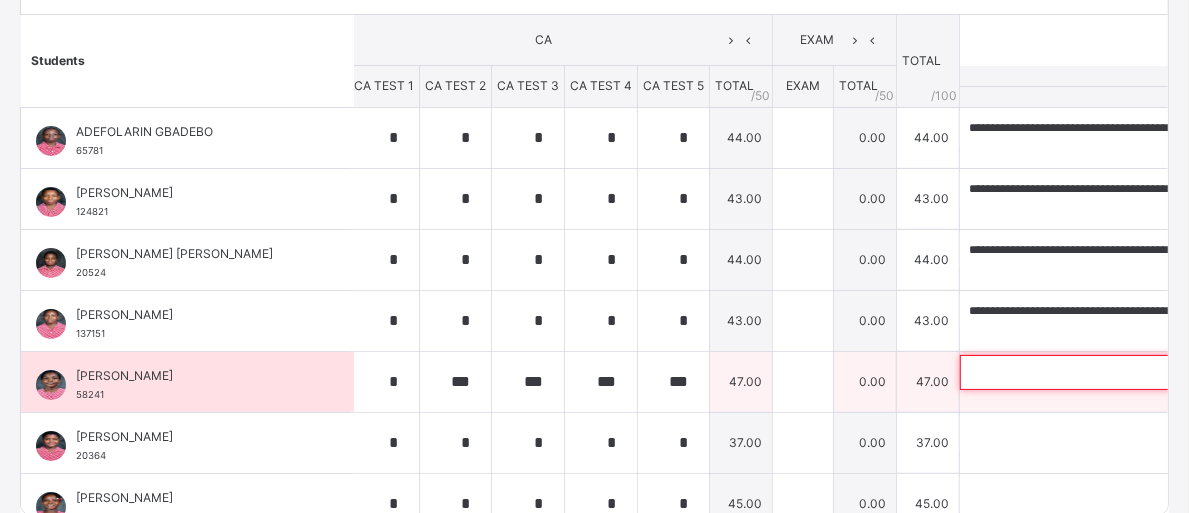 click at bounding box center (1090, 372) 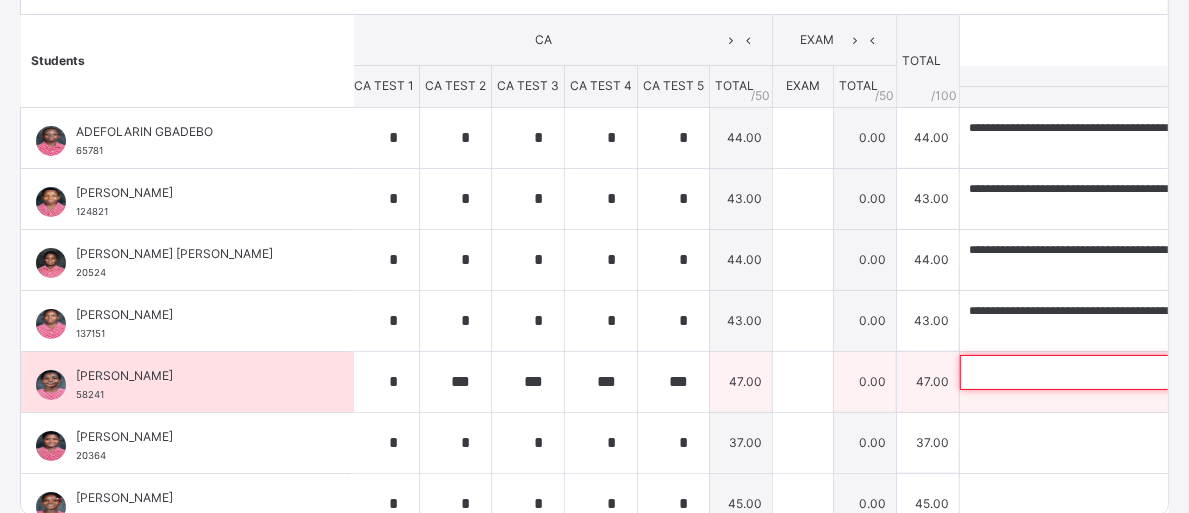 paste on "**********" 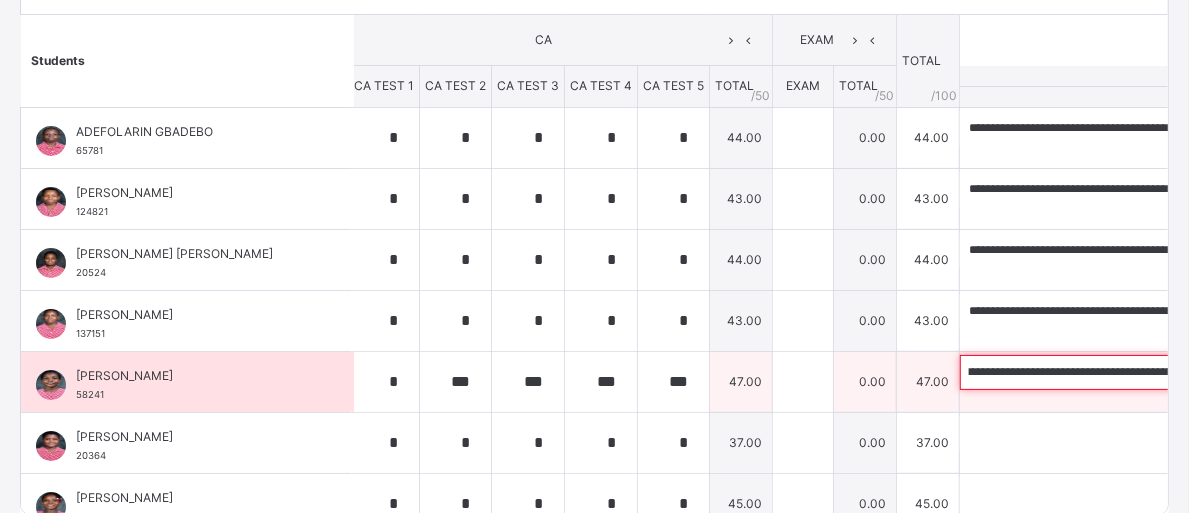 scroll, scrollTop: 0, scrollLeft: 0, axis: both 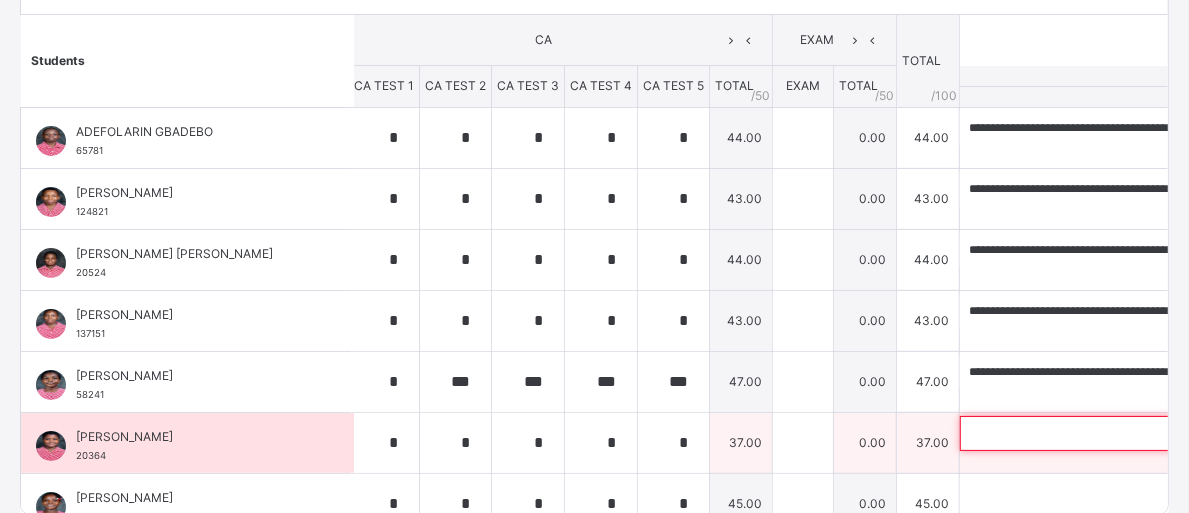 click at bounding box center [1090, 433] 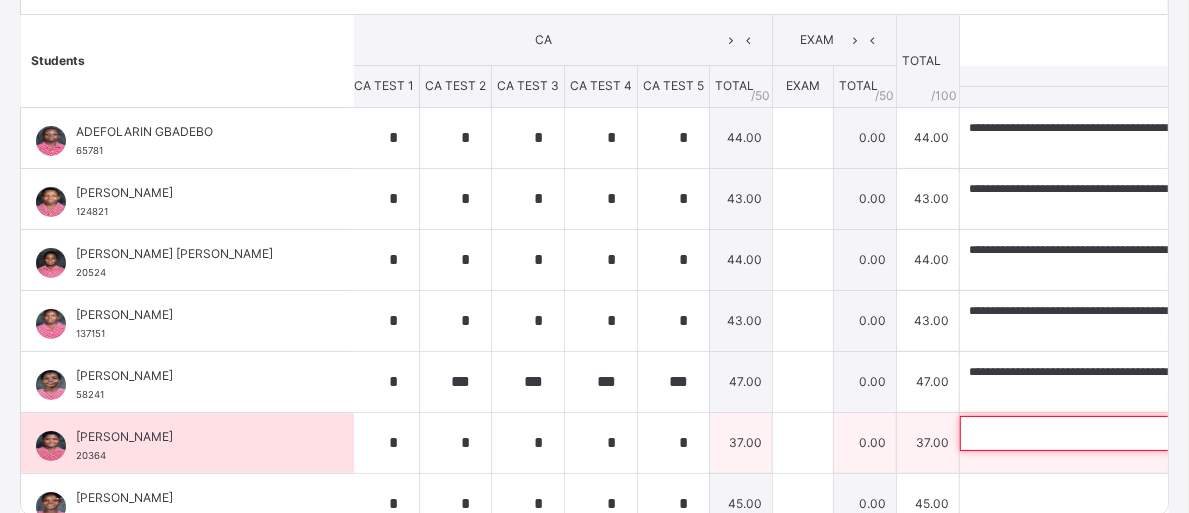 click at bounding box center [1090, 433] 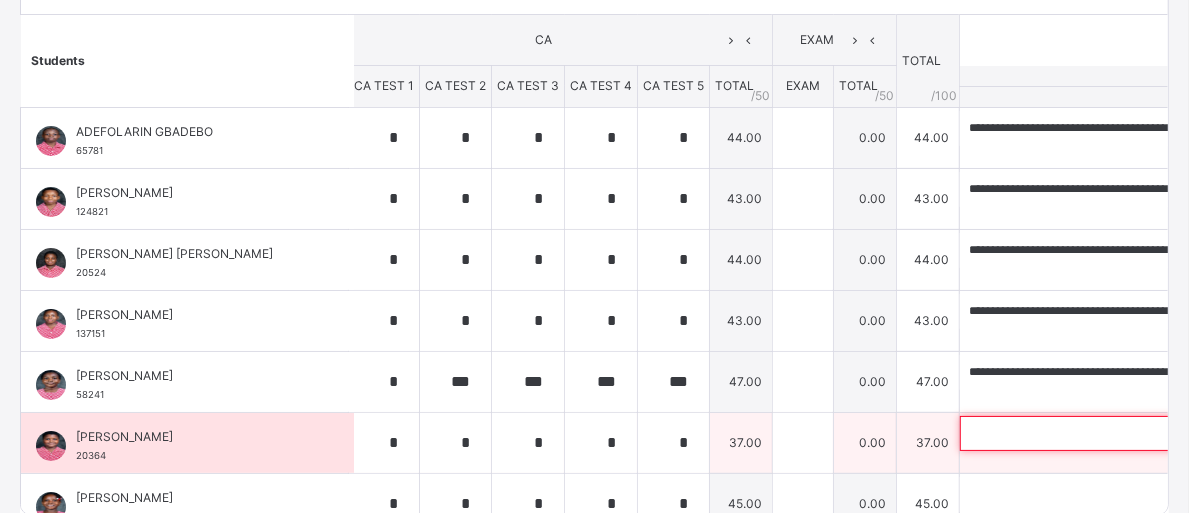 paste on "**********" 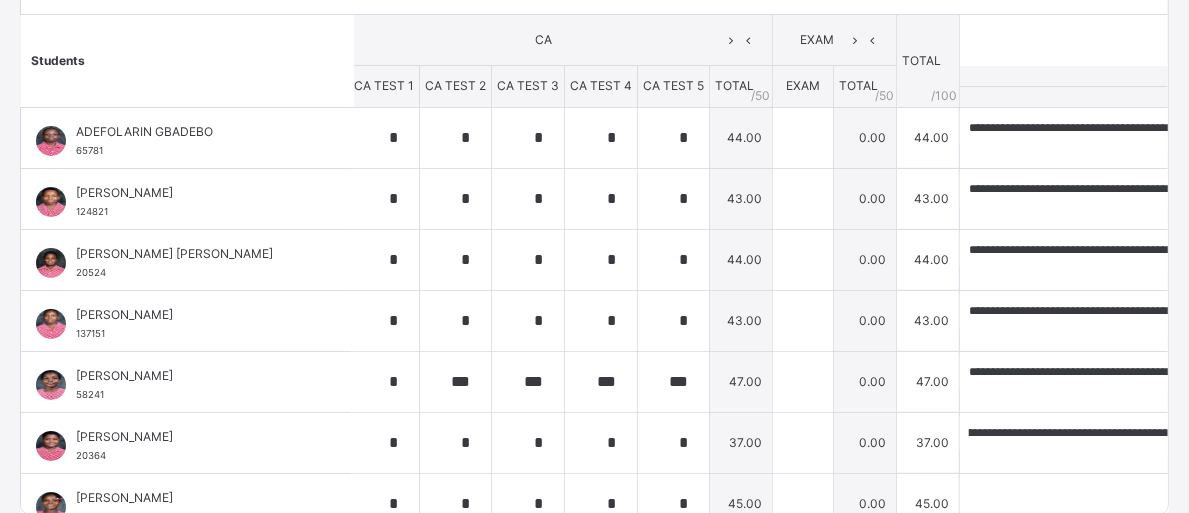 scroll, scrollTop: 0, scrollLeft: 0, axis: both 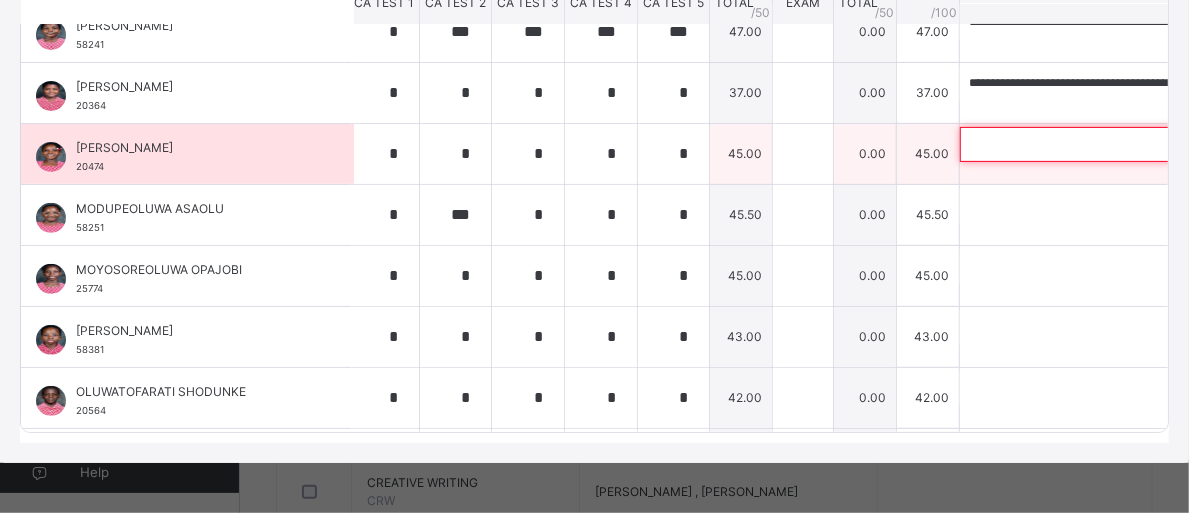 click at bounding box center (1090, 144) 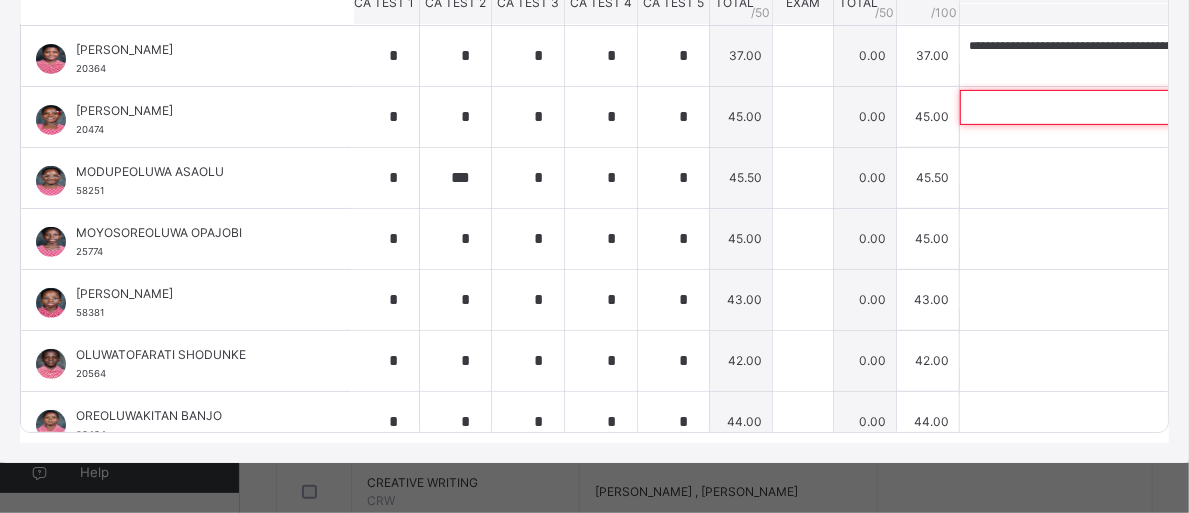 scroll, scrollTop: 311, scrollLeft: 6, axis: both 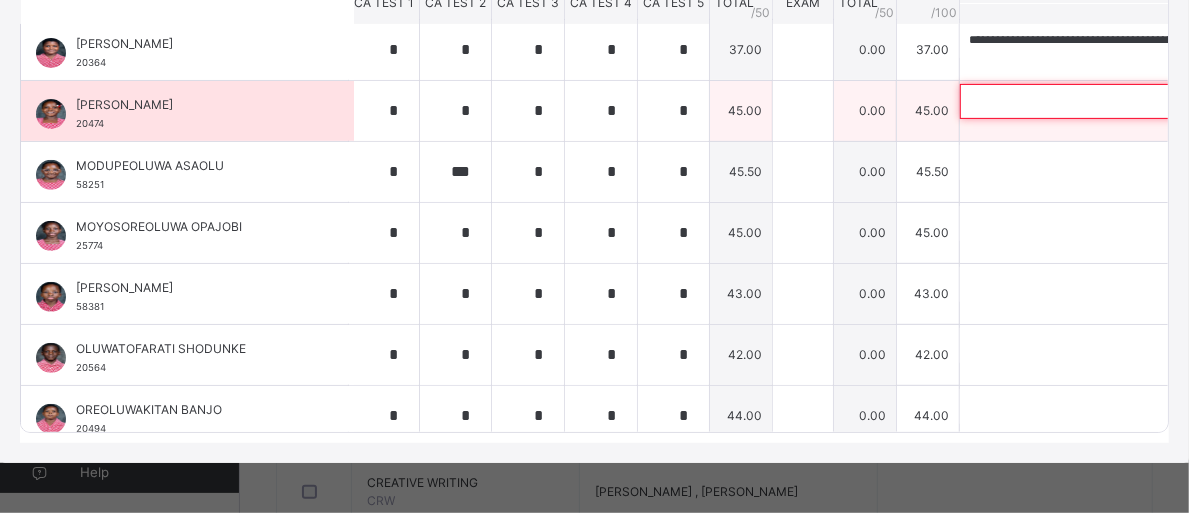 click at bounding box center (1090, 101) 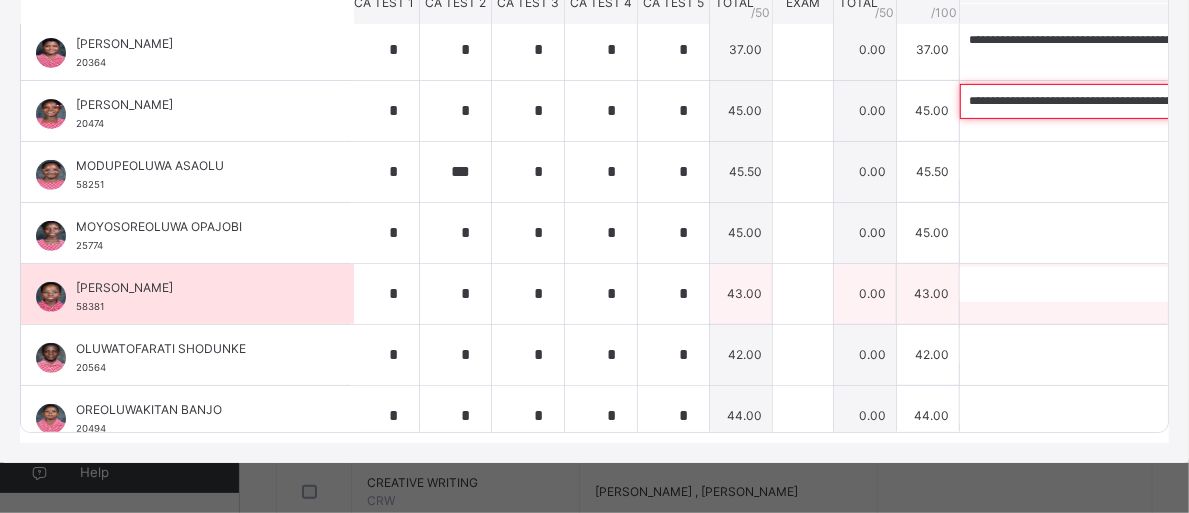 scroll, scrollTop: 0, scrollLeft: 857, axis: horizontal 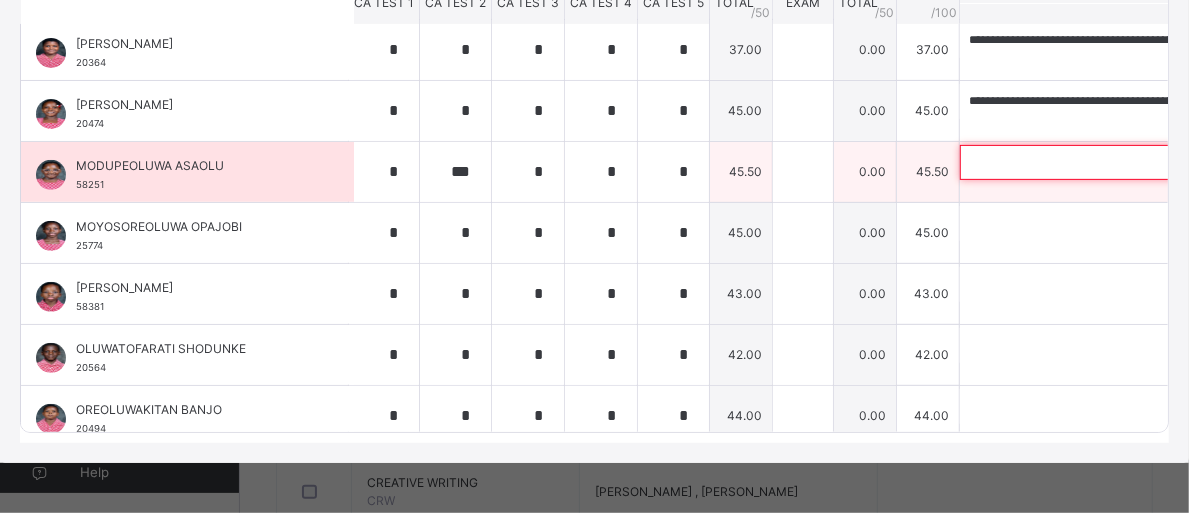 click at bounding box center [1090, 162] 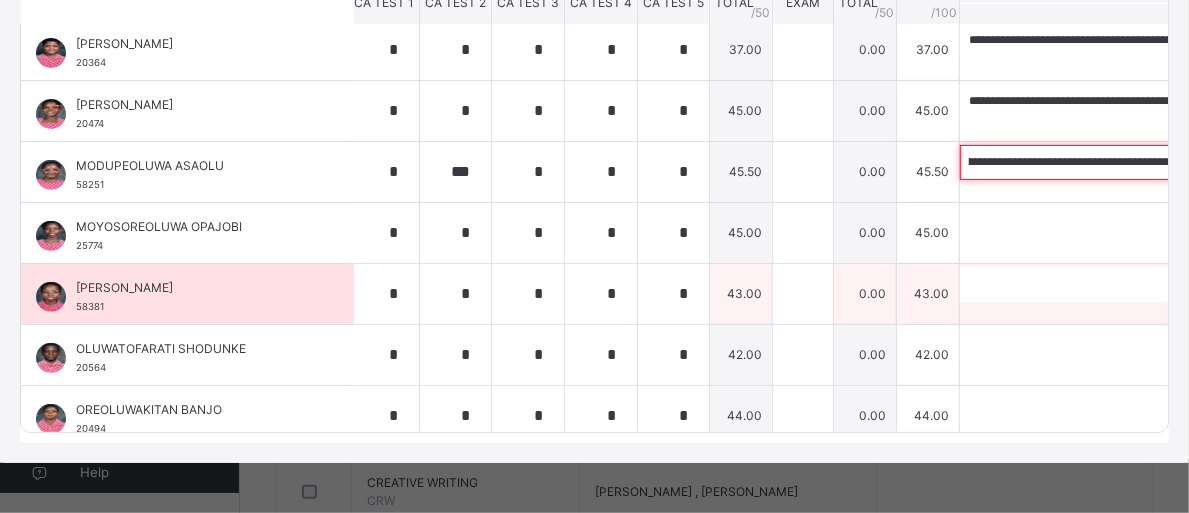 scroll, scrollTop: 0, scrollLeft: 0, axis: both 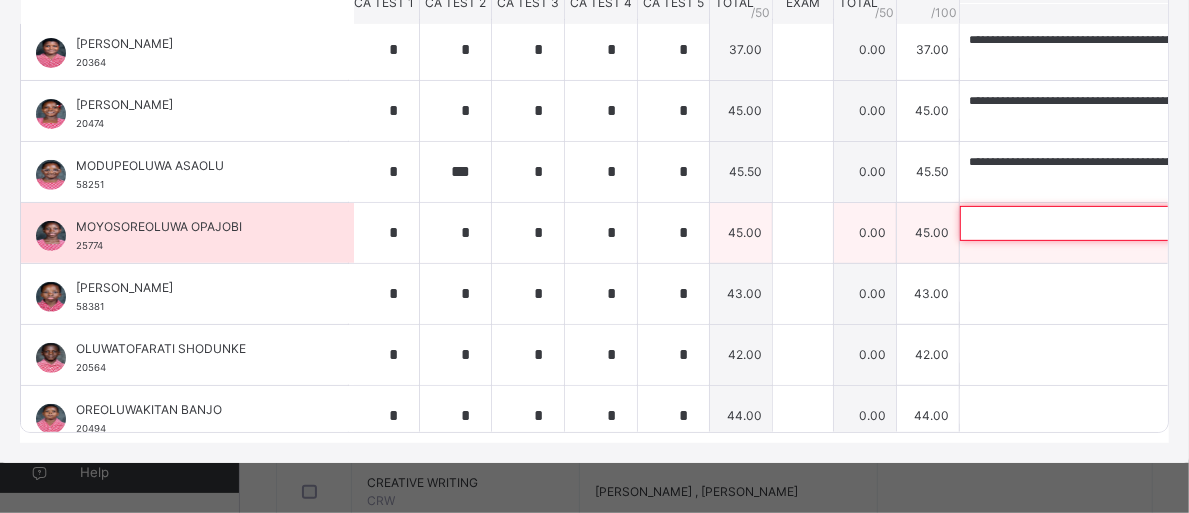 click at bounding box center (1090, 223) 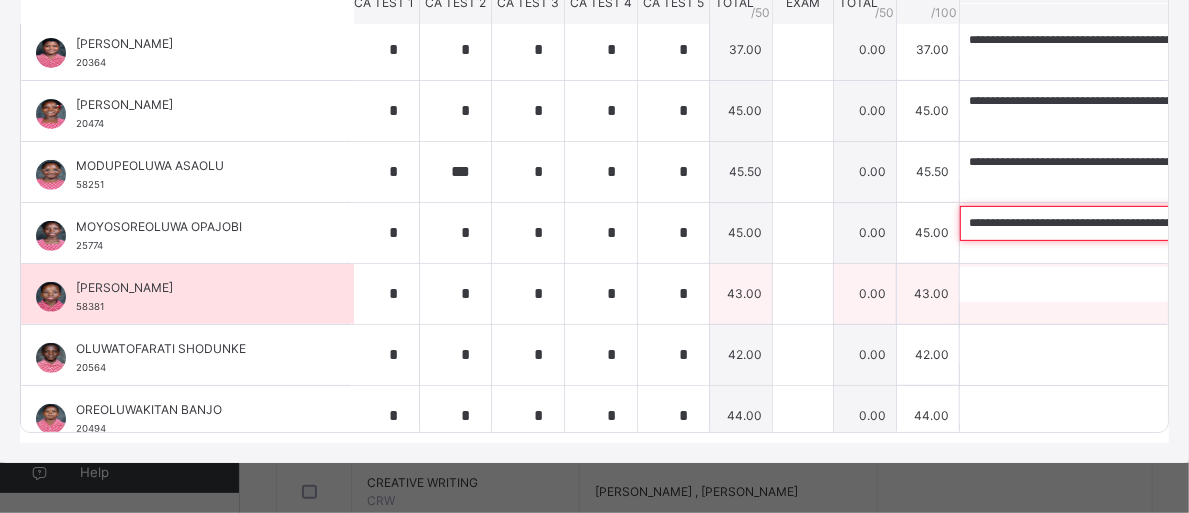 scroll, scrollTop: 0, scrollLeft: 1059, axis: horizontal 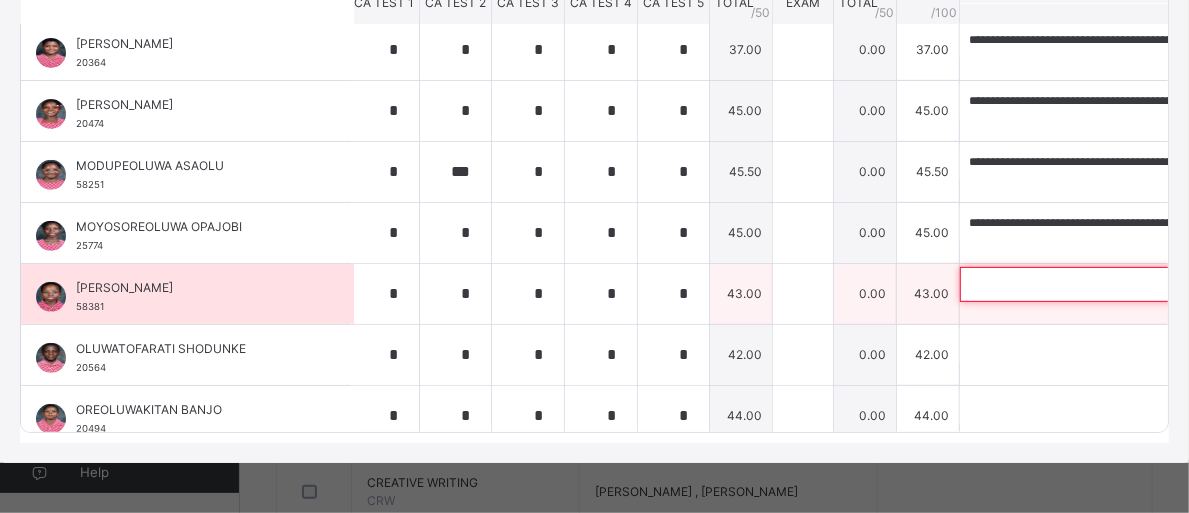 click at bounding box center [1090, 284] 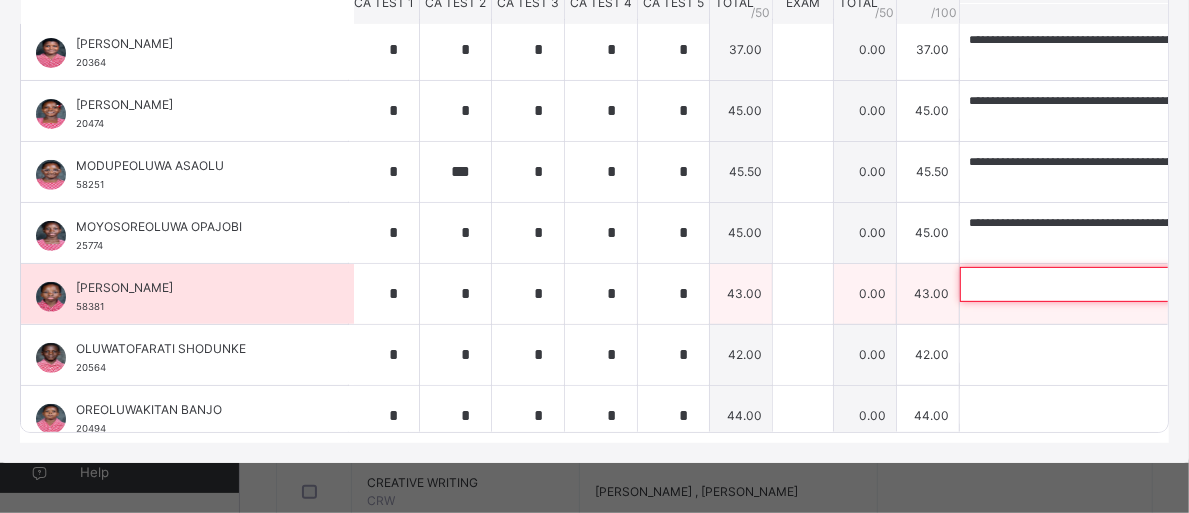 click at bounding box center (1090, 284) 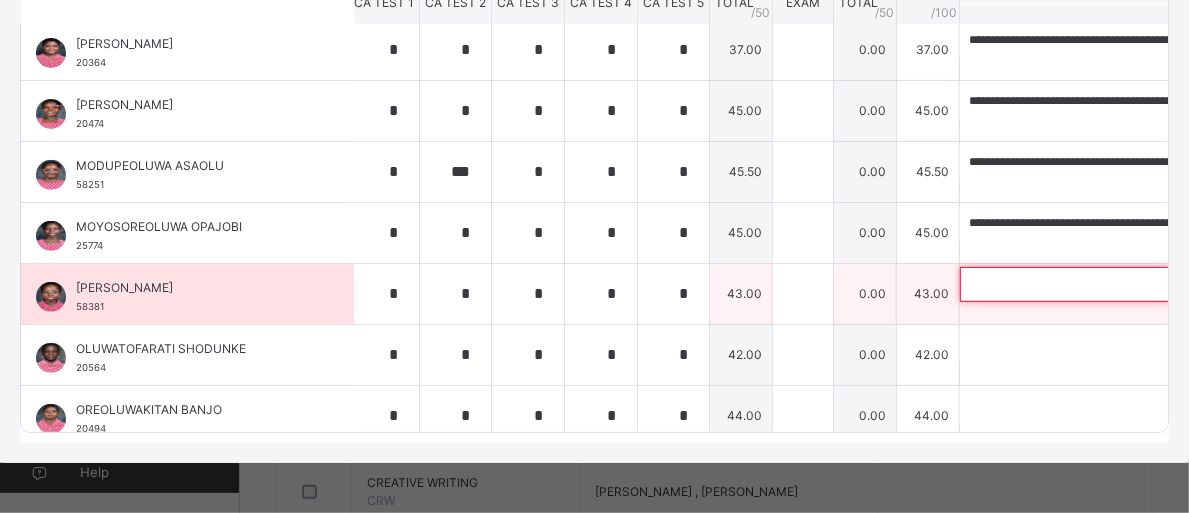 paste on "**********" 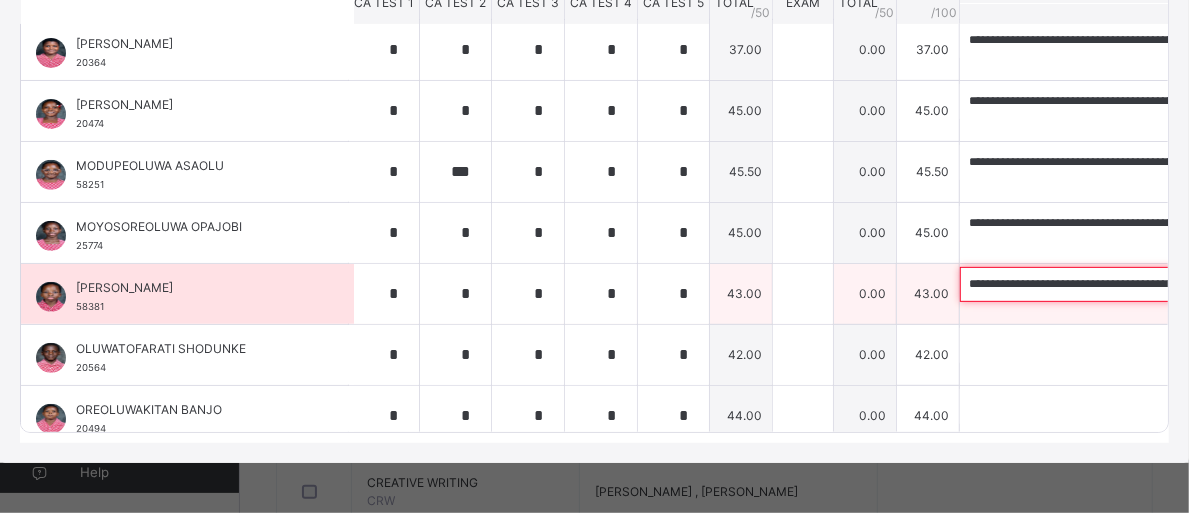 scroll, scrollTop: 0, scrollLeft: 1023, axis: horizontal 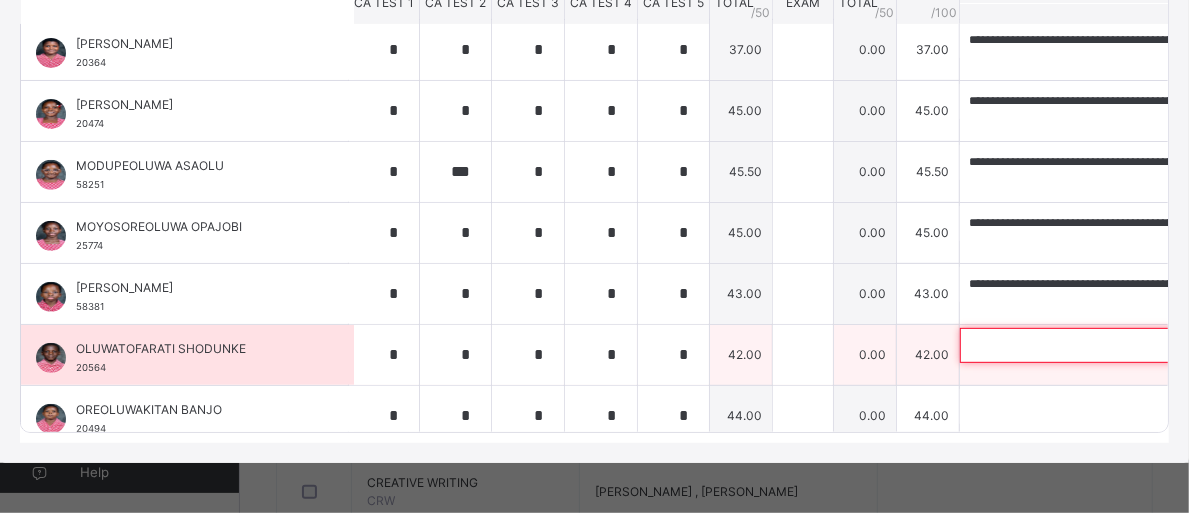click at bounding box center (1090, 345) 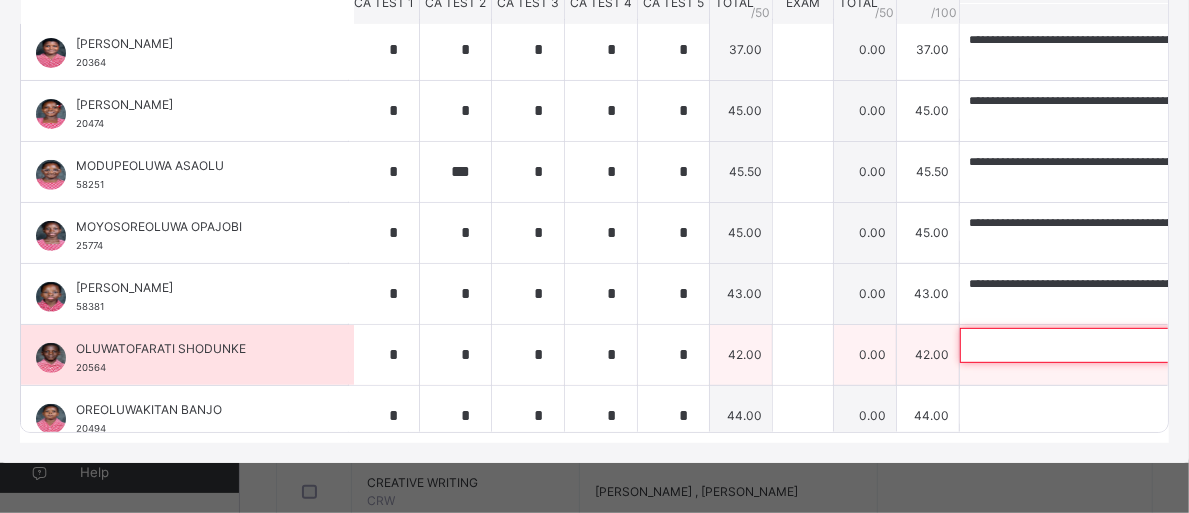 click at bounding box center [1090, 345] 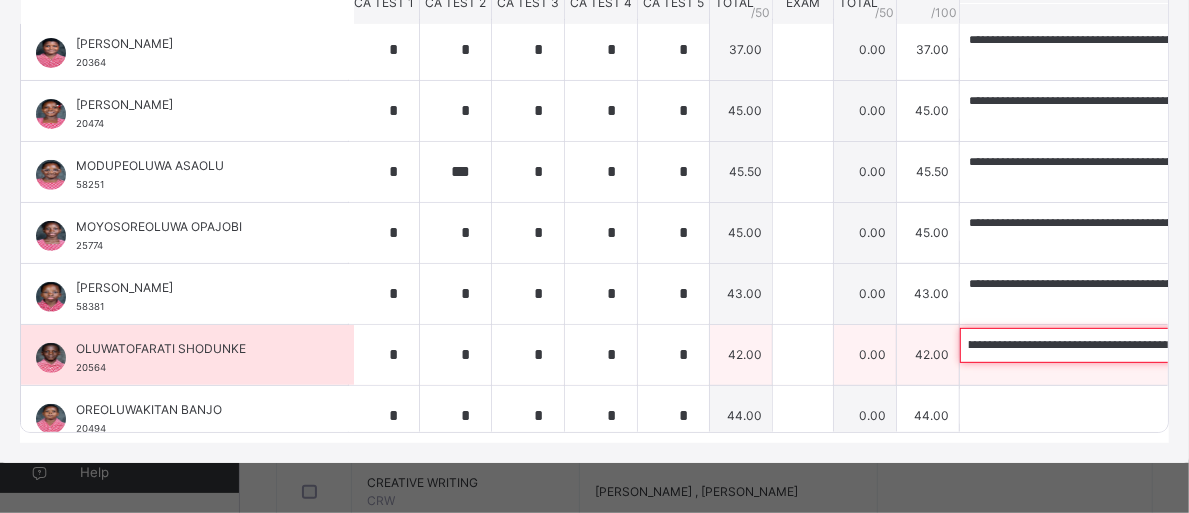 scroll, scrollTop: 0, scrollLeft: 0, axis: both 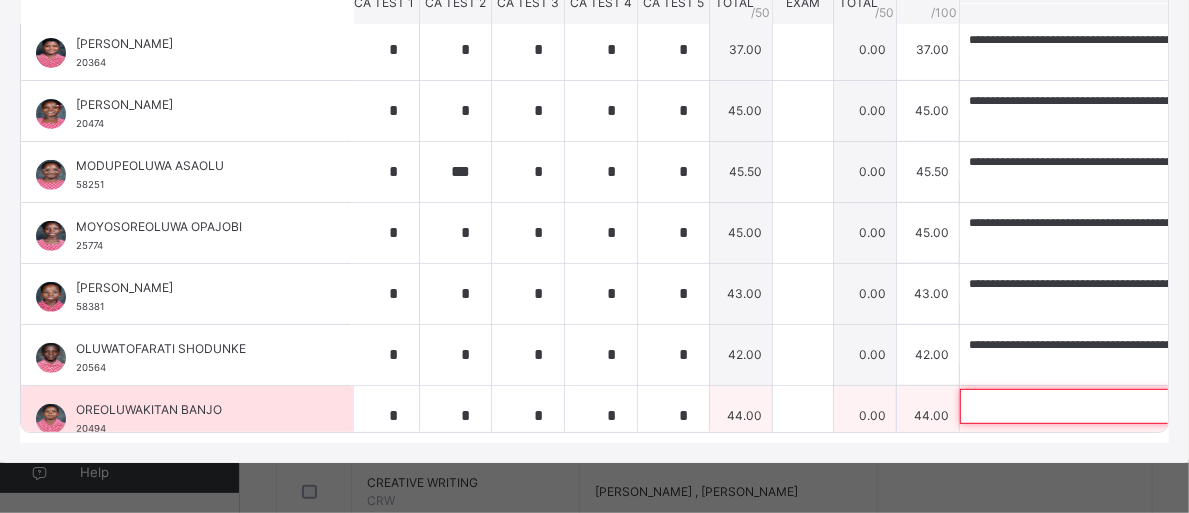 click at bounding box center [1090, 406] 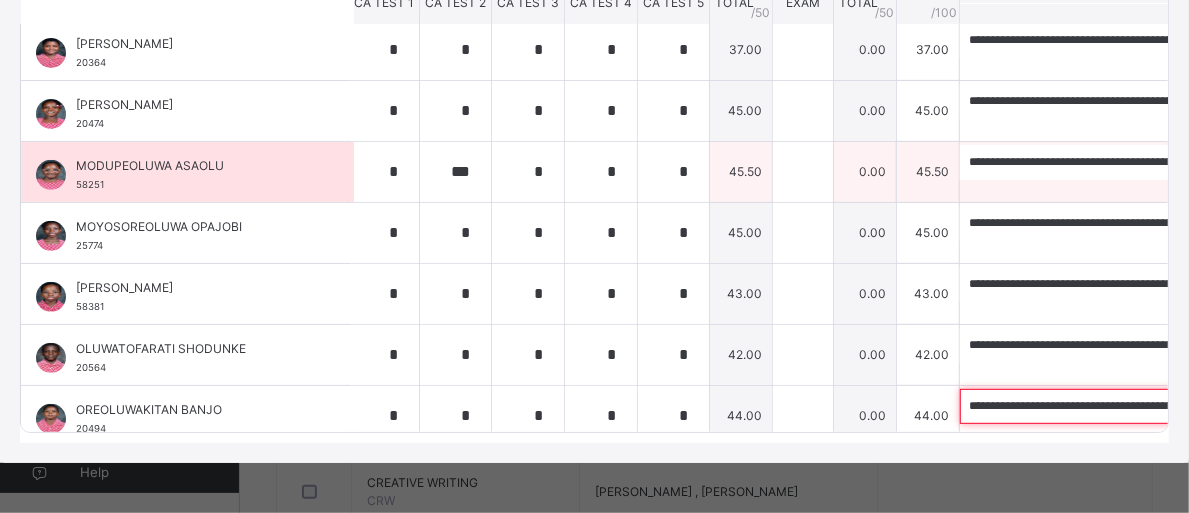 scroll, scrollTop: 0, scrollLeft: 541, axis: horizontal 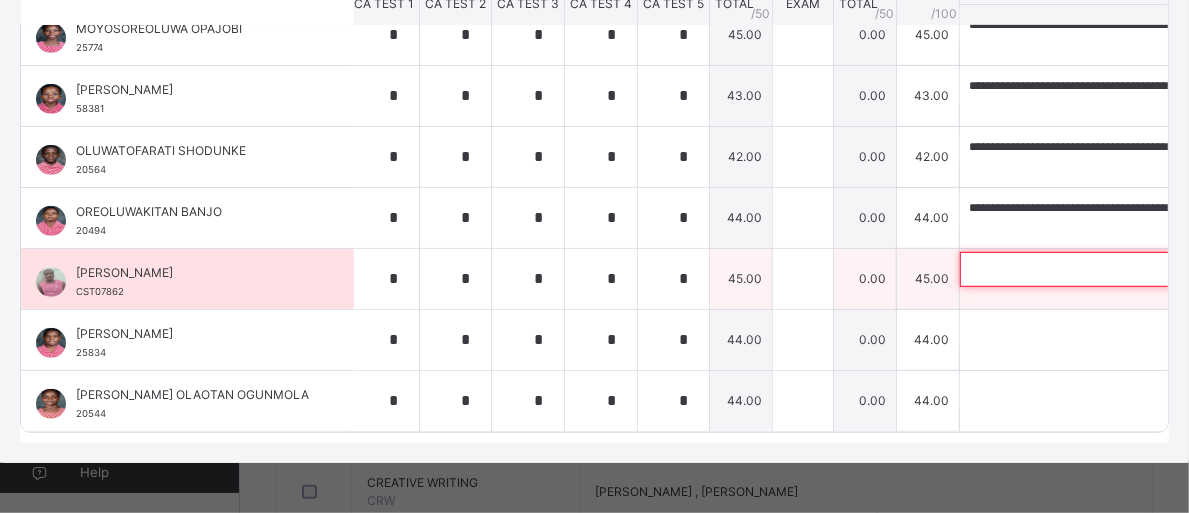 click at bounding box center [1090, 269] 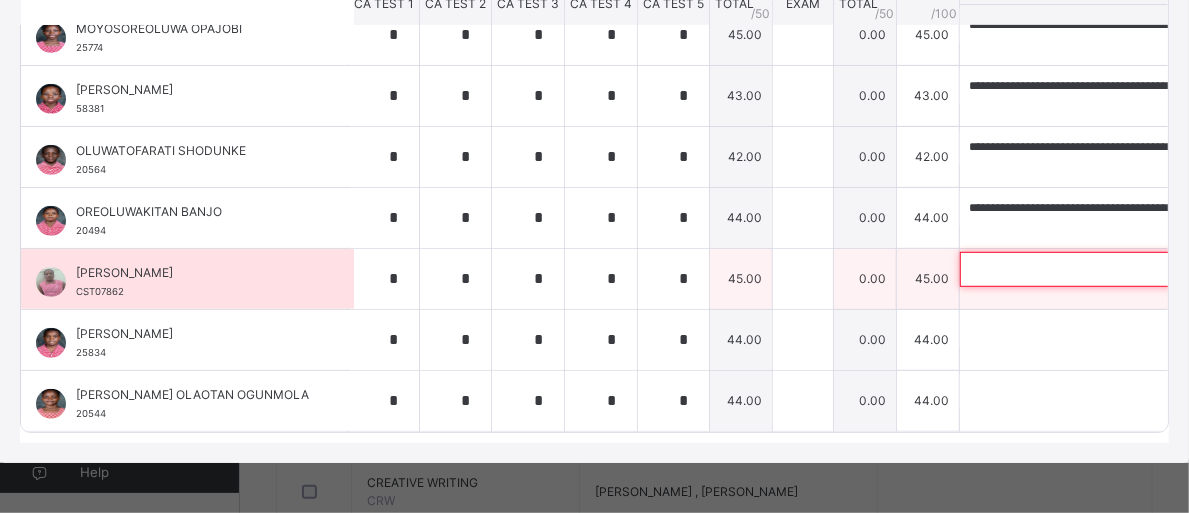 click at bounding box center (1090, 269) 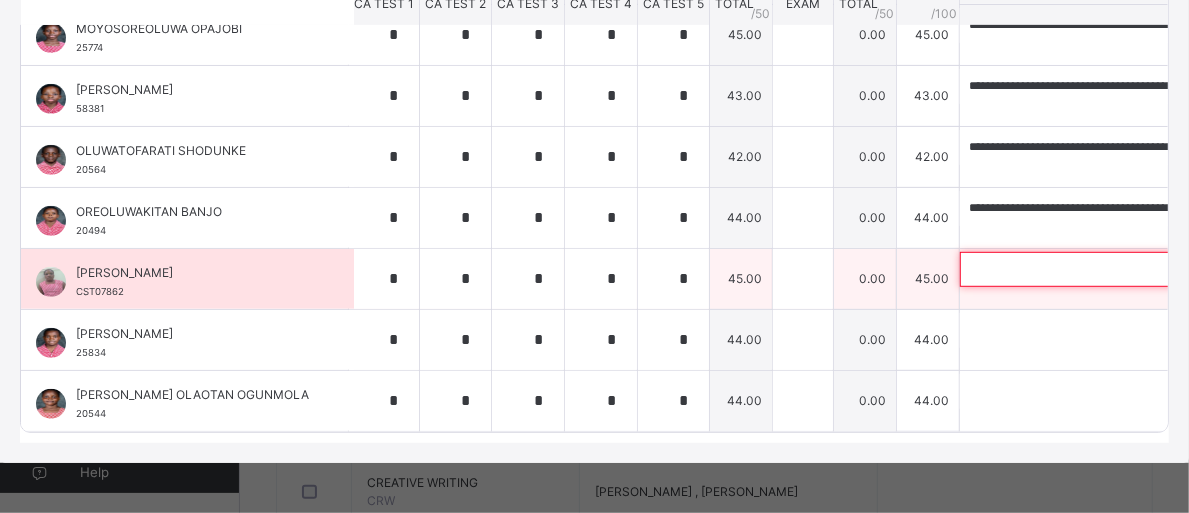 paste on "**********" 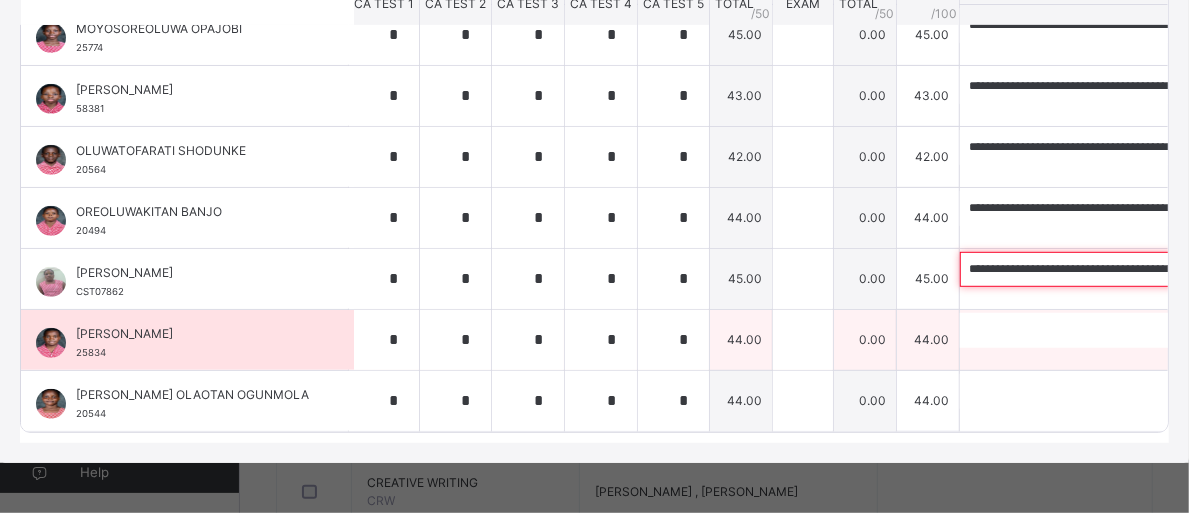 scroll, scrollTop: 0, scrollLeft: 760, axis: horizontal 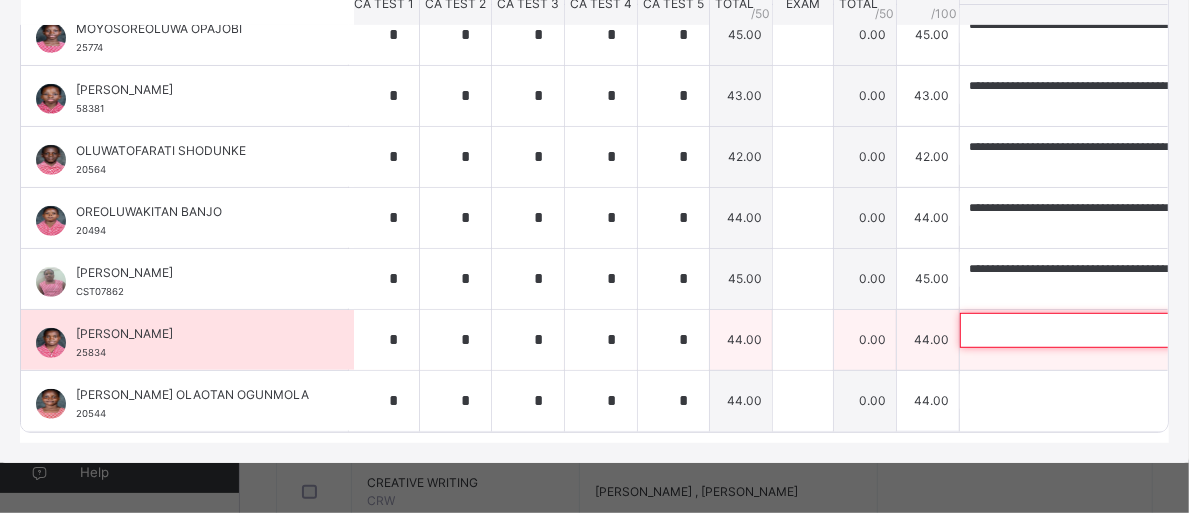 click at bounding box center (1090, 330) 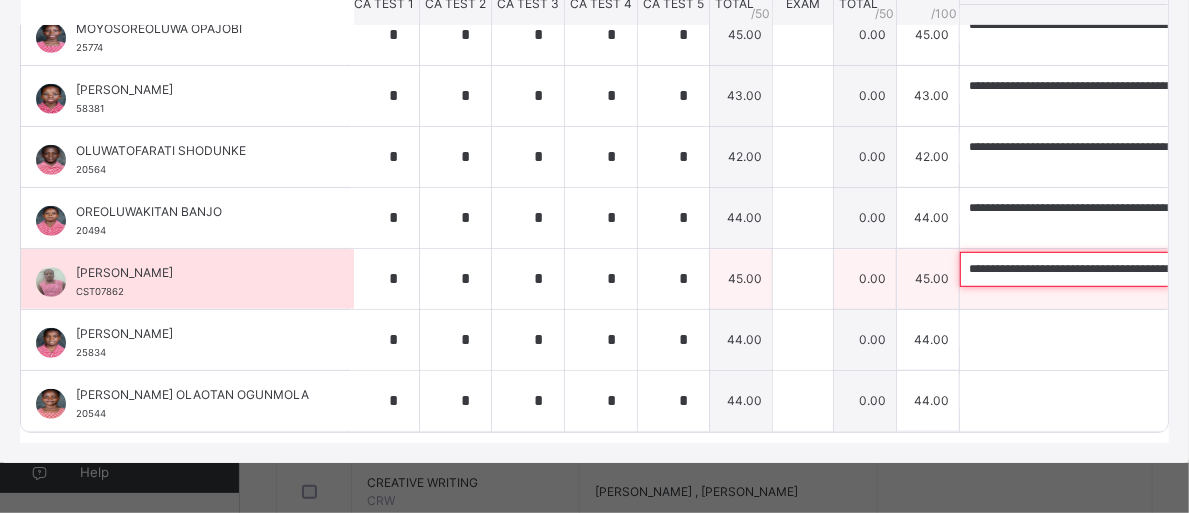 click on "**********" at bounding box center [1090, 269] 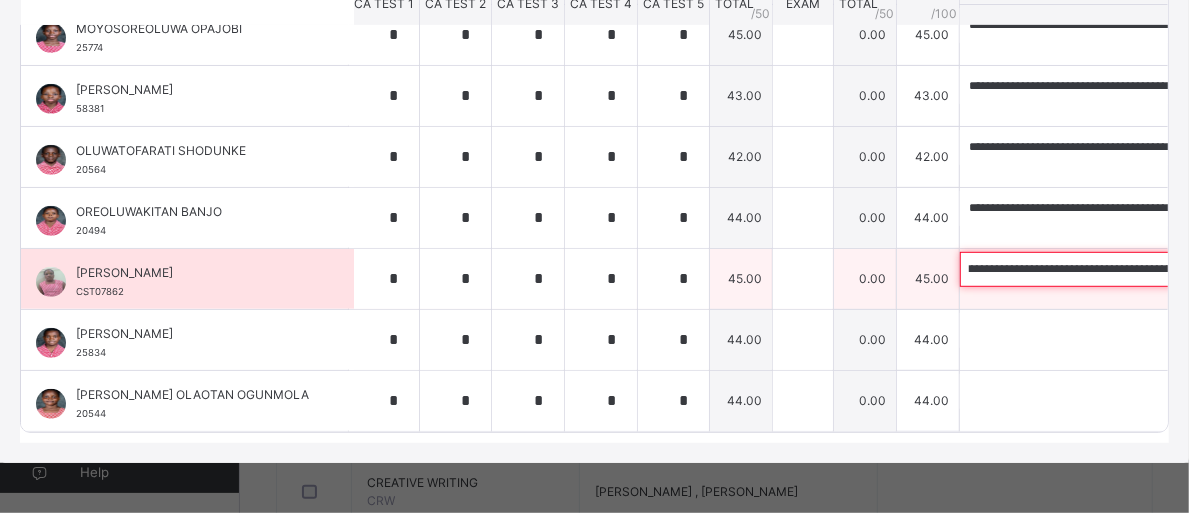 scroll, scrollTop: 0, scrollLeft: 765, axis: horizontal 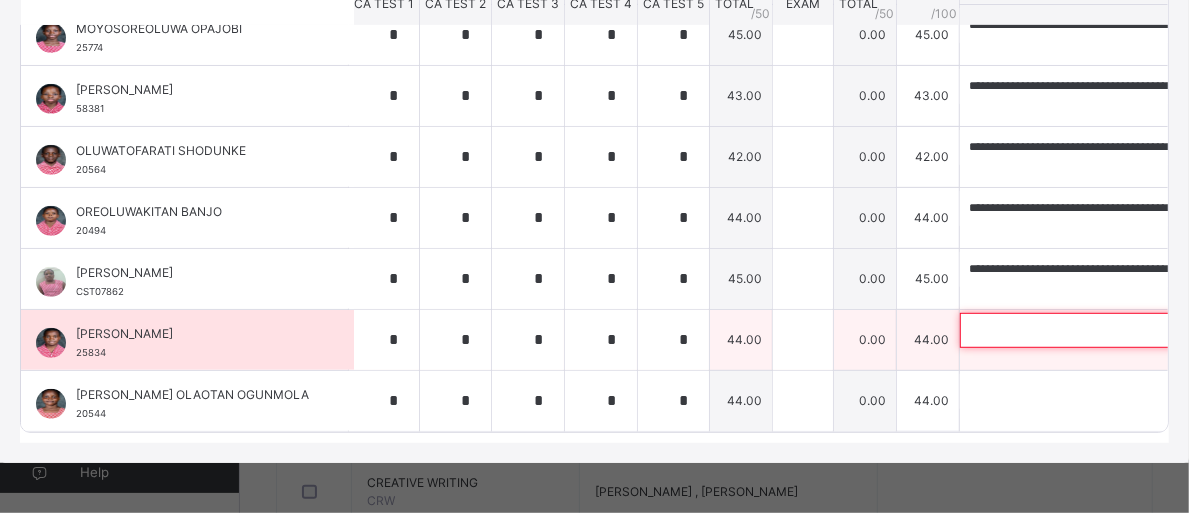 click at bounding box center (1090, 330) 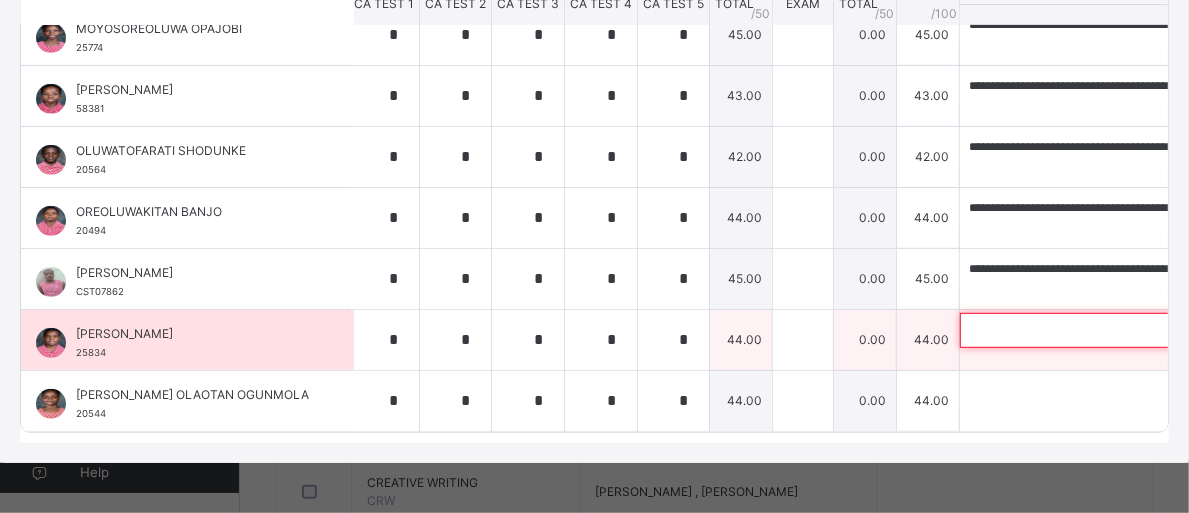 click at bounding box center (1090, 330) 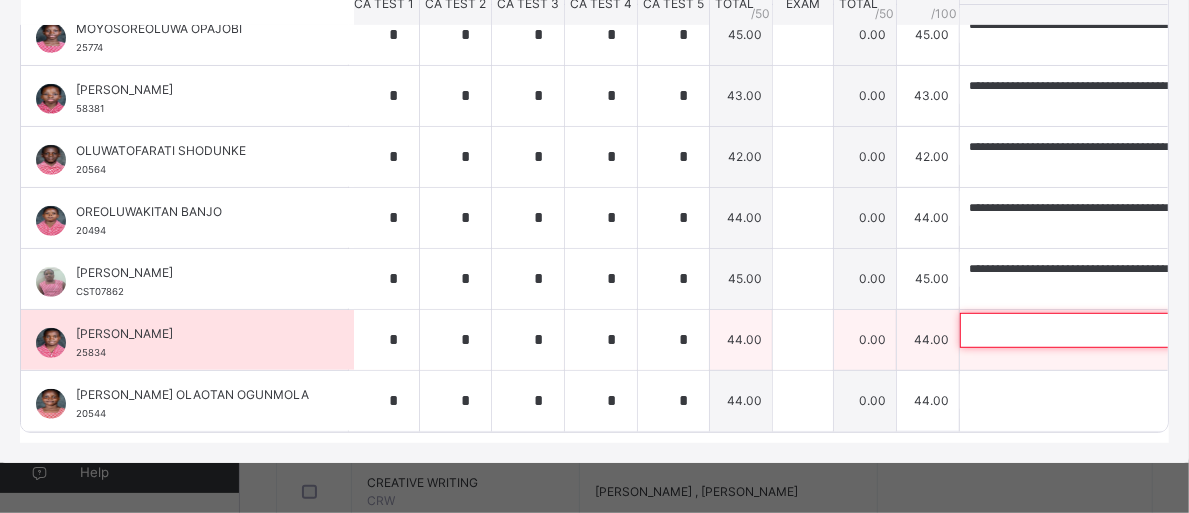 paste on "**********" 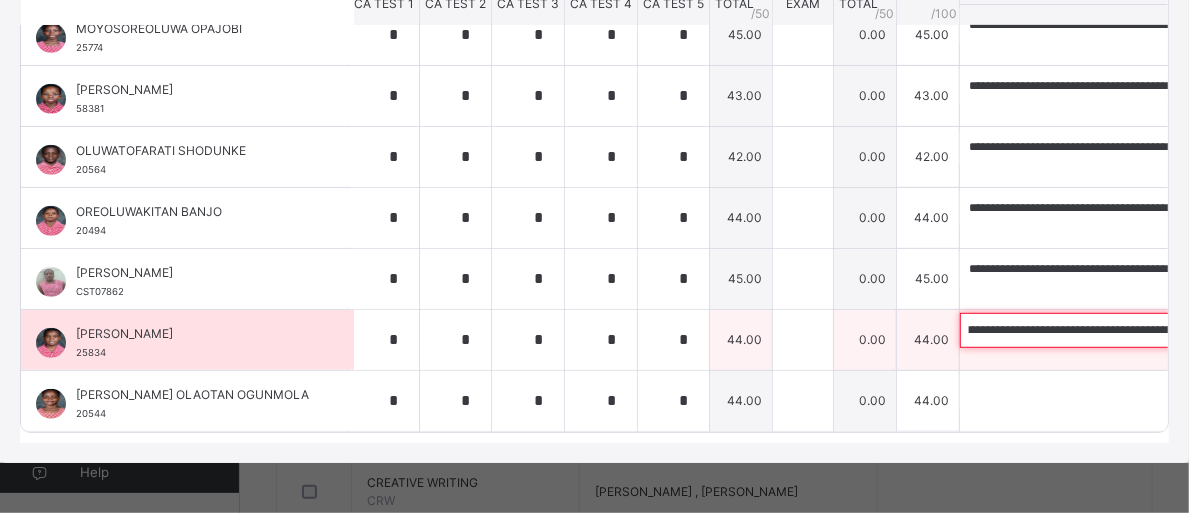 scroll, scrollTop: 0, scrollLeft: 0, axis: both 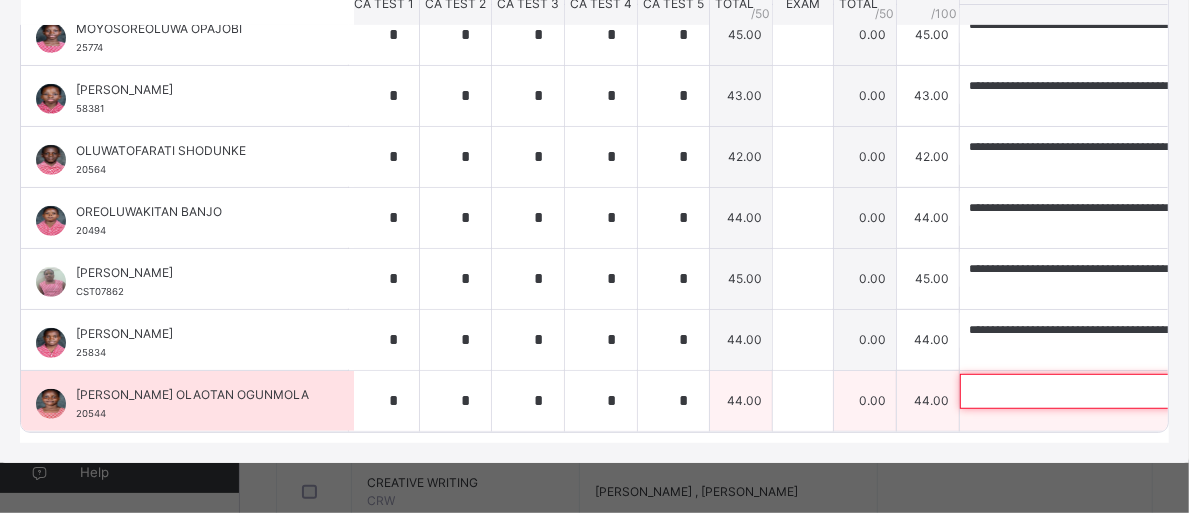 click at bounding box center (1090, 391) 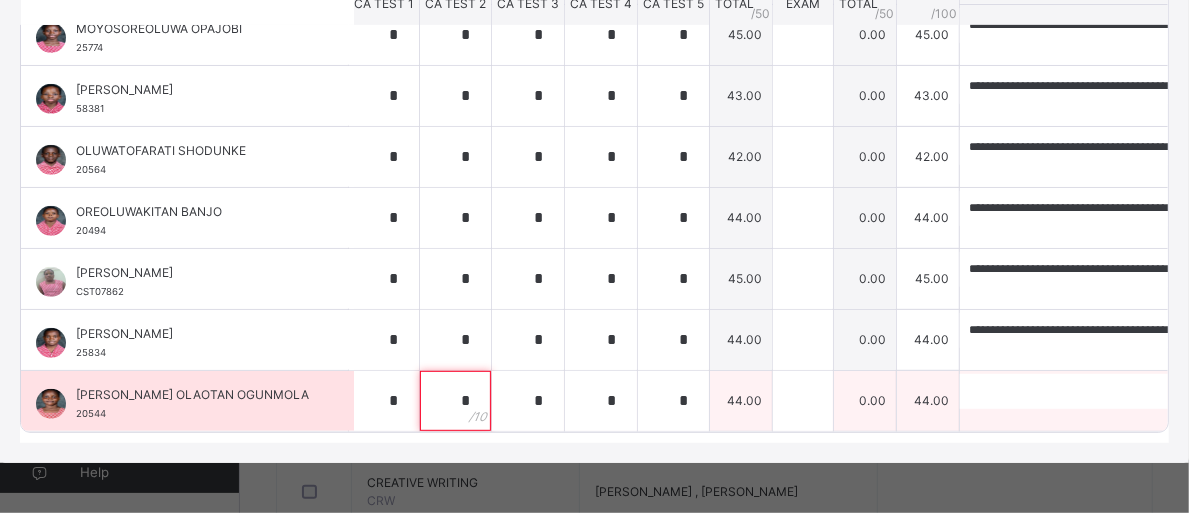 click on "*" at bounding box center [455, 401] 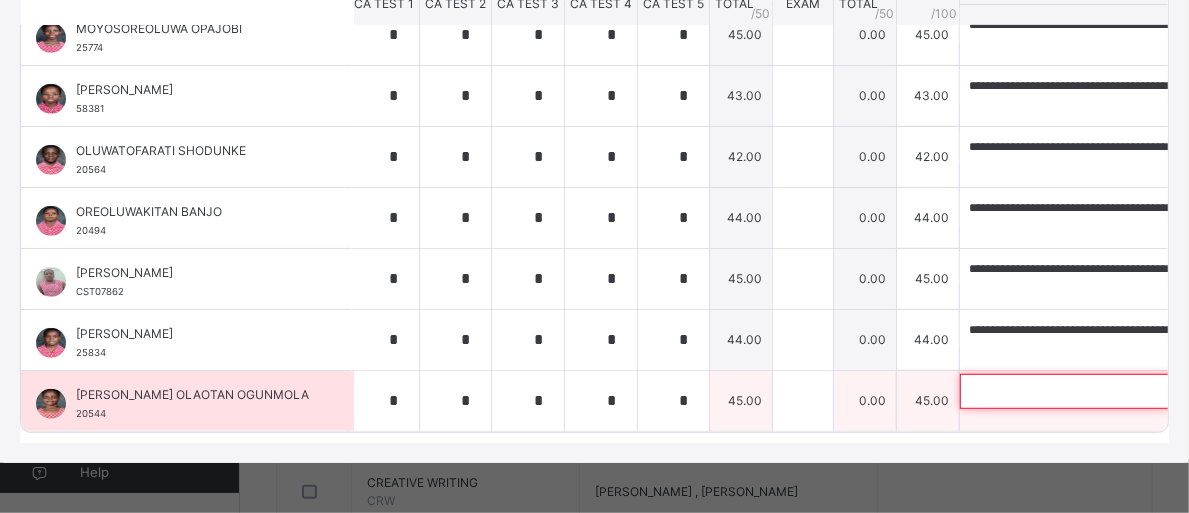 click at bounding box center [1090, 391] 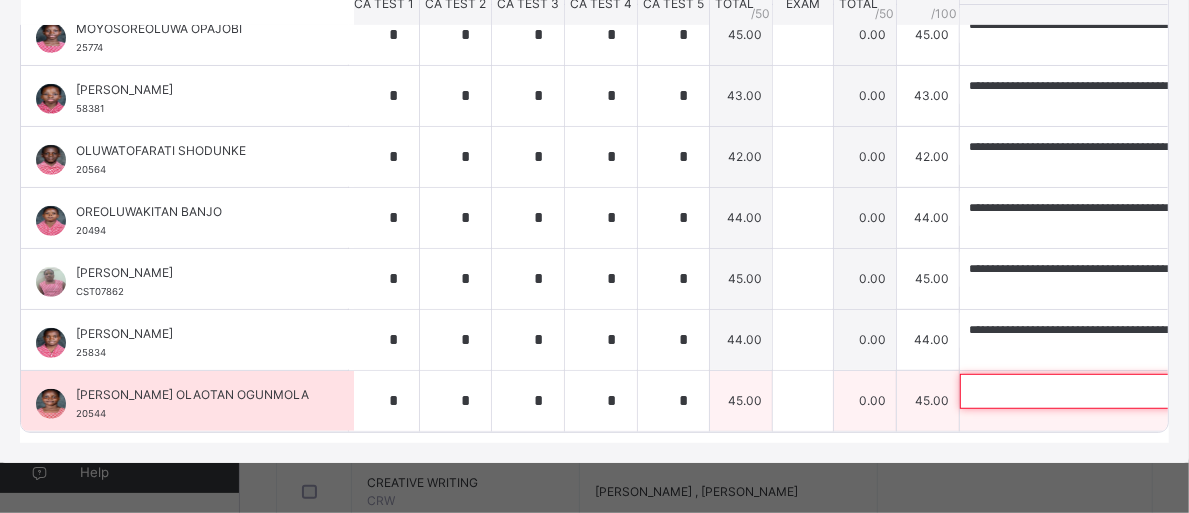 click at bounding box center (1090, 391) 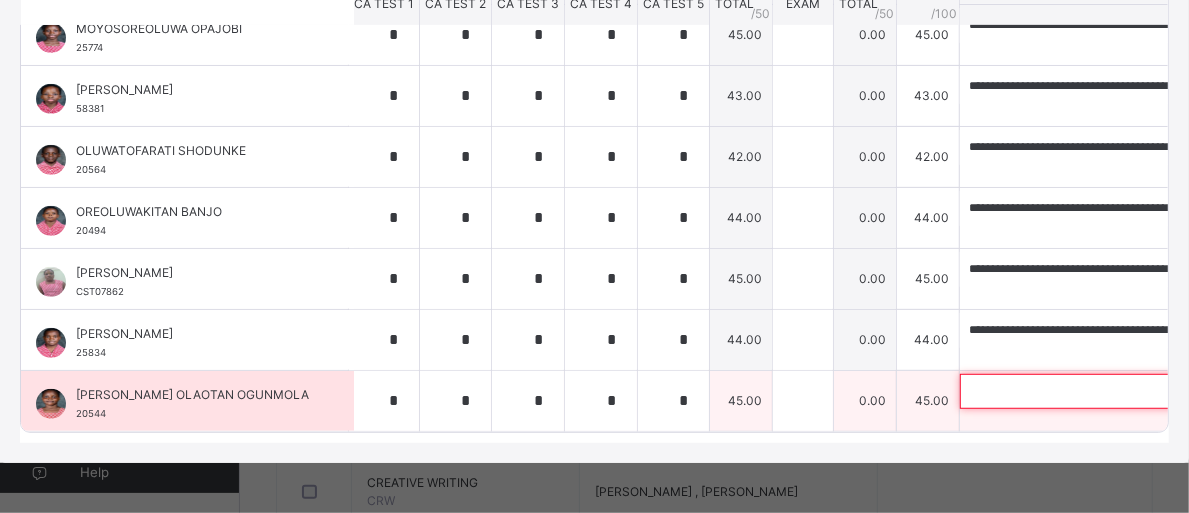 paste on "**********" 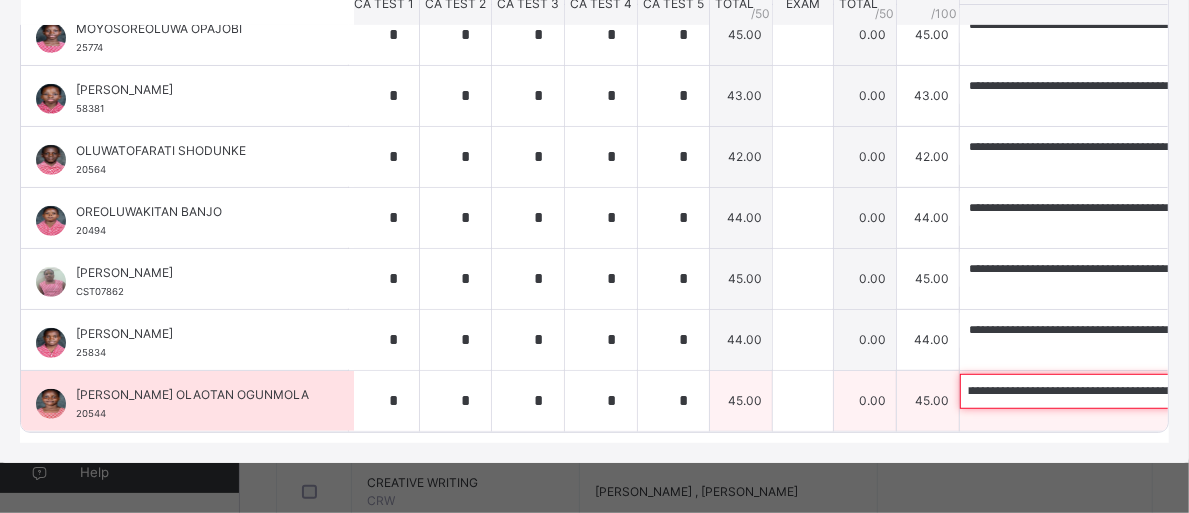 scroll, scrollTop: 0, scrollLeft: 0, axis: both 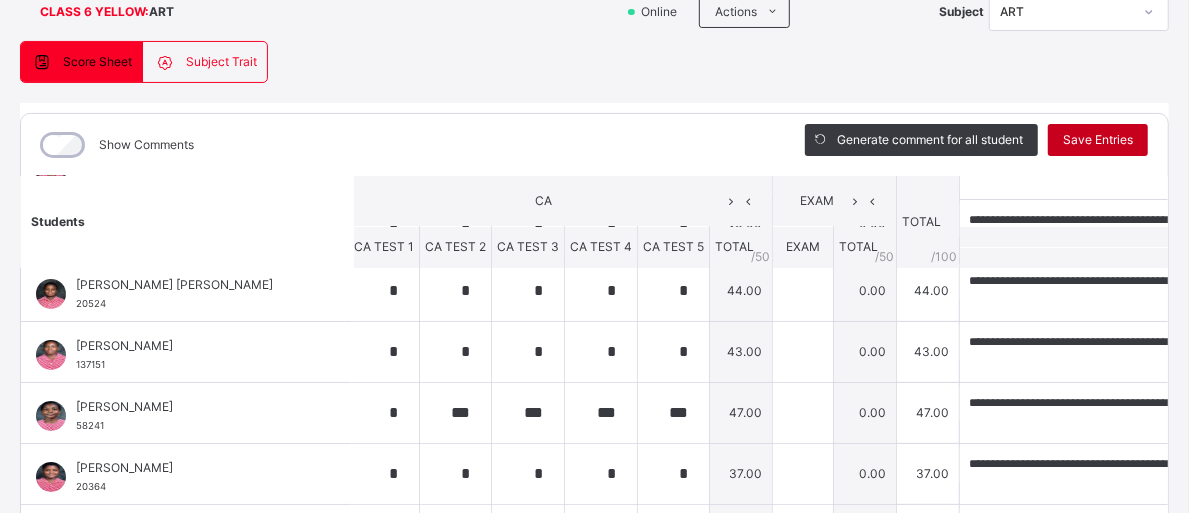 click on "Save Entries" at bounding box center [1098, 140] 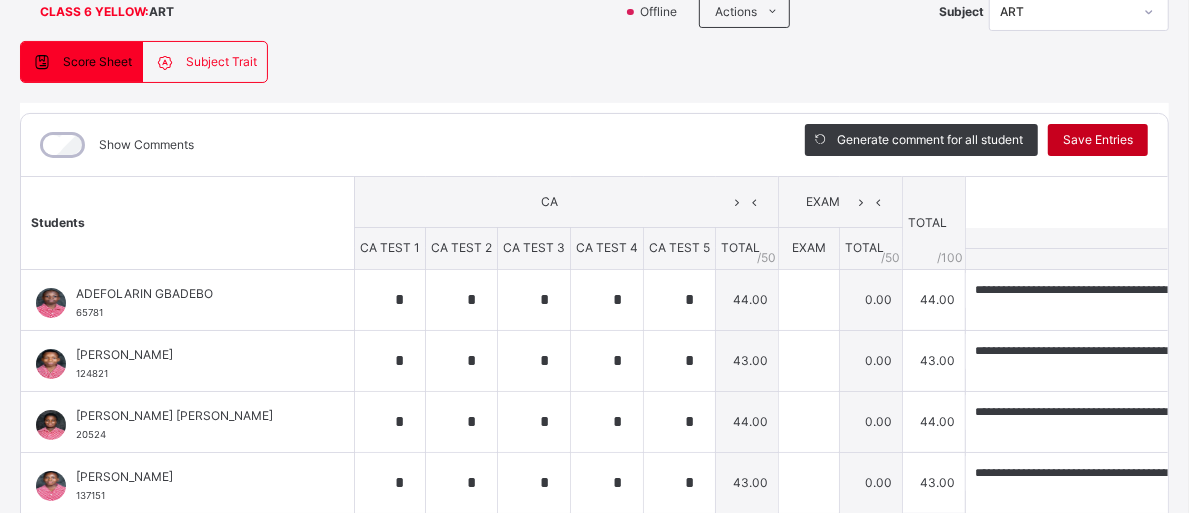 click on "Save Entries" at bounding box center (1098, 140) 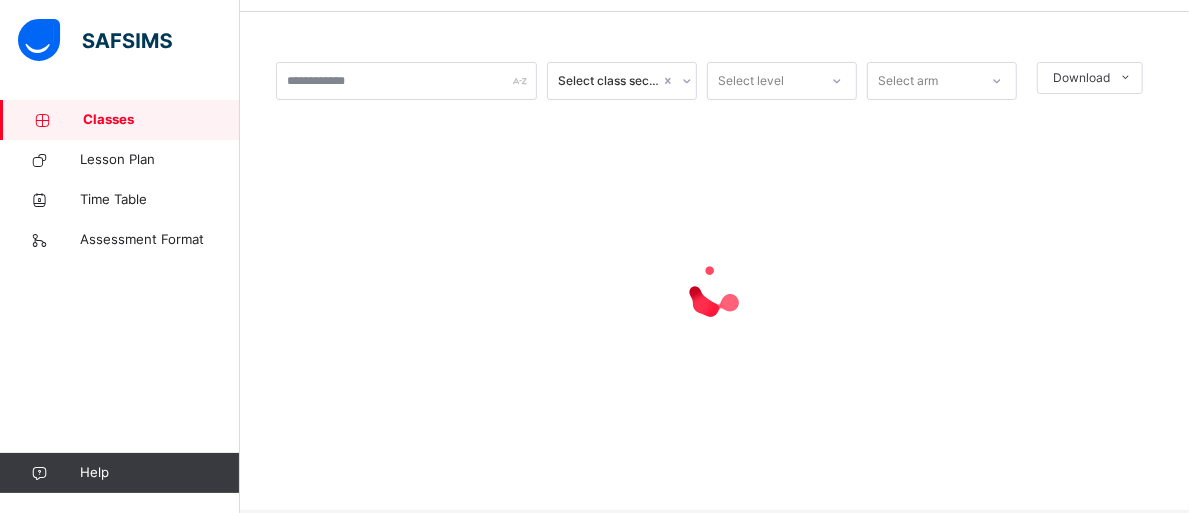 scroll, scrollTop: 64, scrollLeft: 0, axis: vertical 